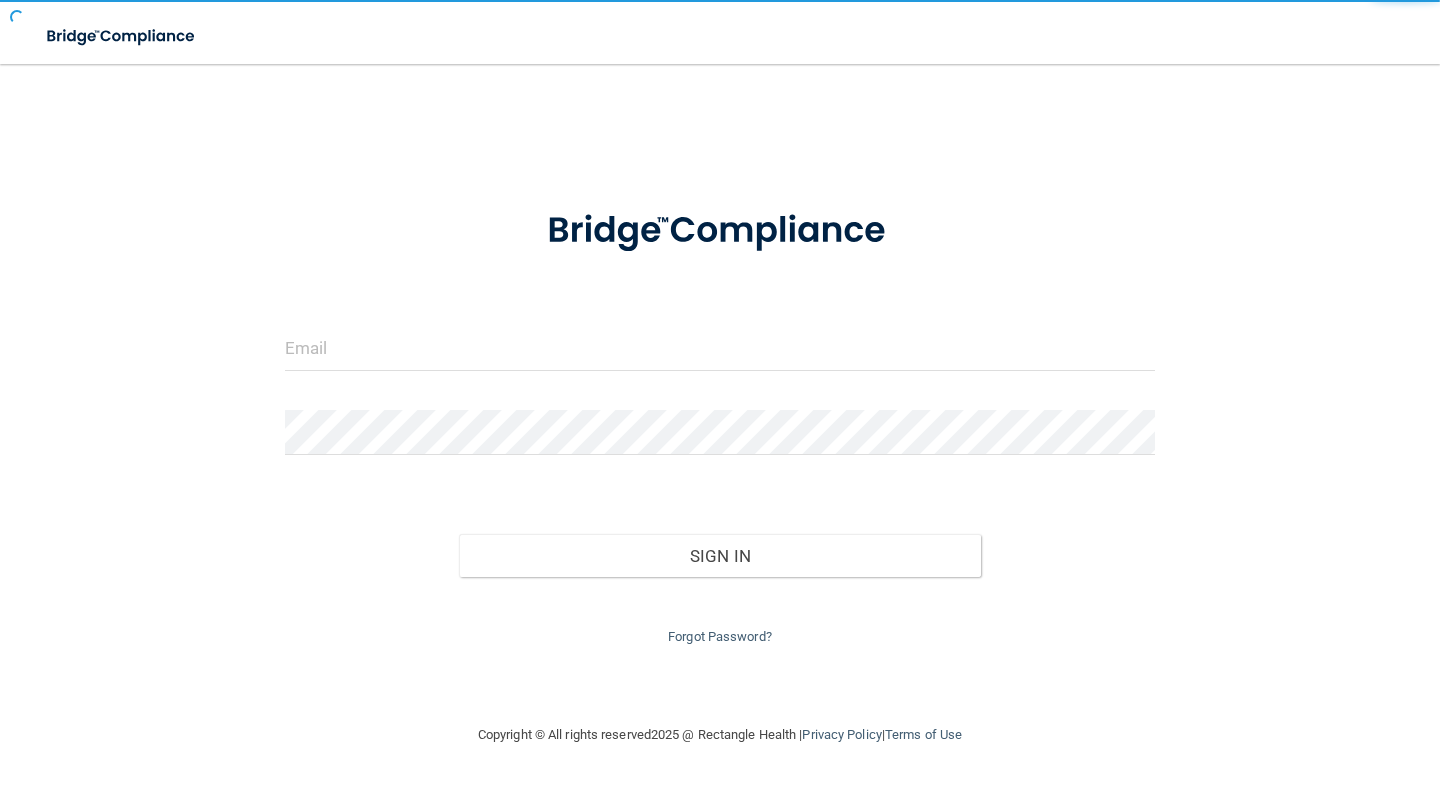 scroll, scrollTop: 0, scrollLeft: 0, axis: both 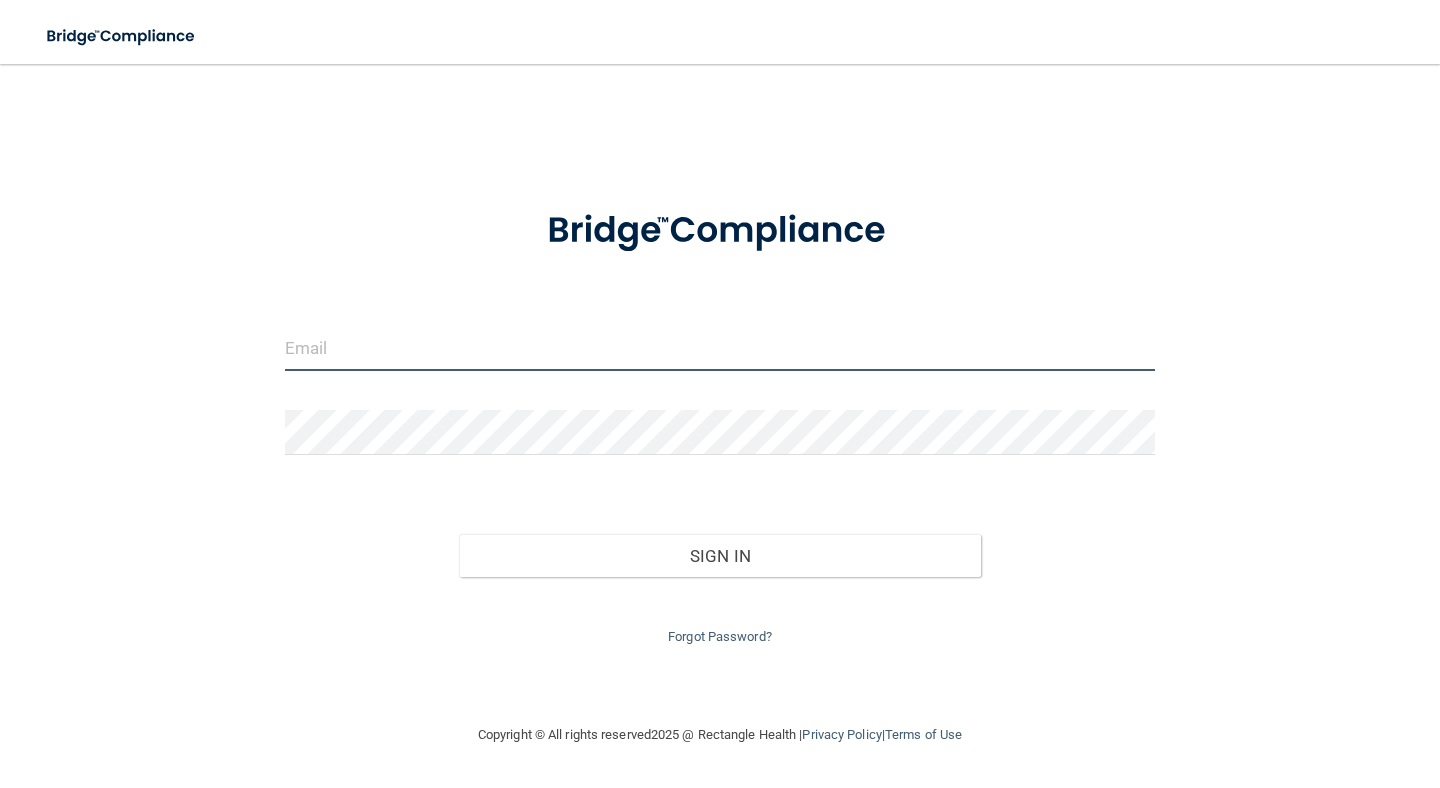 click at bounding box center [720, 348] 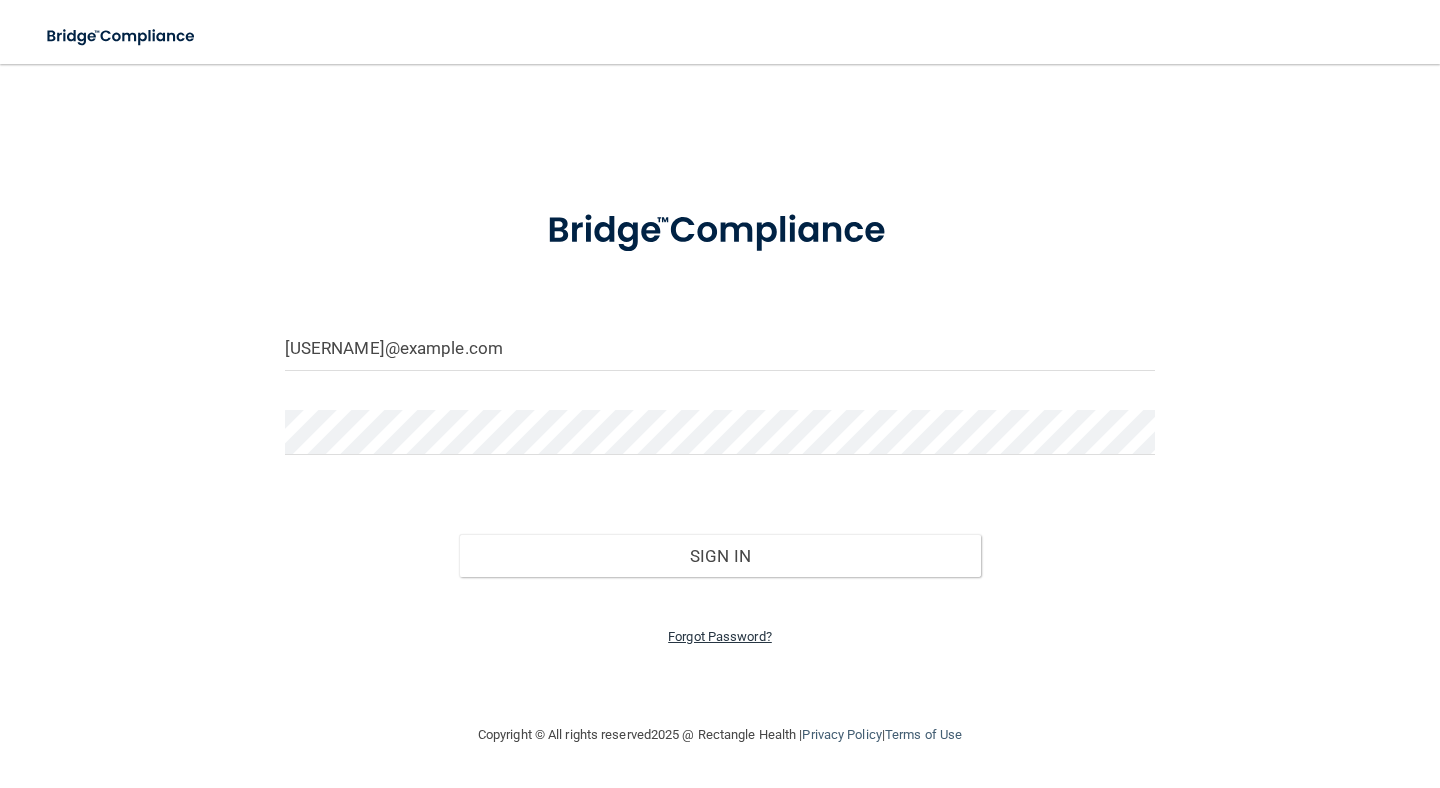 click on "Forgot Password?" at bounding box center [720, 636] 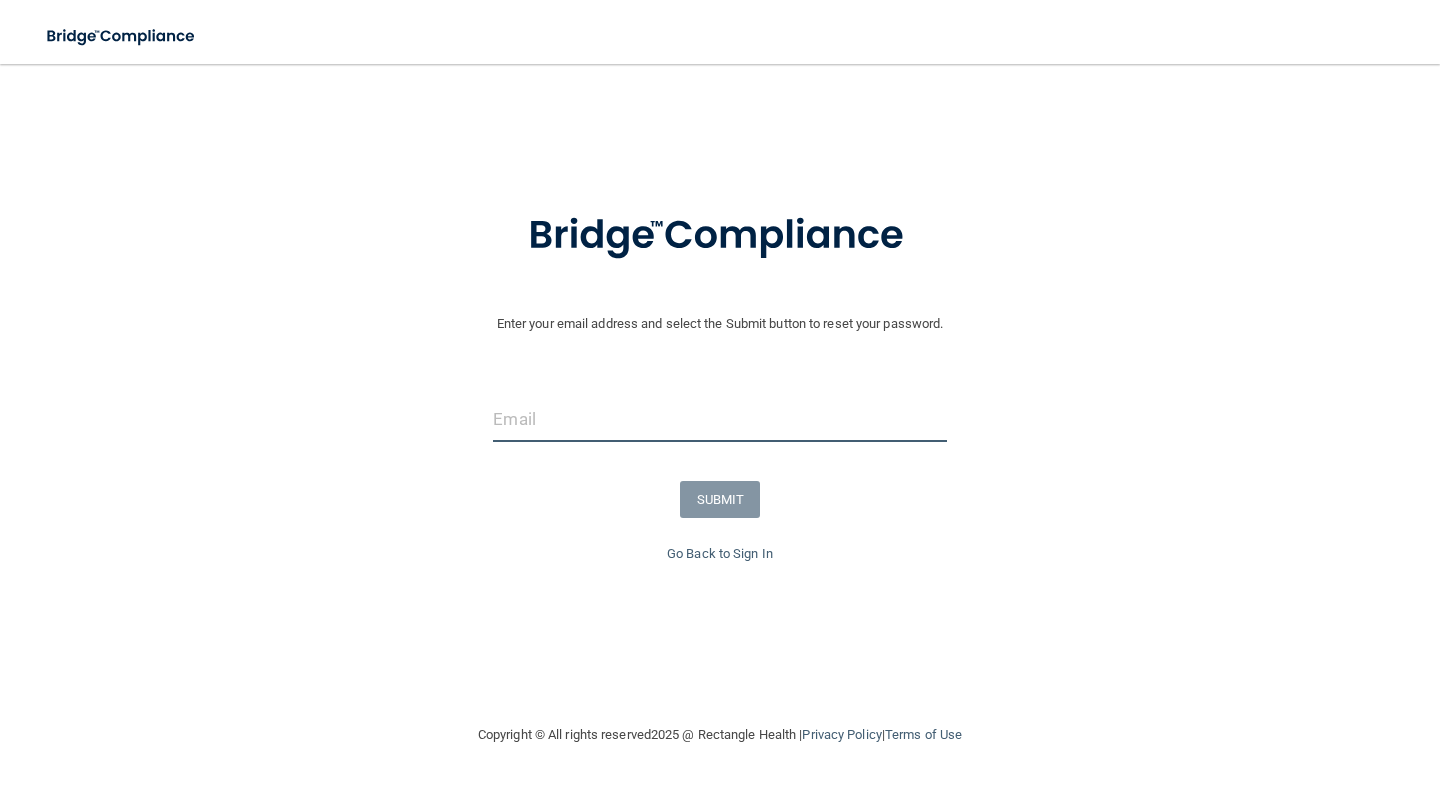 click at bounding box center (719, 419) 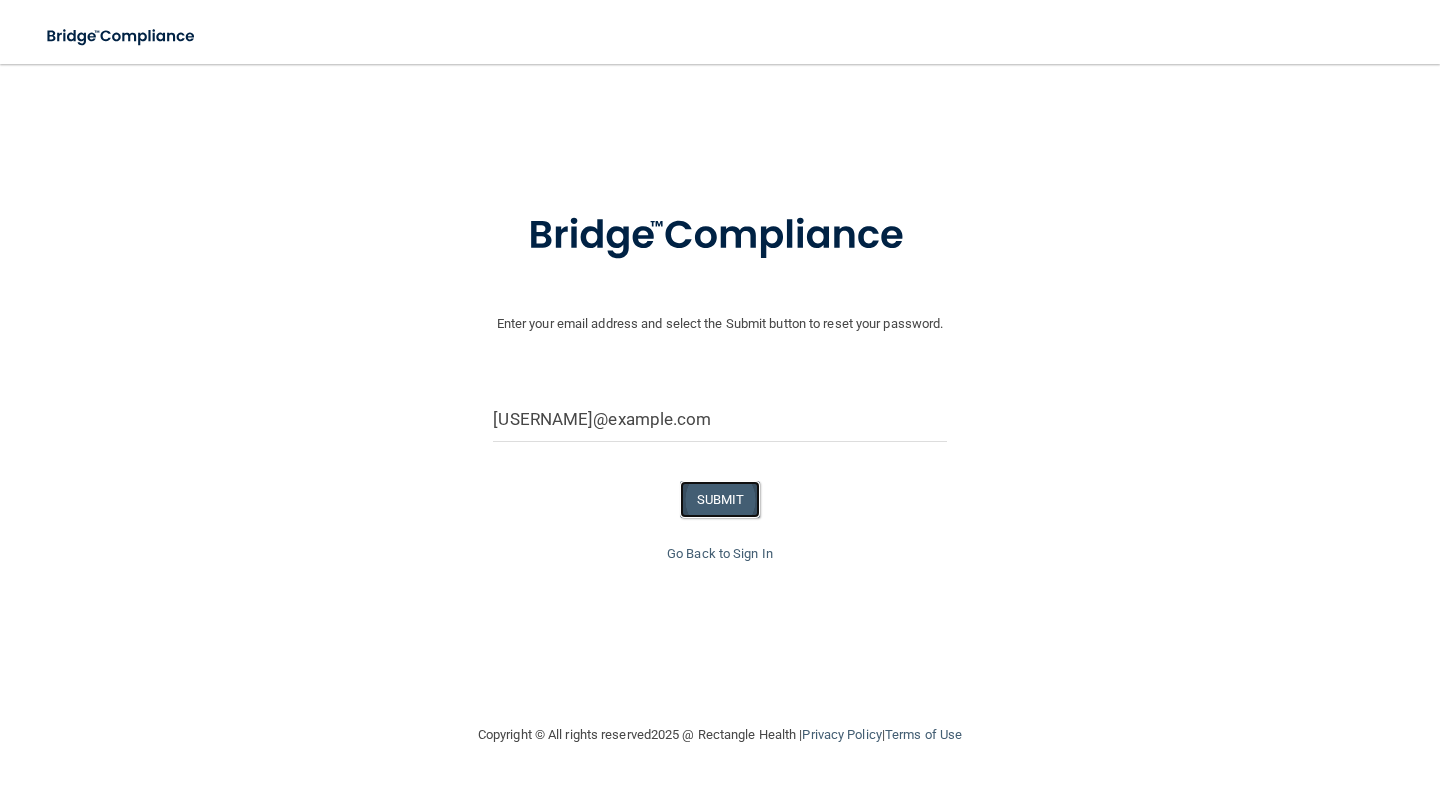 click on "SUBMIT" at bounding box center (720, 499) 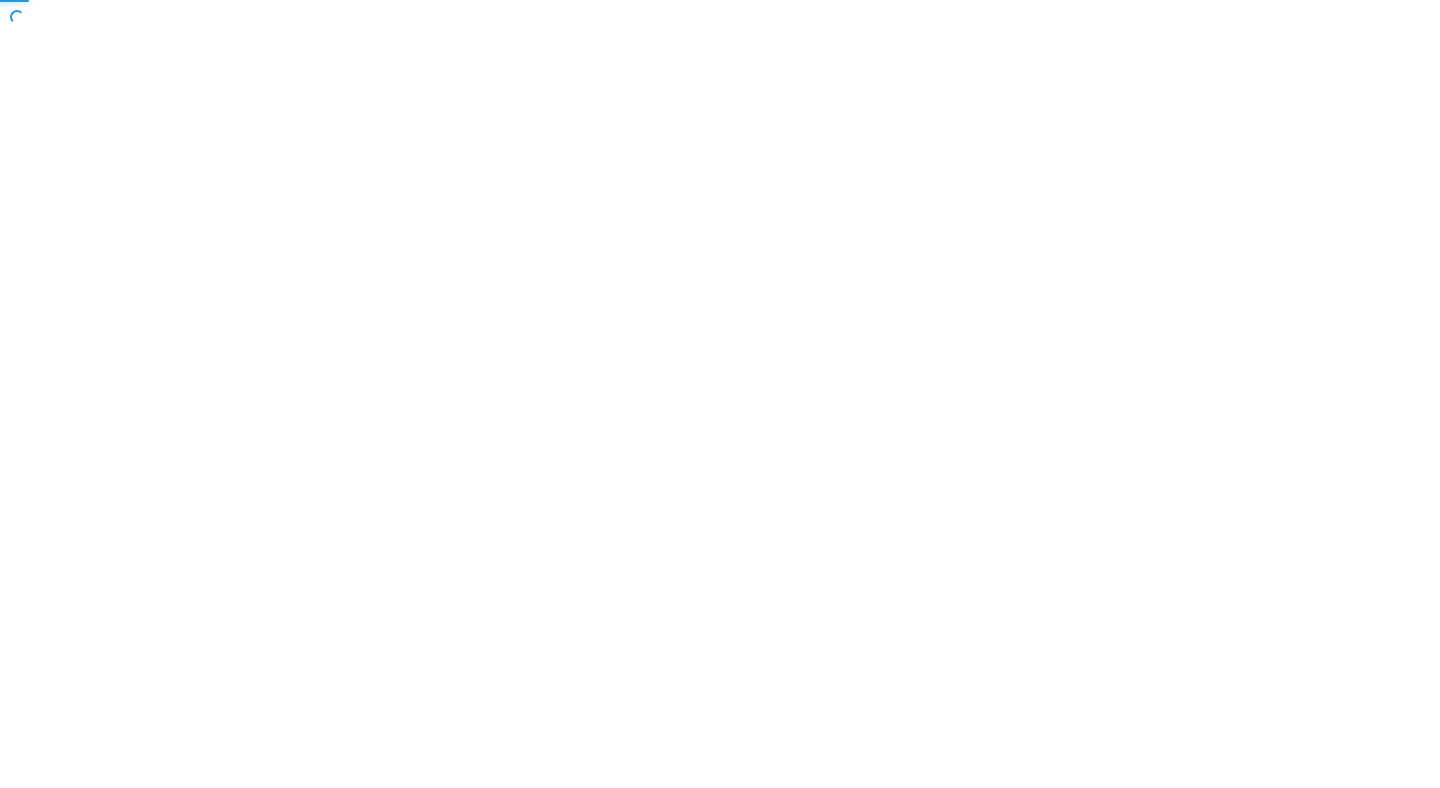 scroll, scrollTop: 0, scrollLeft: 0, axis: both 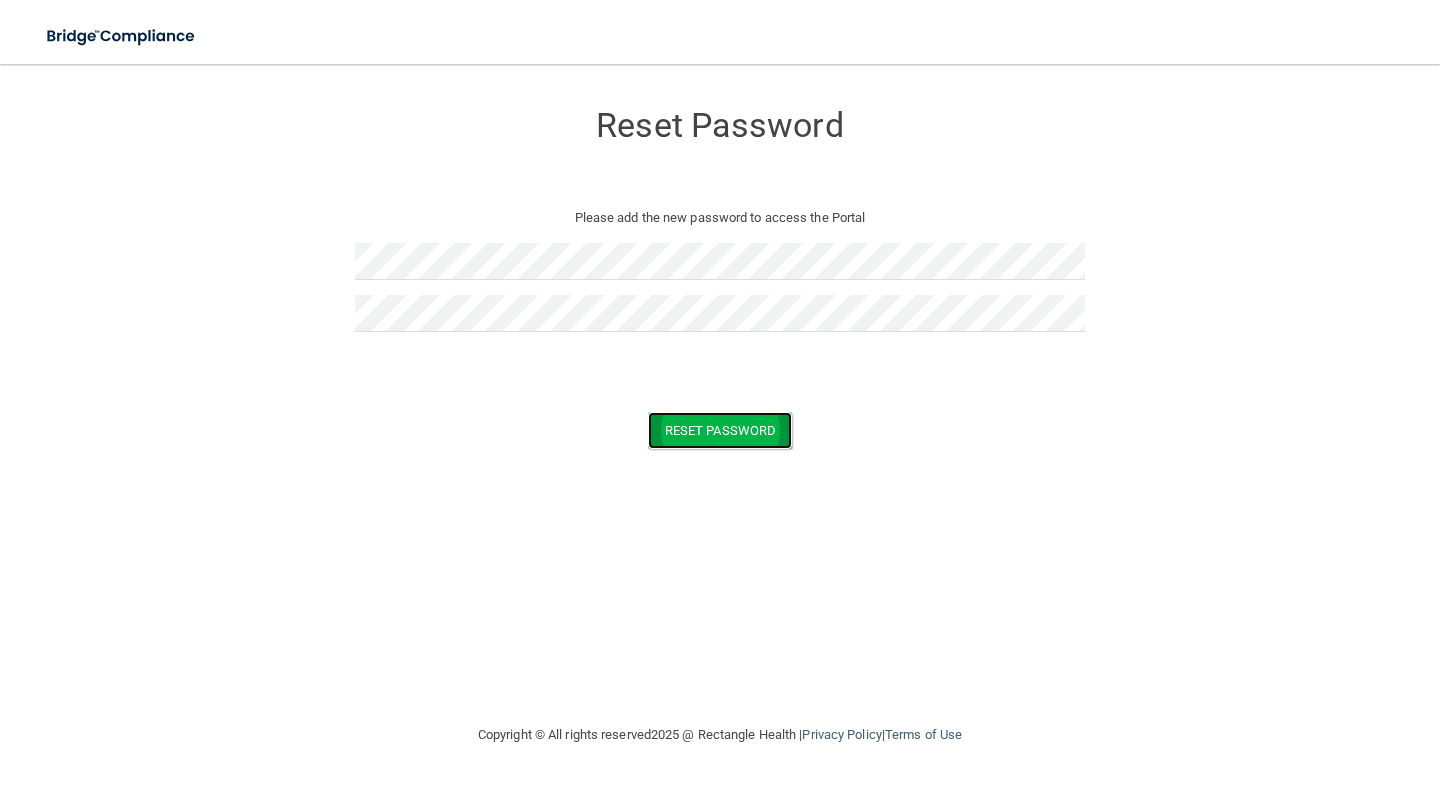 click on "Reset Password" at bounding box center [720, 430] 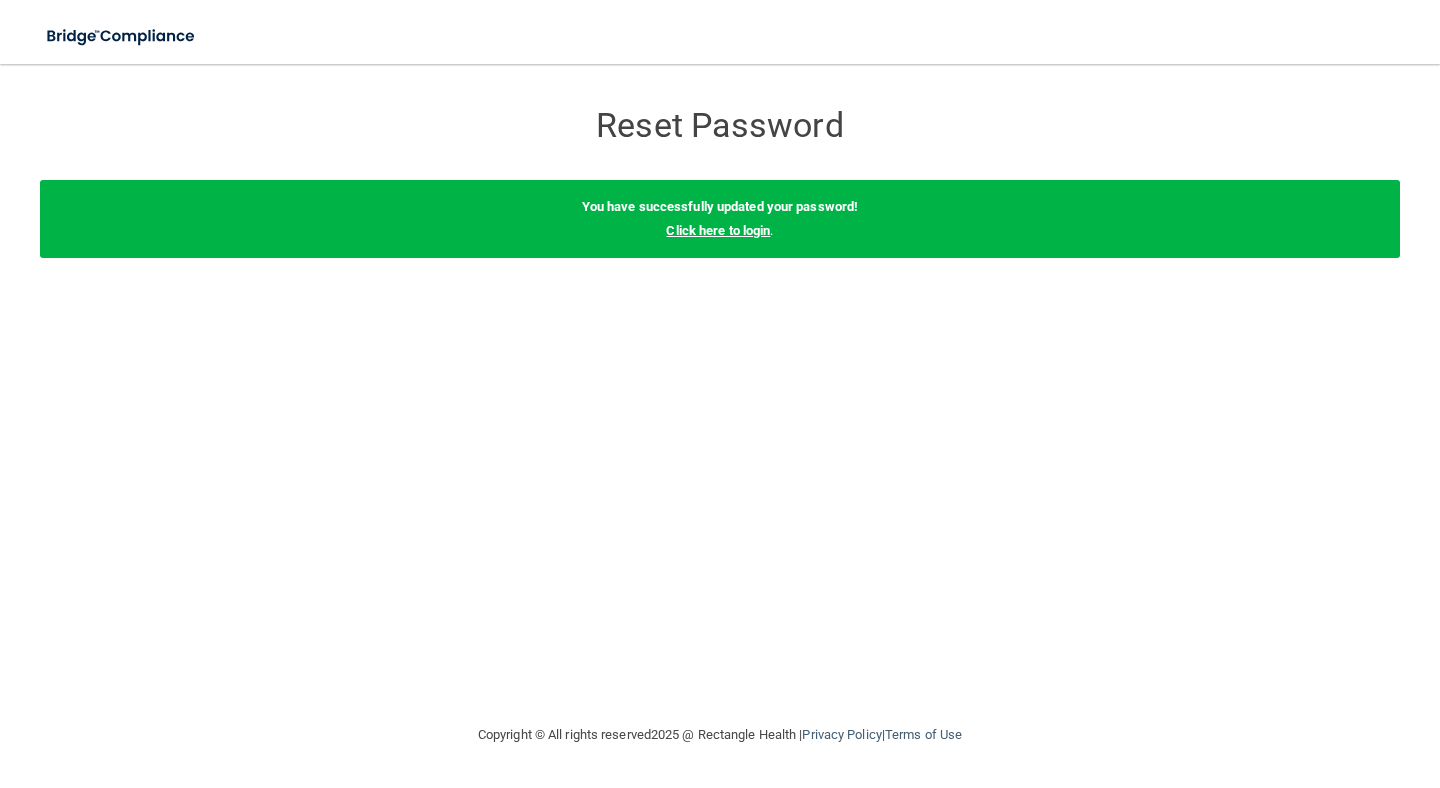 click on "Click here to login" at bounding box center (718, 230) 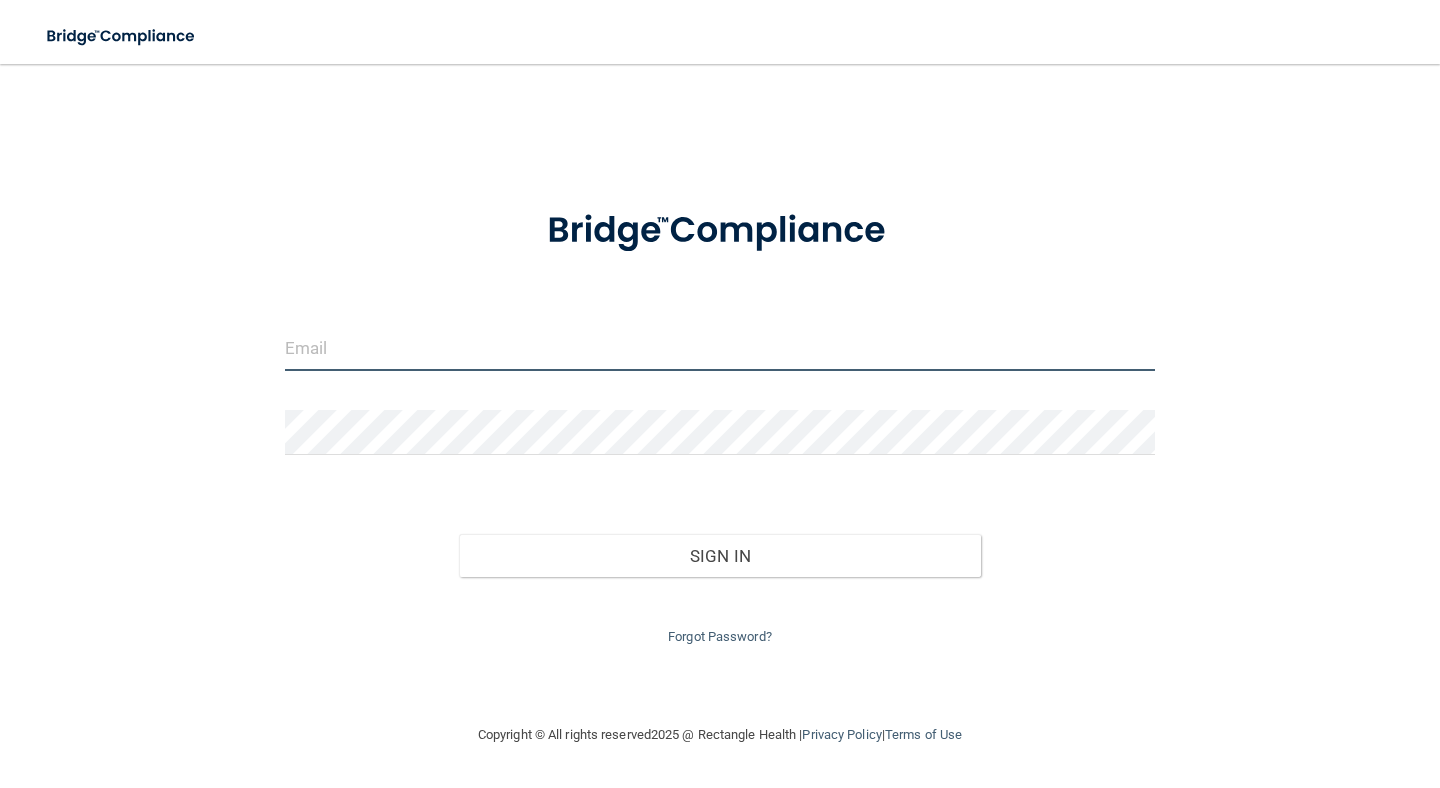 type on "mmurphy@example.com" 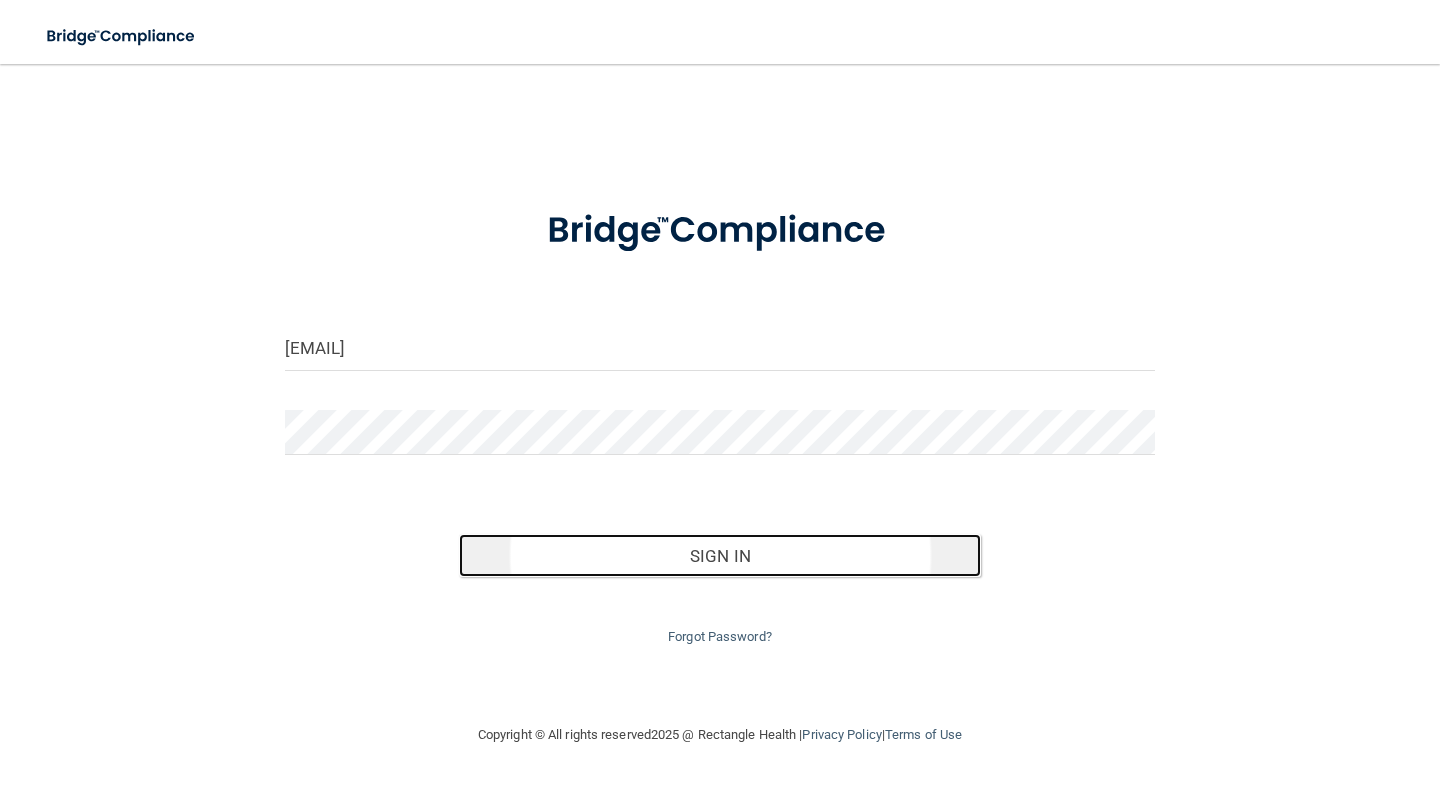 click on "Sign In" at bounding box center [720, 556] 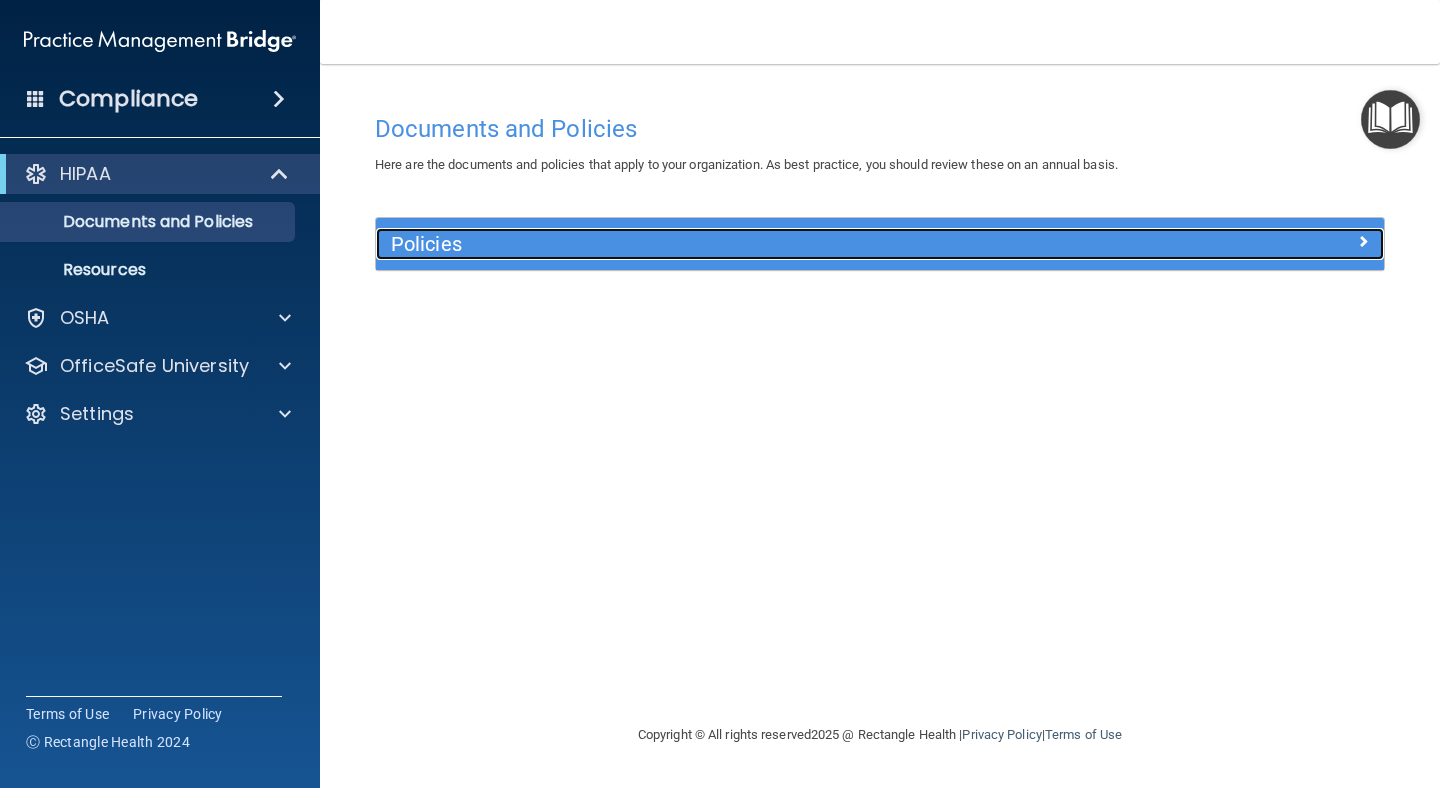 click on "Policies" at bounding box center [754, 244] 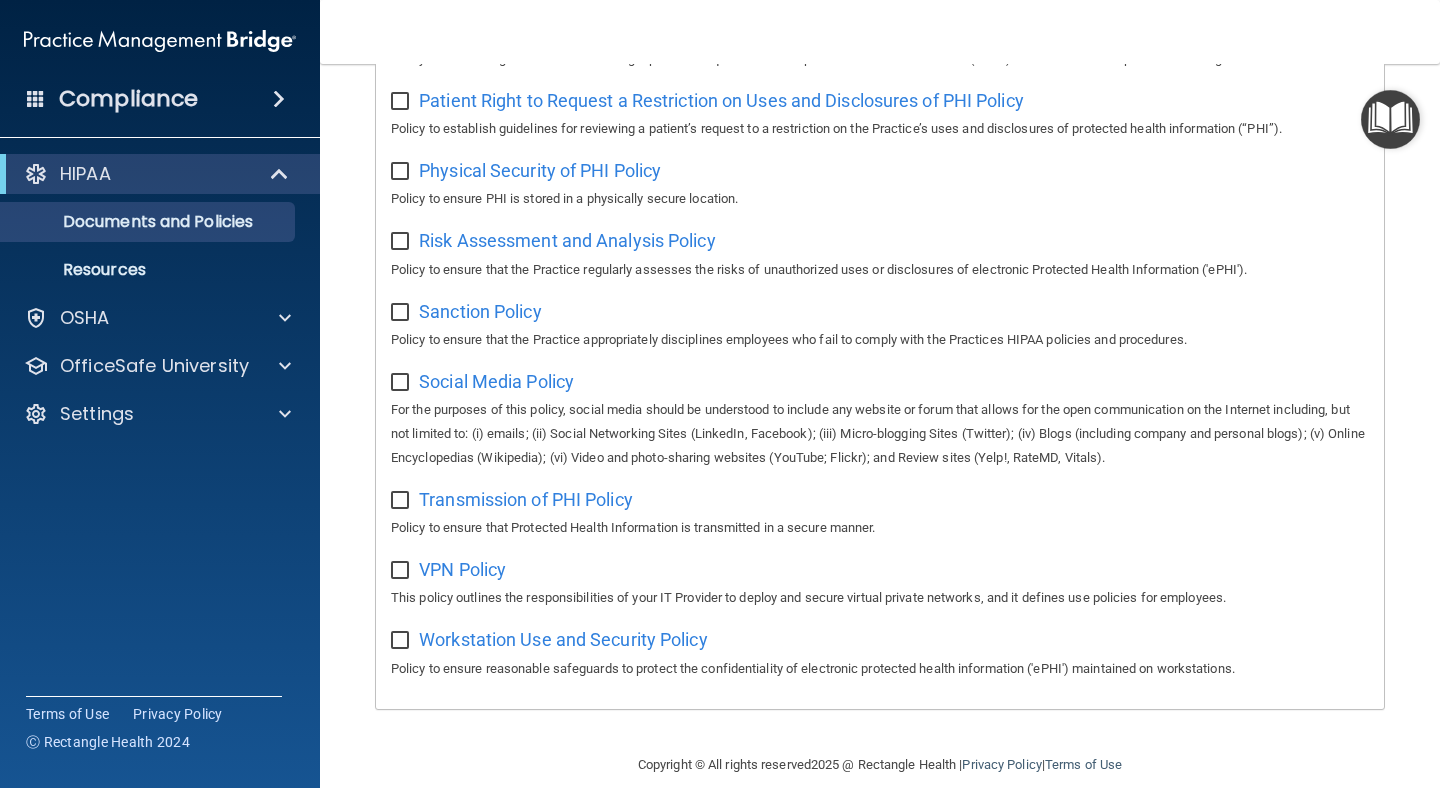 scroll, scrollTop: 1255, scrollLeft: 0, axis: vertical 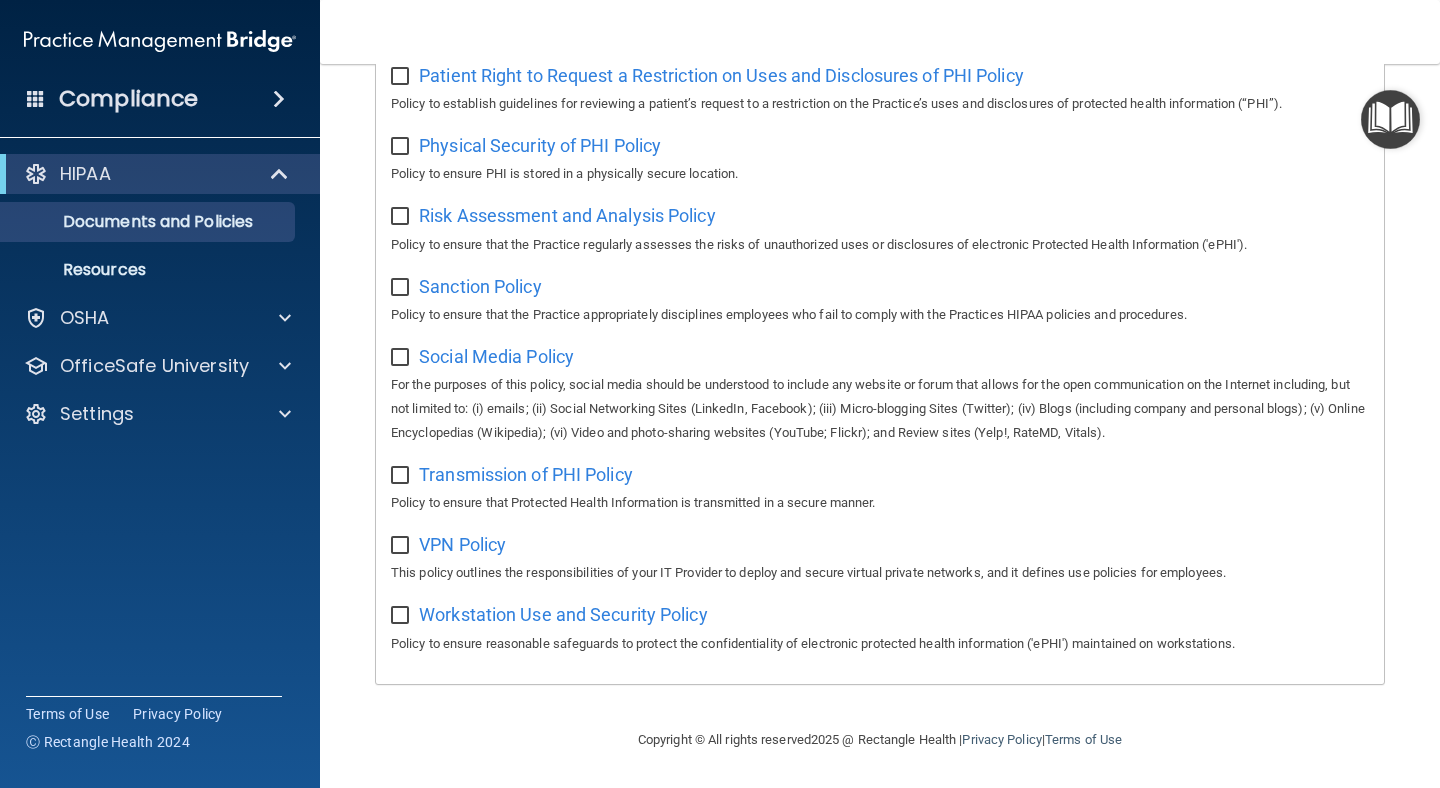 click on "Compliance" at bounding box center [128, 99] 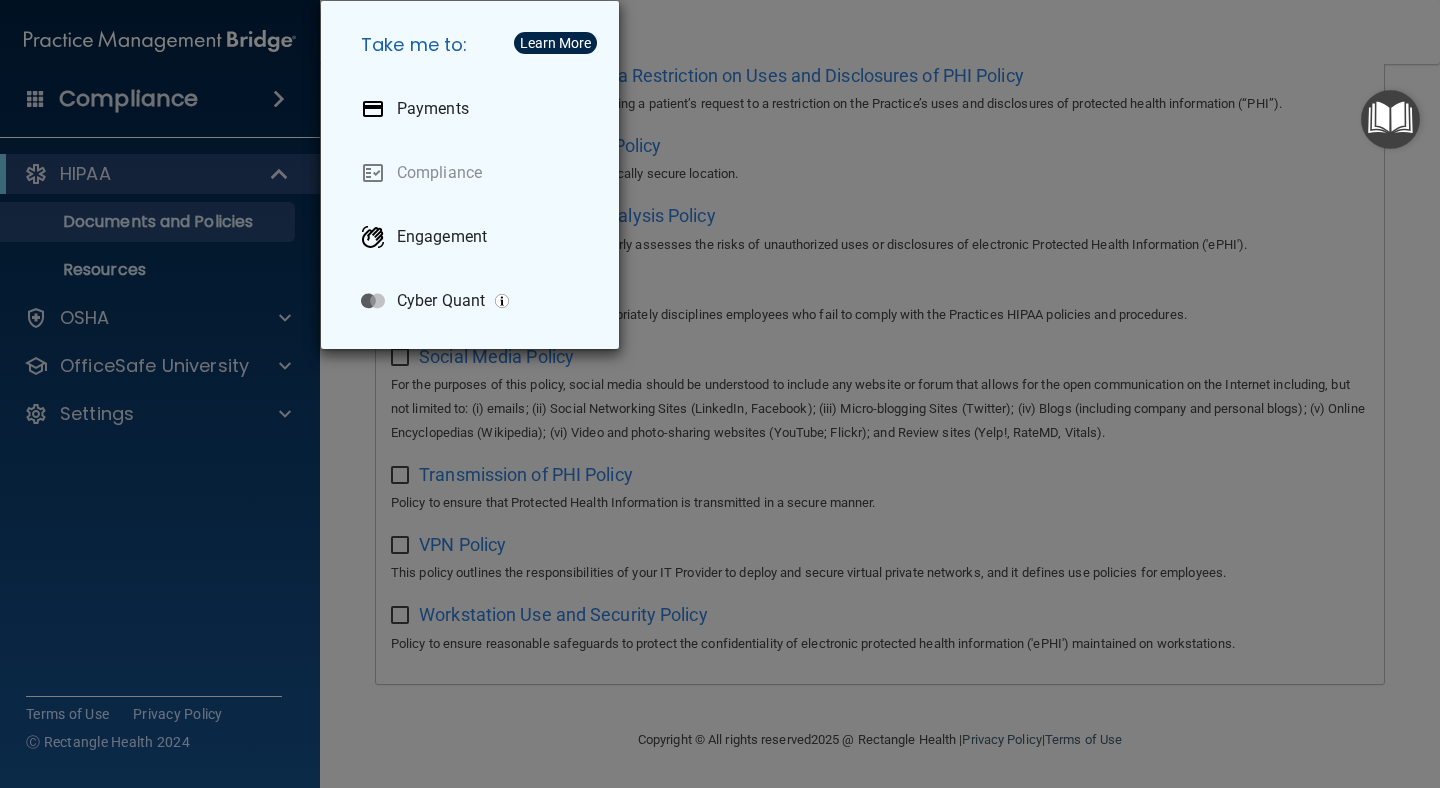 click on "Take me to:             Payments                   Compliance                     Engagement                     Cyber Quant" at bounding box center (720, 394) 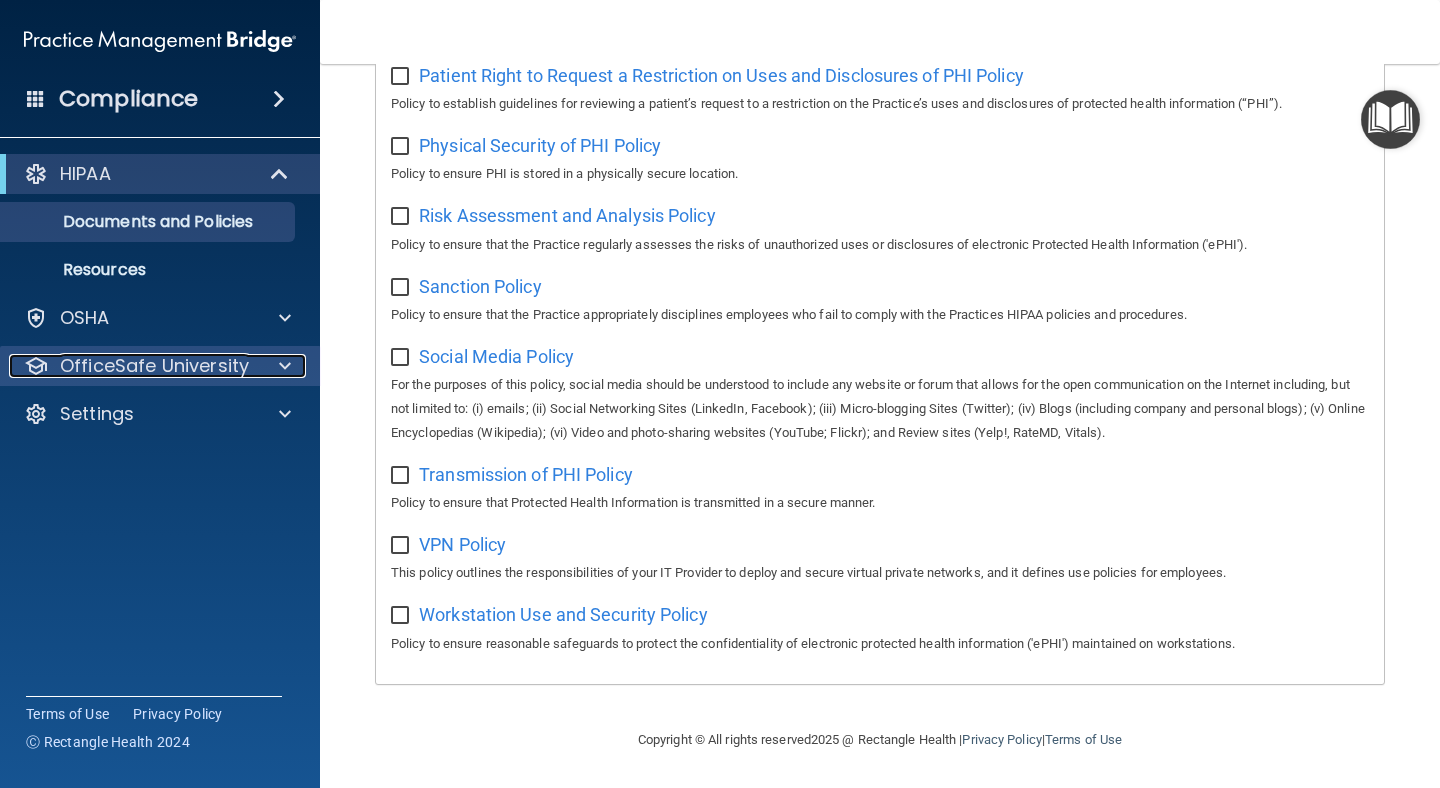 click on "OfficeSafe University" at bounding box center [154, 366] 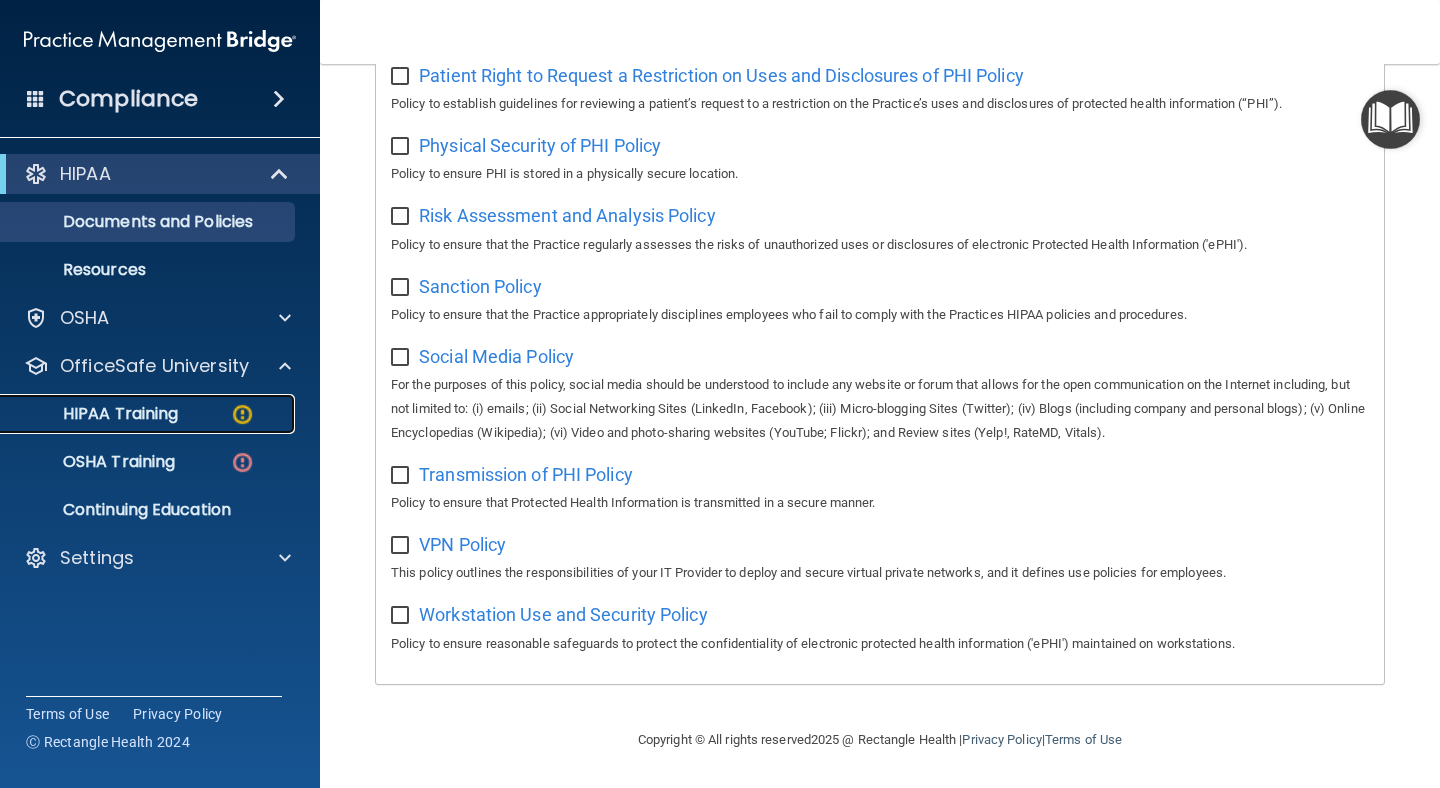 click on "HIPAA Training" at bounding box center [149, 414] 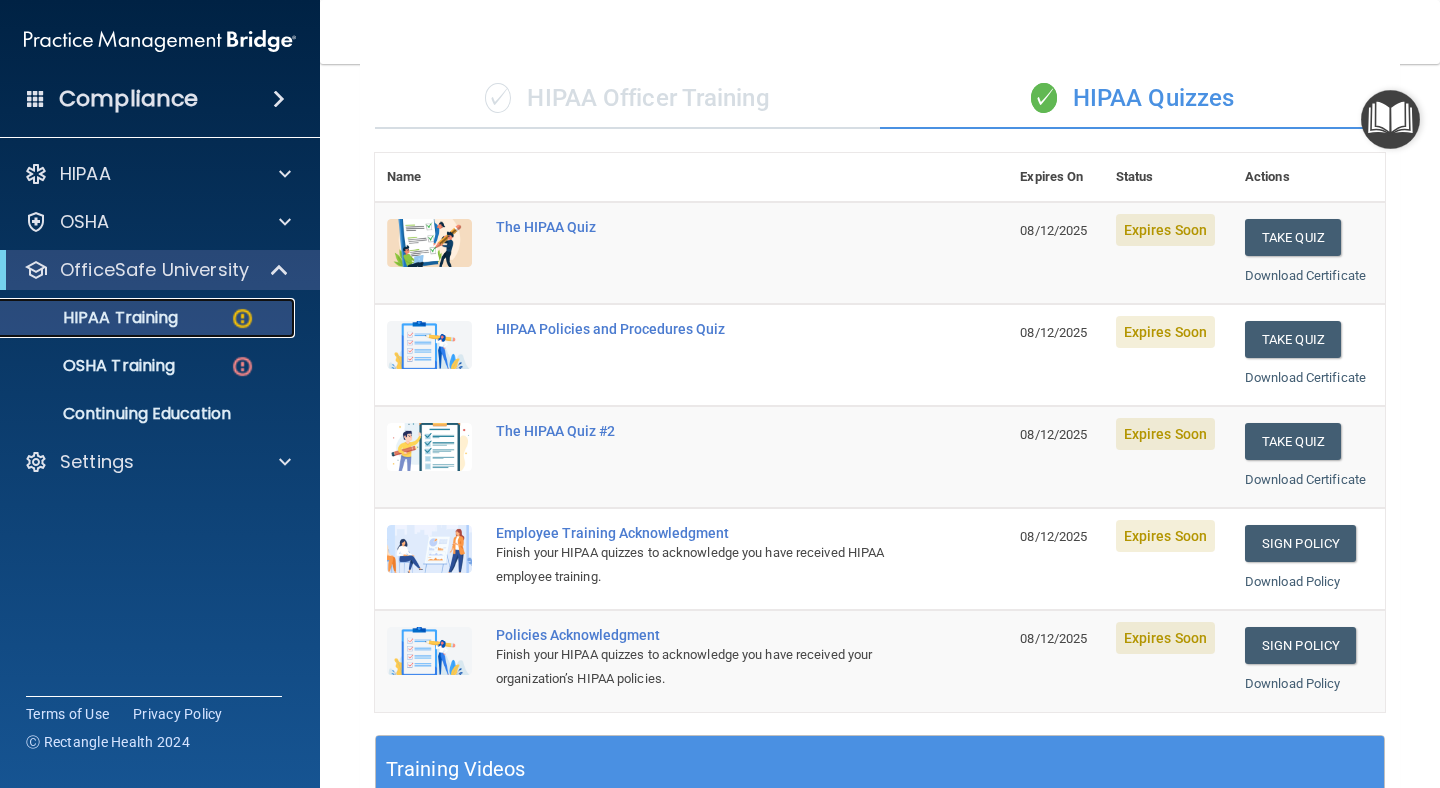 scroll, scrollTop: 0, scrollLeft: 0, axis: both 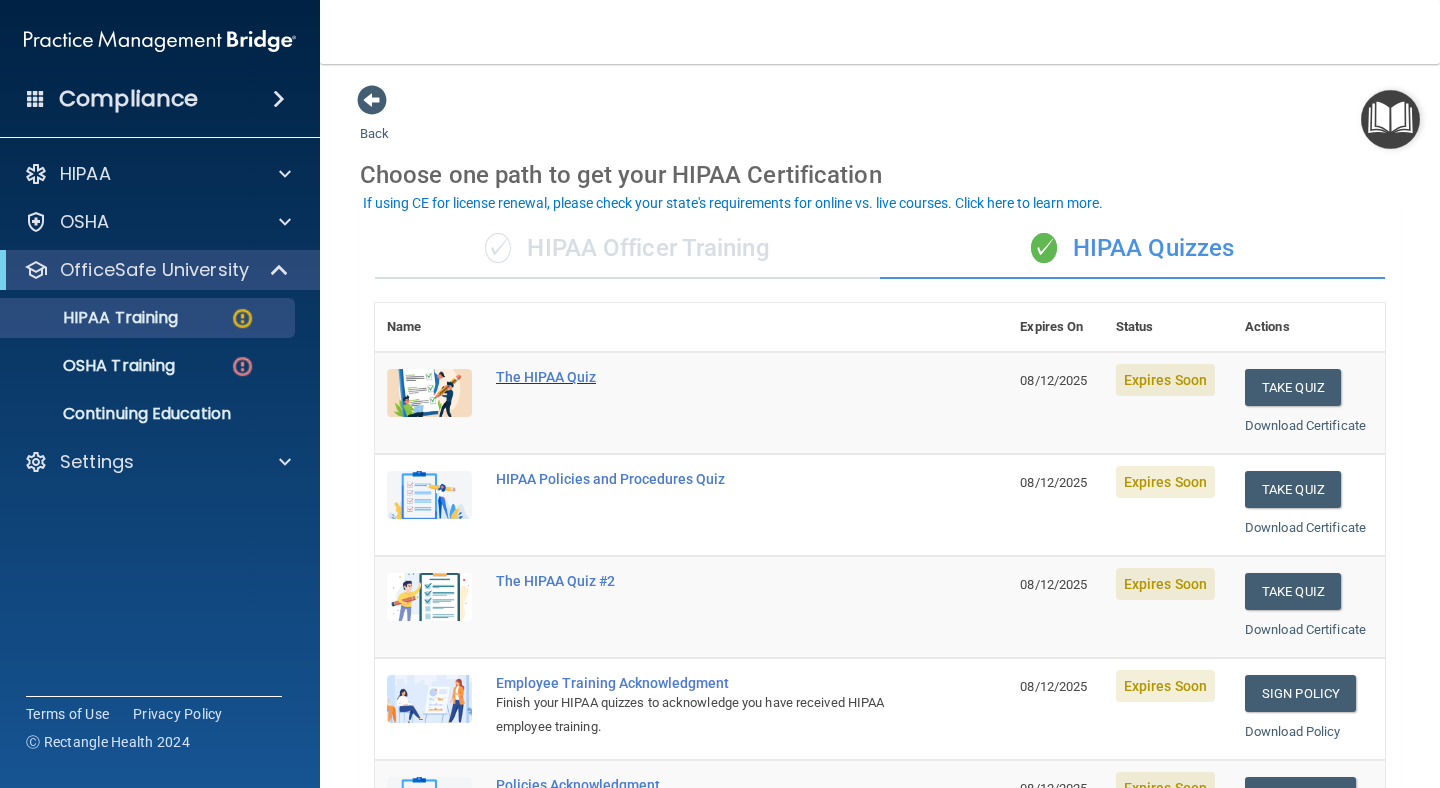 click on "The HIPAA Quiz" at bounding box center (702, 377) 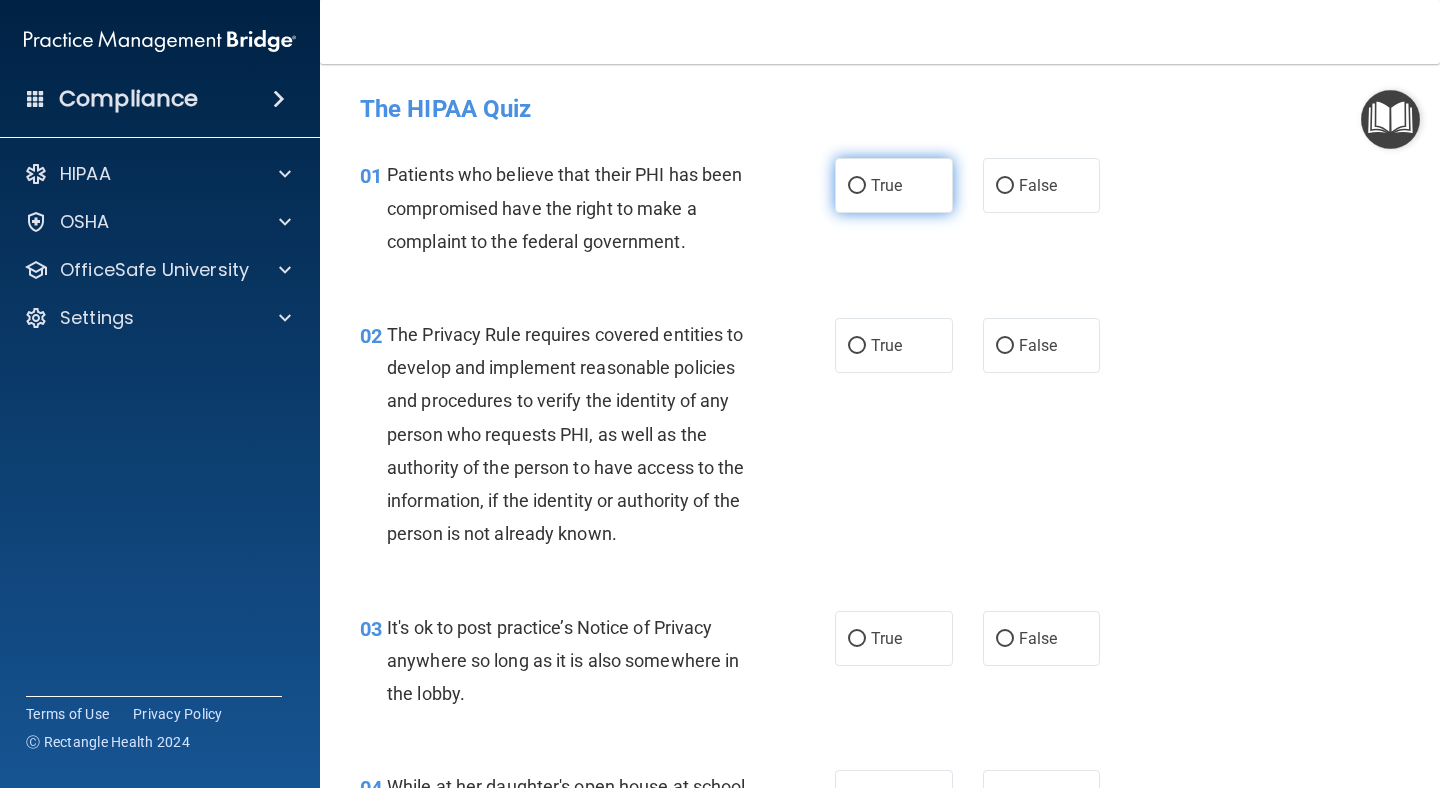 click on "True" at bounding box center [894, 185] 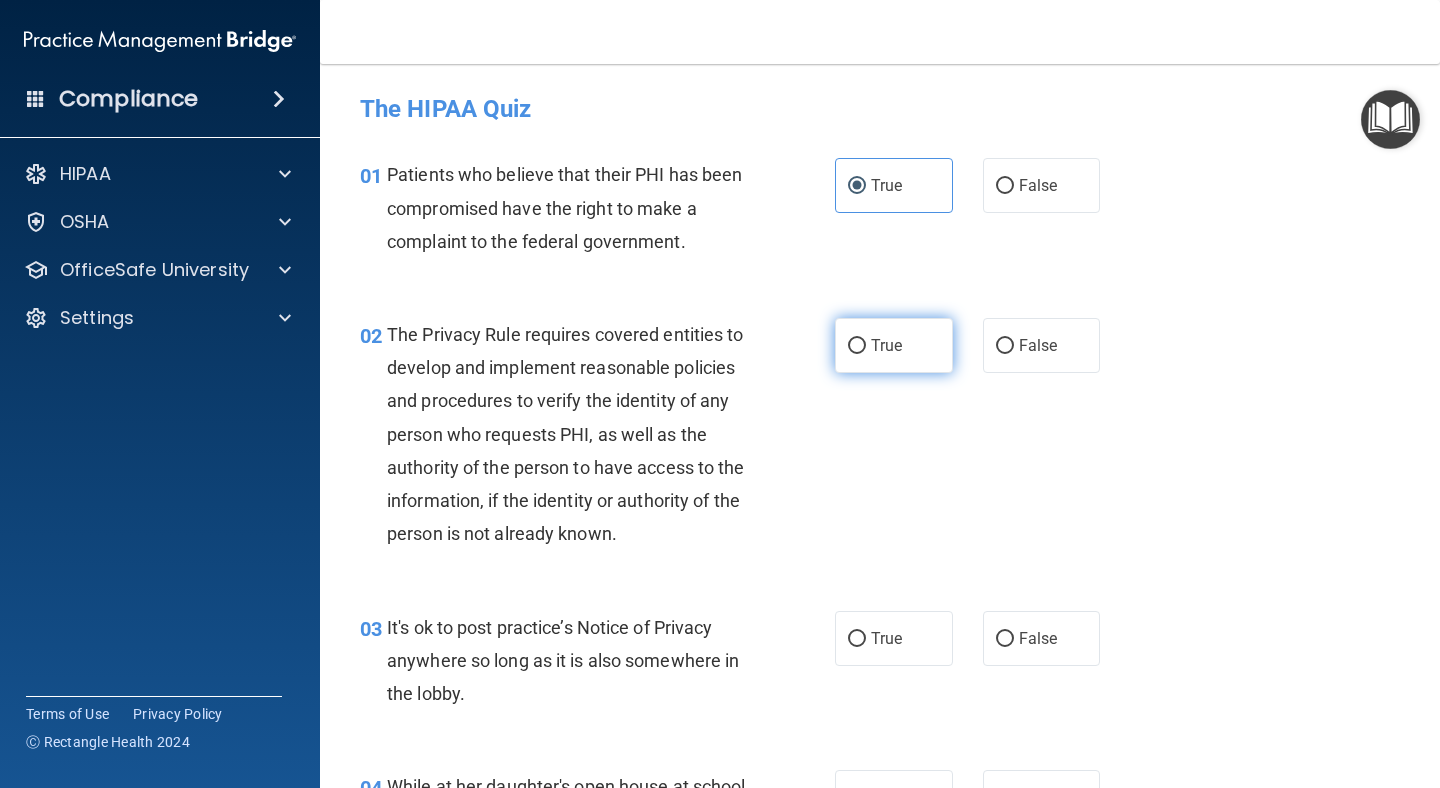 click on "True" at bounding box center [857, 346] 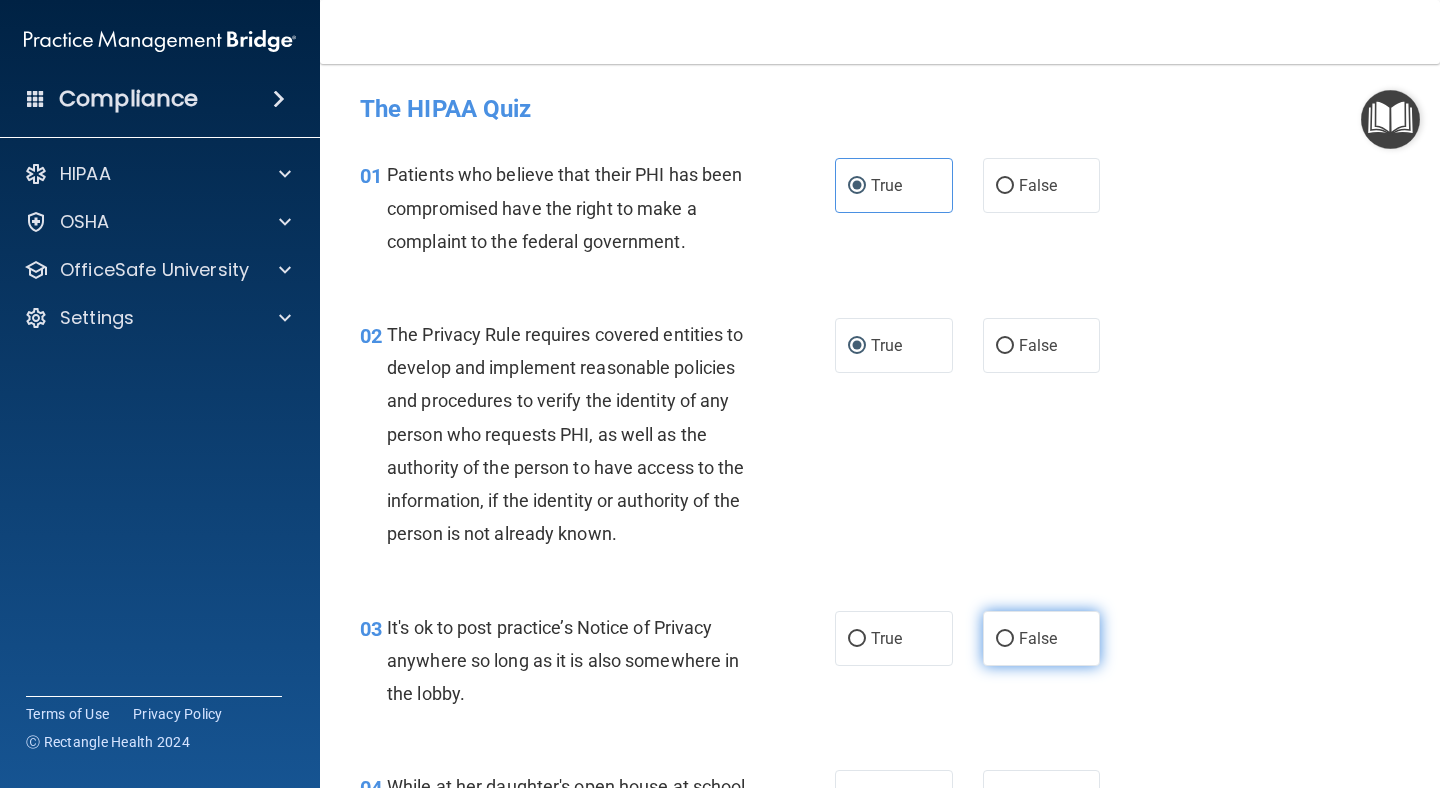 click on "False" at bounding box center [1038, 638] 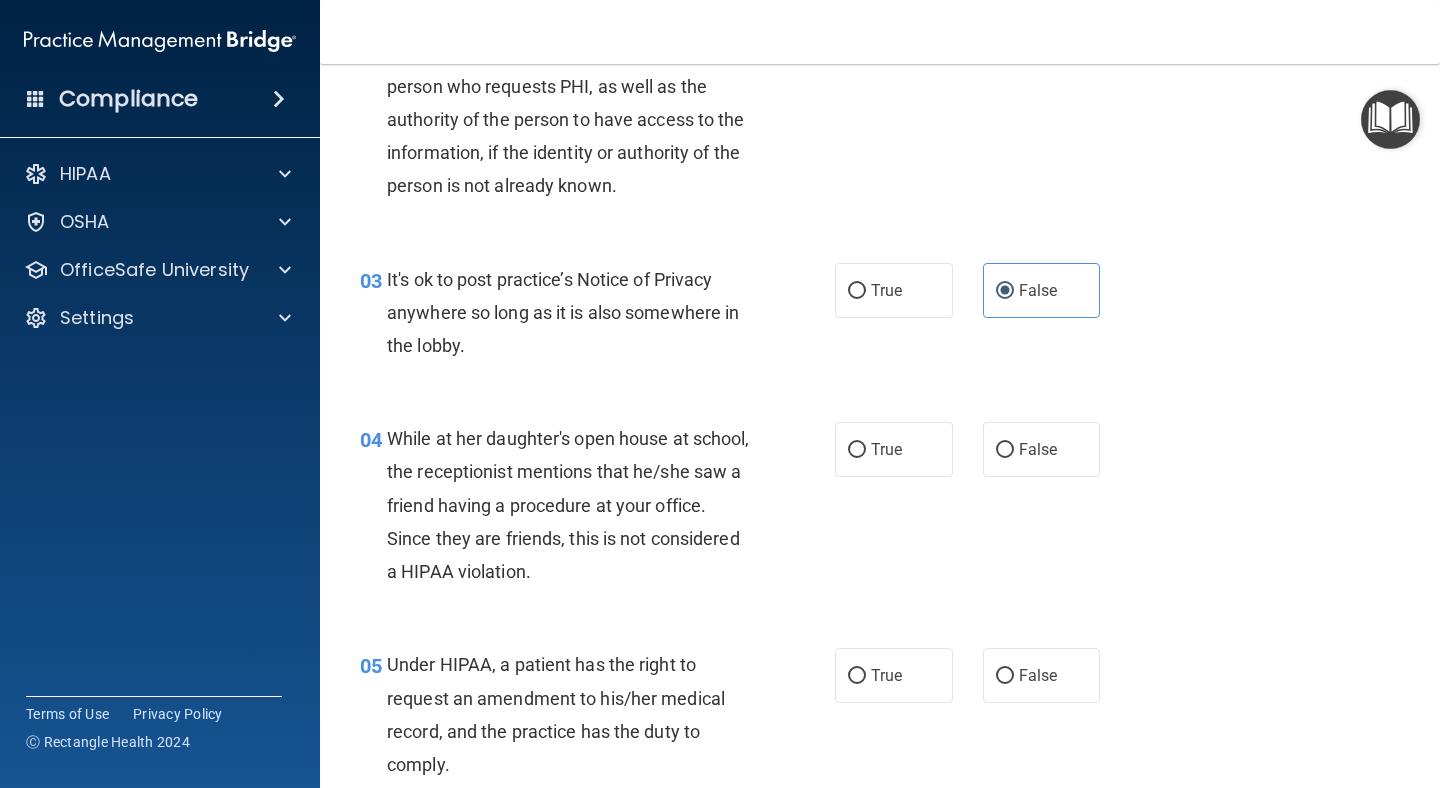 scroll, scrollTop: 349, scrollLeft: 0, axis: vertical 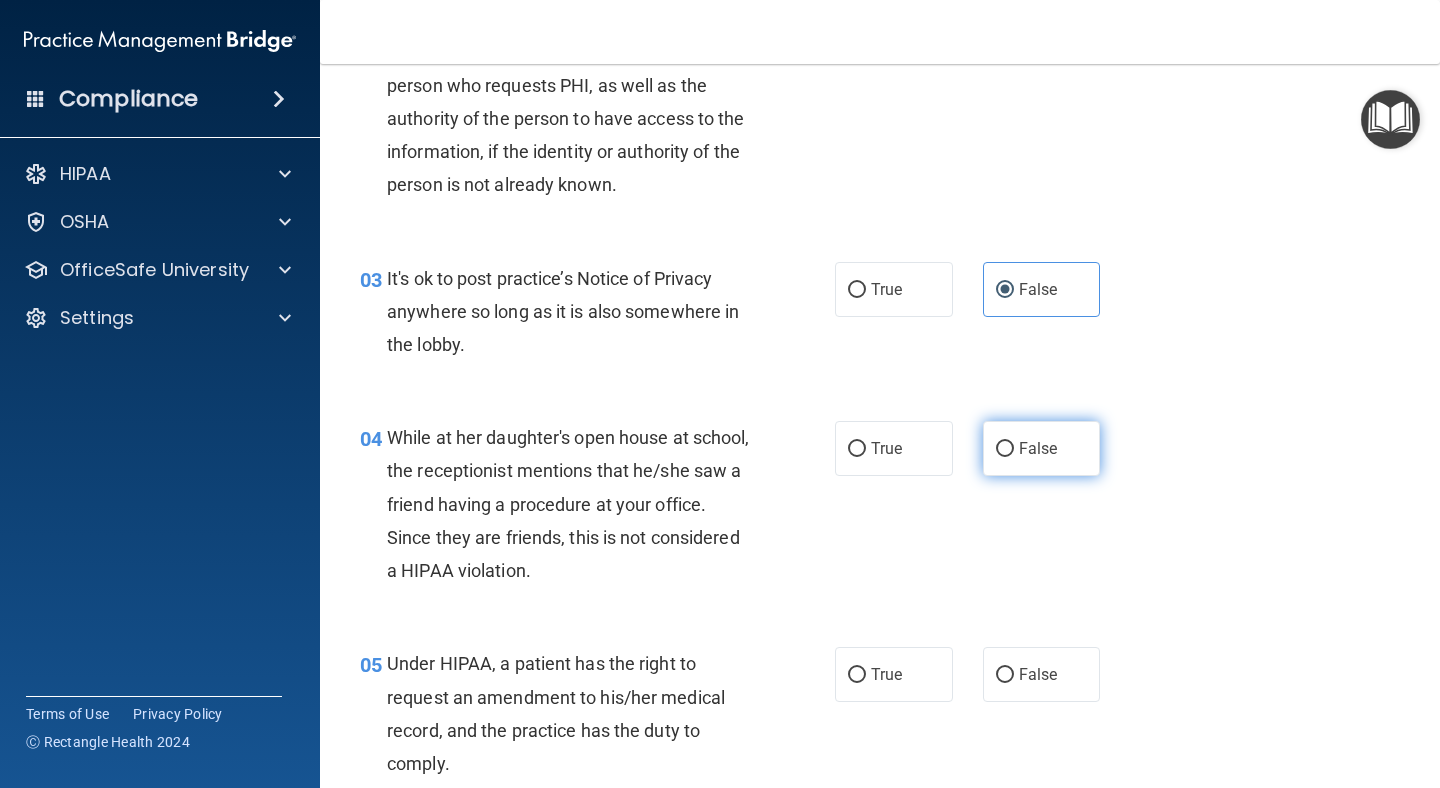 click on "False" at bounding box center (1042, 448) 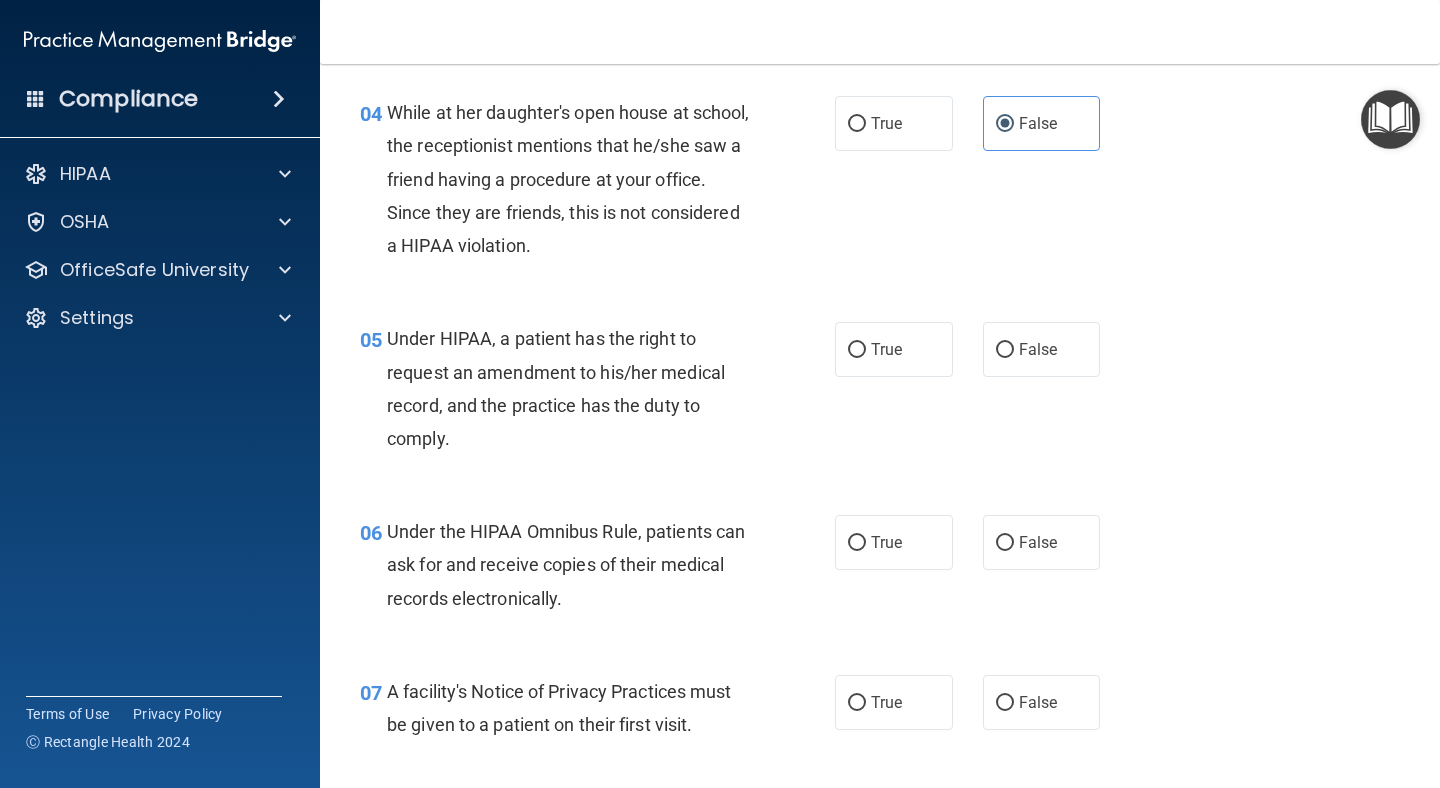 scroll, scrollTop: 684, scrollLeft: 0, axis: vertical 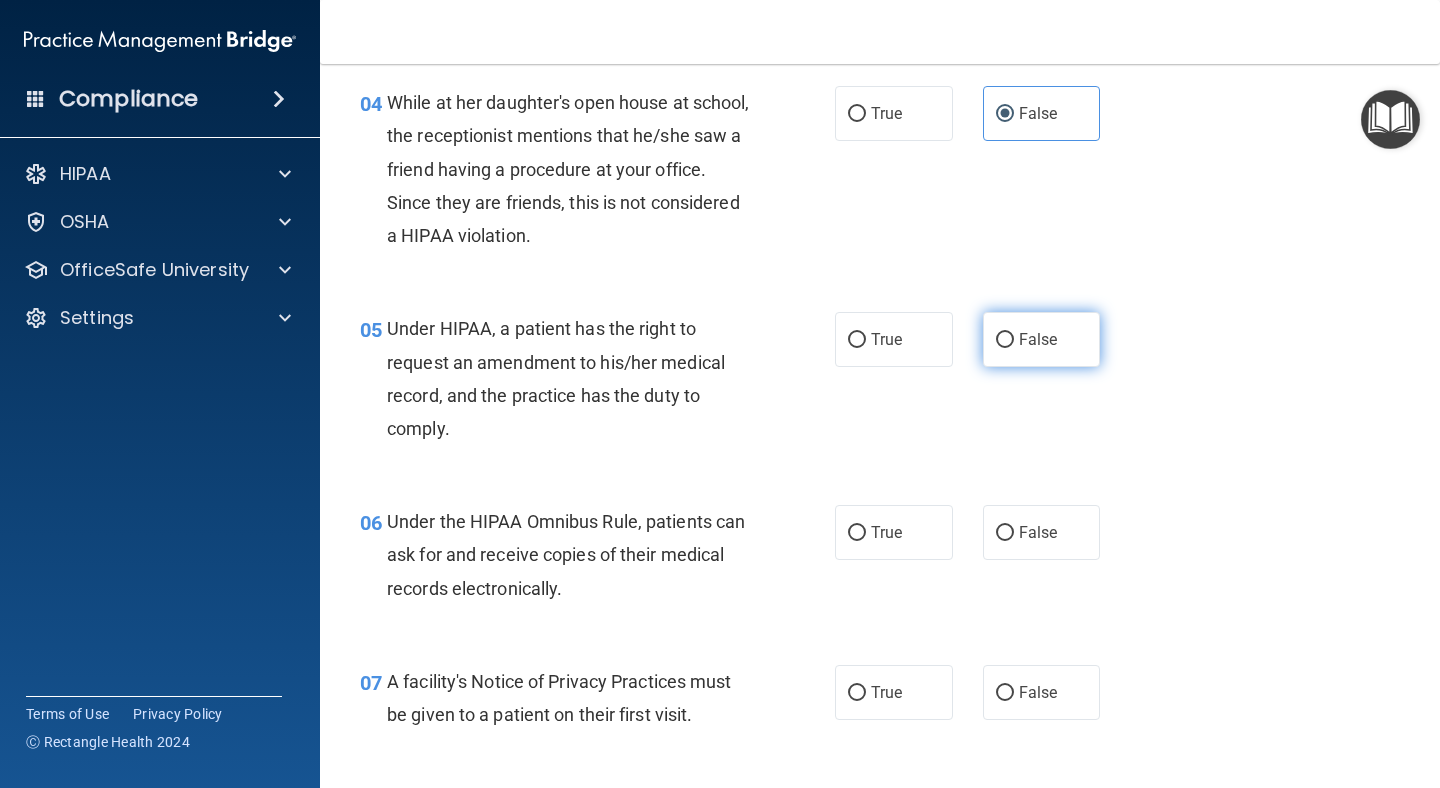 click on "False" at bounding box center (1038, 339) 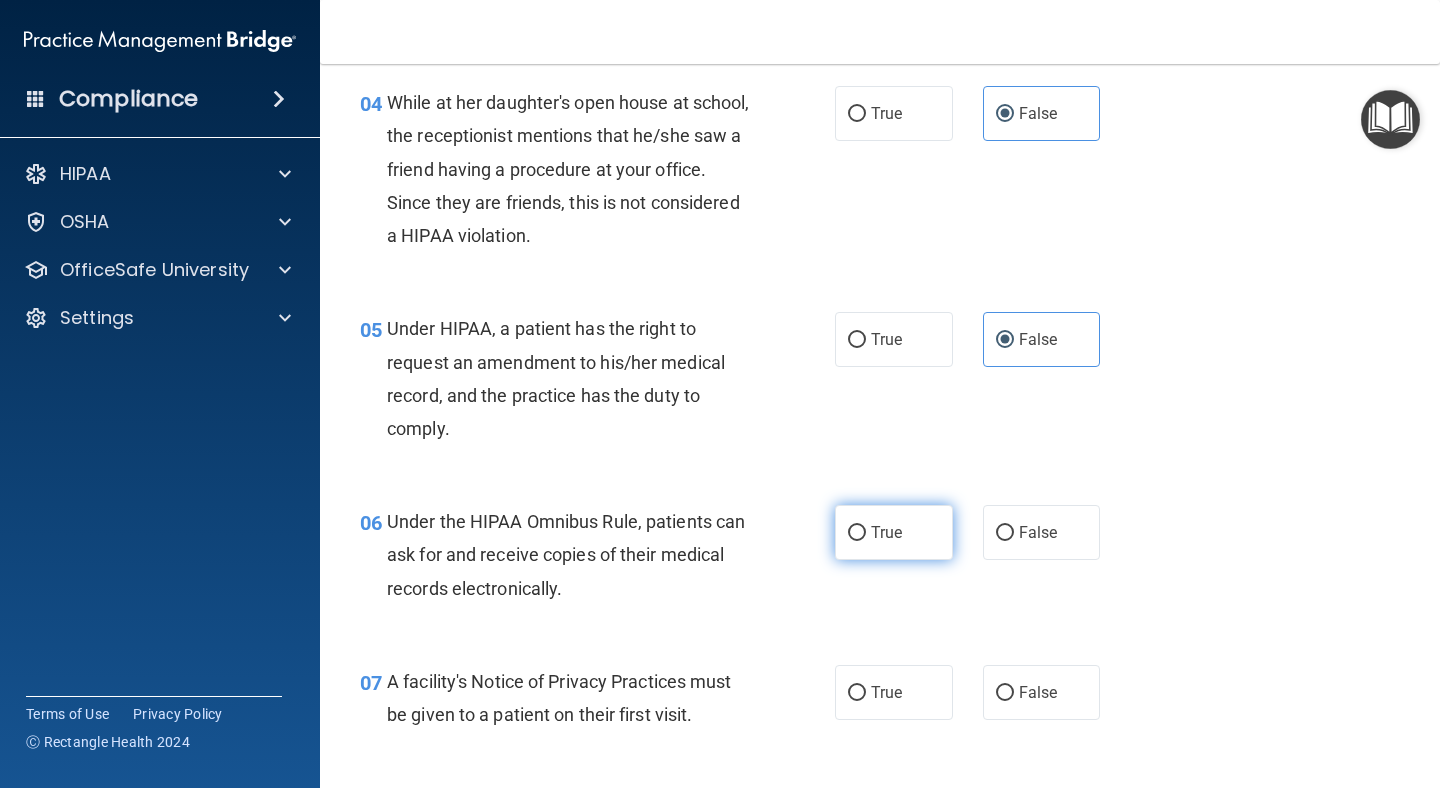 click on "True" at bounding box center (894, 532) 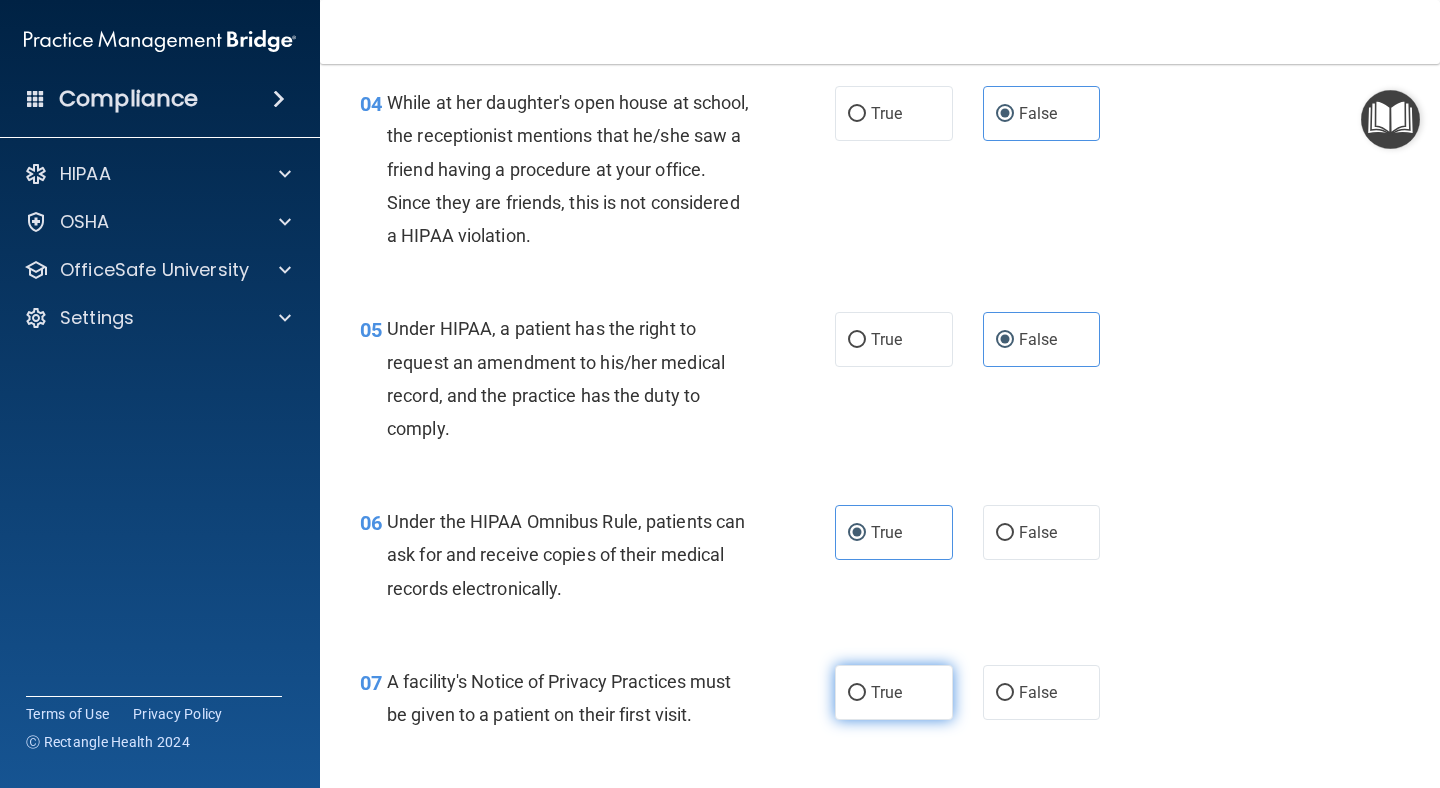 click on "True" at bounding box center [894, 692] 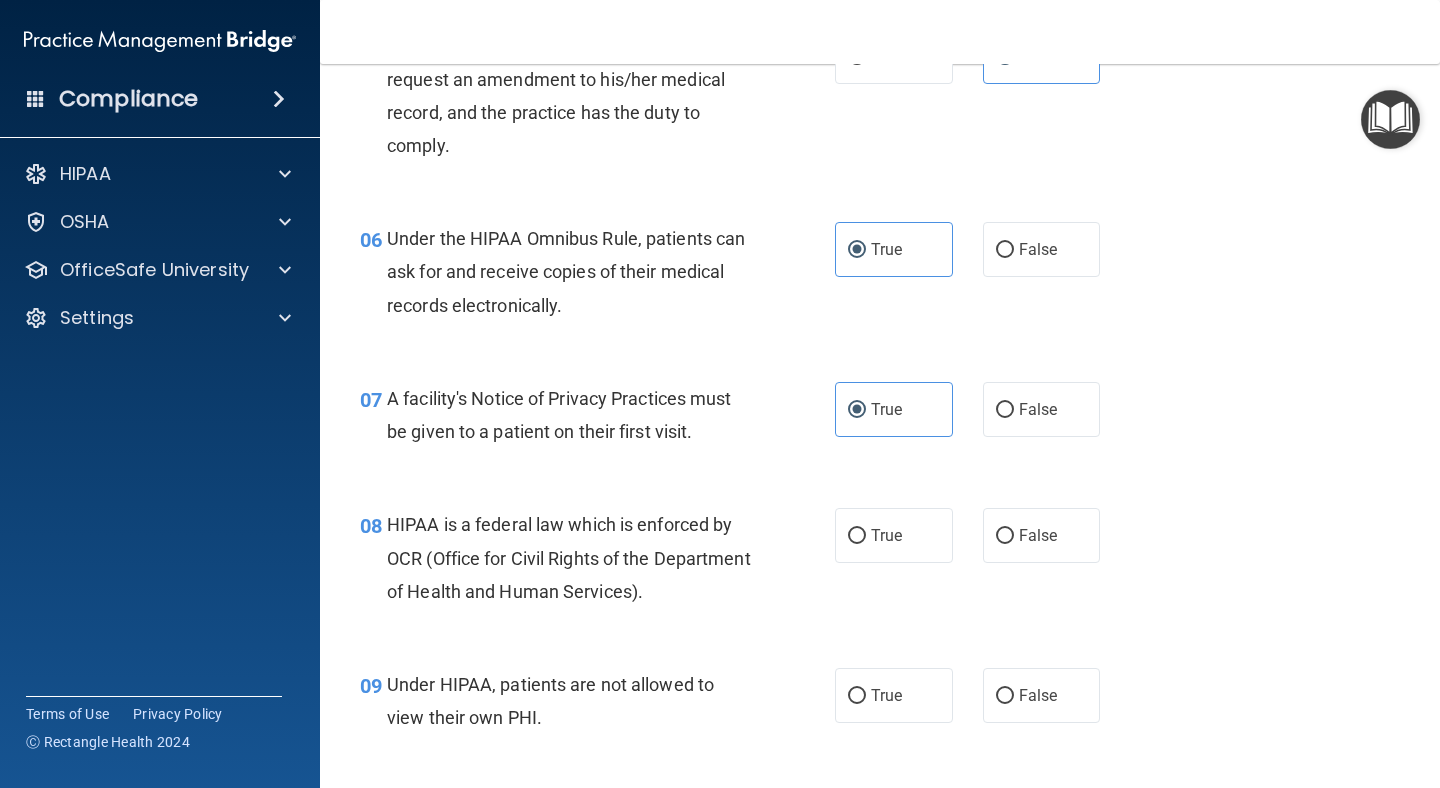 scroll, scrollTop: 976, scrollLeft: 0, axis: vertical 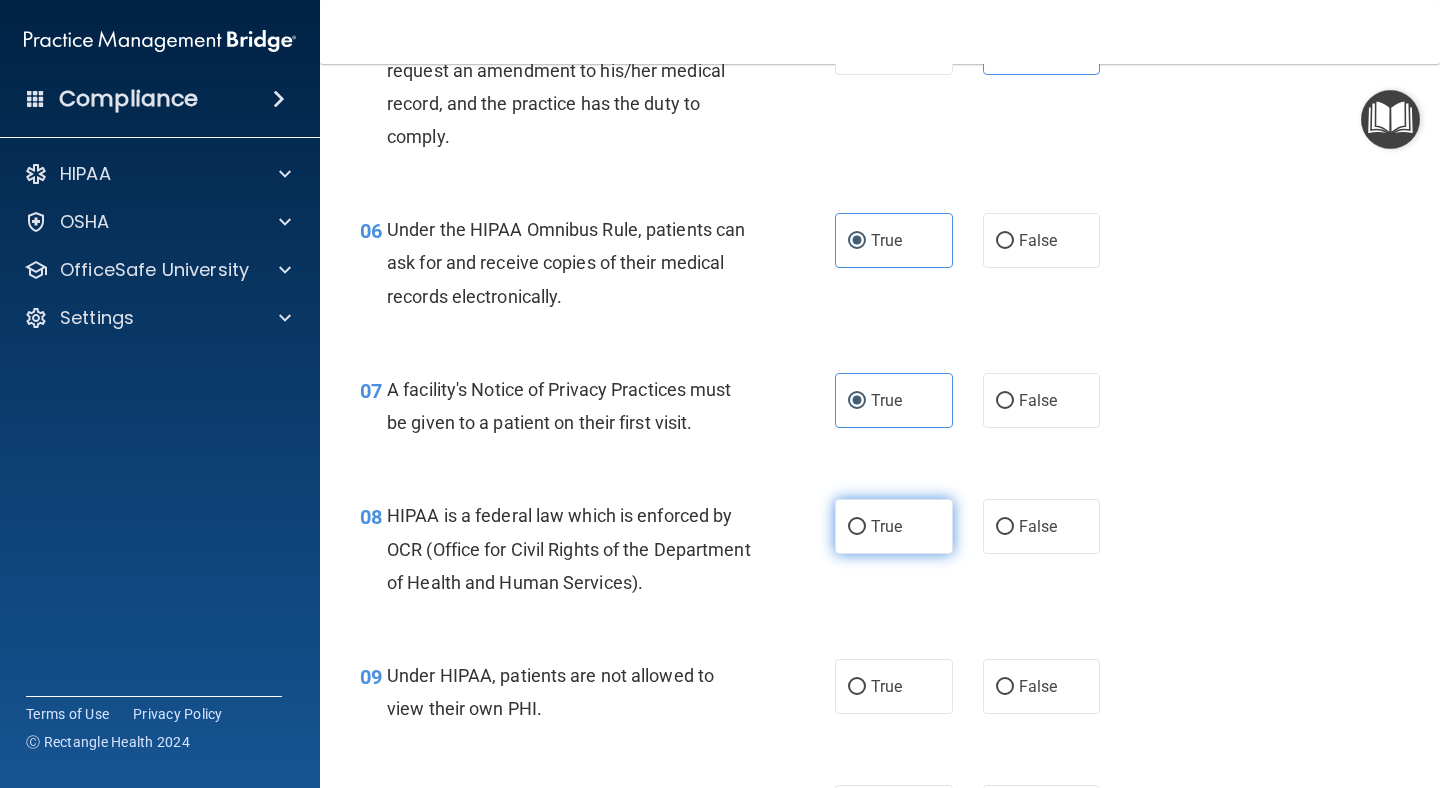 click on "True" at bounding box center (894, 526) 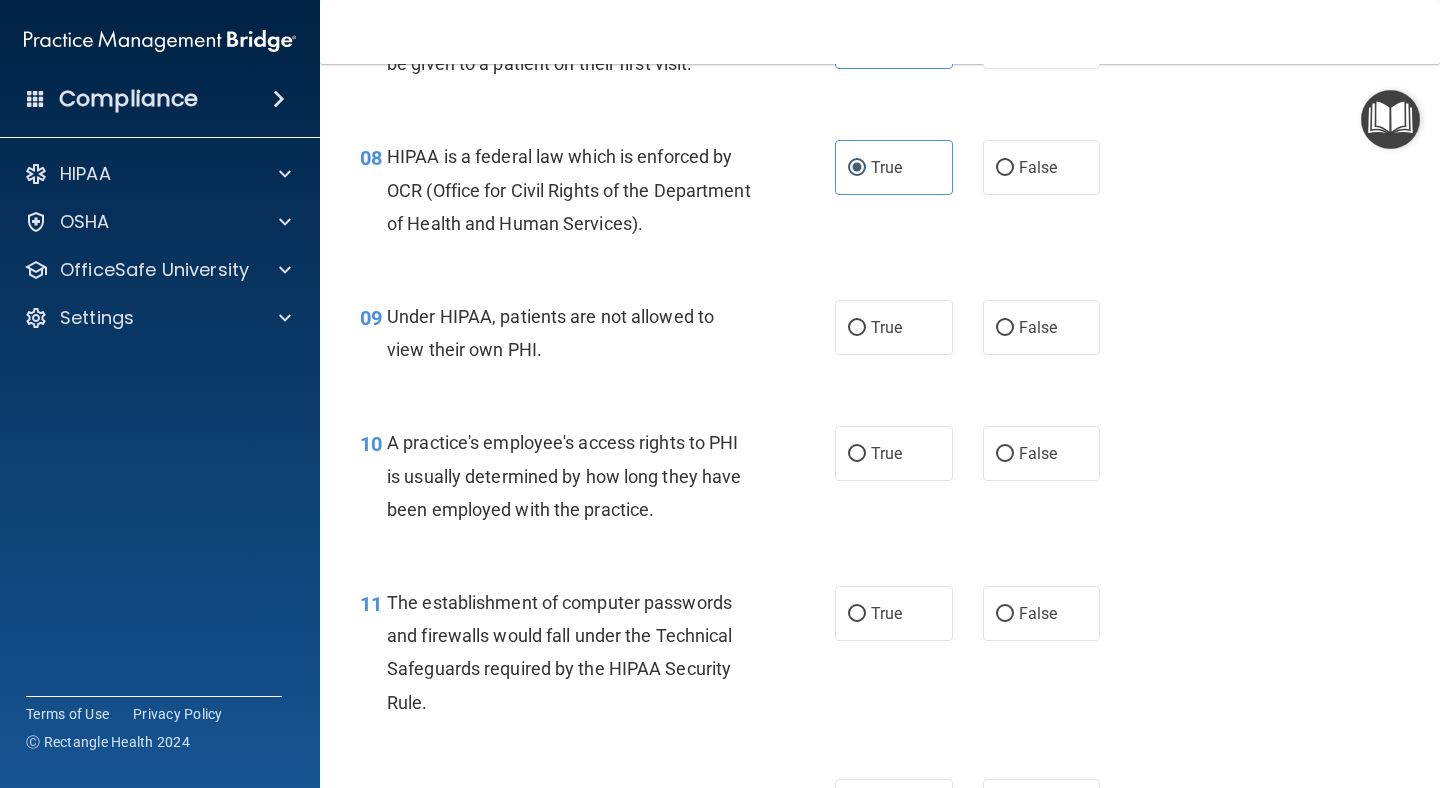 scroll, scrollTop: 1347, scrollLeft: 0, axis: vertical 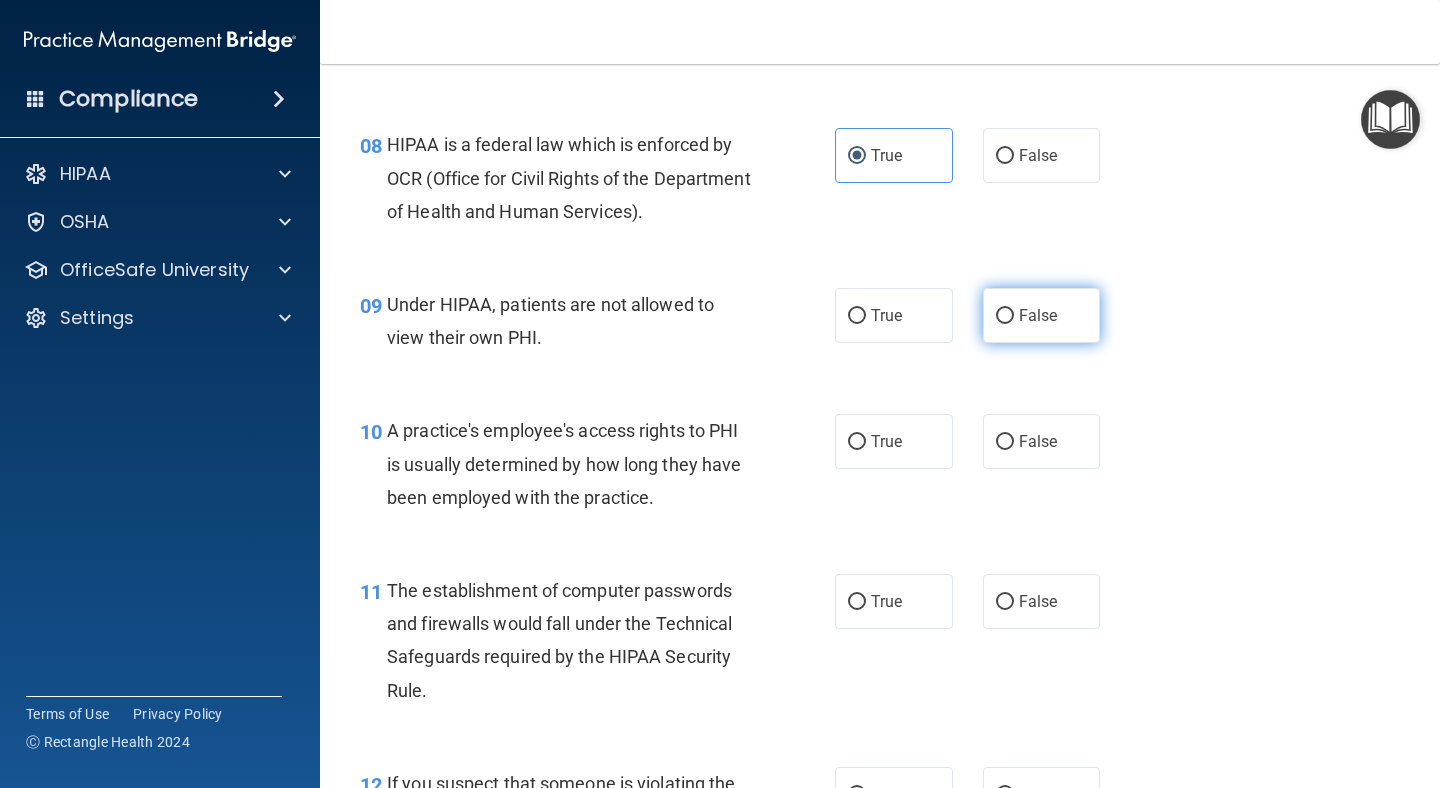 click on "False" at bounding box center [1038, 315] 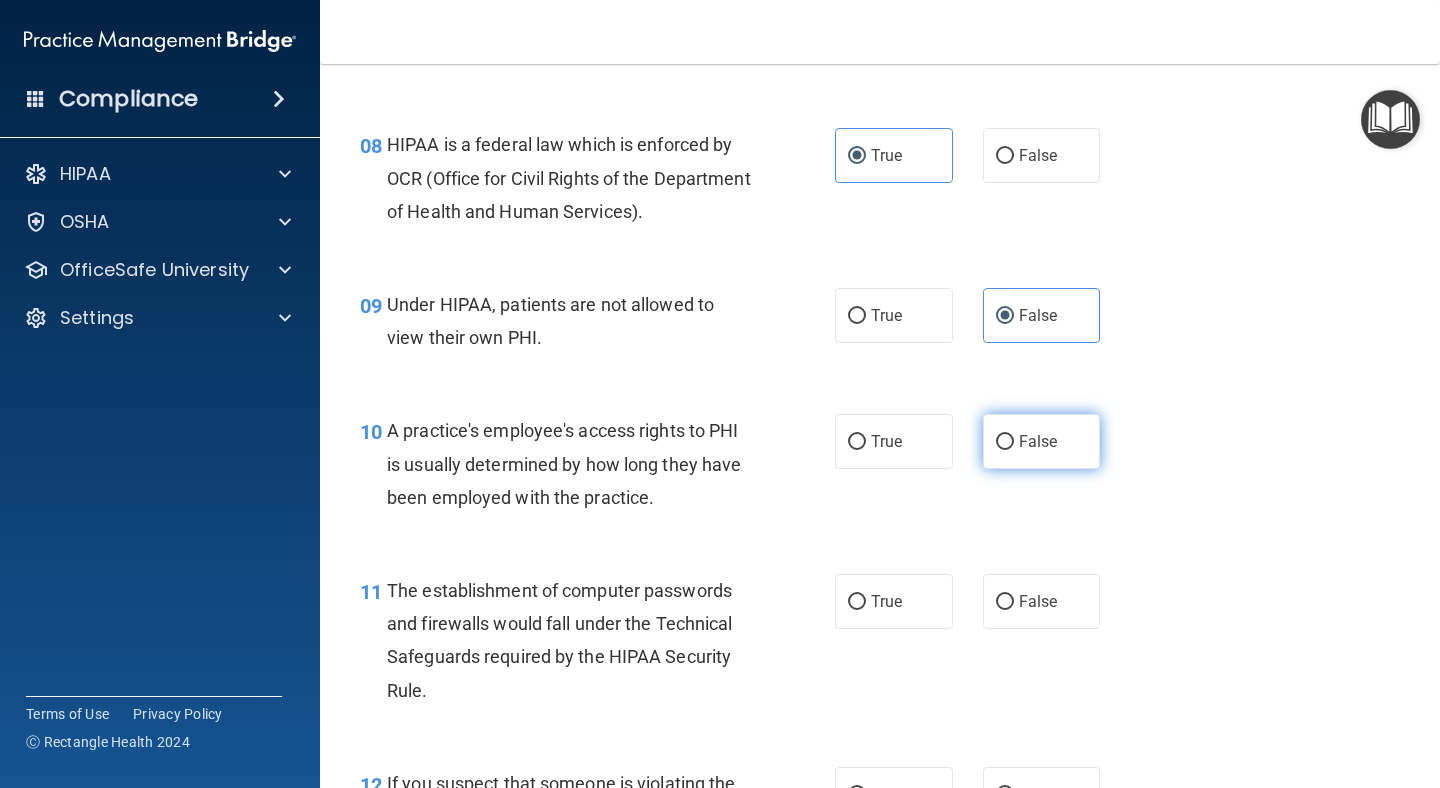 click on "False" at bounding box center (1038, 441) 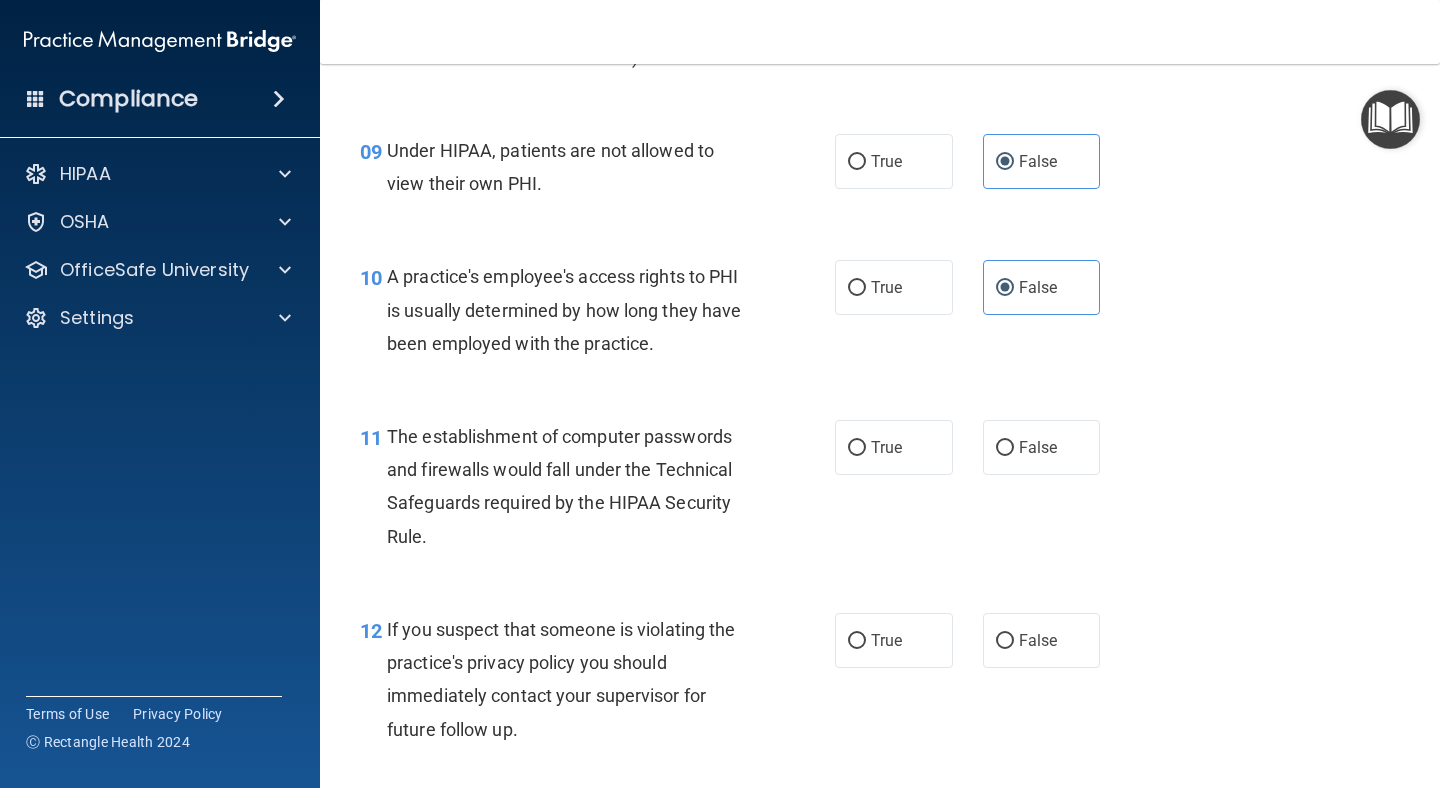 scroll, scrollTop: 1512, scrollLeft: 0, axis: vertical 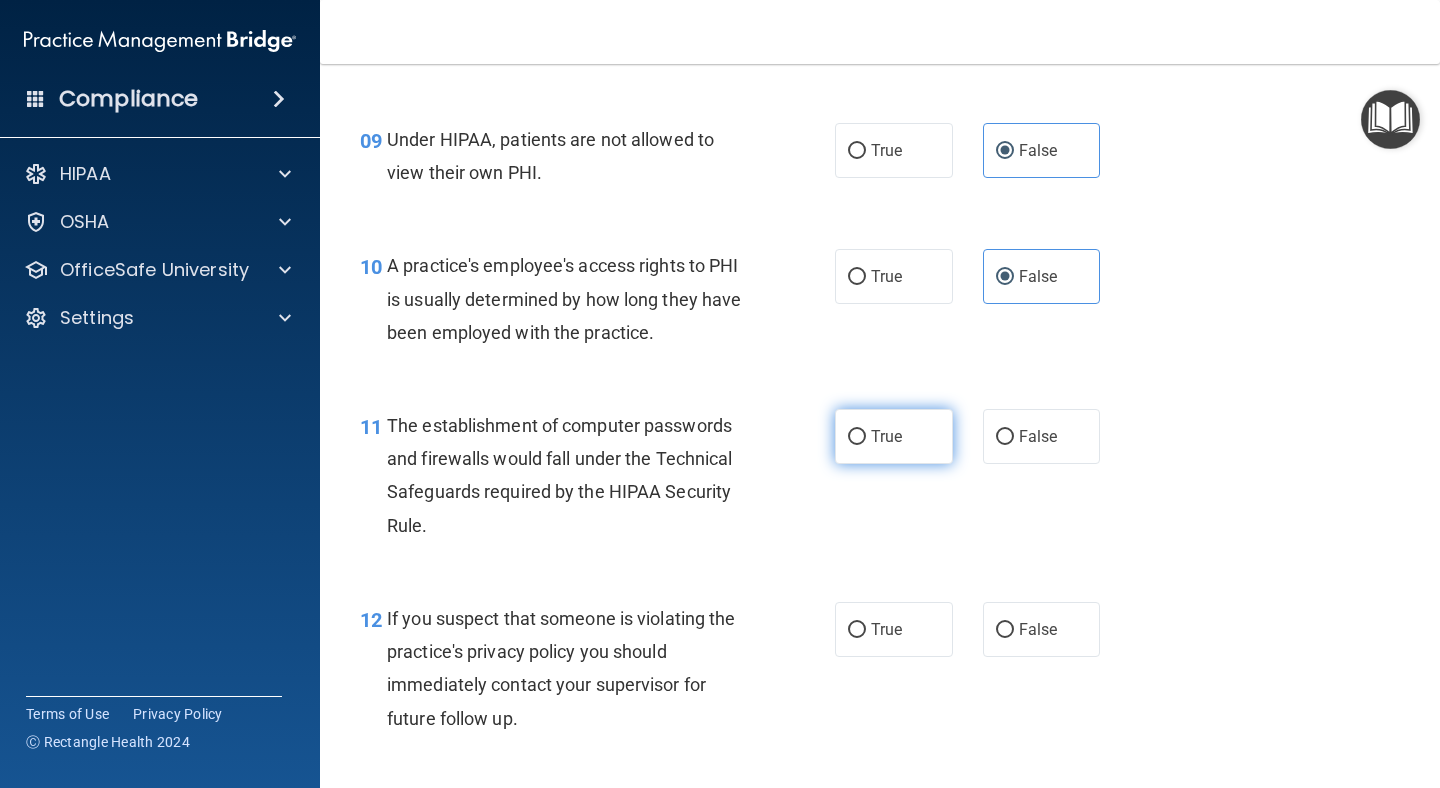 click on "True" at bounding box center (894, 436) 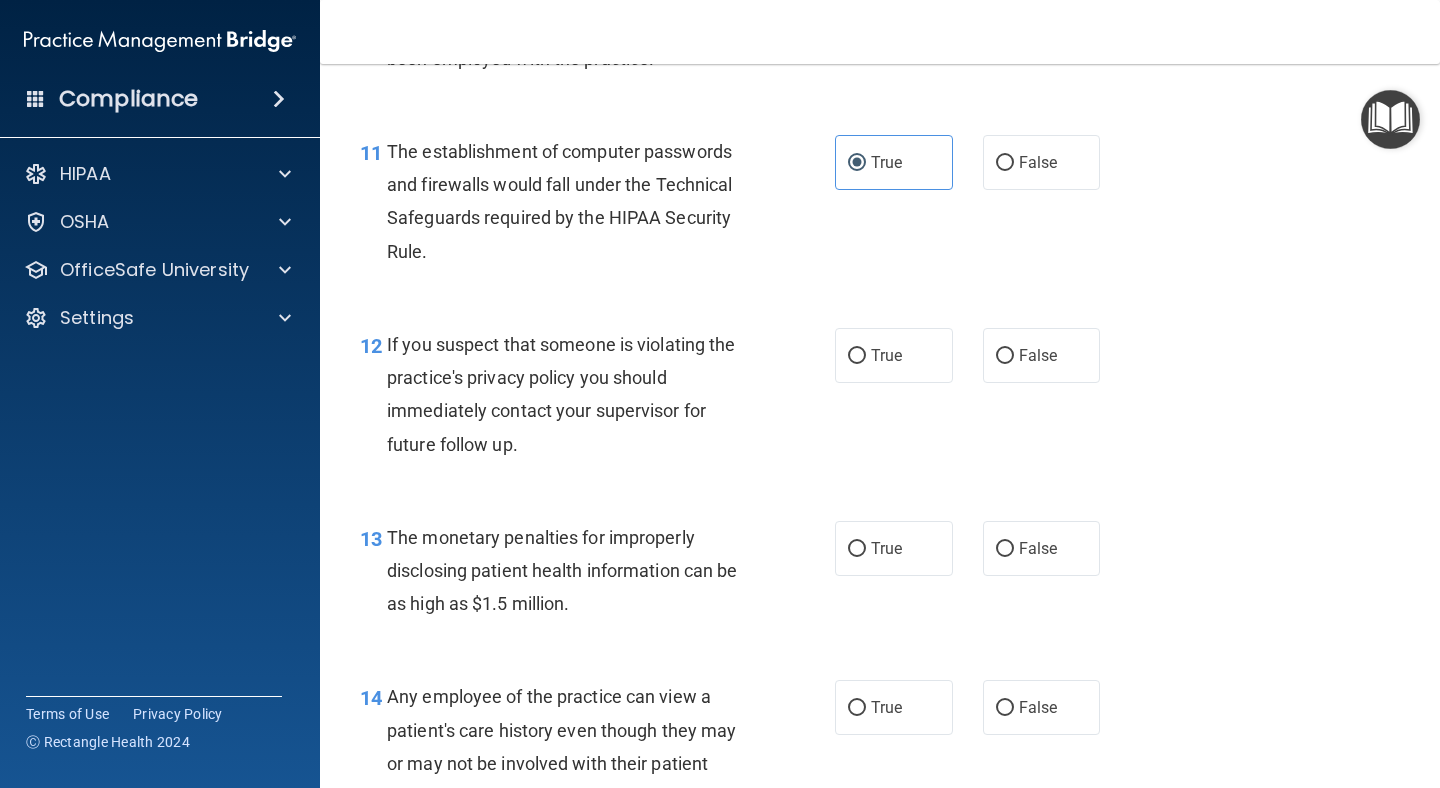 scroll, scrollTop: 1835, scrollLeft: 0, axis: vertical 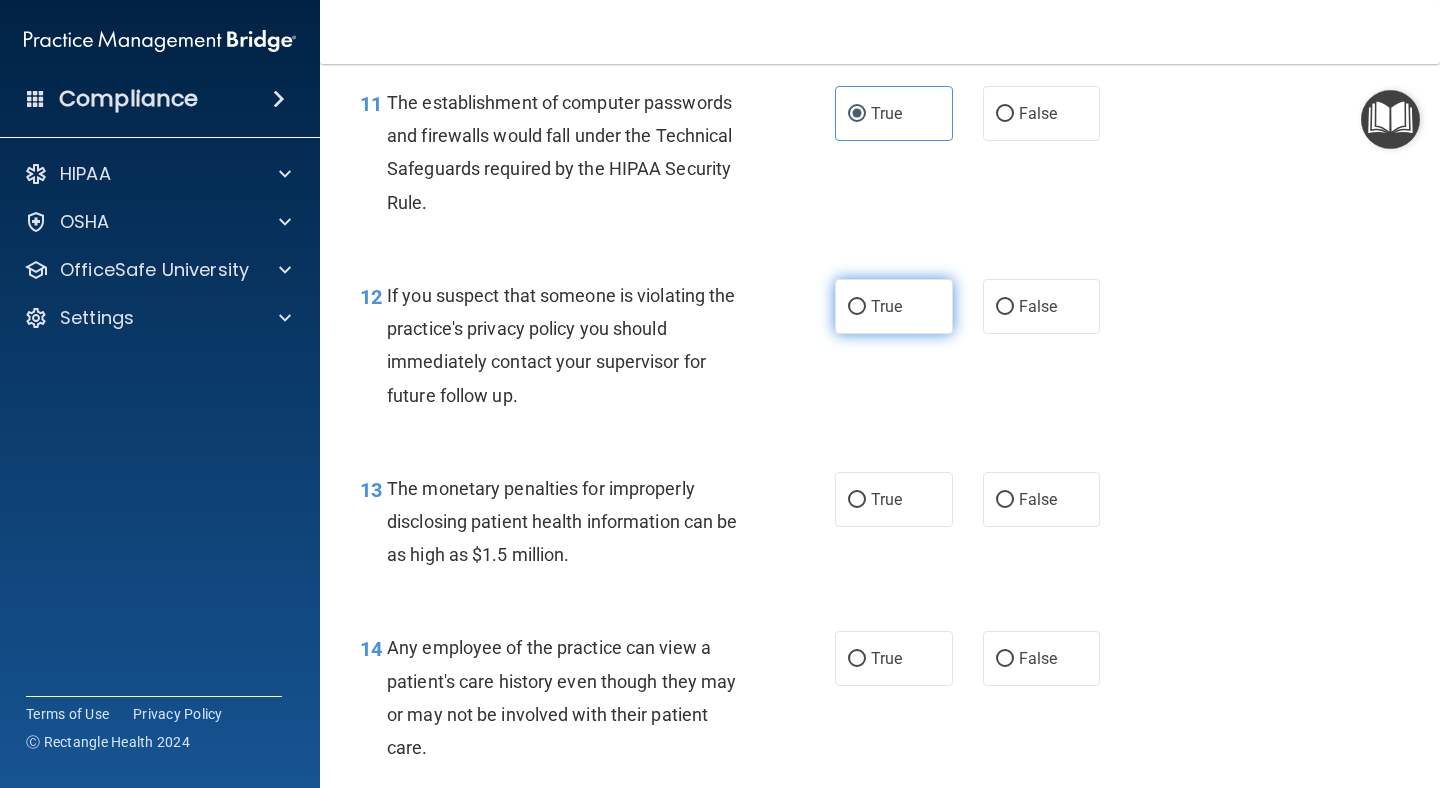 click on "True" at bounding box center [894, 306] 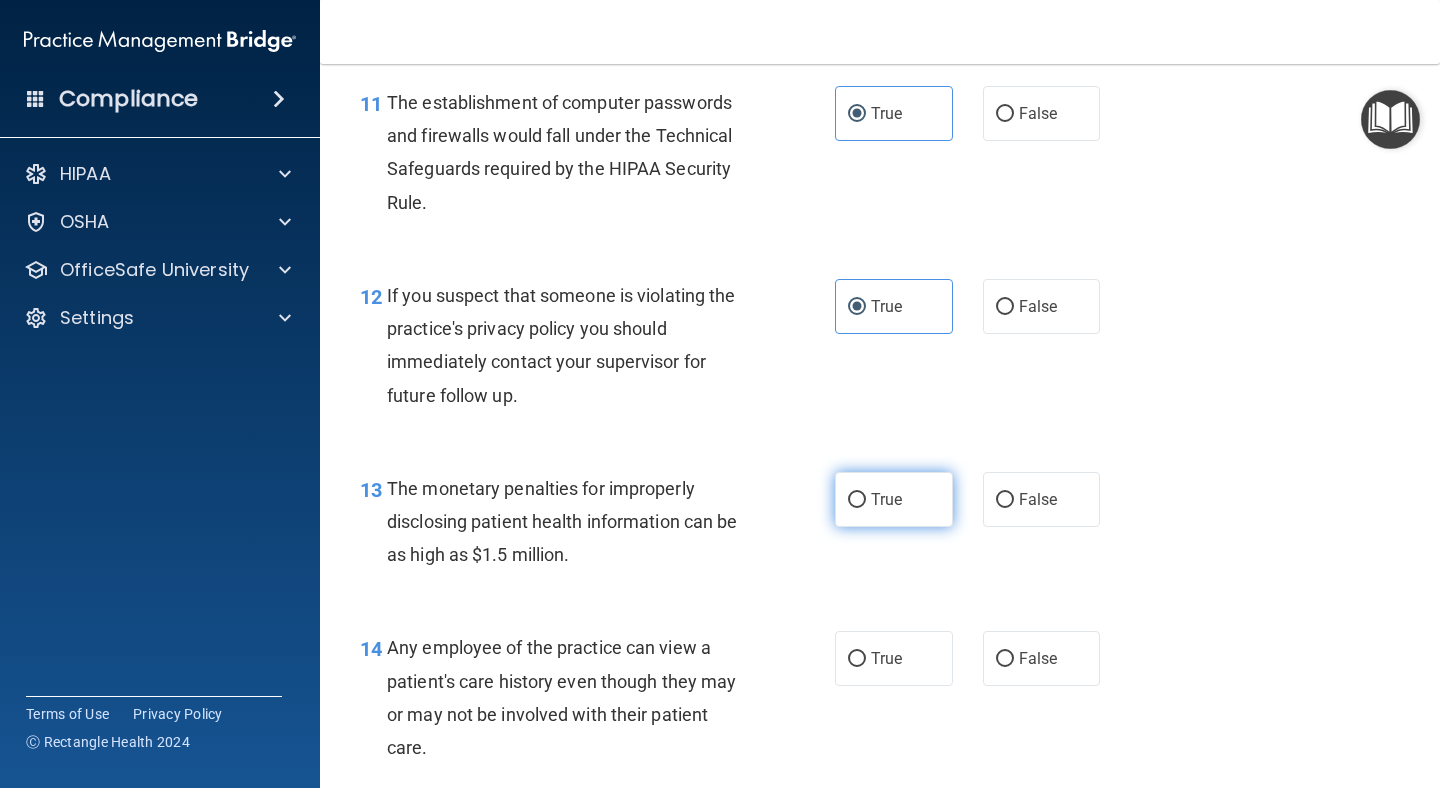 click on "True" at bounding box center [894, 499] 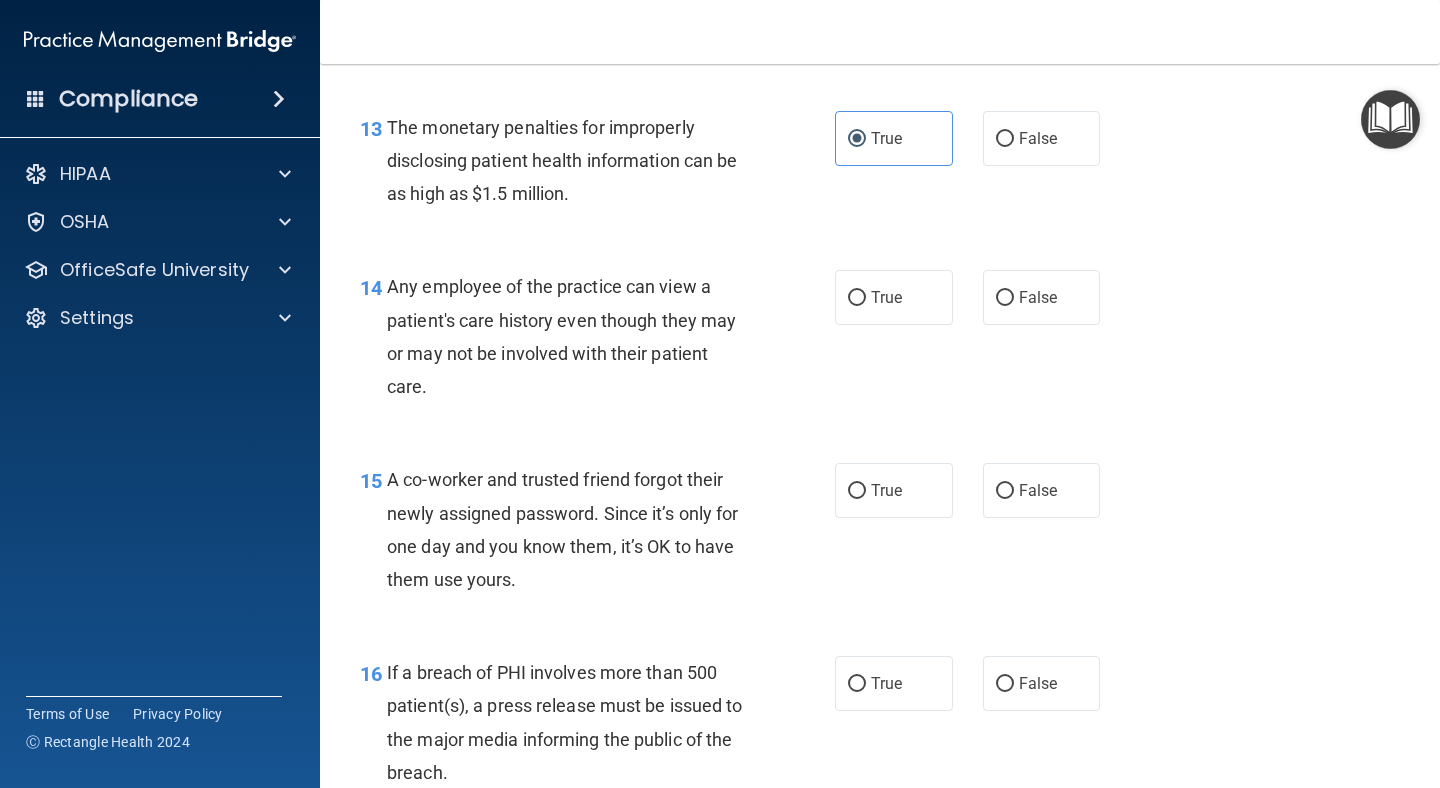 scroll, scrollTop: 2203, scrollLeft: 0, axis: vertical 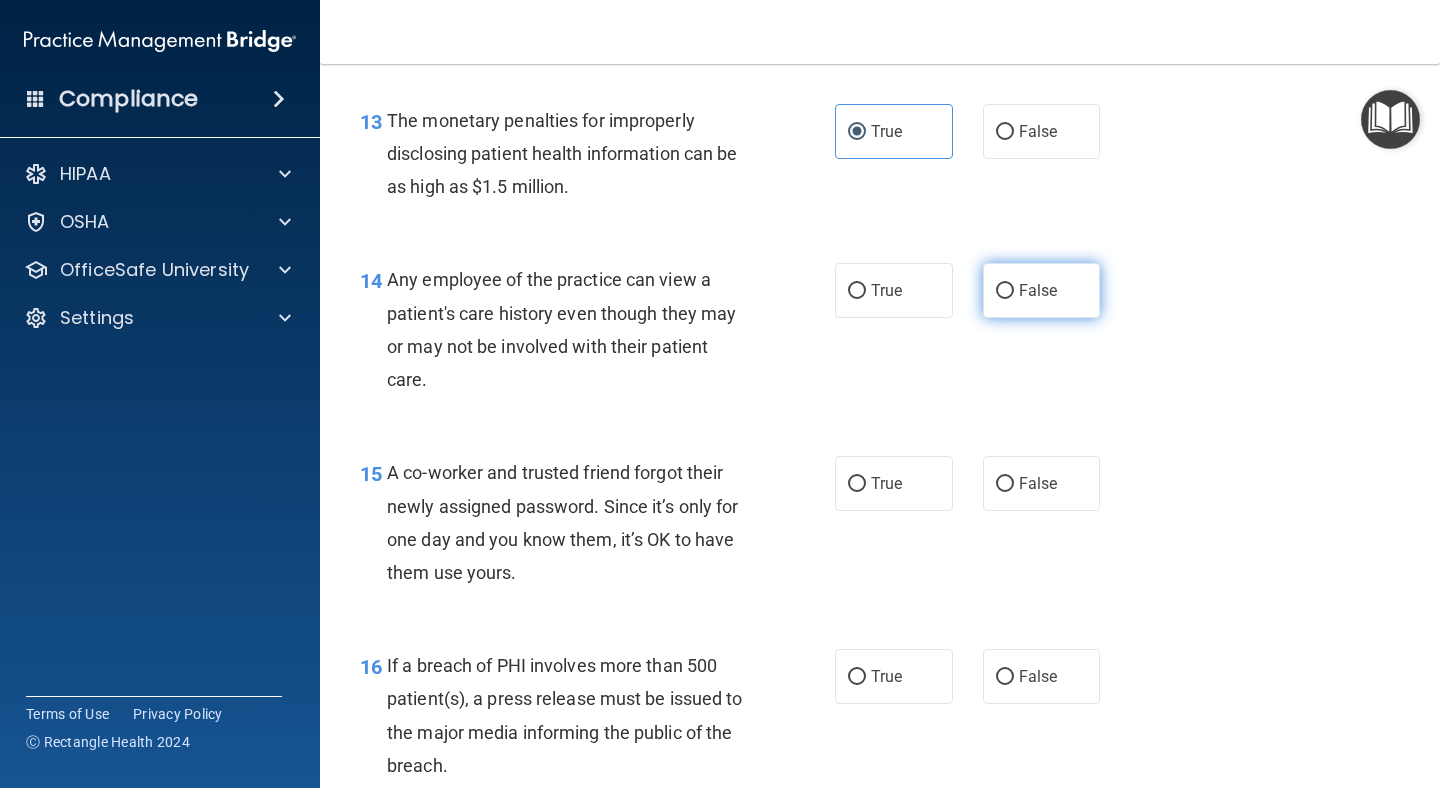 click on "False" at bounding box center (1042, 290) 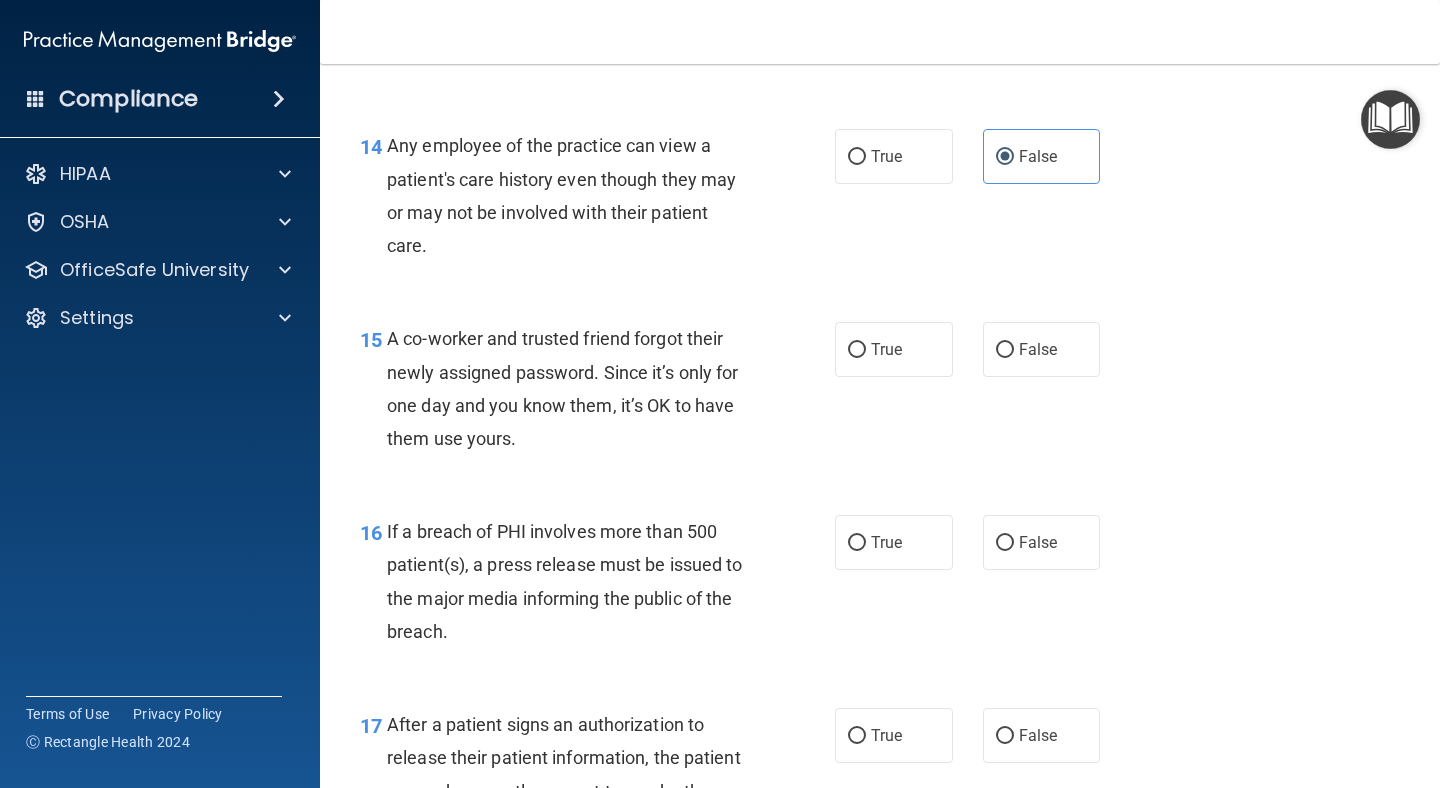 scroll, scrollTop: 2363, scrollLeft: 0, axis: vertical 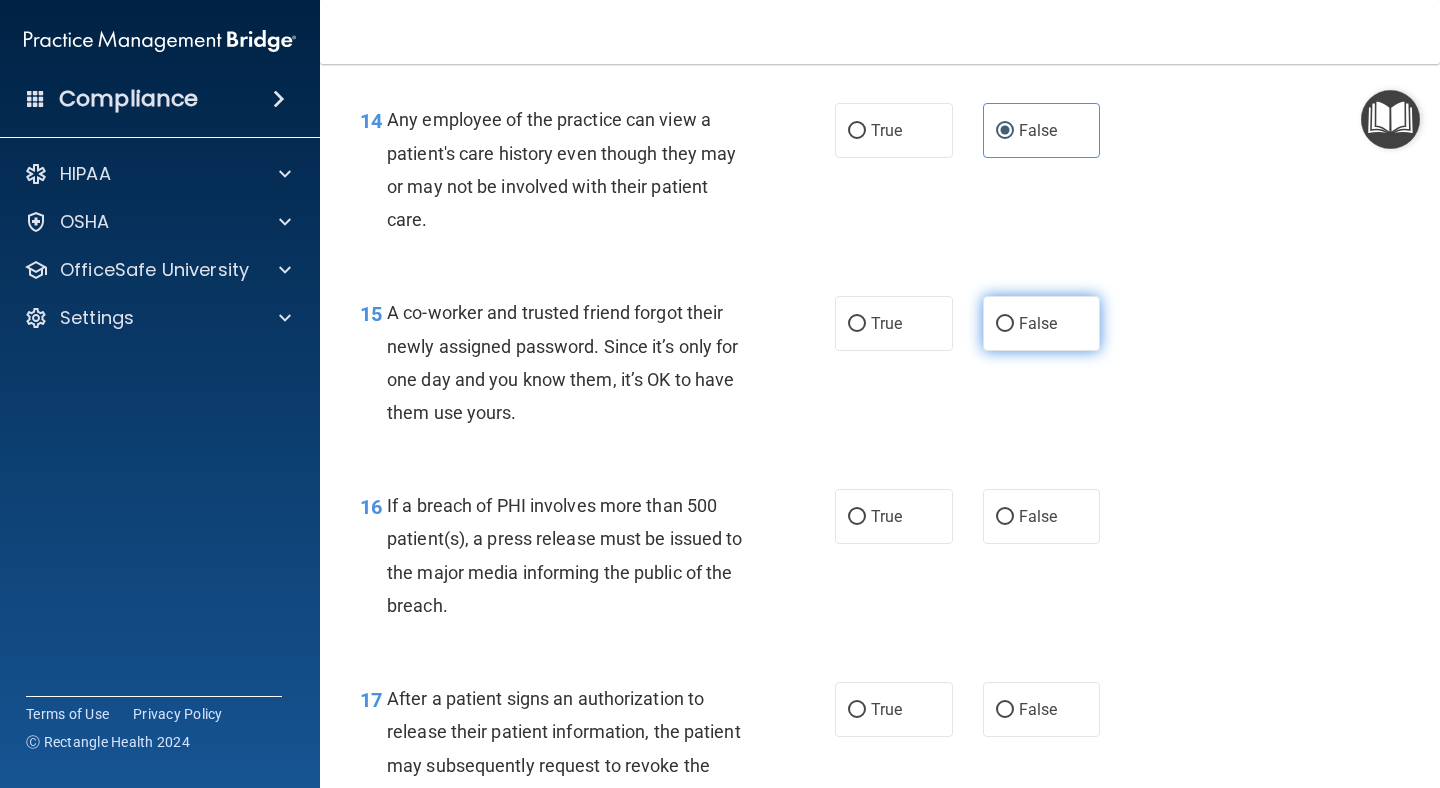 click on "False" at bounding box center (1042, 323) 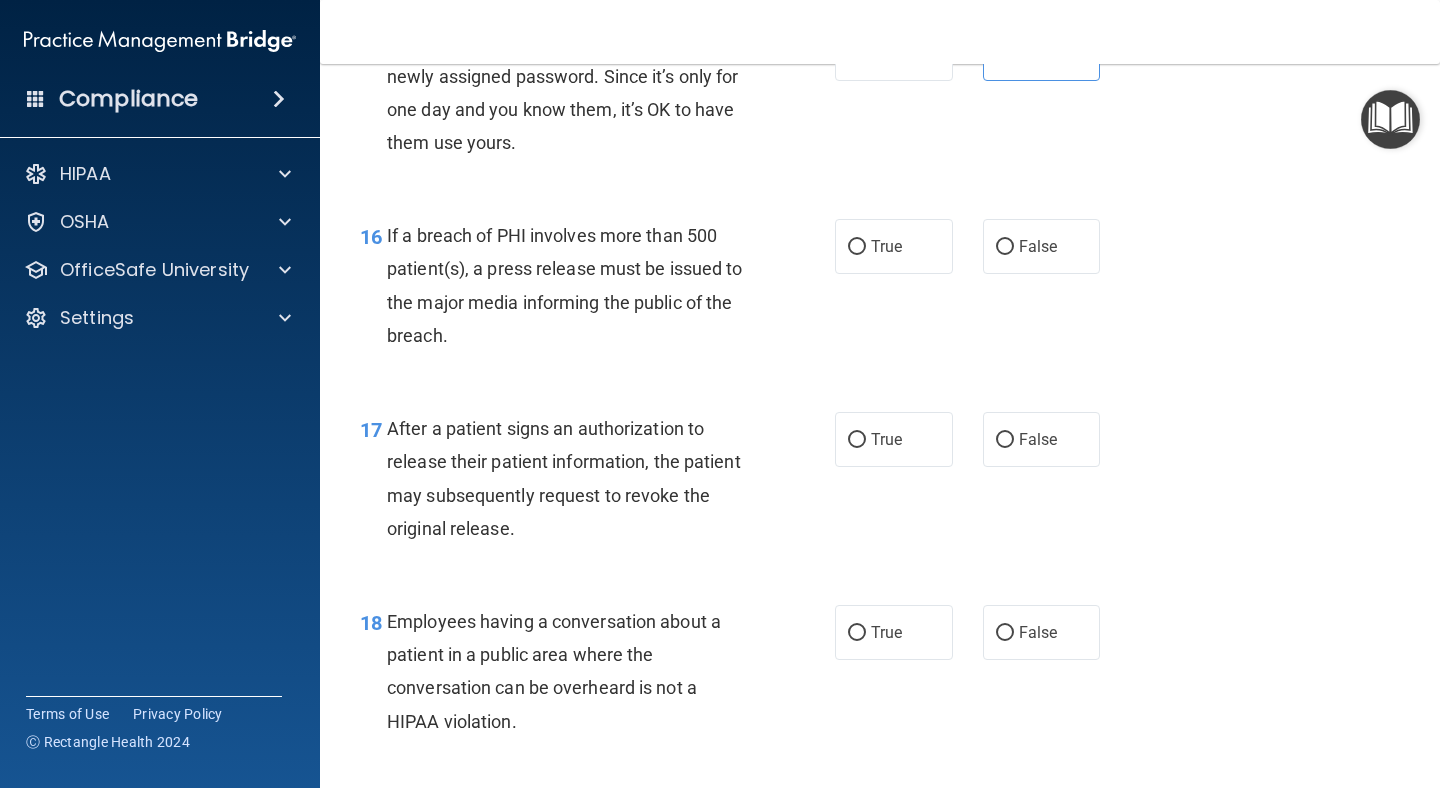 scroll, scrollTop: 2634, scrollLeft: 0, axis: vertical 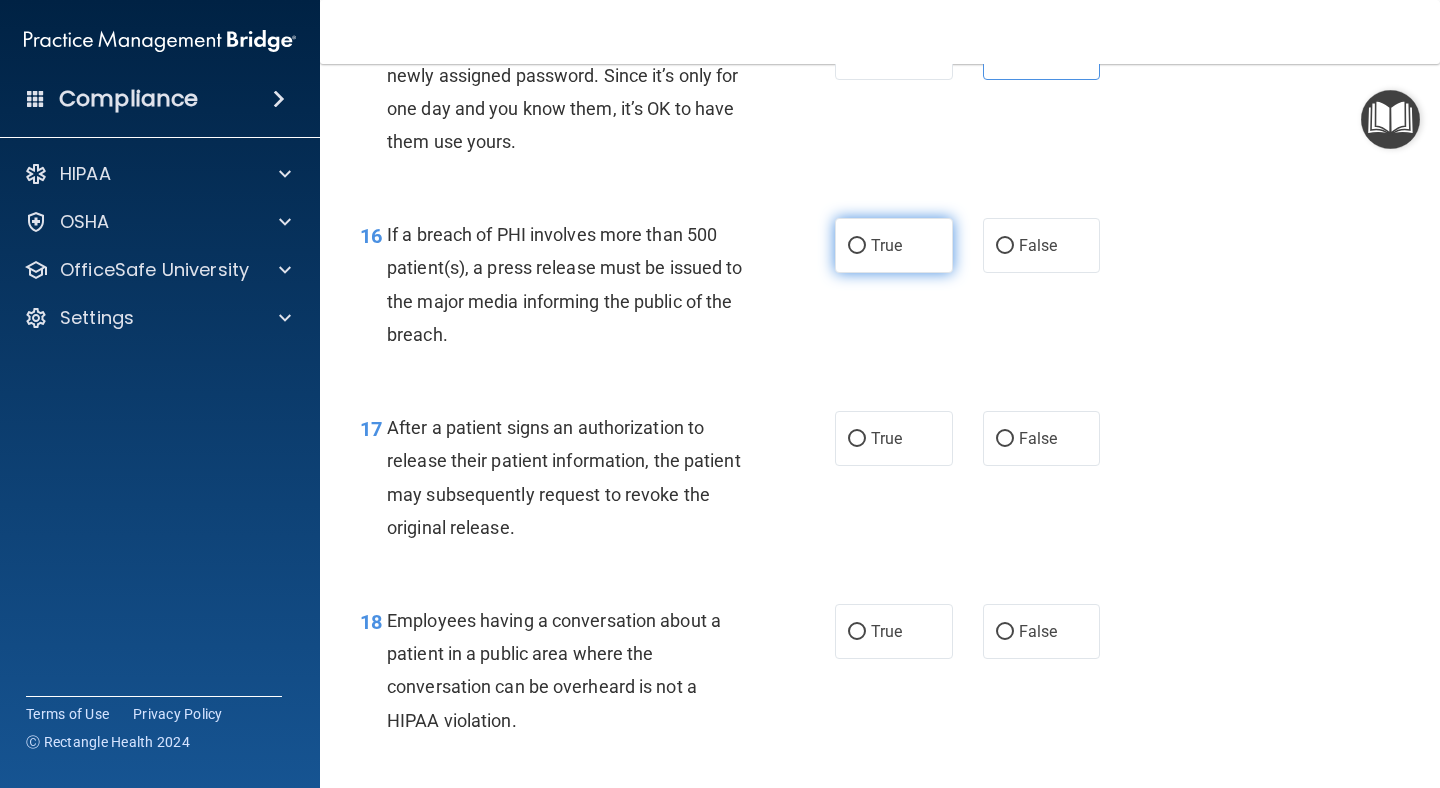click on "True" at bounding box center [894, 245] 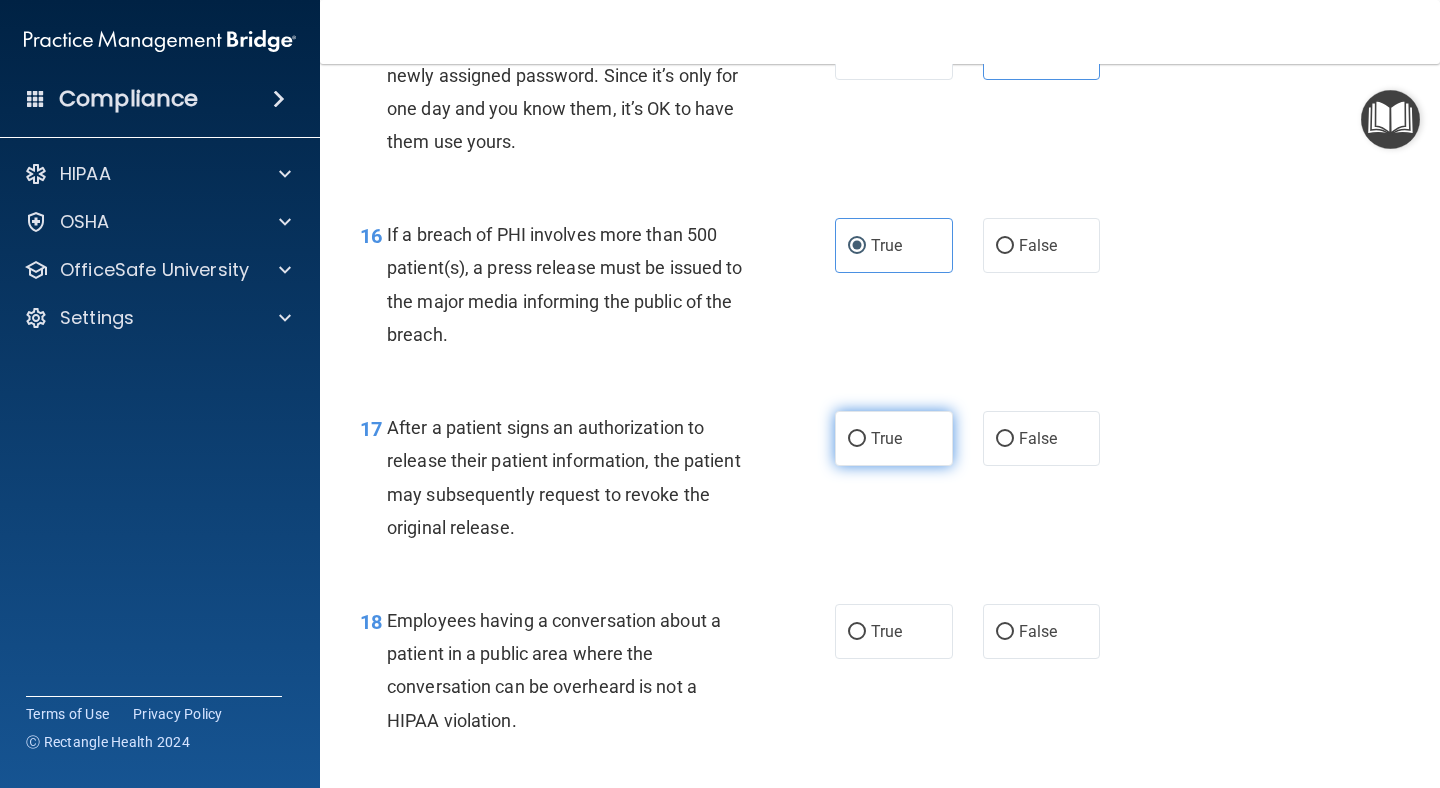 click on "True" at bounding box center (894, 438) 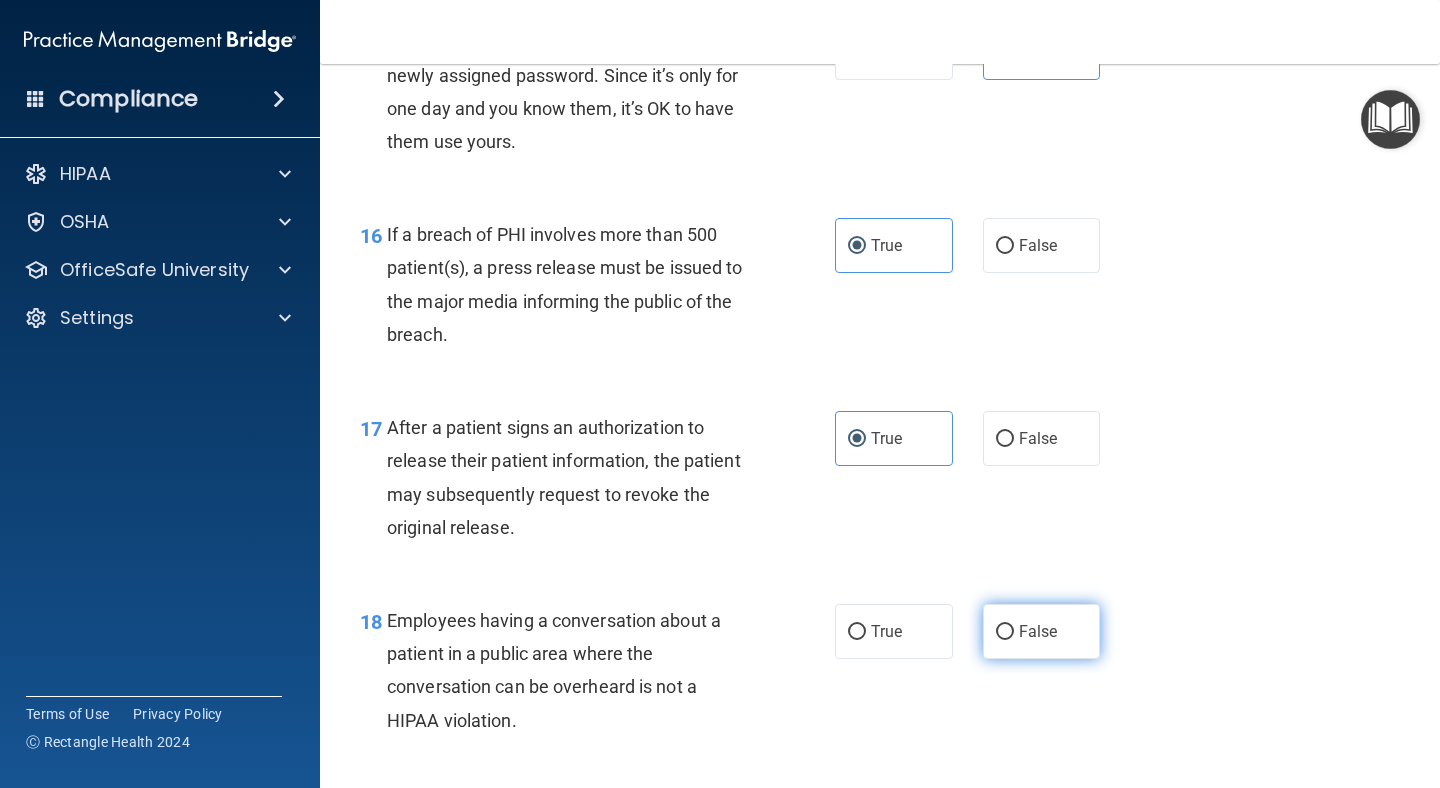 click on "False" at bounding box center (1038, 631) 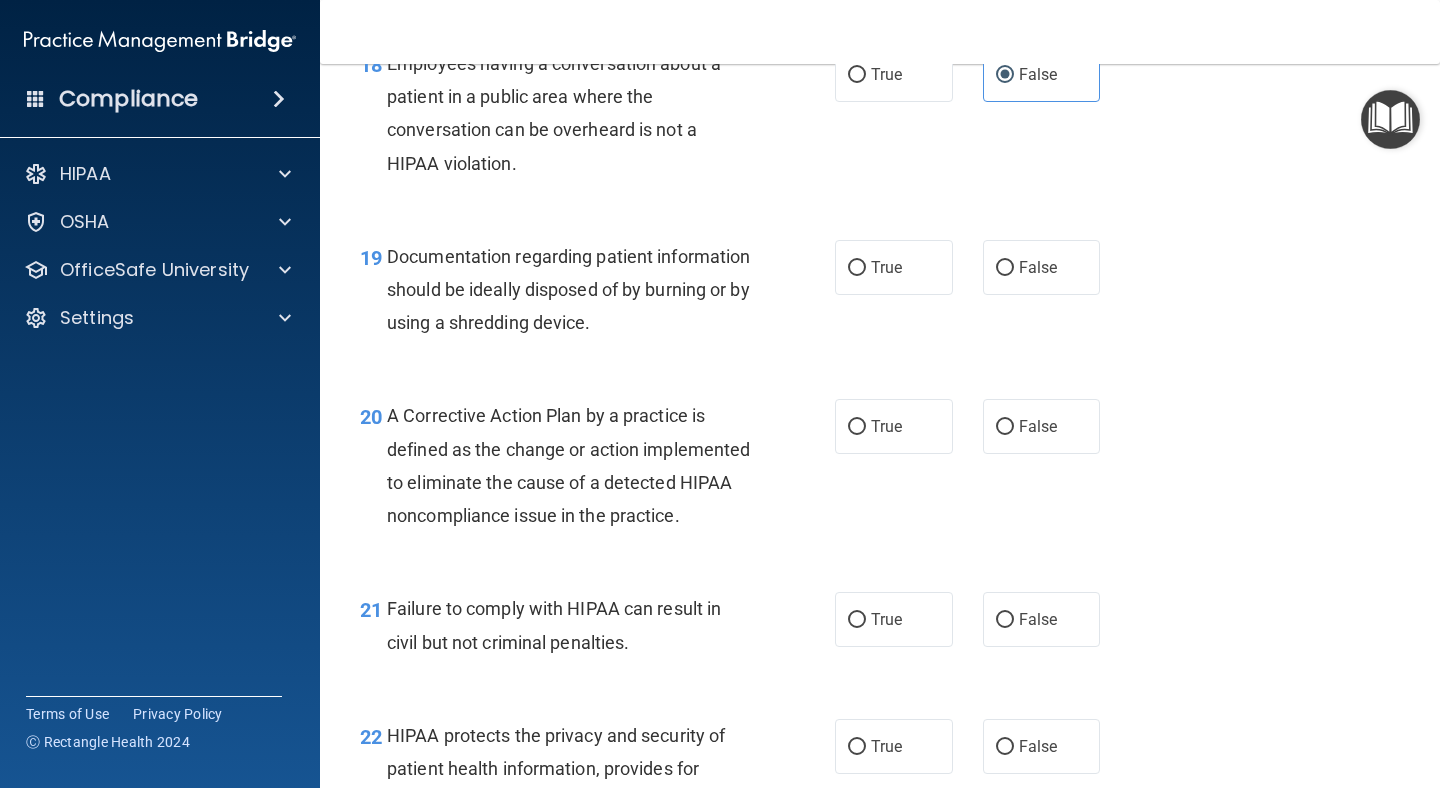 scroll, scrollTop: 3192, scrollLeft: 0, axis: vertical 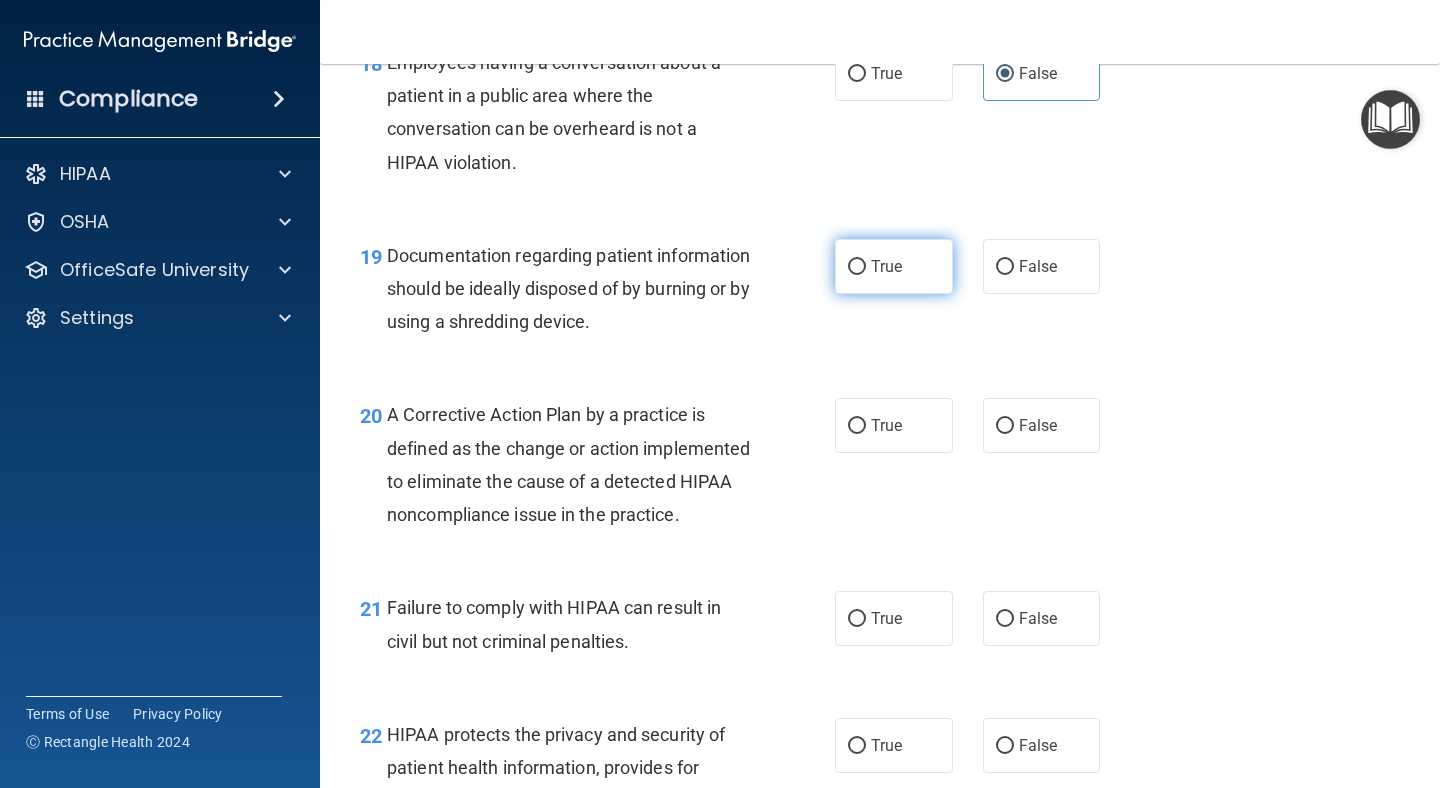 click on "True" at bounding box center [894, 266] 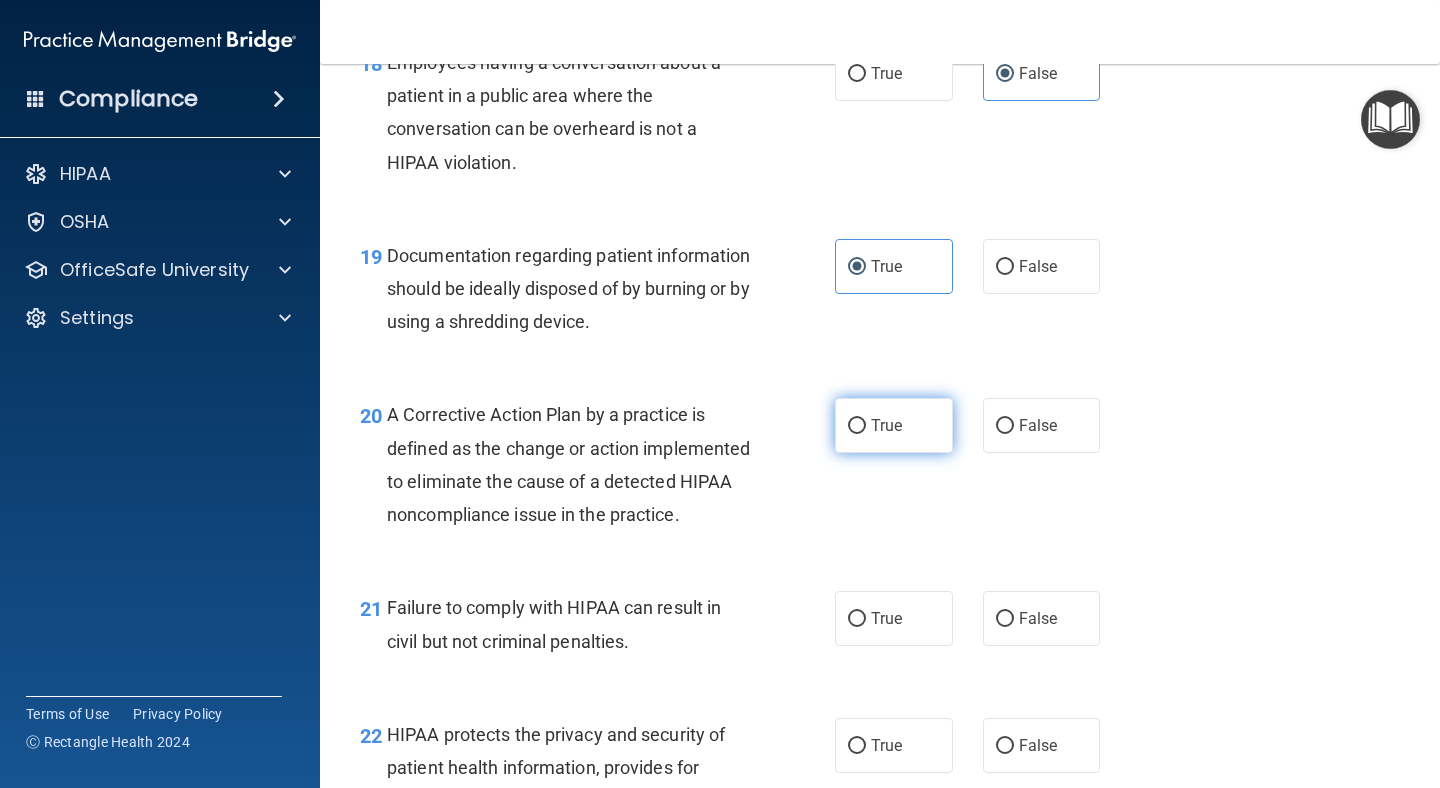 click on "True" at bounding box center [857, 426] 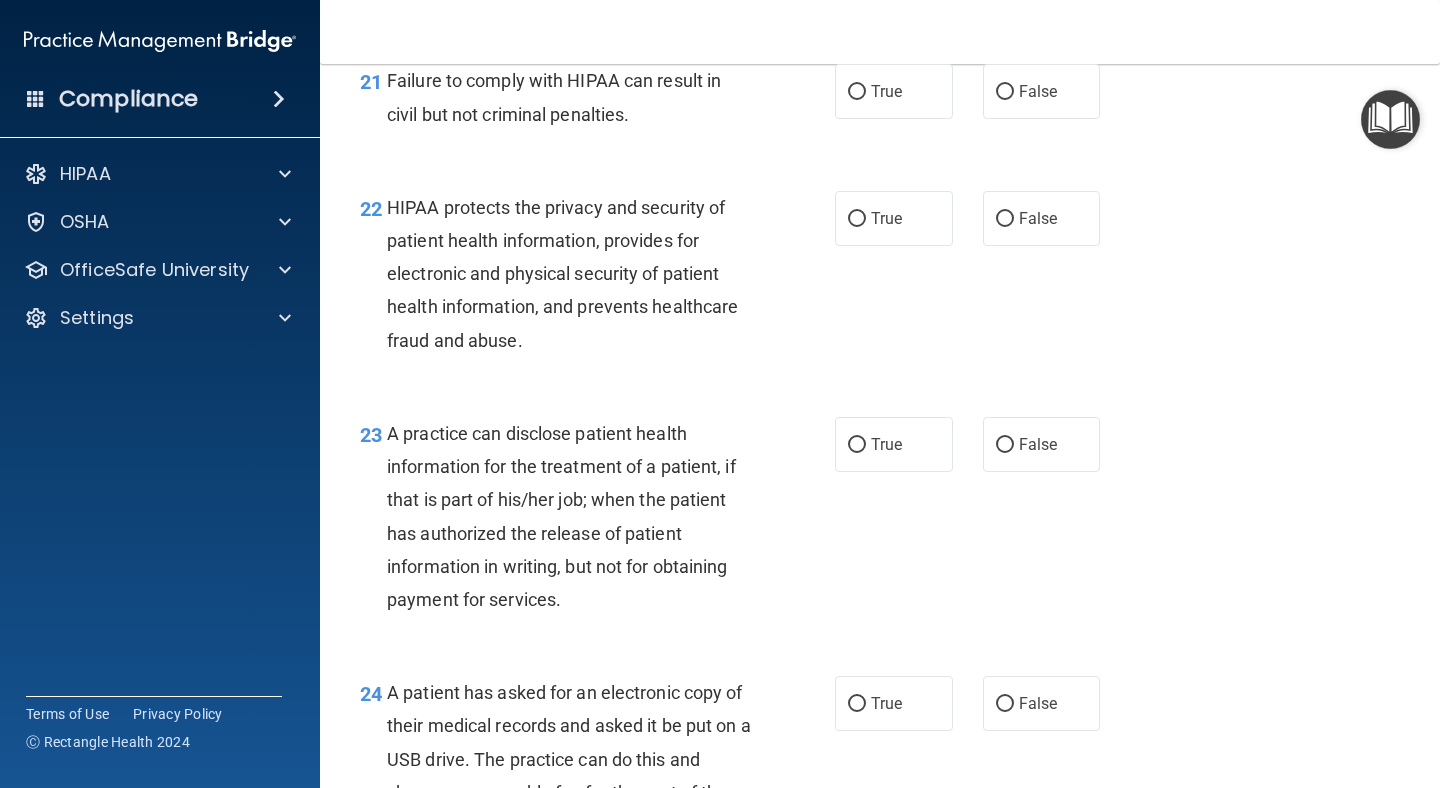 scroll, scrollTop: 3732, scrollLeft: 0, axis: vertical 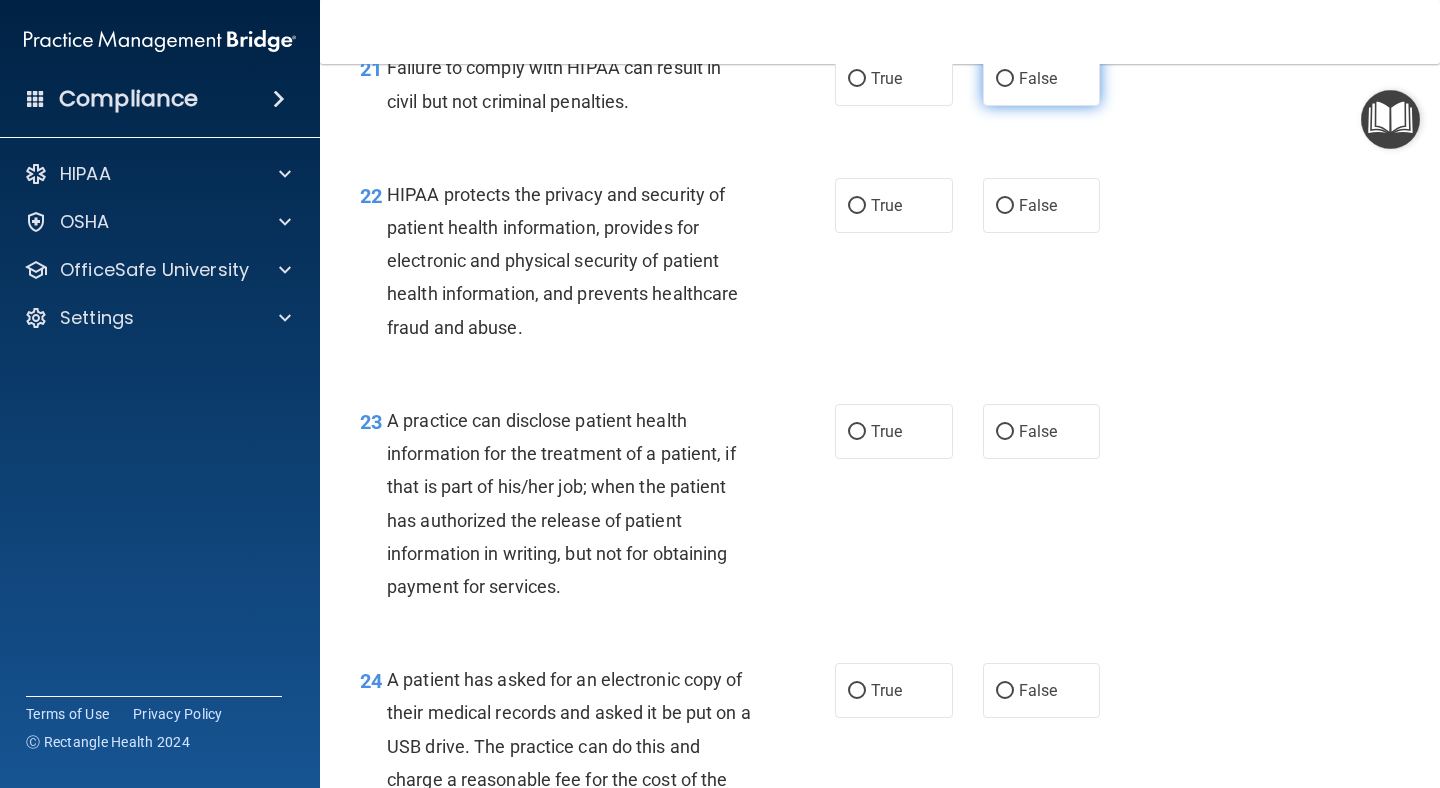 click on "False" at bounding box center [1042, 78] 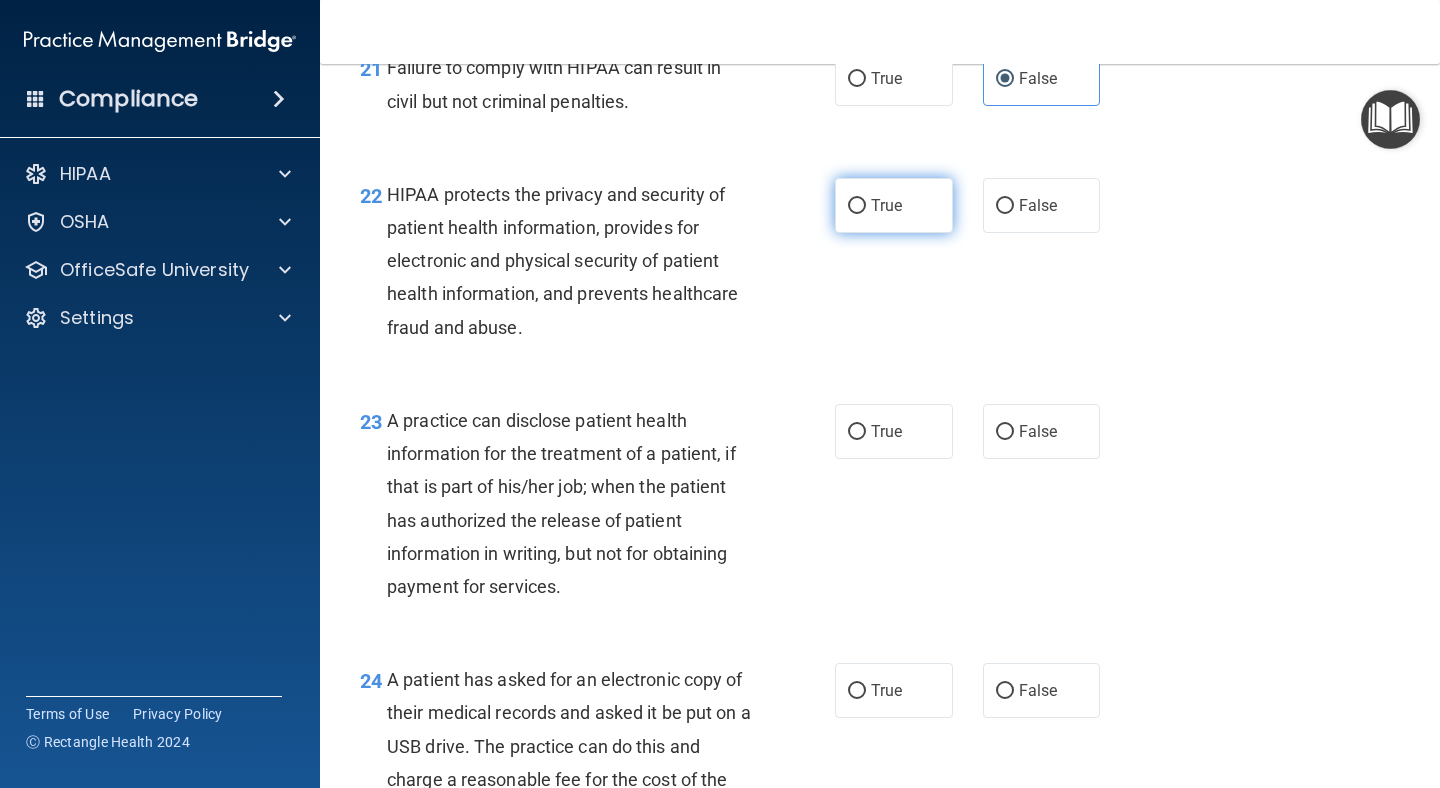 click on "True" at bounding box center [886, 205] 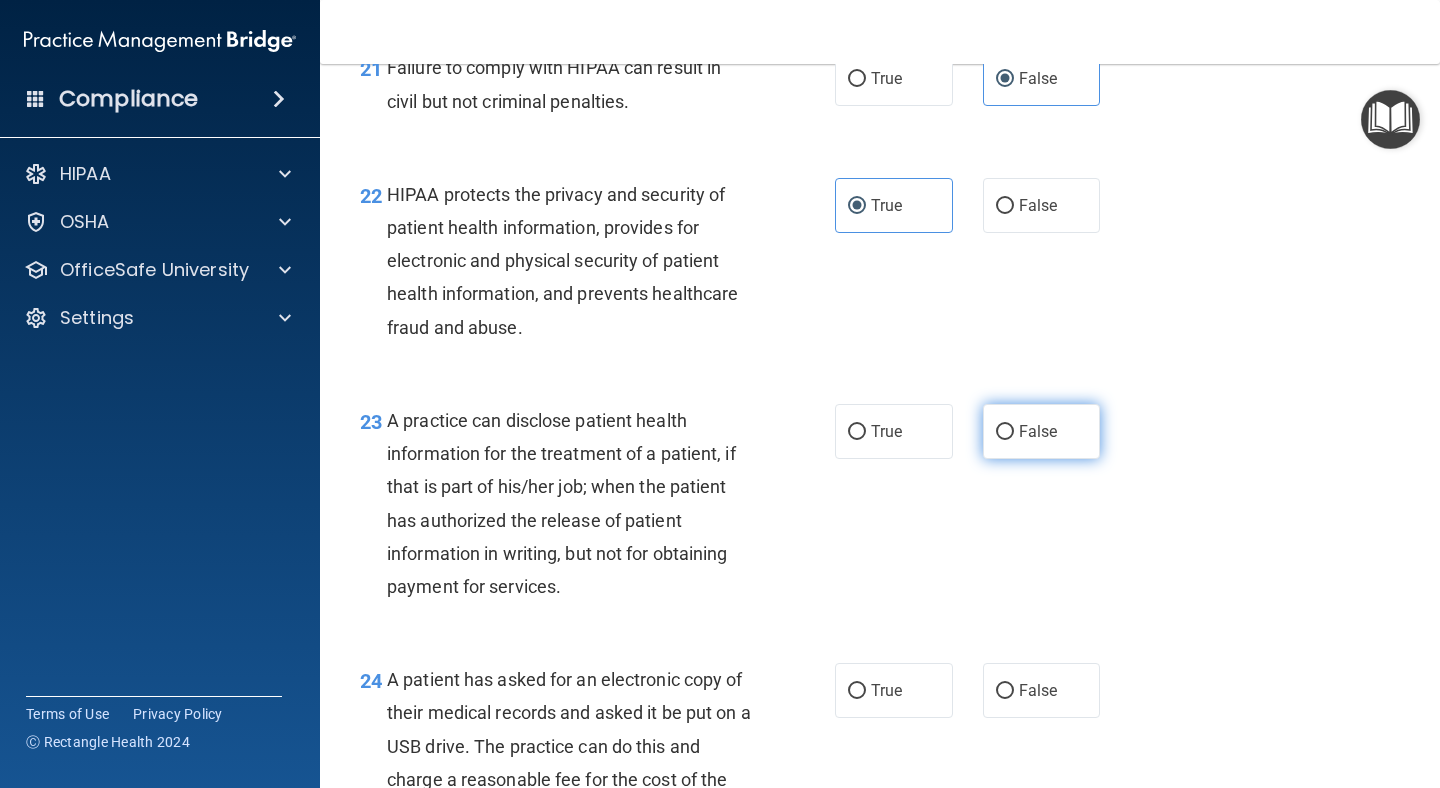 click on "False" at bounding box center (1042, 431) 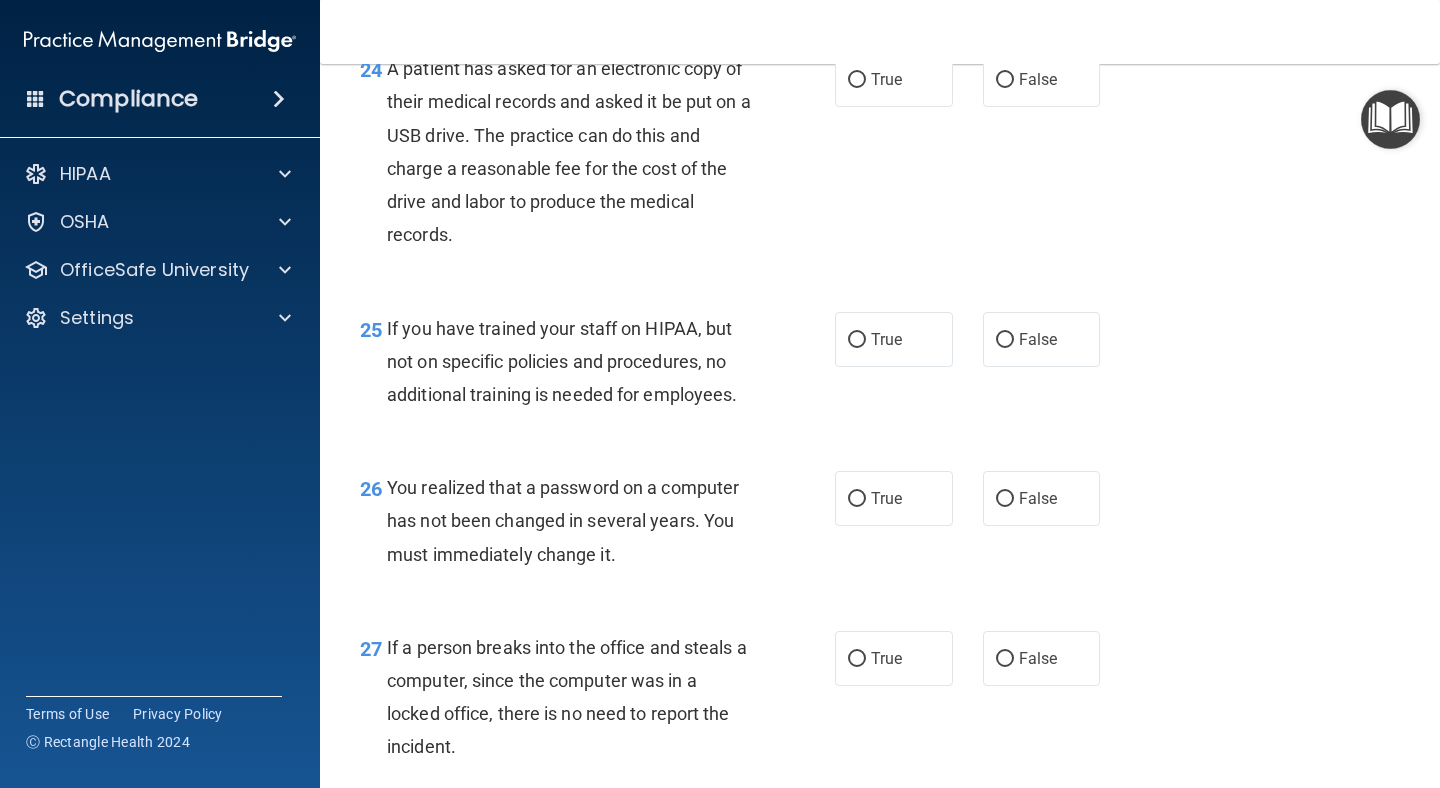 scroll, scrollTop: 4344, scrollLeft: 0, axis: vertical 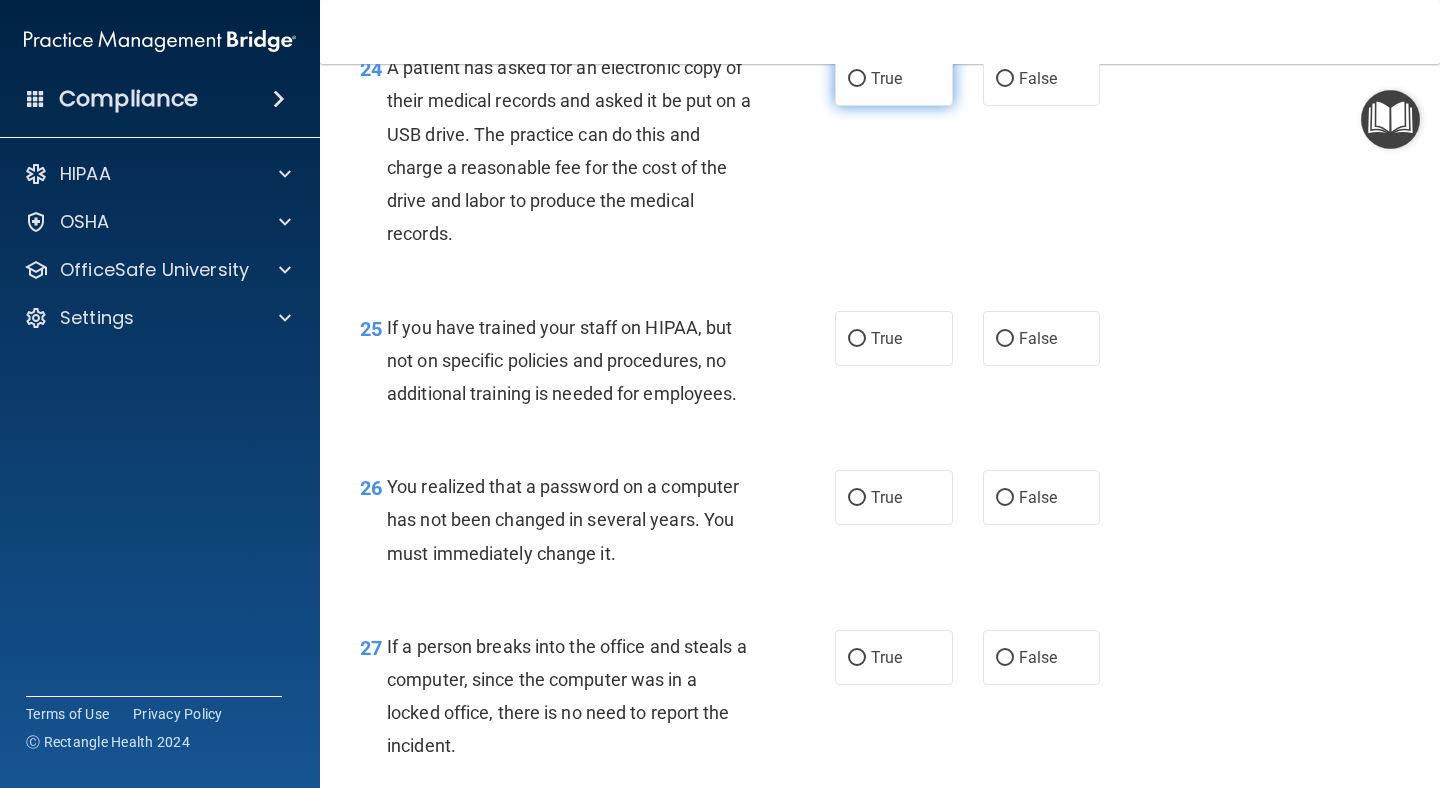 click on "True" at bounding box center (894, 78) 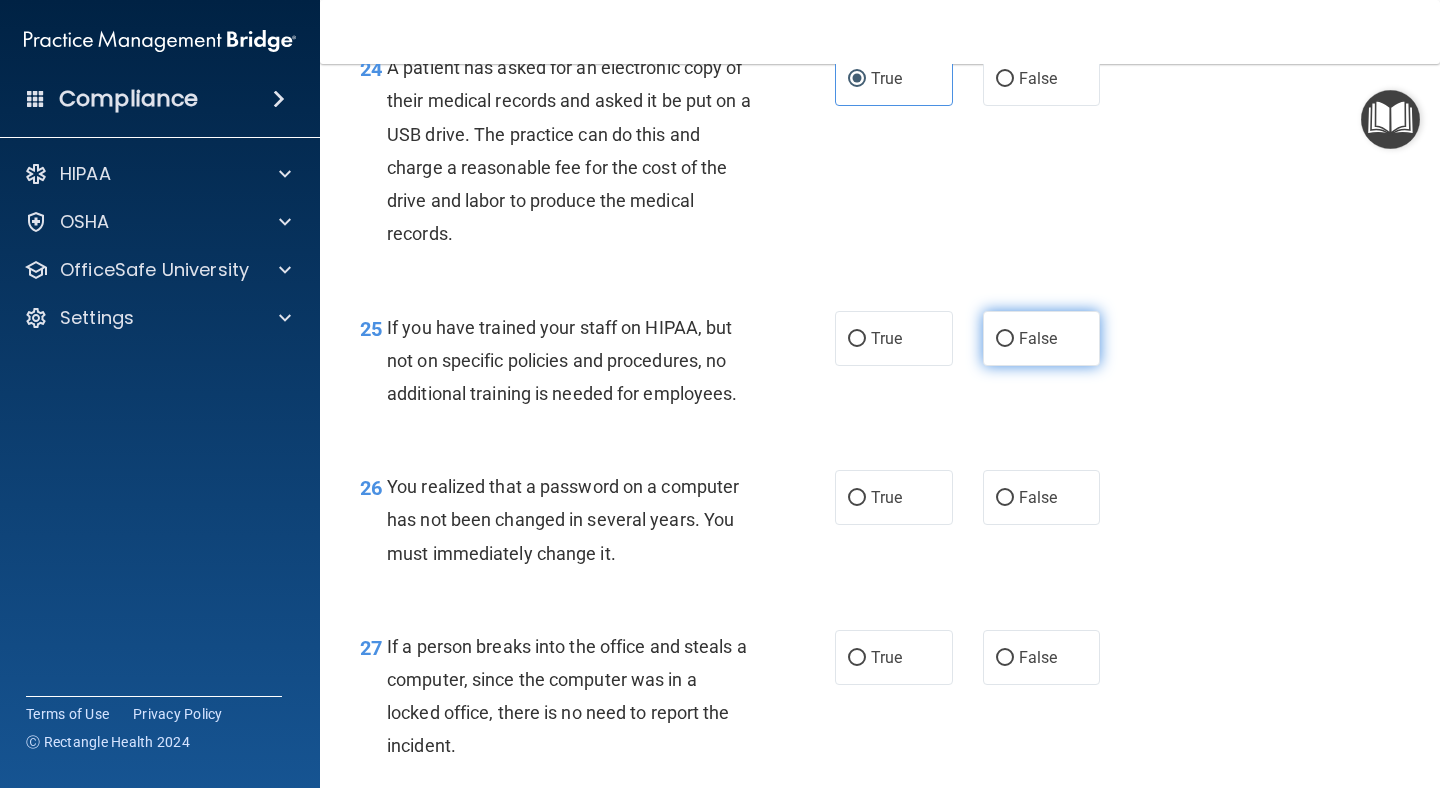 click on "False" at bounding box center (1042, 338) 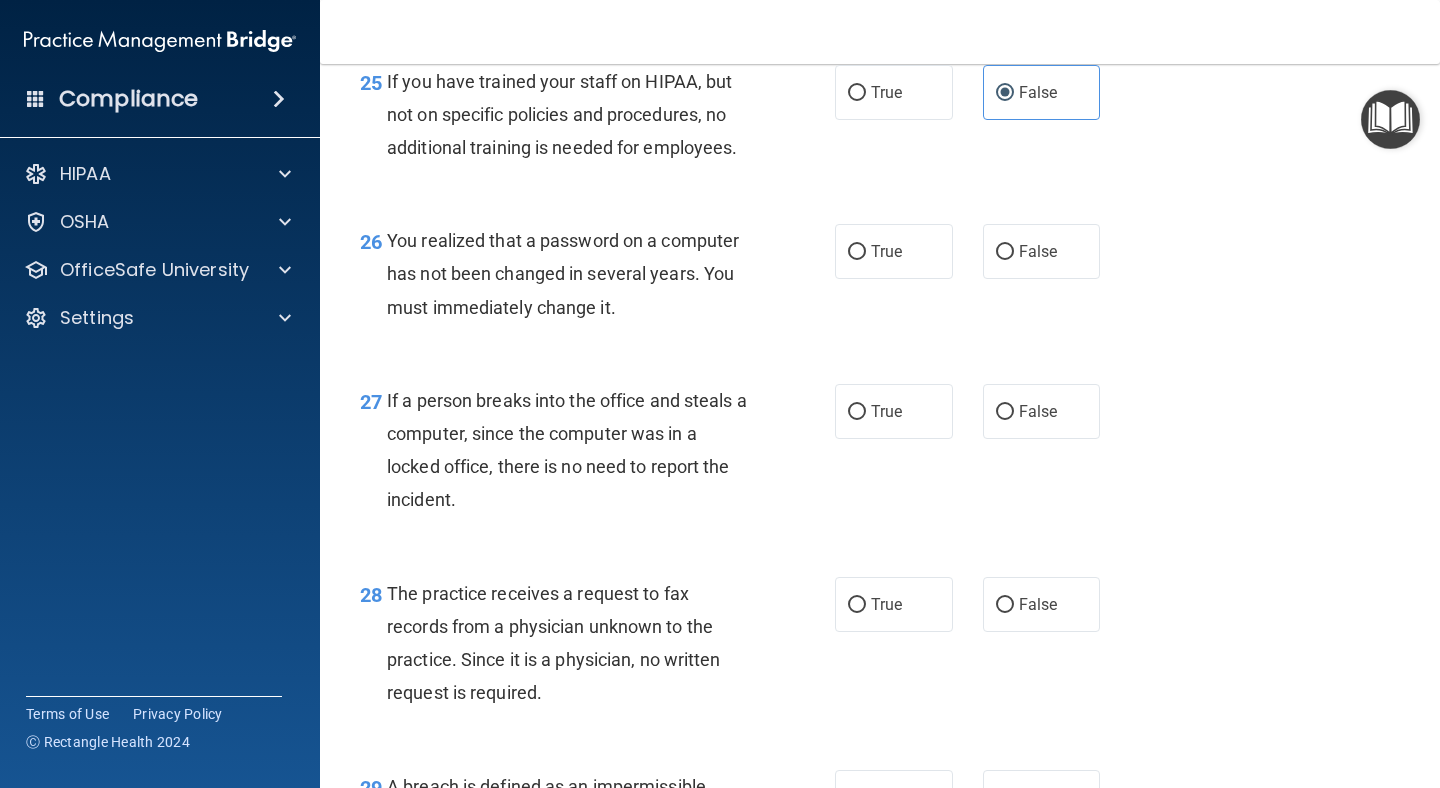 scroll, scrollTop: 4637, scrollLeft: 0, axis: vertical 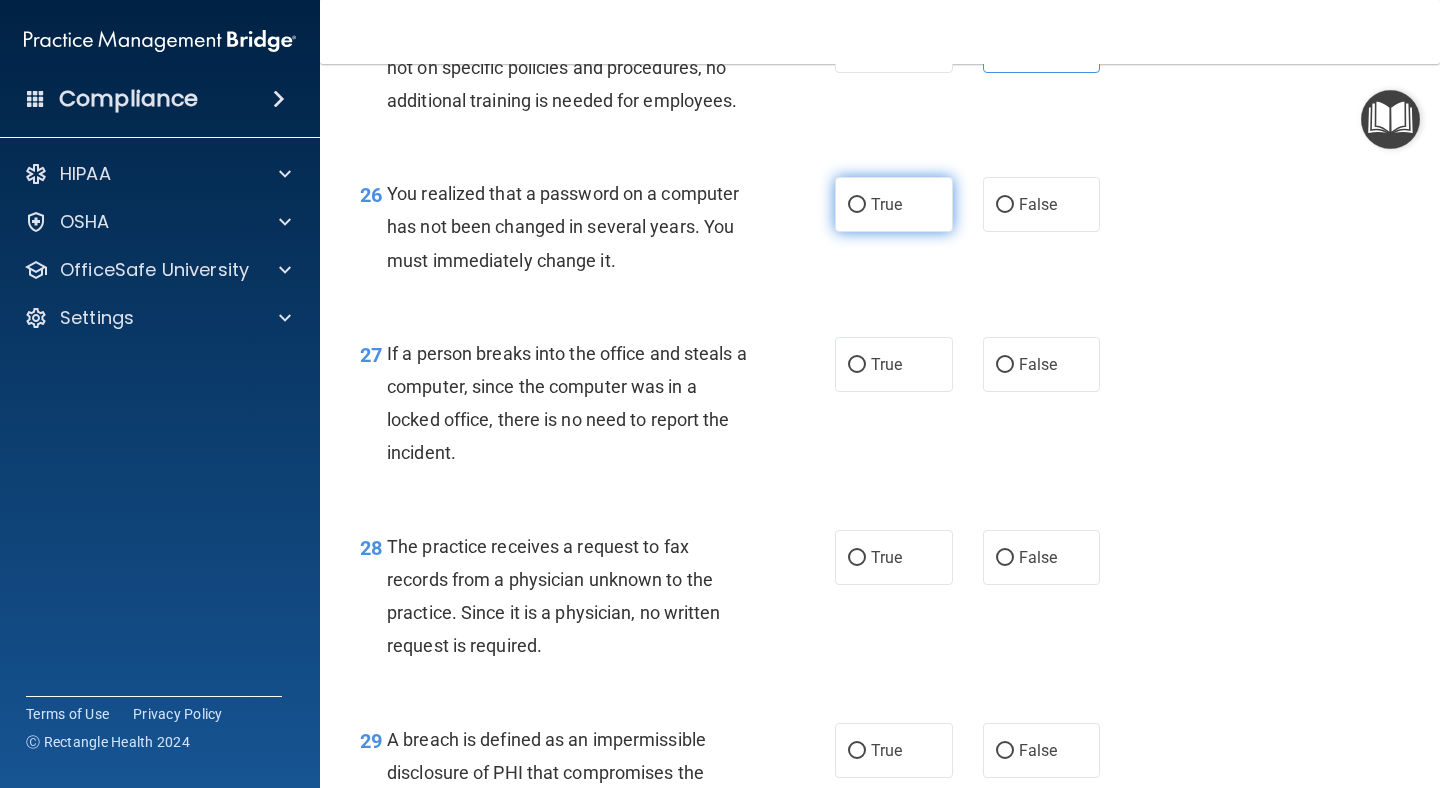click on "True" at bounding box center [894, 204] 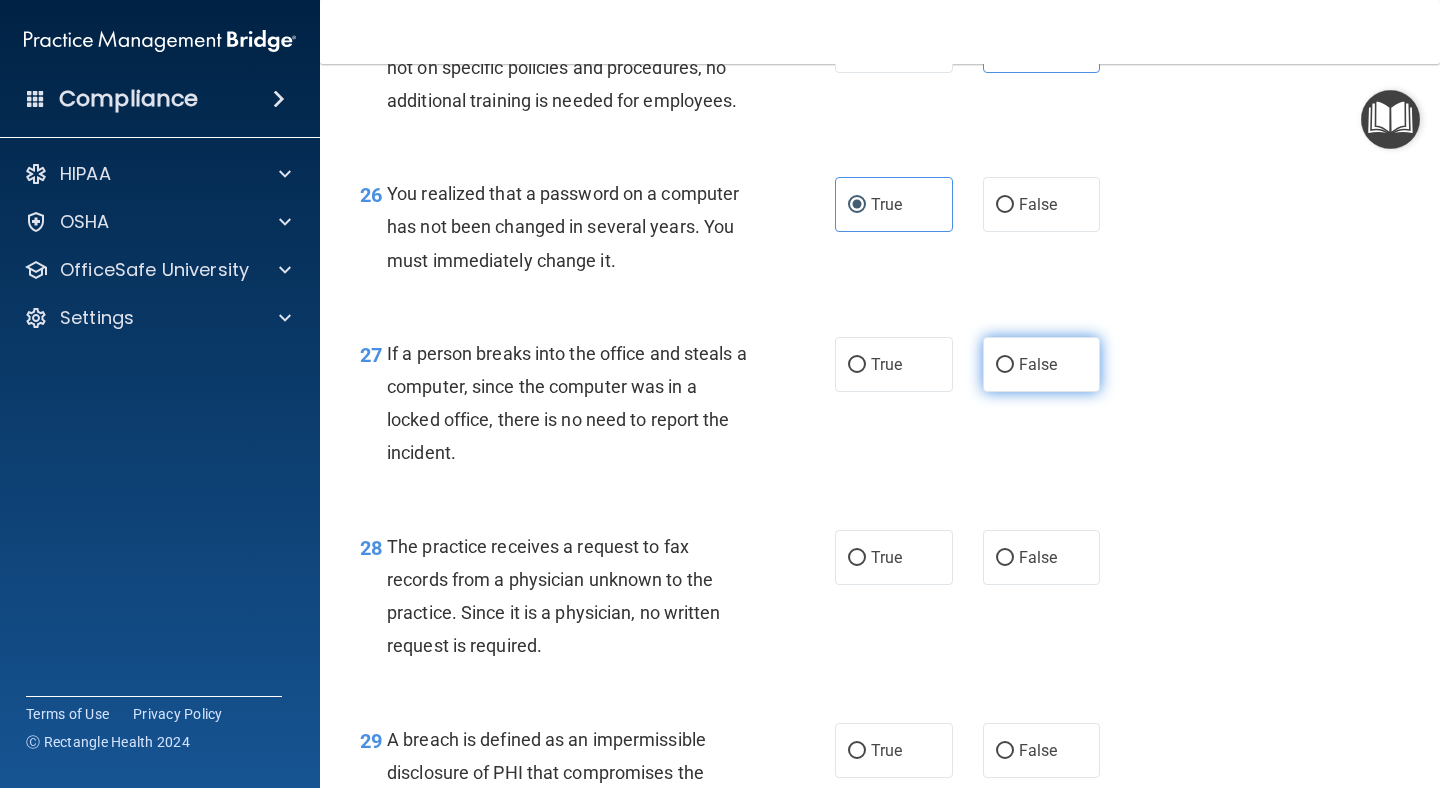 click on "False" at bounding box center (1038, 364) 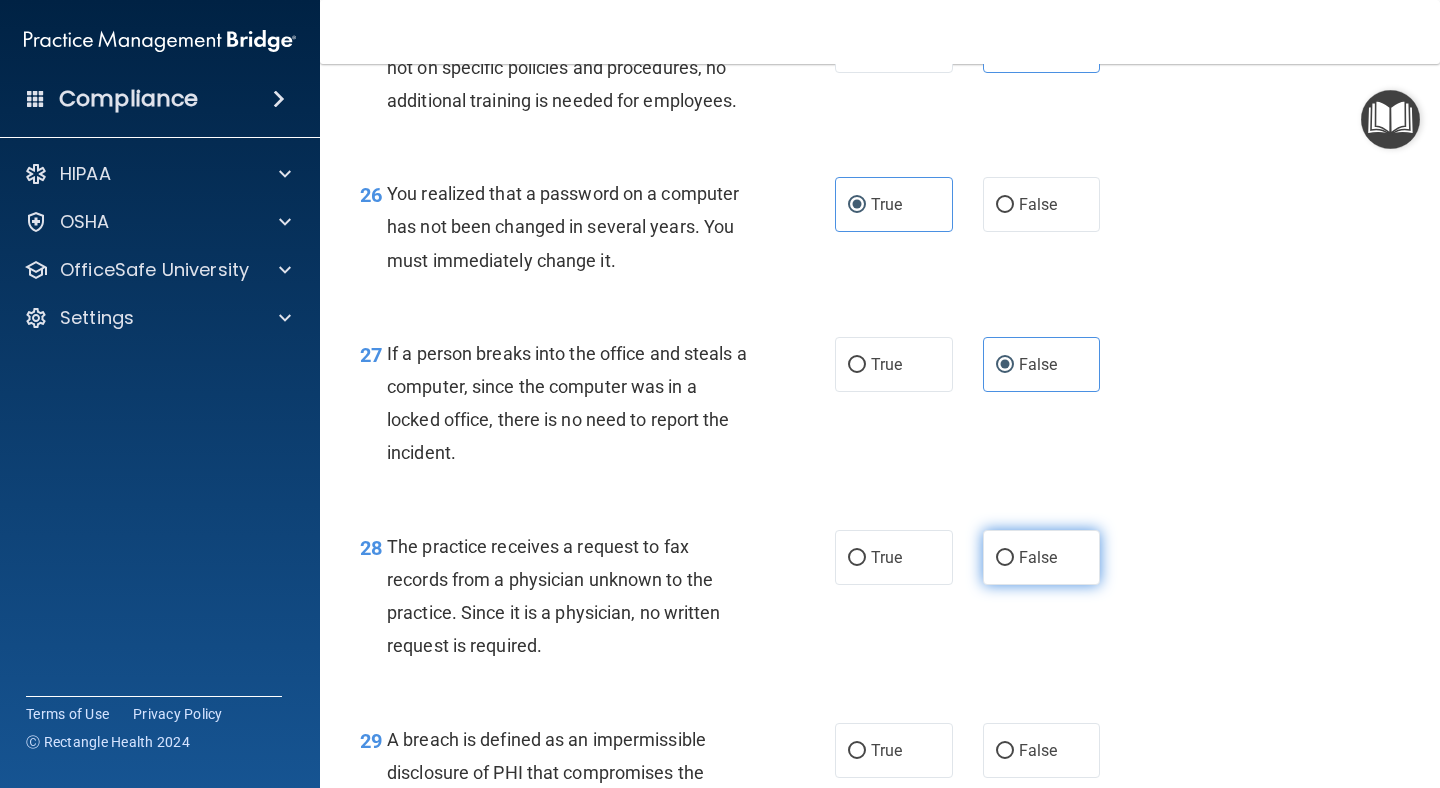 click on "False" at bounding box center (1038, 557) 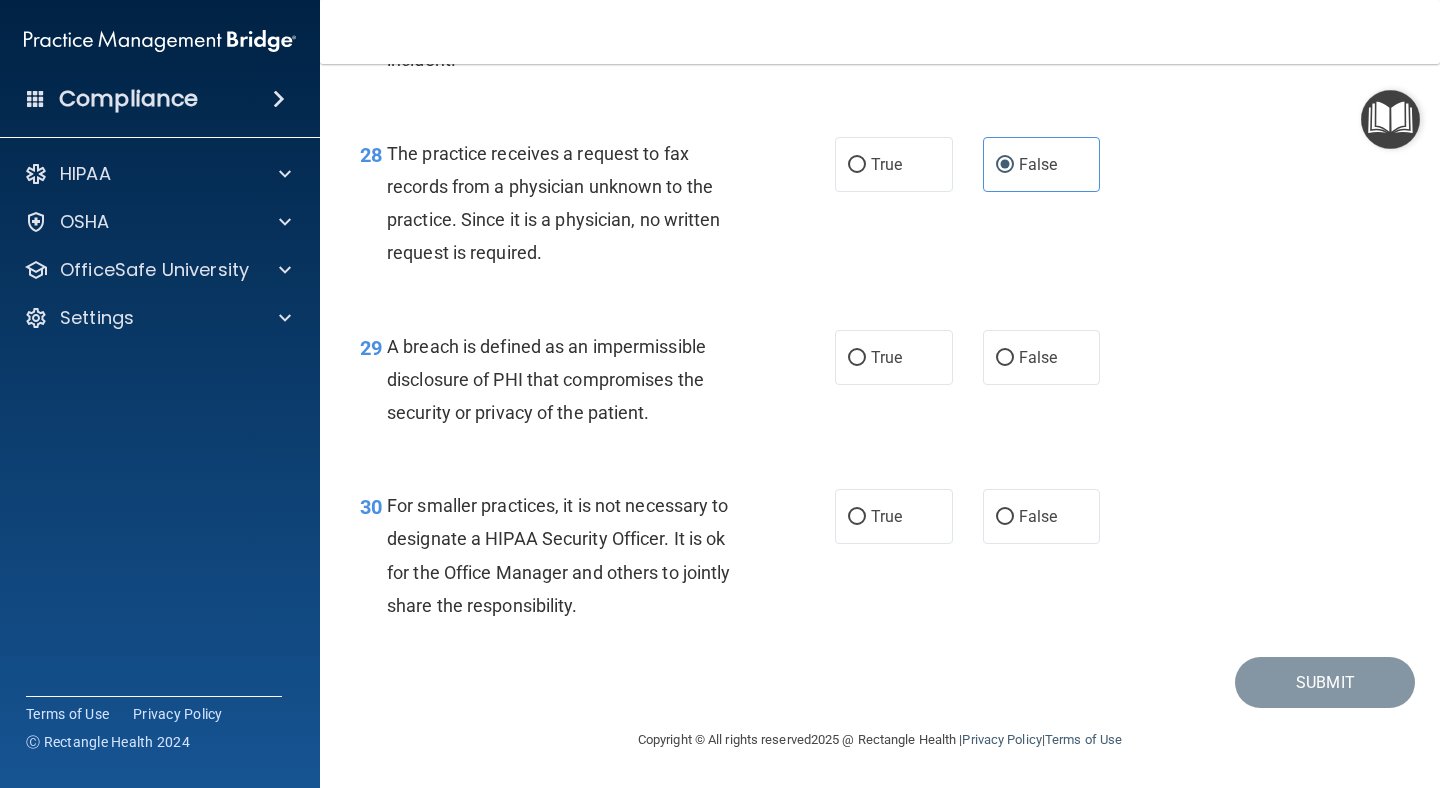 scroll, scrollTop: 5041, scrollLeft: 0, axis: vertical 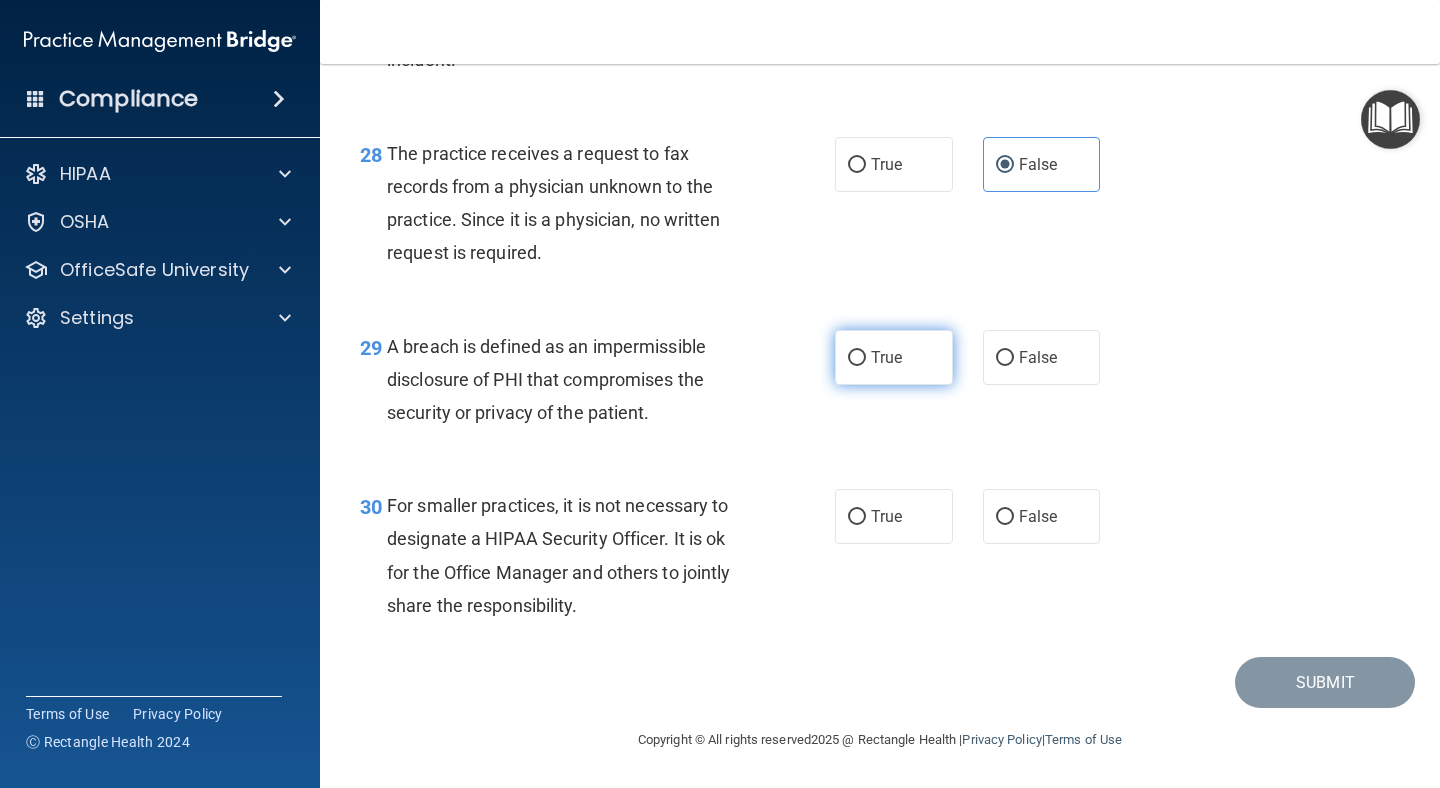 click on "True" at bounding box center [894, 357] 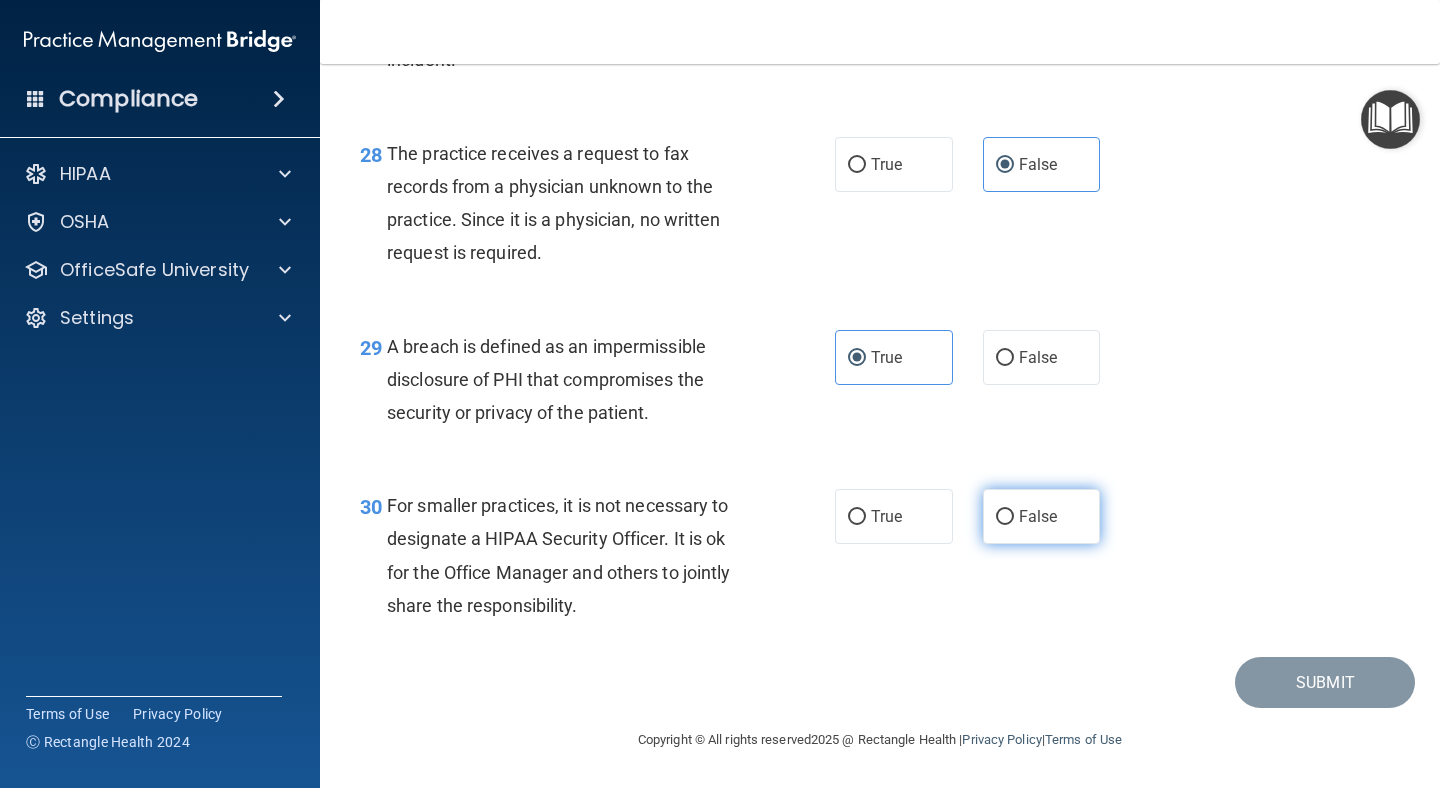 click on "False" at bounding box center [1042, 516] 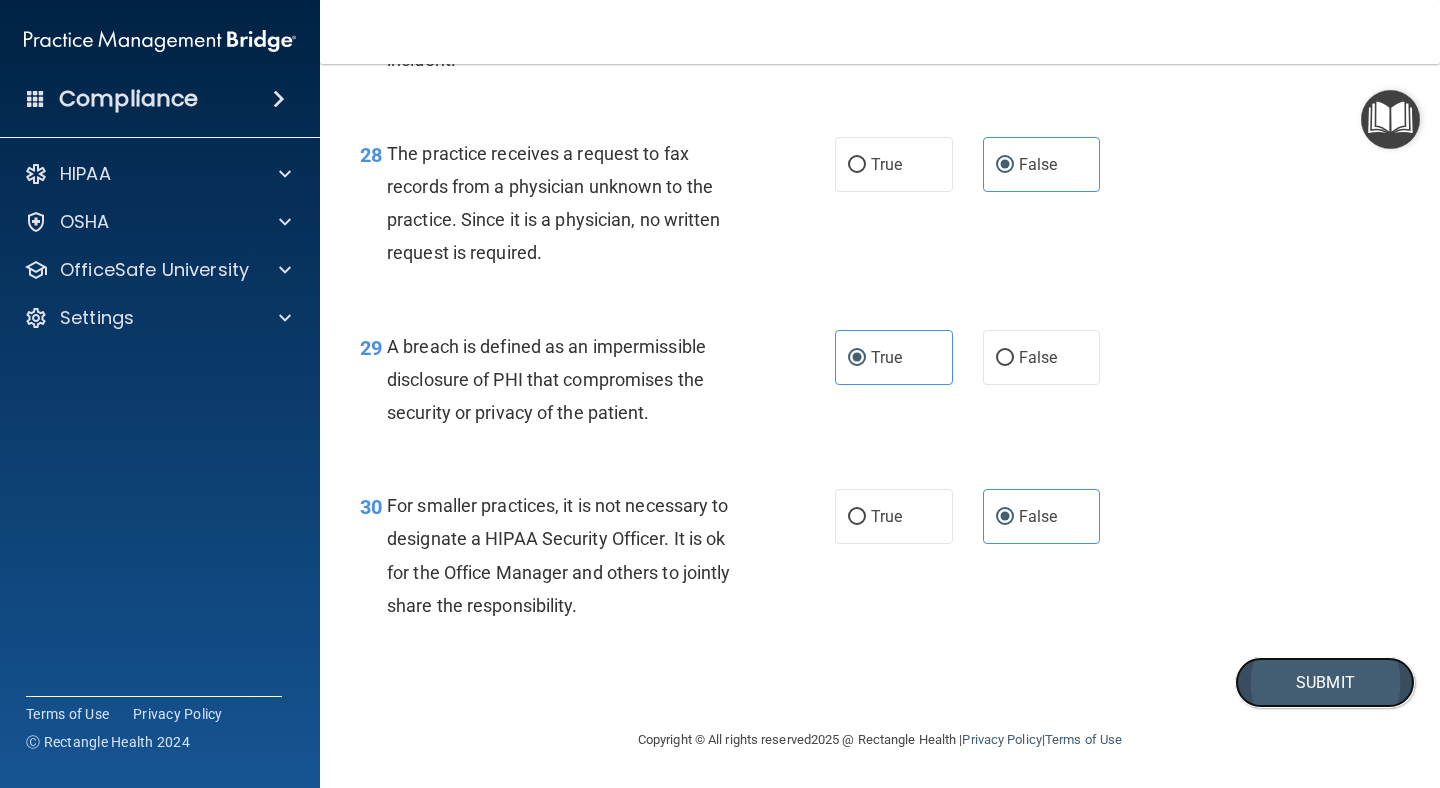 click on "Submit" at bounding box center [1325, 682] 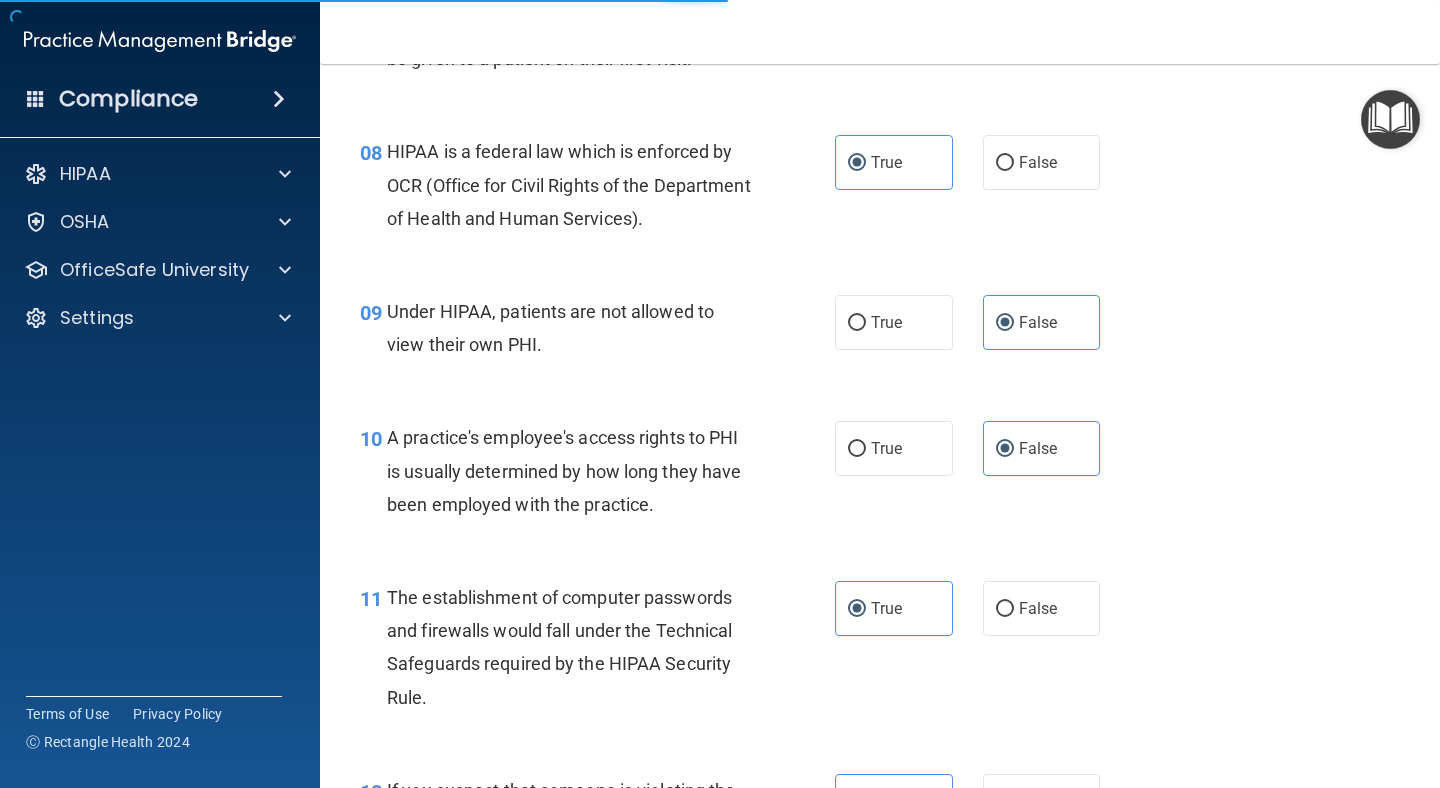 scroll, scrollTop: 0, scrollLeft: 0, axis: both 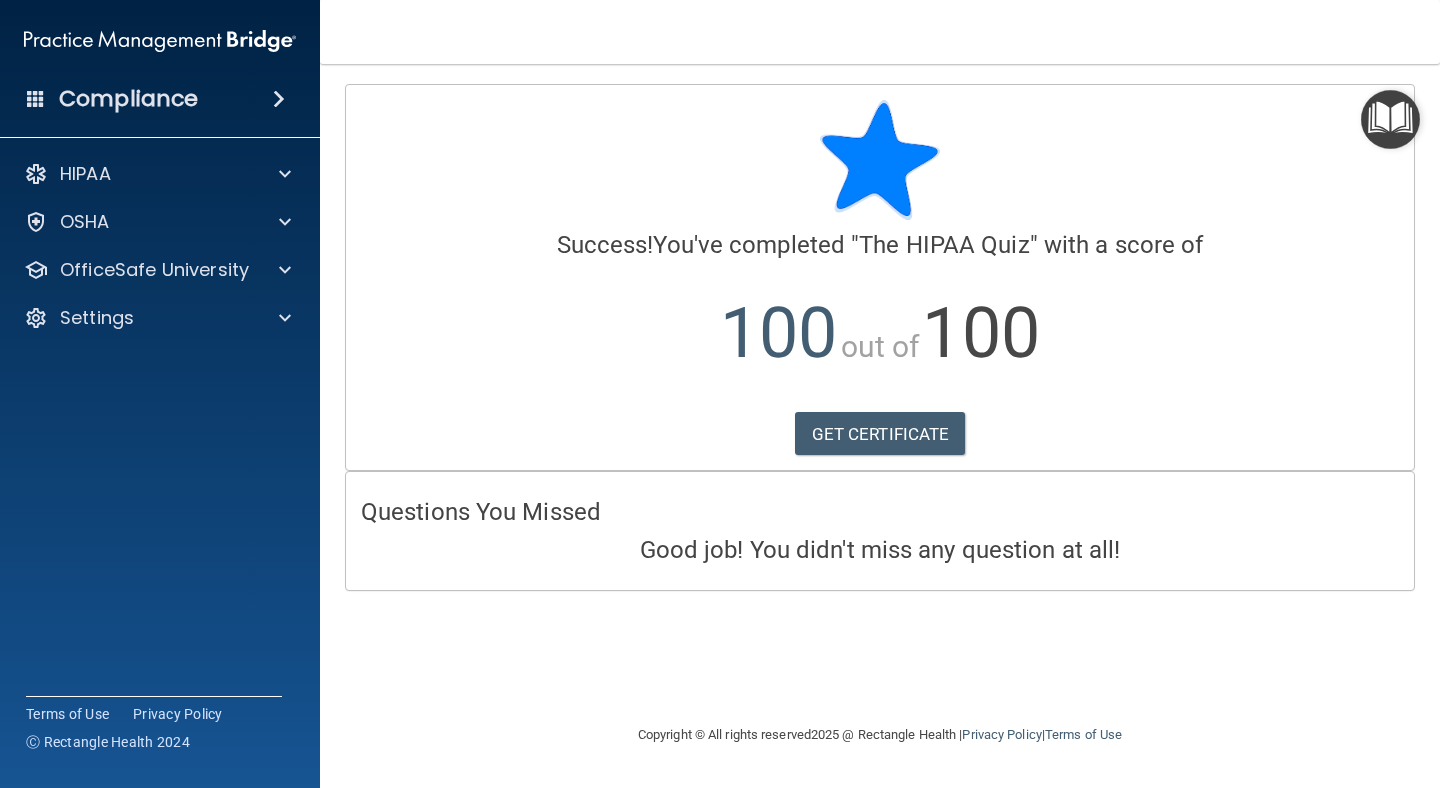click on "Compliance" at bounding box center (160, 99) 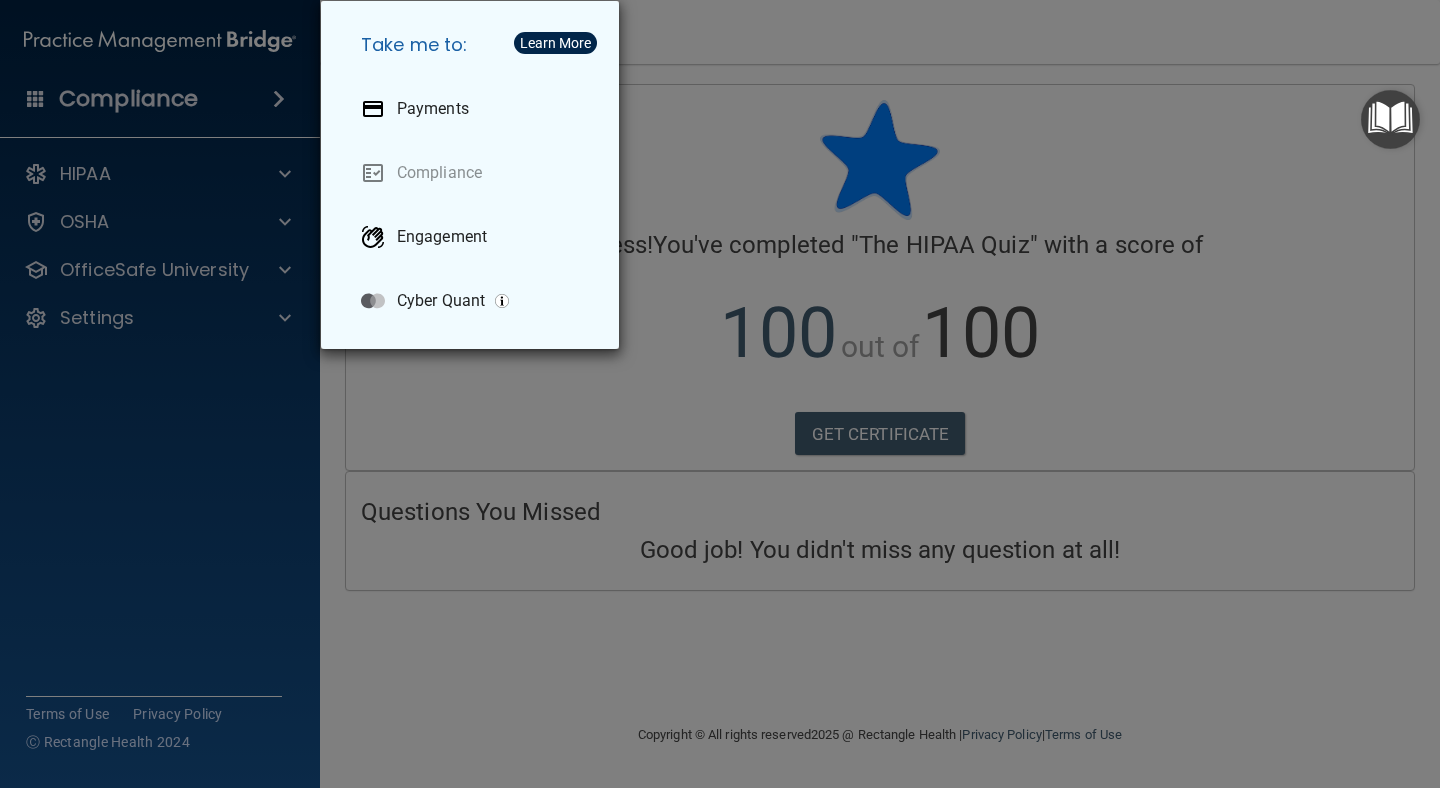 click on "Take me to:             Payments                   Compliance                     Engagement                     Cyber Quant" at bounding box center (720, 394) 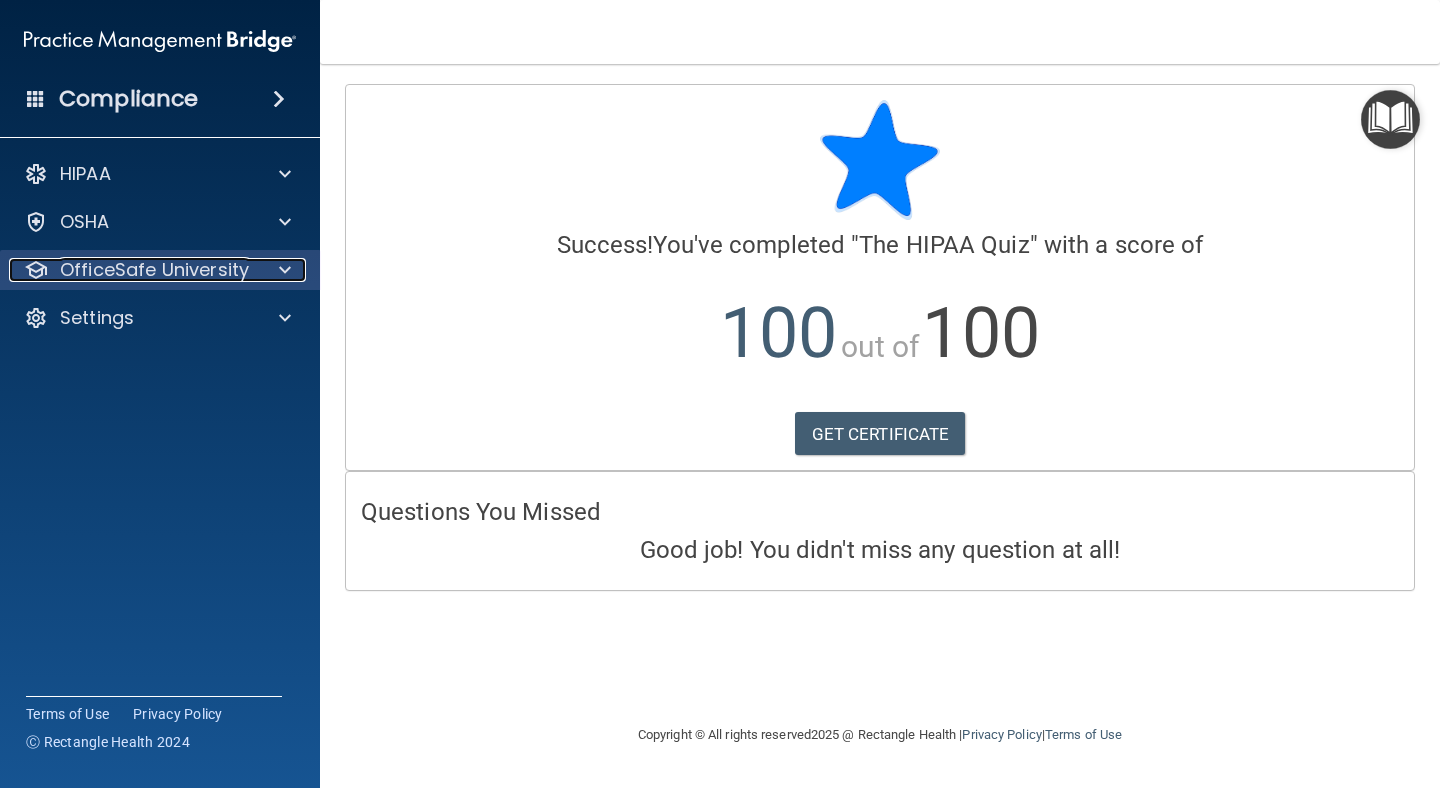 click on "OfficeSafe University" at bounding box center [154, 270] 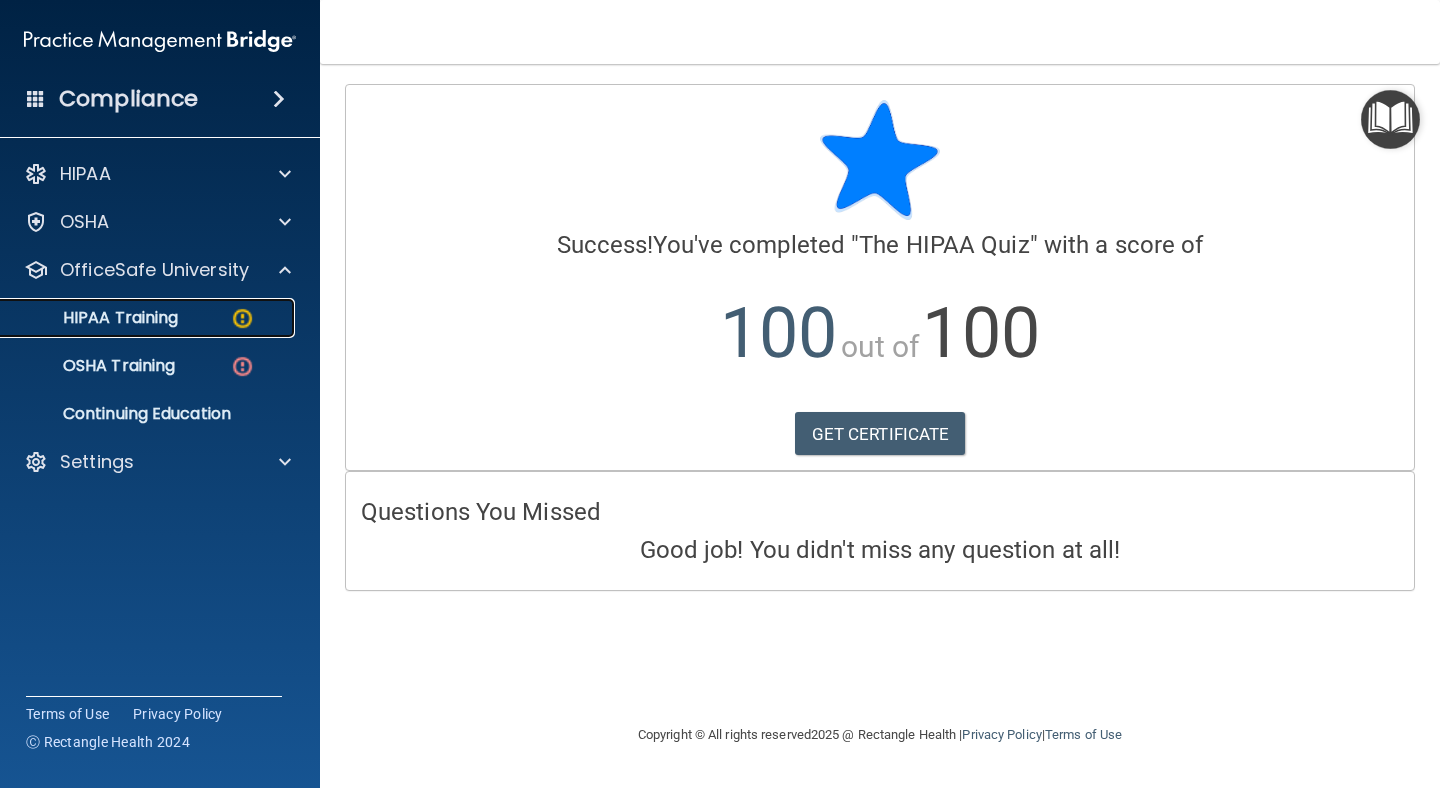 click on "HIPAA Training" at bounding box center (149, 318) 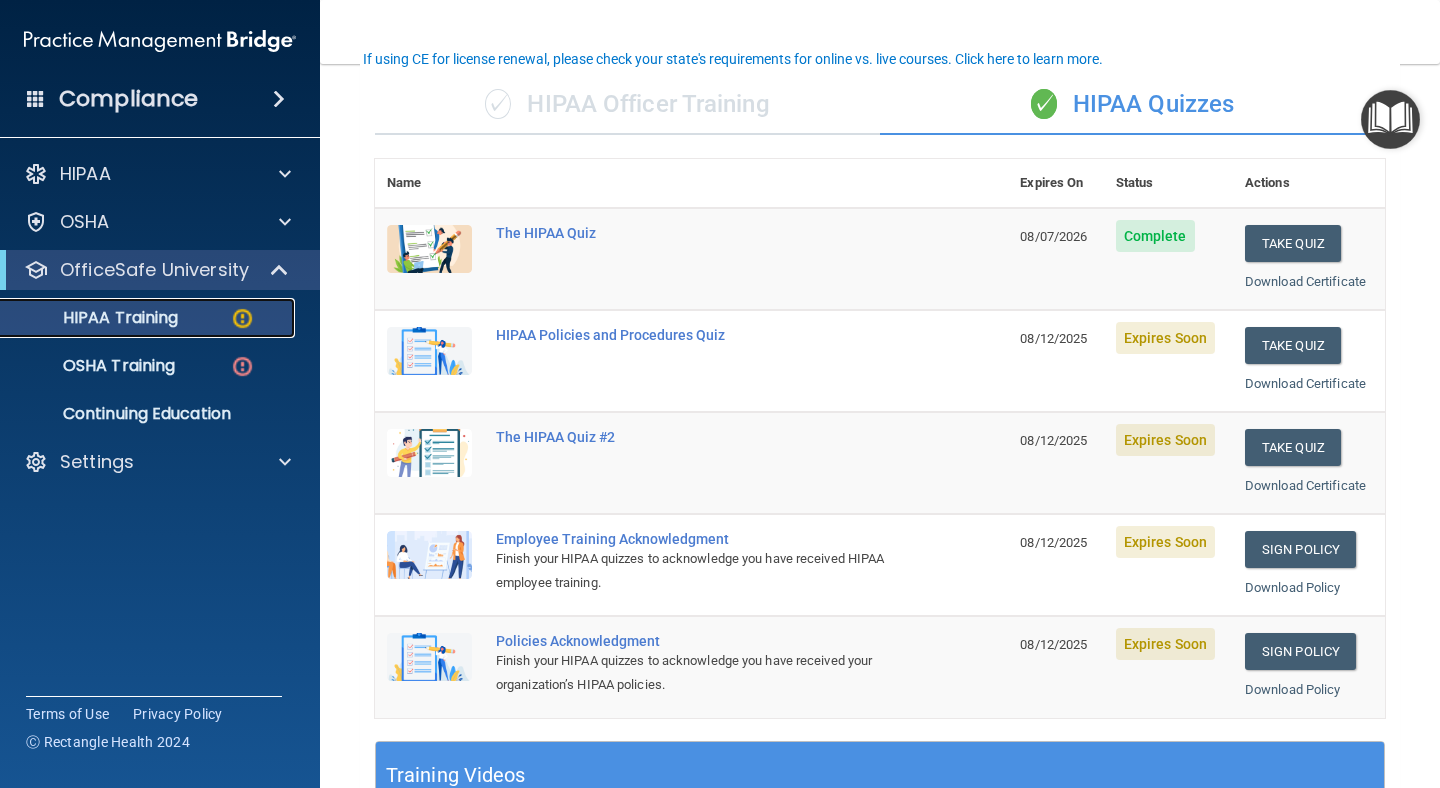 scroll, scrollTop: 158, scrollLeft: 0, axis: vertical 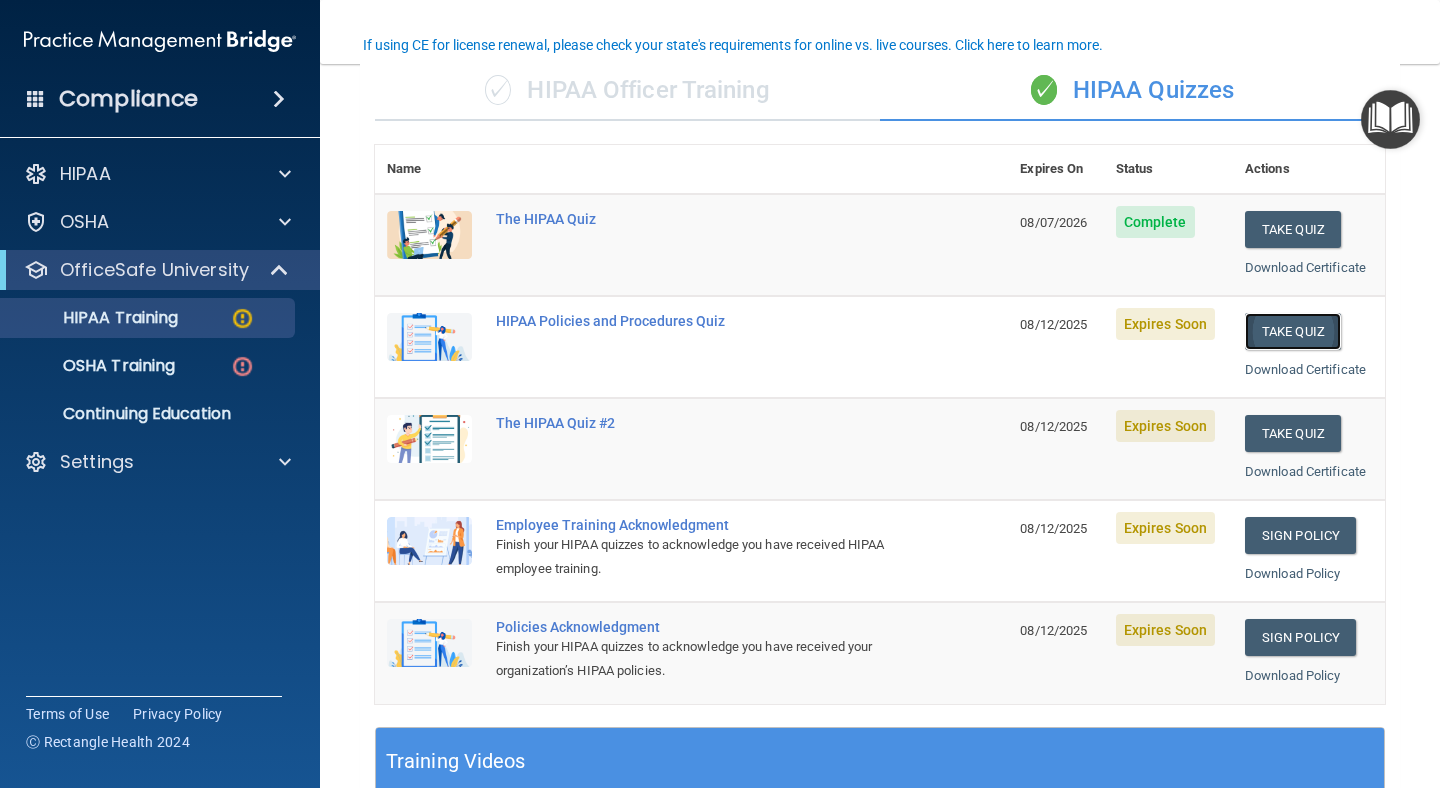 click on "Take Quiz" at bounding box center [1293, 331] 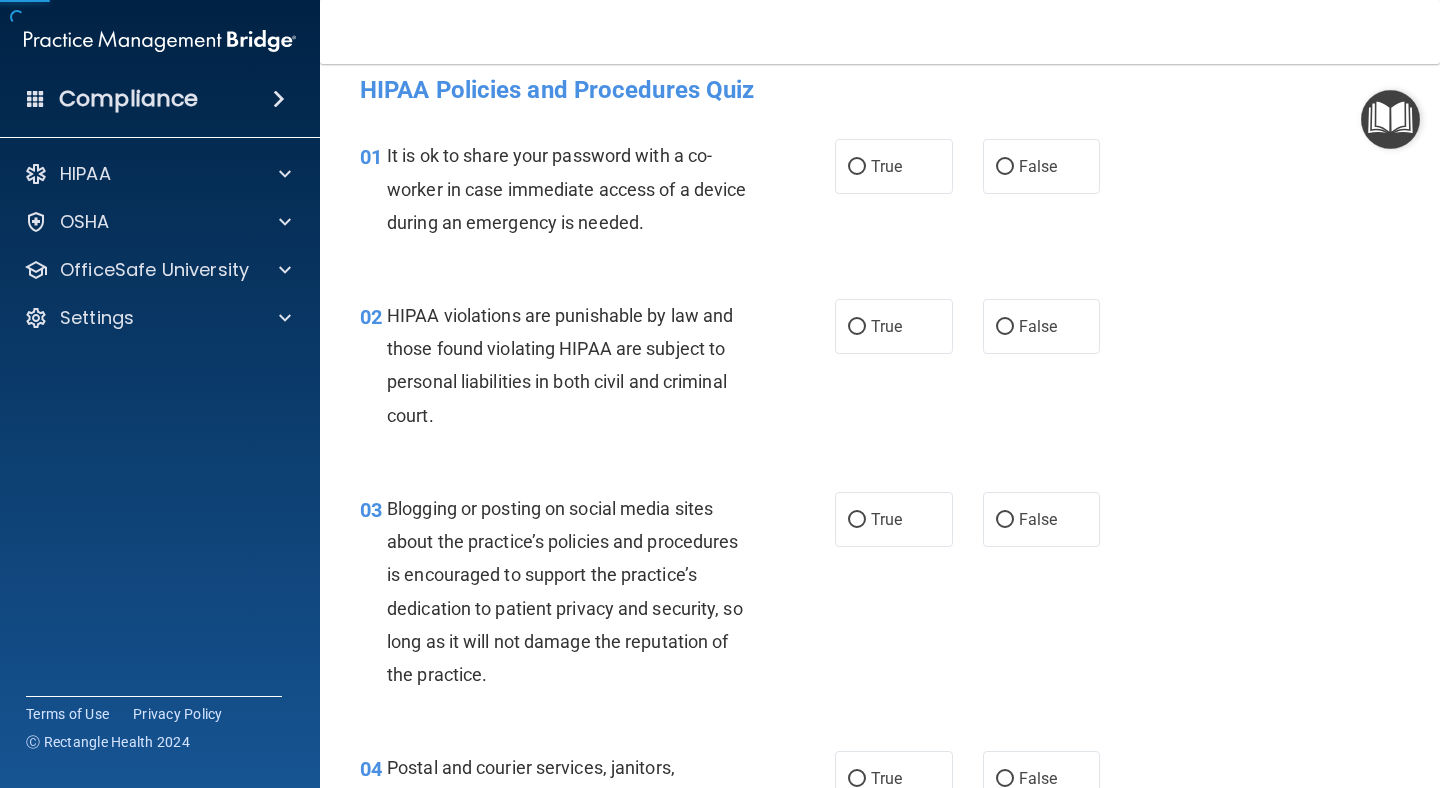 scroll, scrollTop: 0, scrollLeft: 0, axis: both 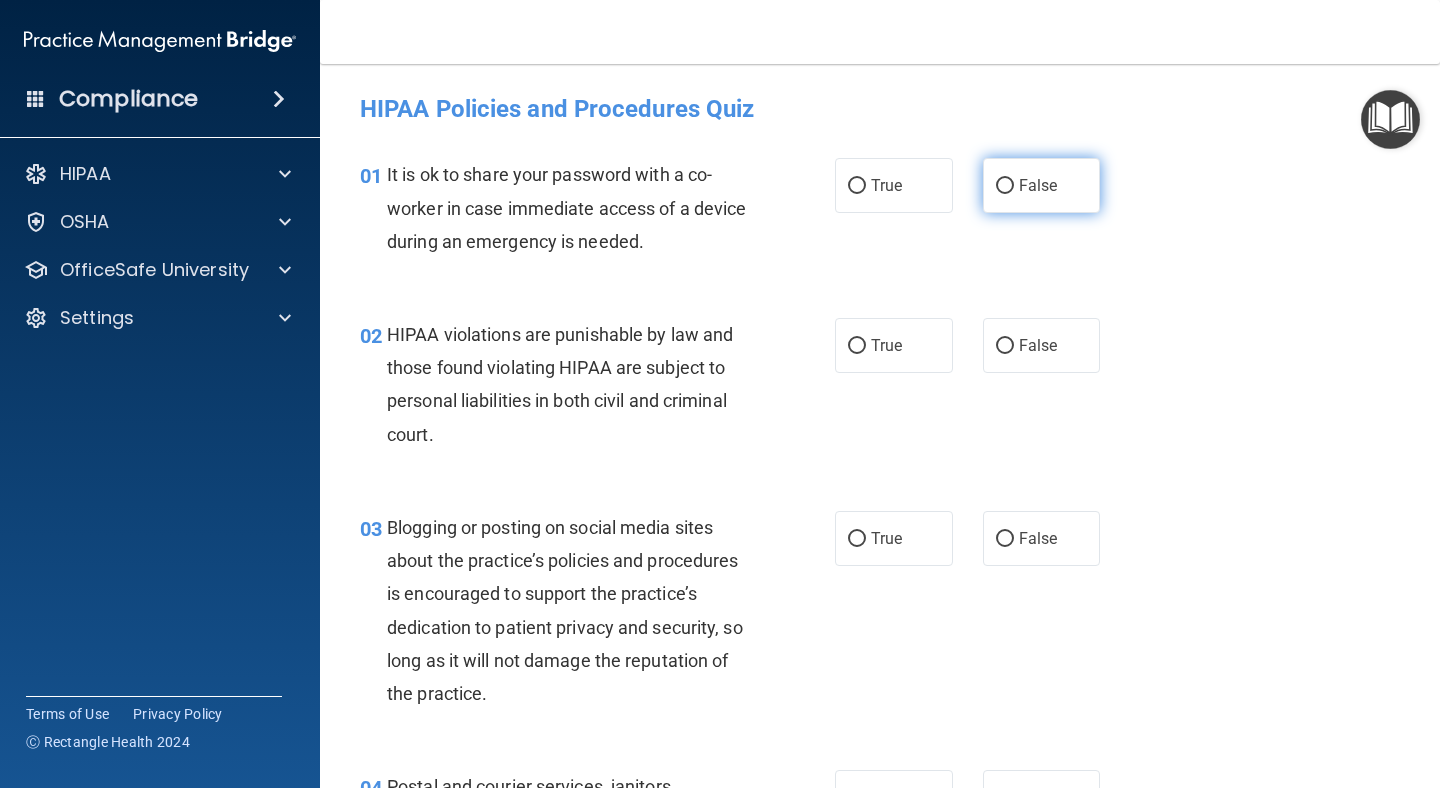 click on "False" at bounding box center [1042, 185] 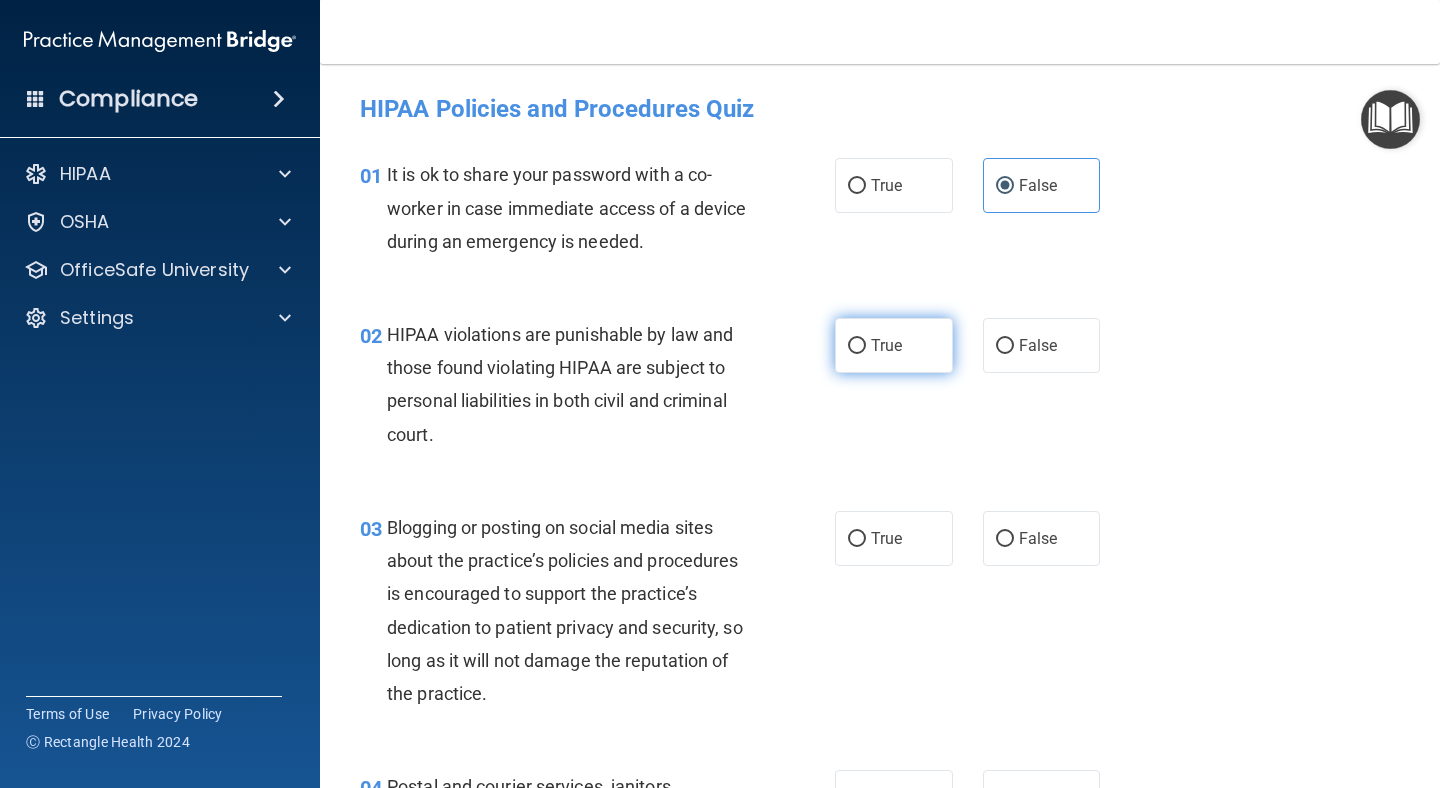 click on "True" at bounding box center [886, 345] 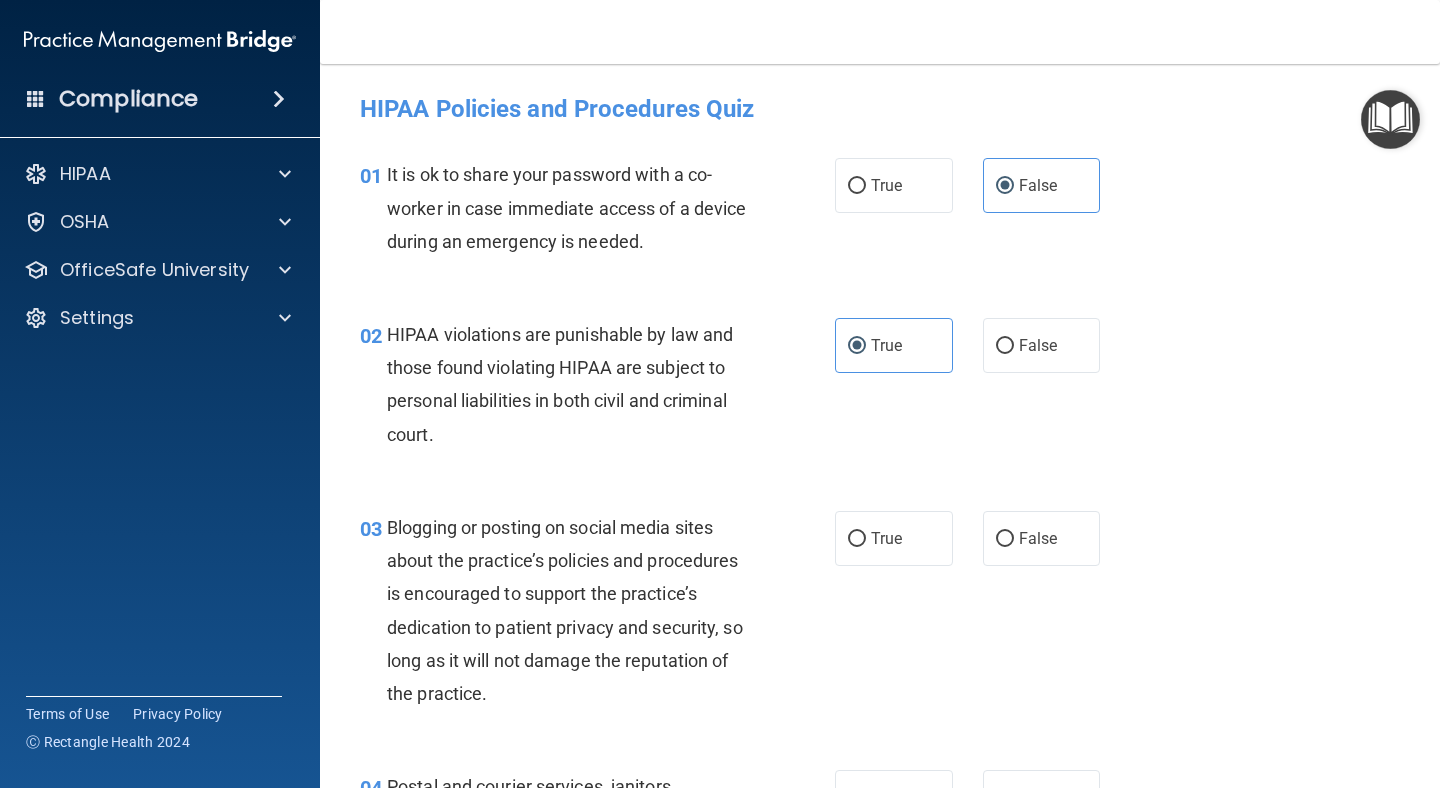 click on "02       HIPAA violations are punishable by law and those found violating HIPAA are subject to personal liabilities in both civil and criminal court.                  True           False" at bounding box center (880, 389) 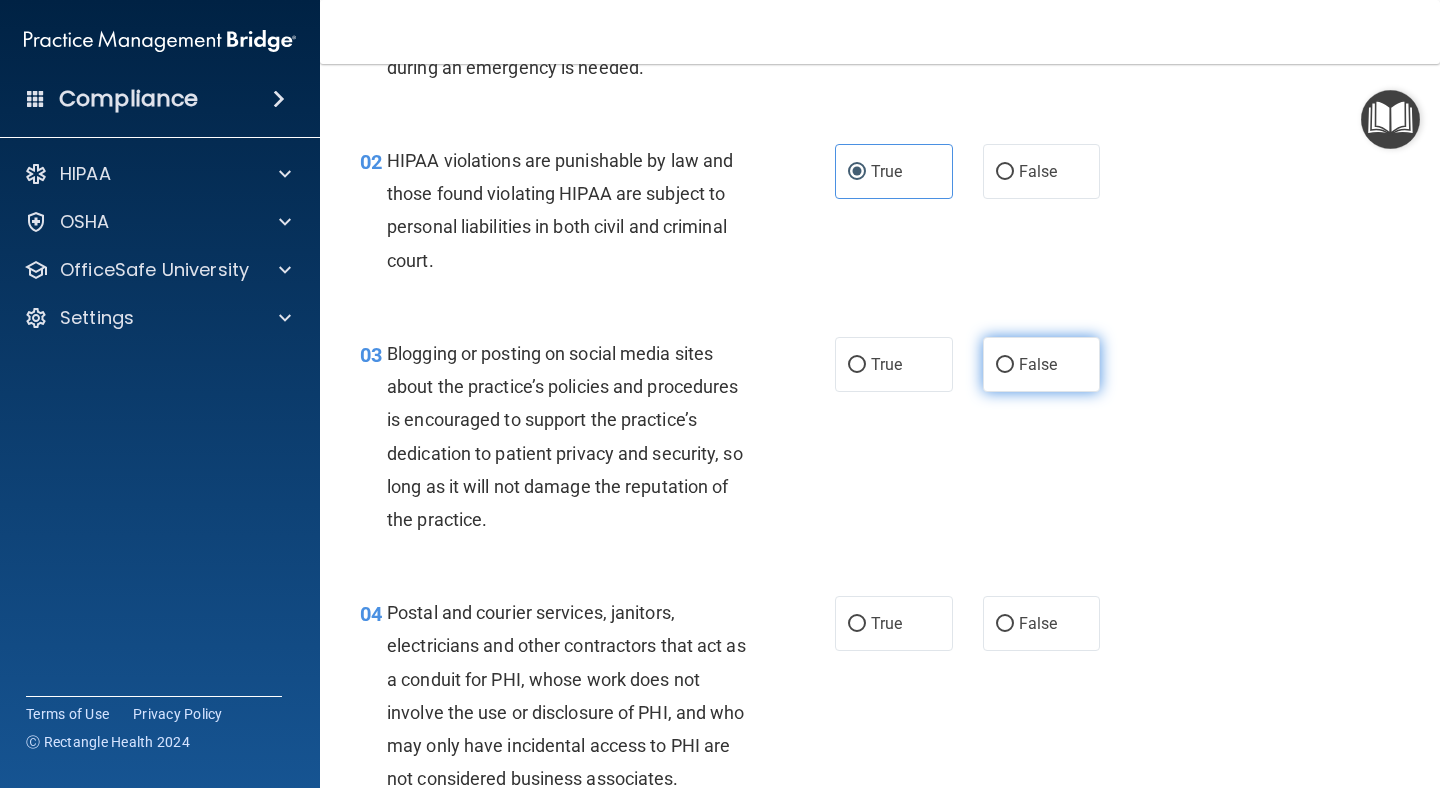 scroll, scrollTop: 0, scrollLeft: 0, axis: both 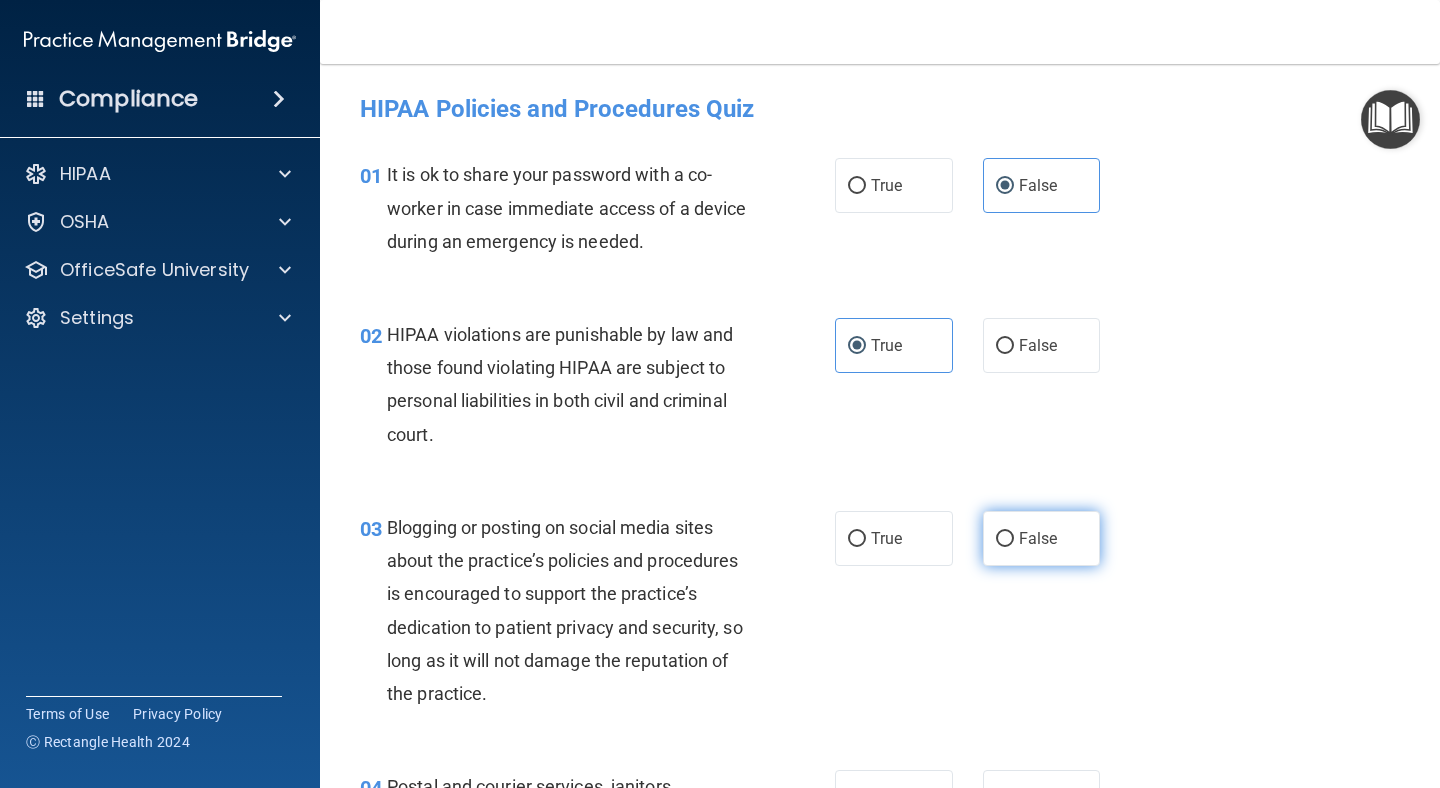click on "False" at bounding box center [1038, 538] 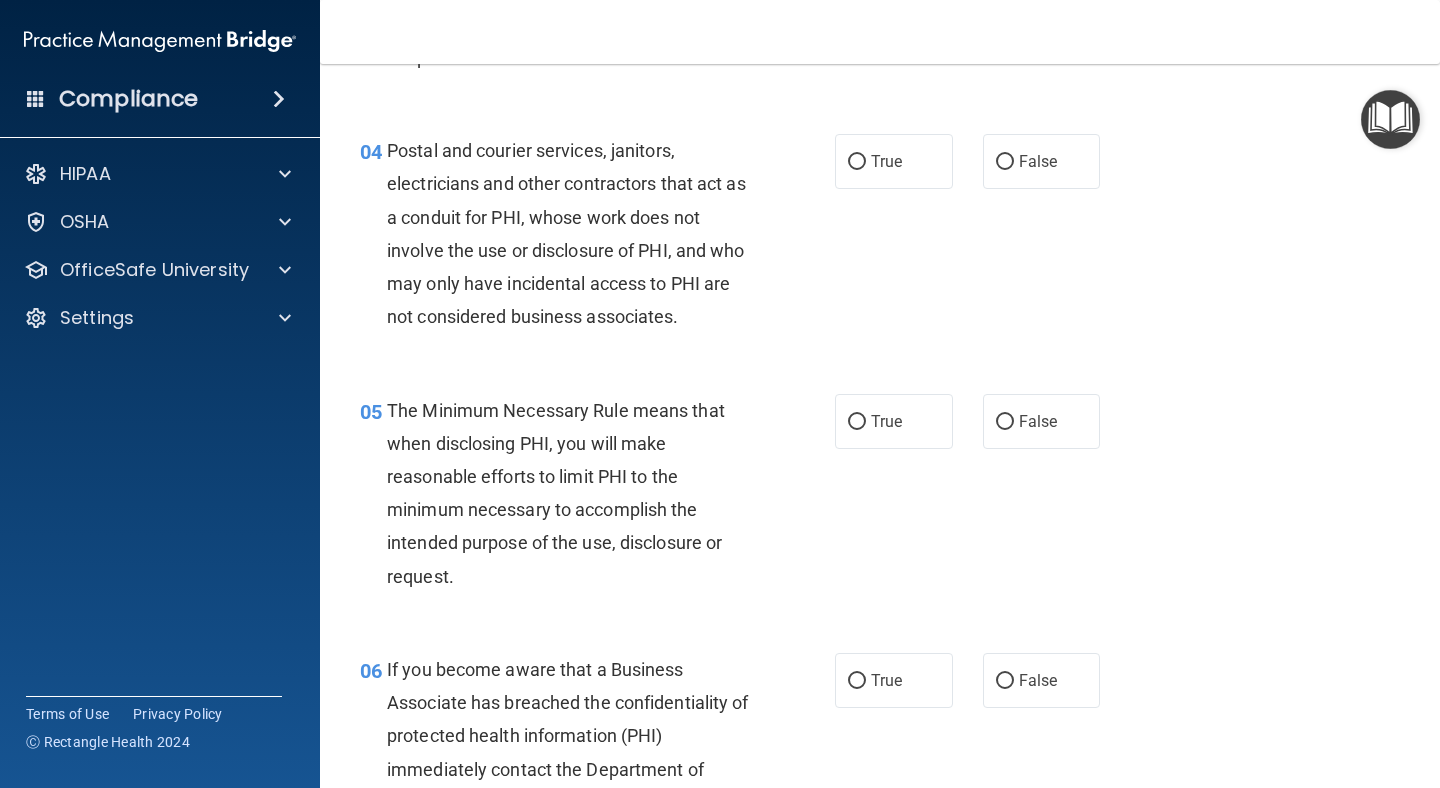 scroll, scrollTop: 640, scrollLeft: 0, axis: vertical 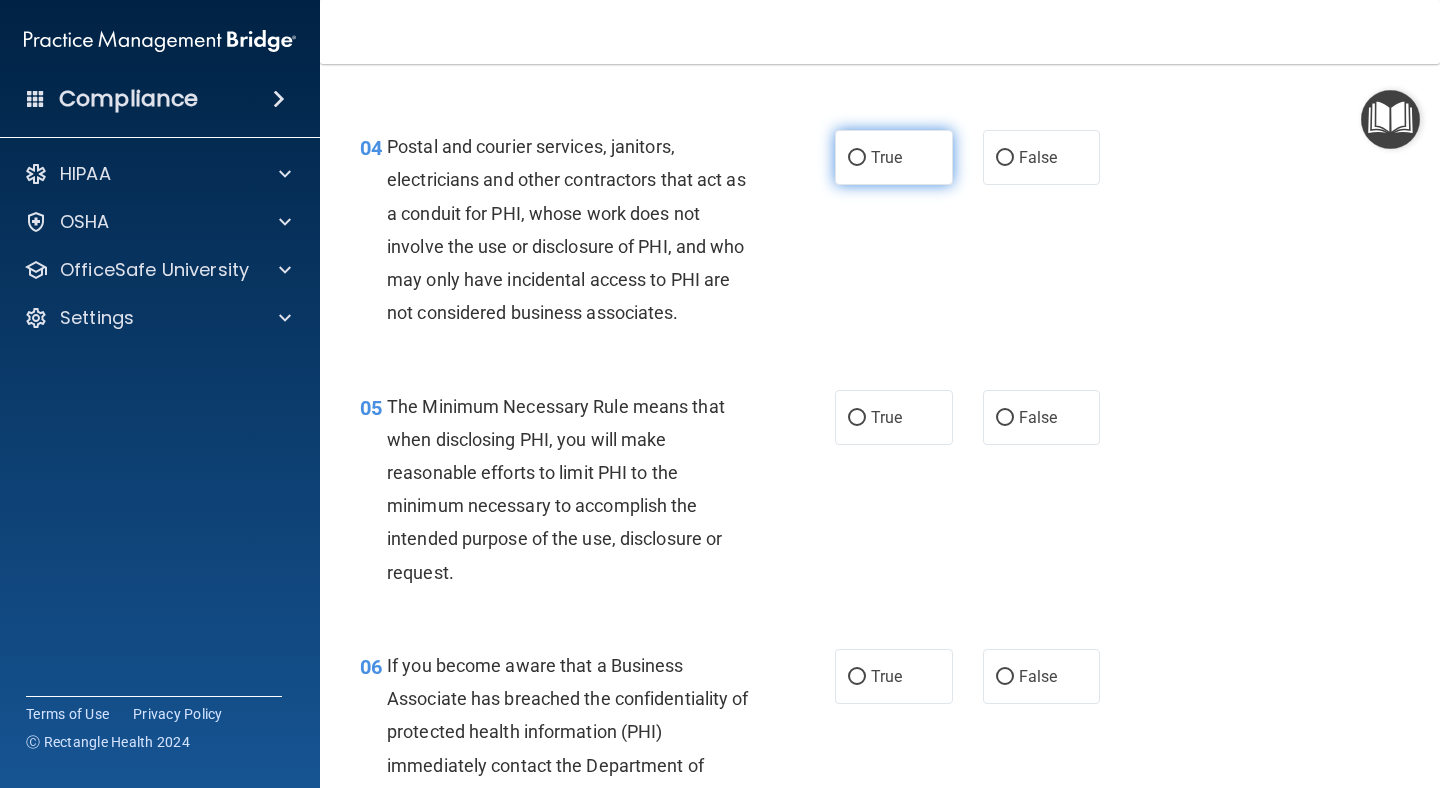 click on "True" at bounding box center [857, 158] 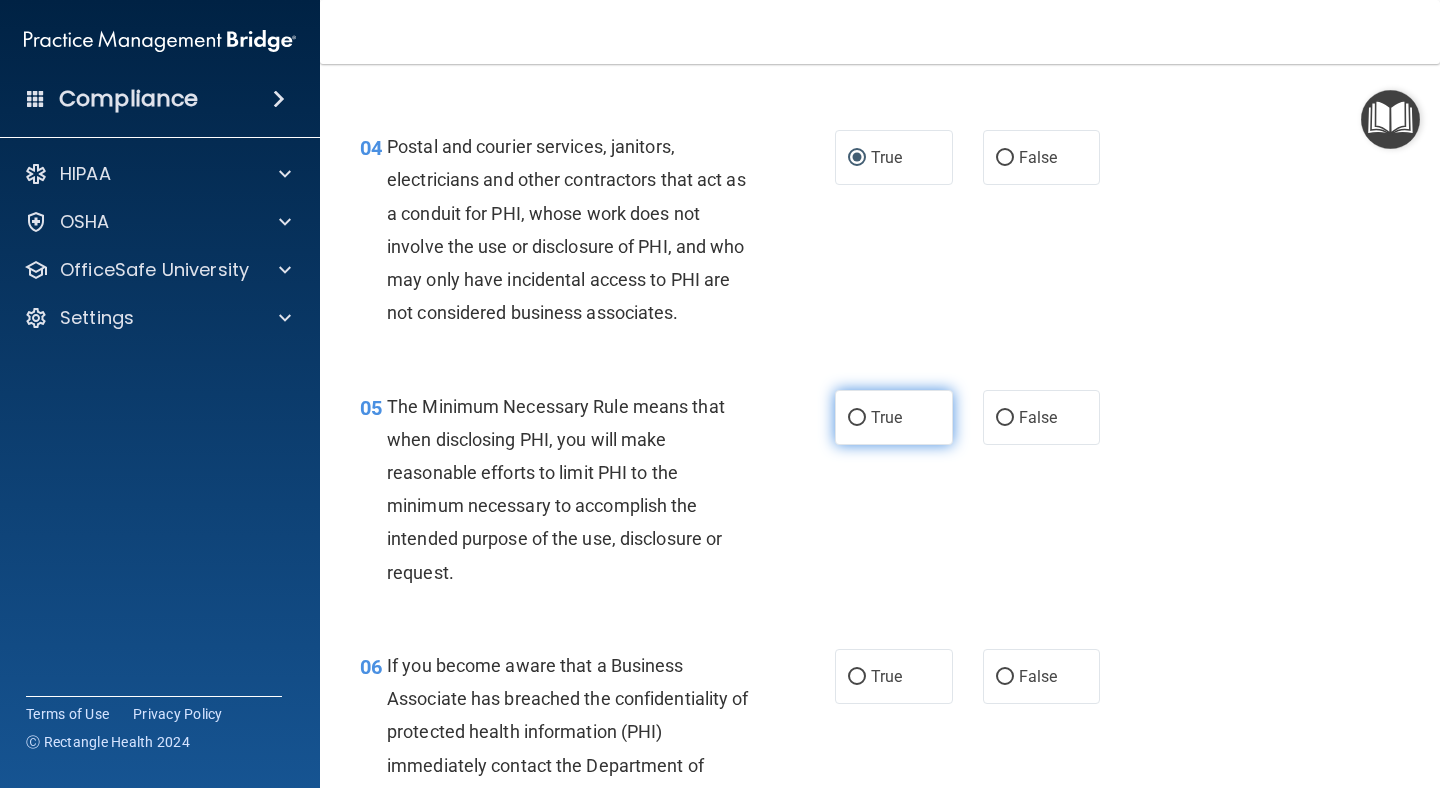 click on "True" at bounding box center (886, 417) 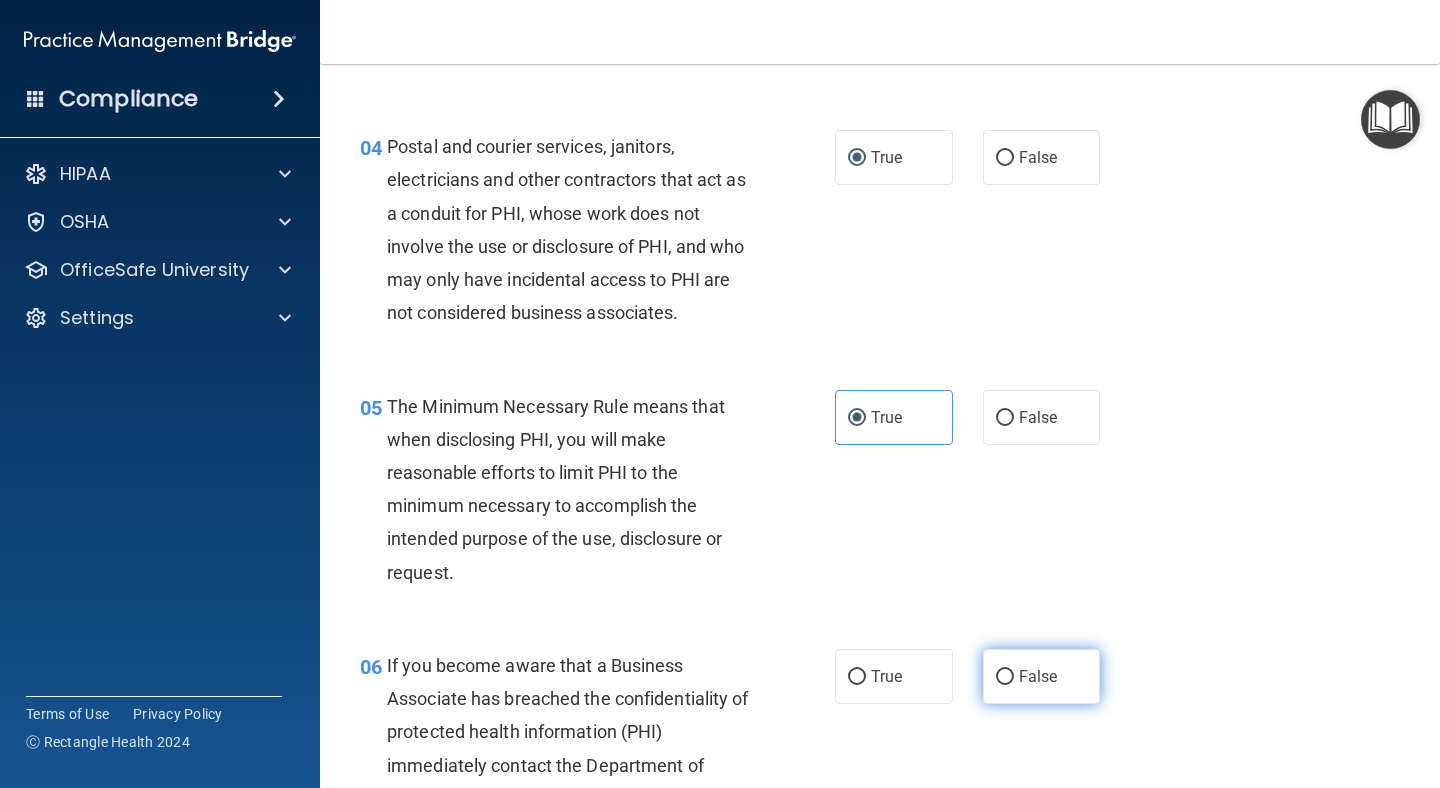 click on "False" at bounding box center (1042, 676) 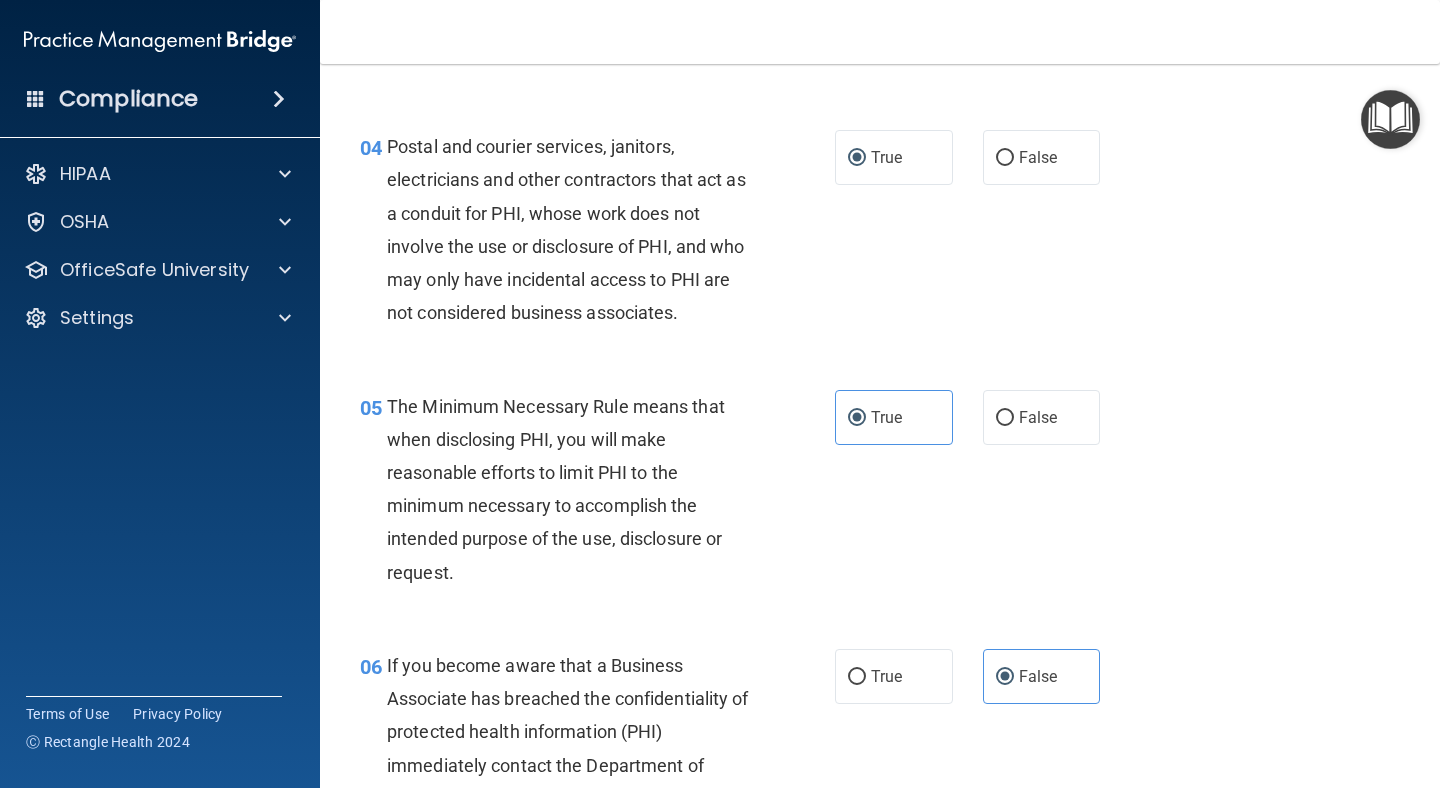 click on "05       The Minimum Necessary Rule means that when disclosing PHI, you will make reasonable efforts to limit PHI to the minimum necessary to accomplish the intended purpose of the use, disclosure or request.                  True           False" at bounding box center [880, 494] 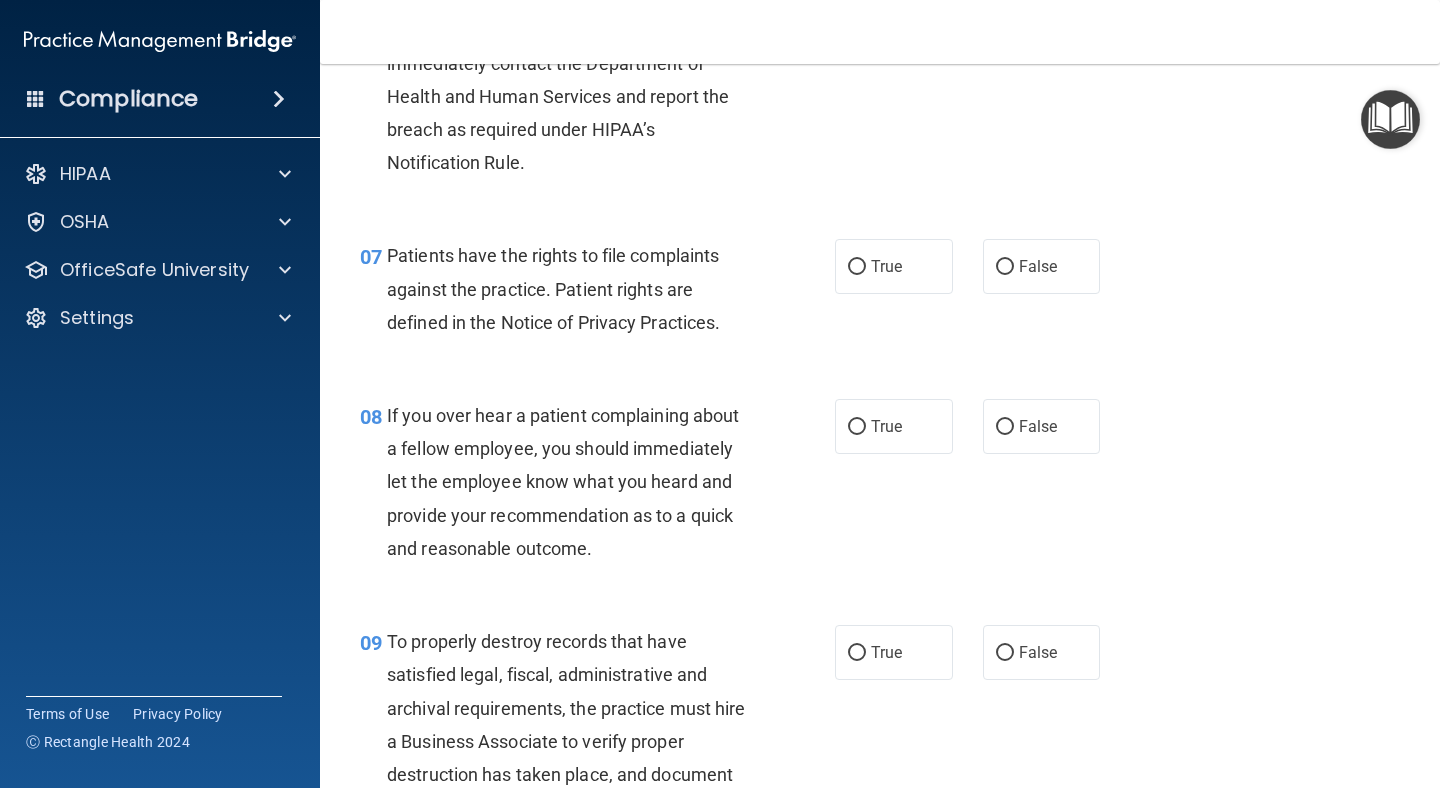 scroll, scrollTop: 1354, scrollLeft: 0, axis: vertical 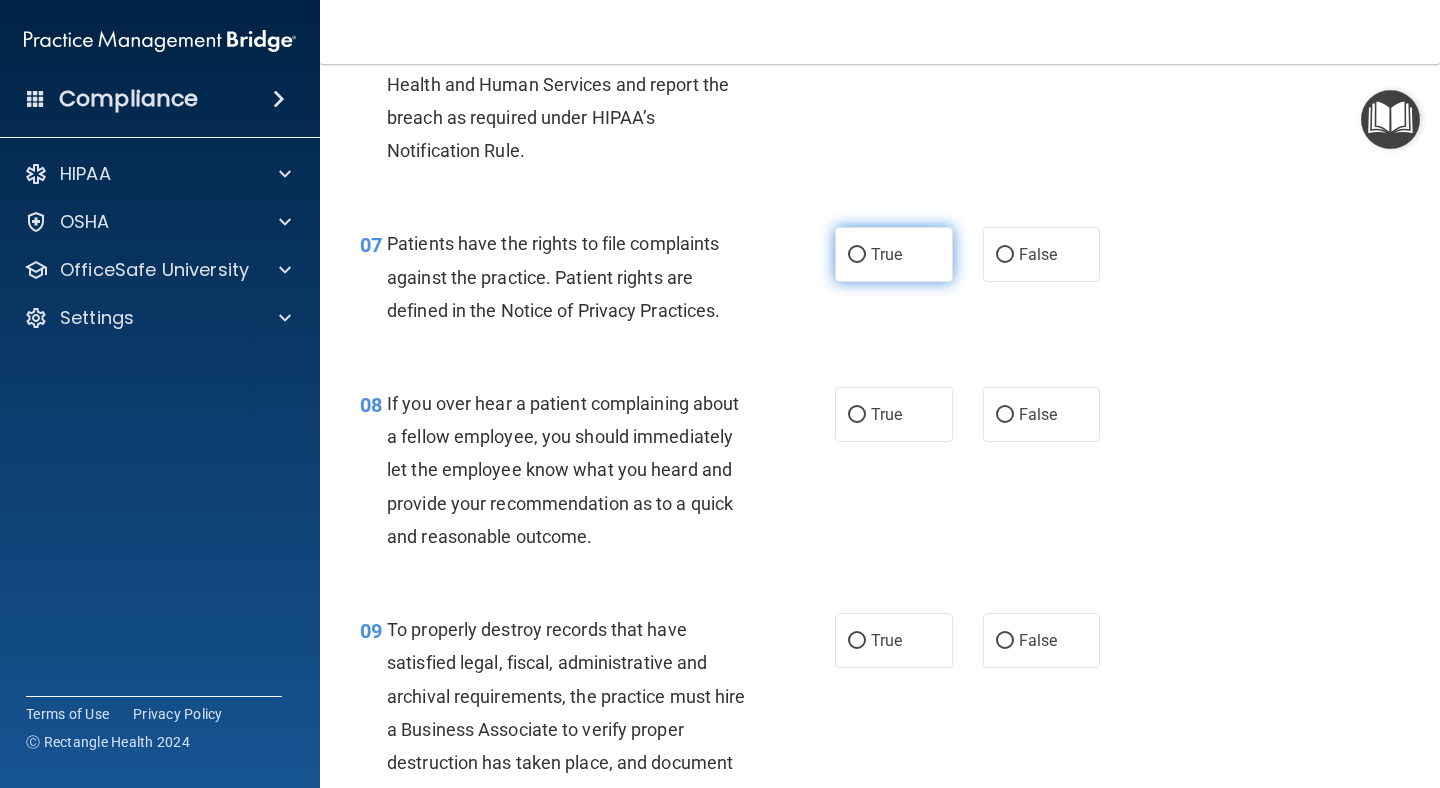 click on "True" at bounding box center [894, 254] 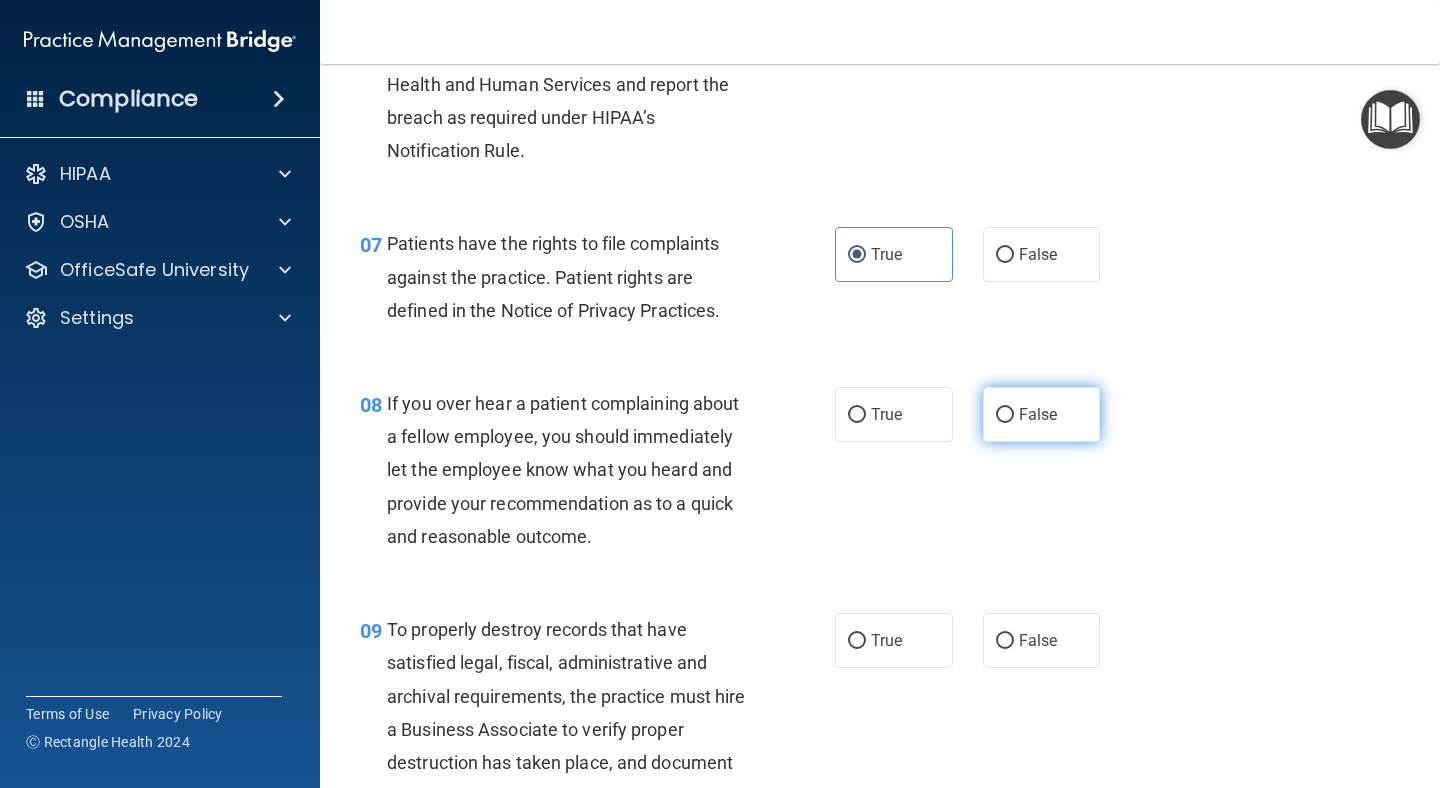 click on "False" at bounding box center [1042, 414] 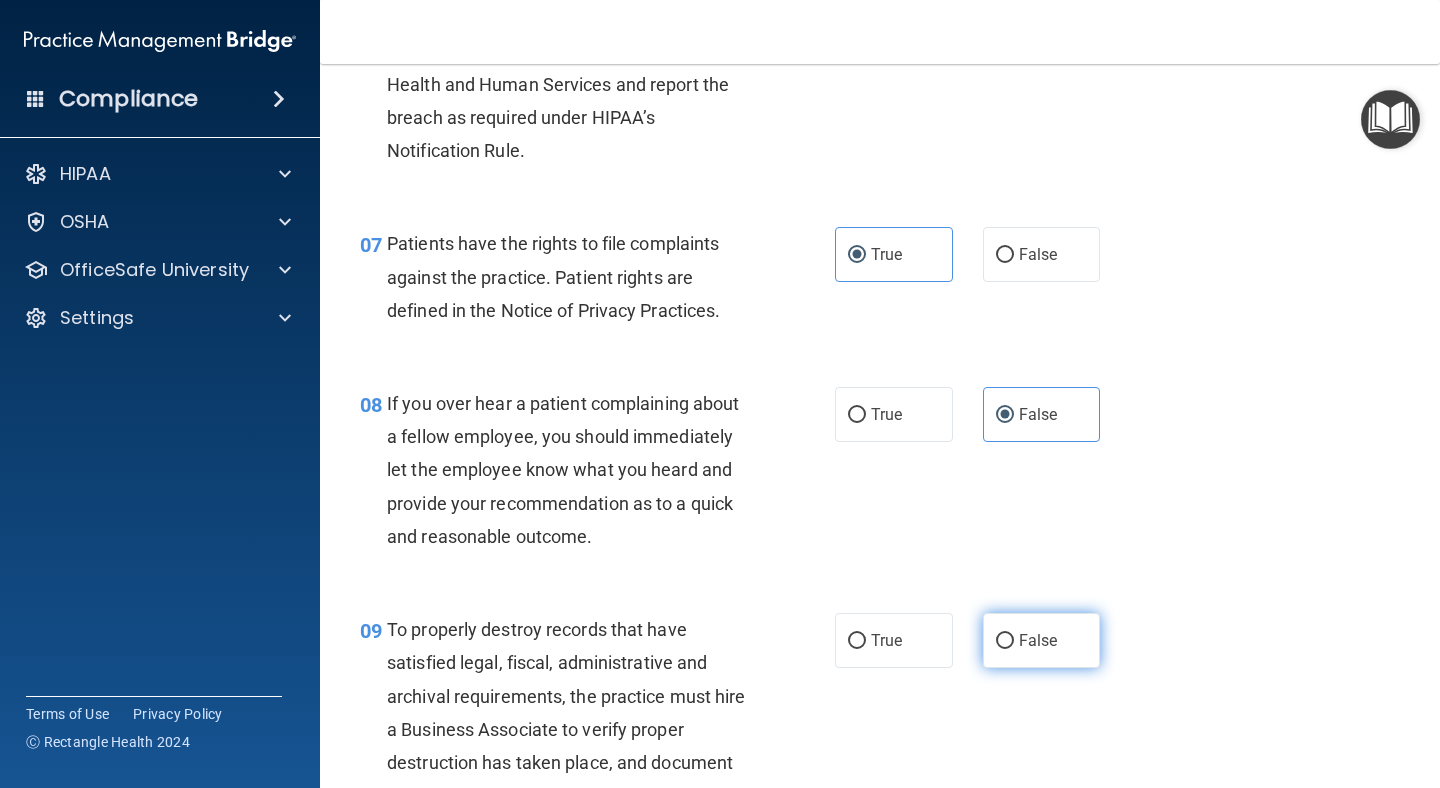 click on "False" at bounding box center (1038, 640) 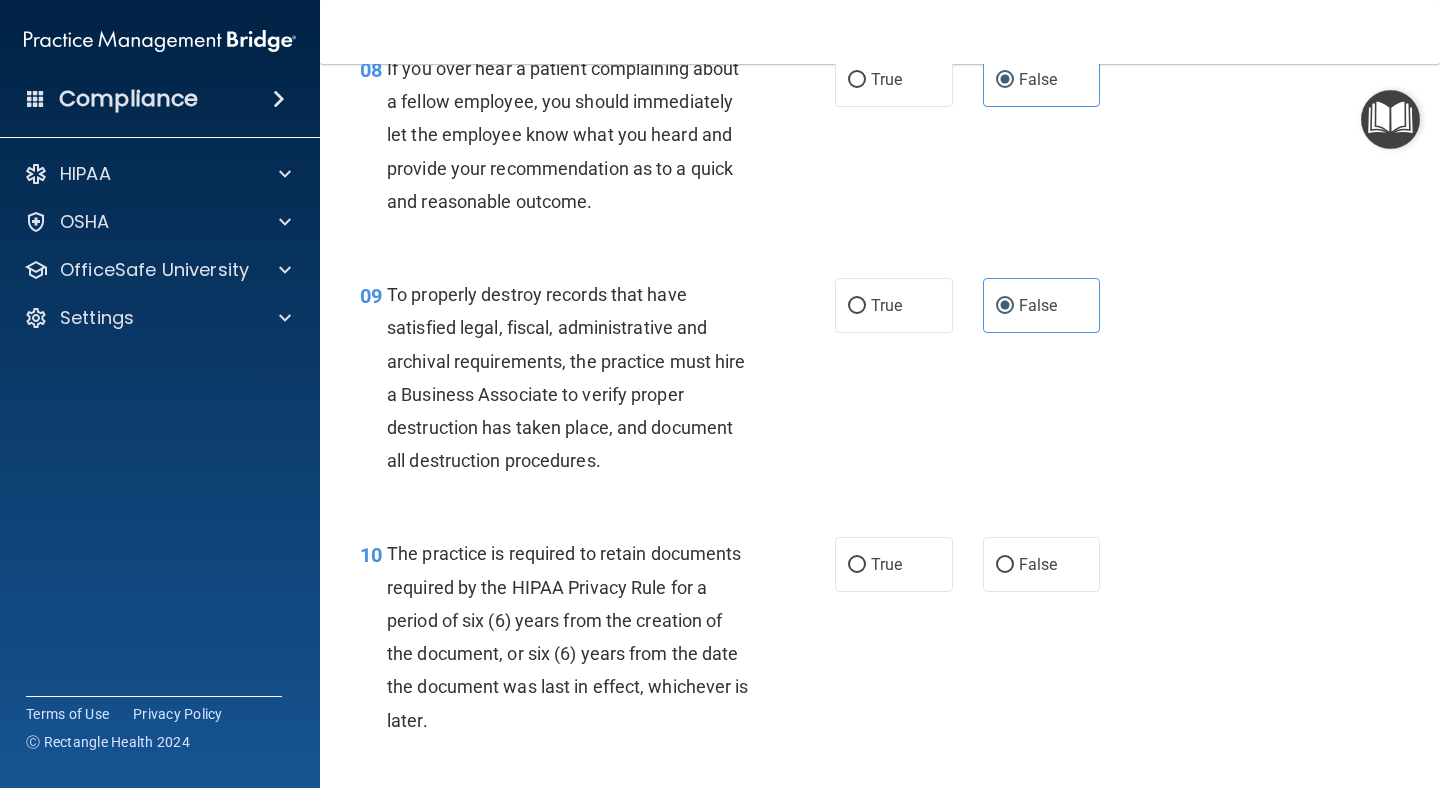 scroll, scrollTop: 1693, scrollLeft: 0, axis: vertical 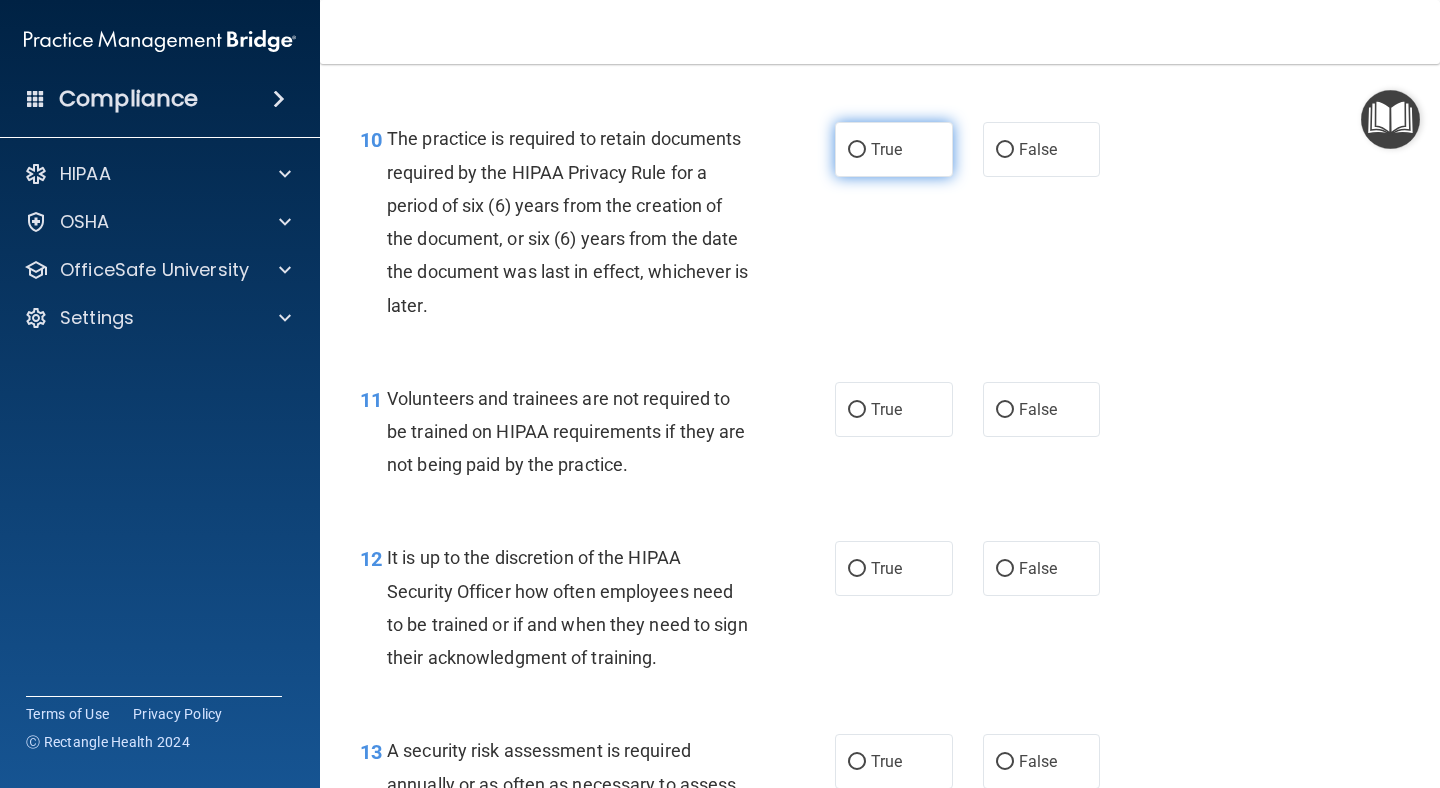 click on "True" at bounding box center (894, 149) 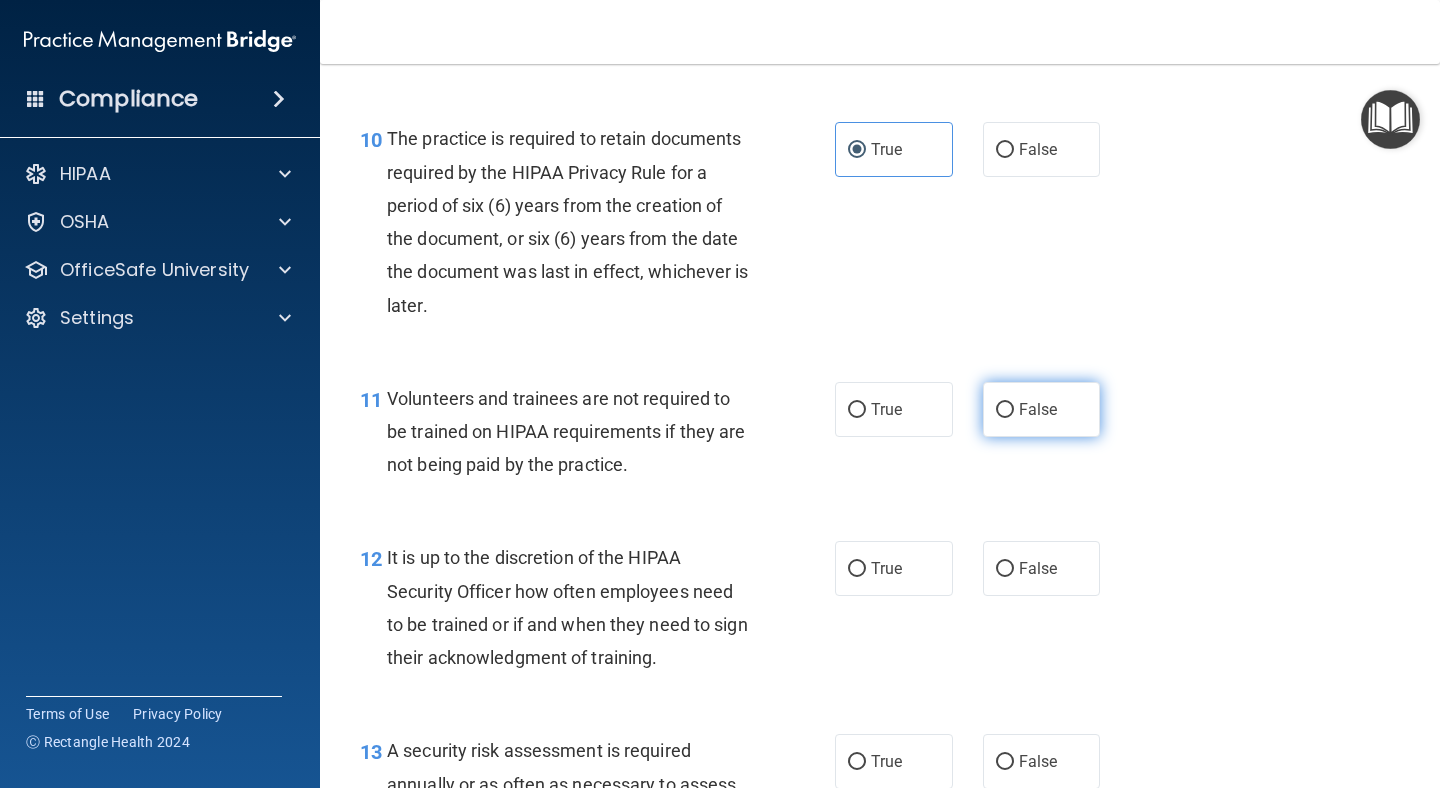 click on "False" at bounding box center [1042, 409] 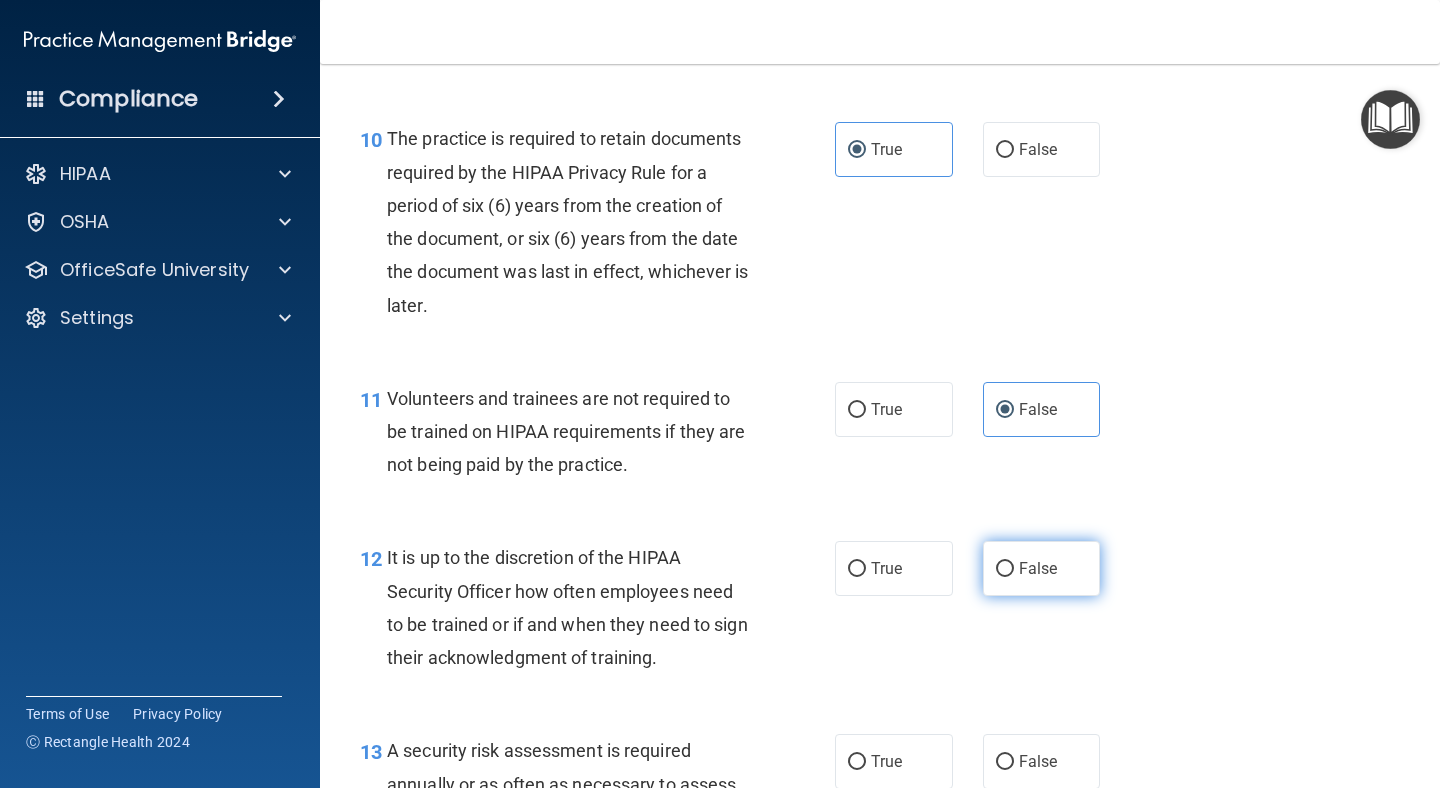 click on "False" at bounding box center [1042, 568] 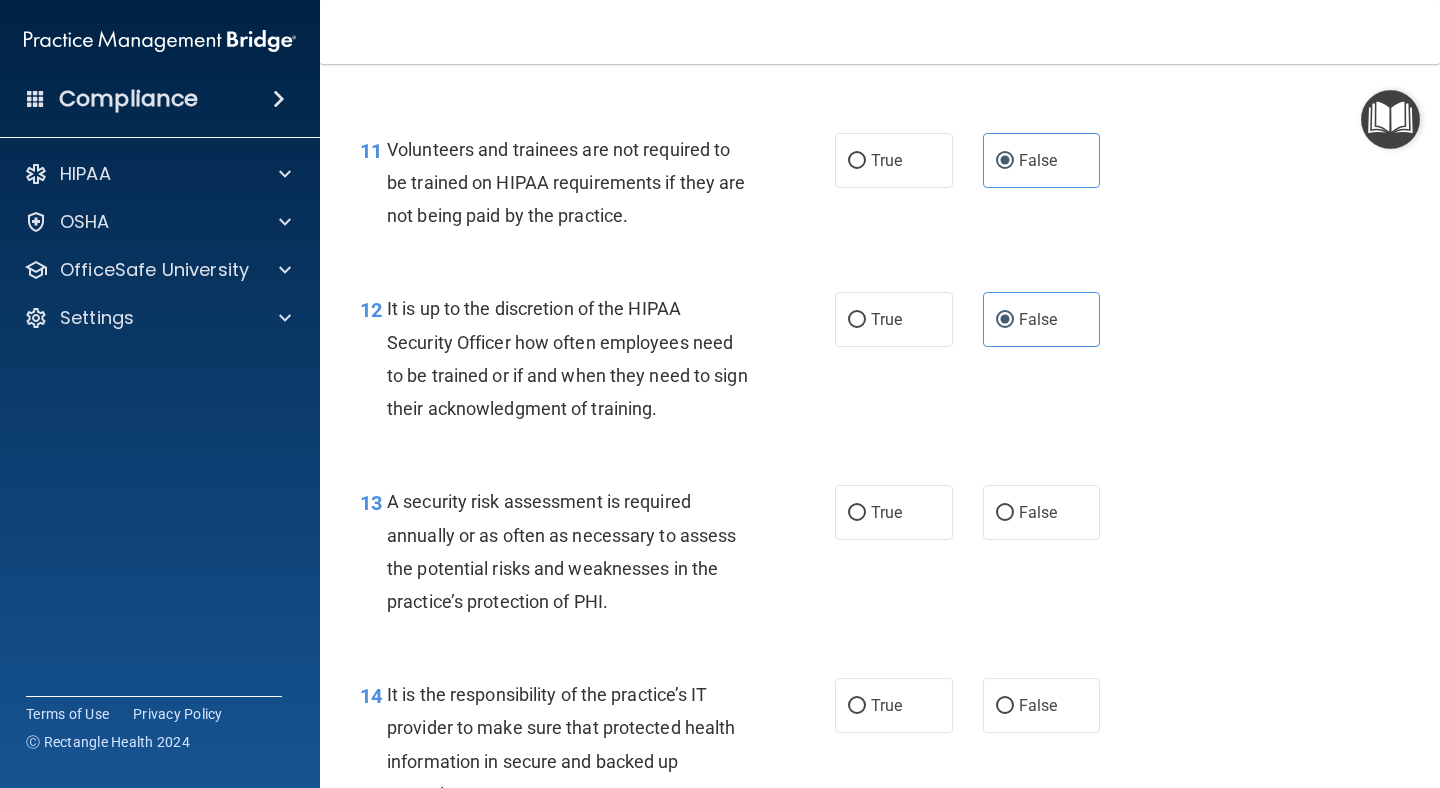 scroll, scrollTop: 2355, scrollLeft: 0, axis: vertical 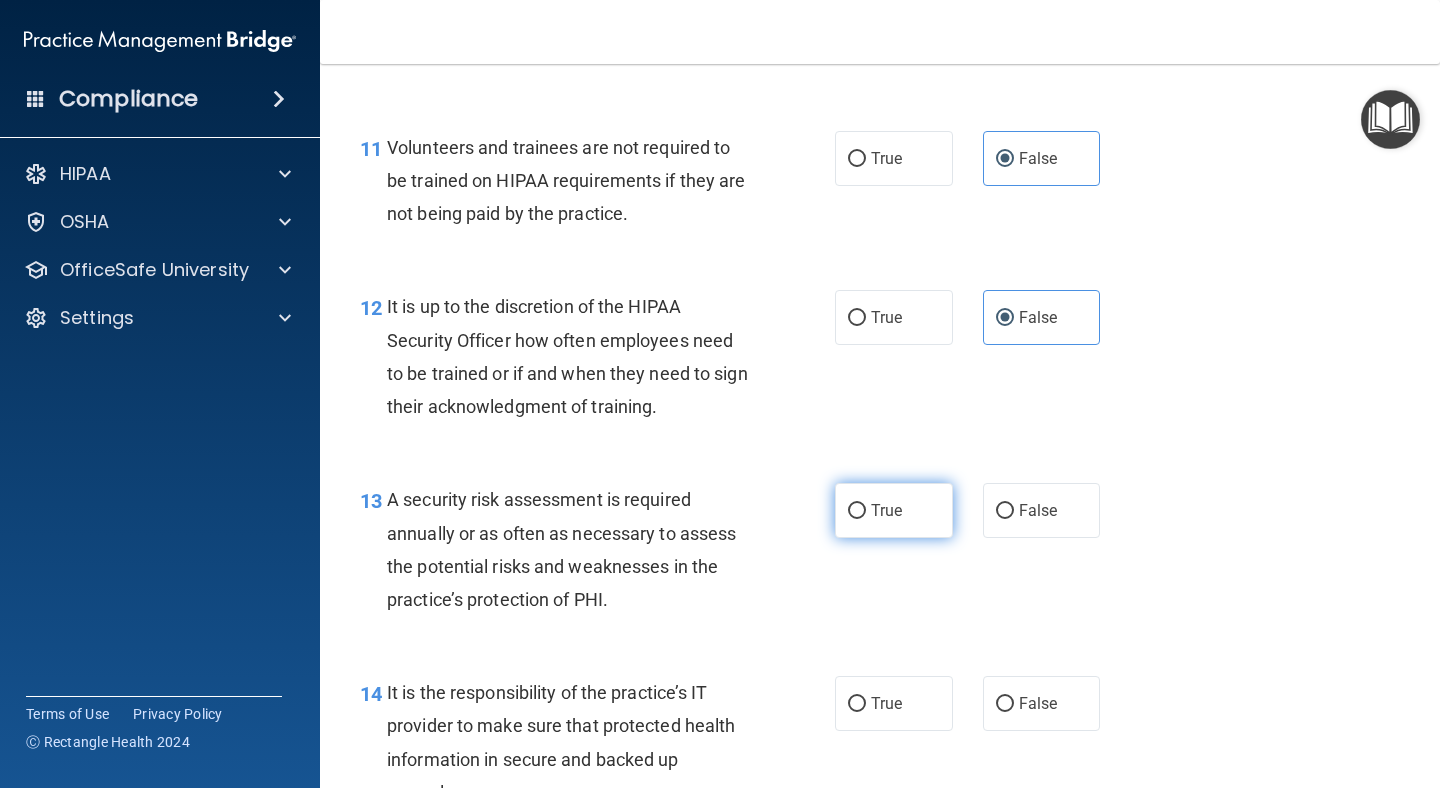 click on "True" at bounding box center (894, 510) 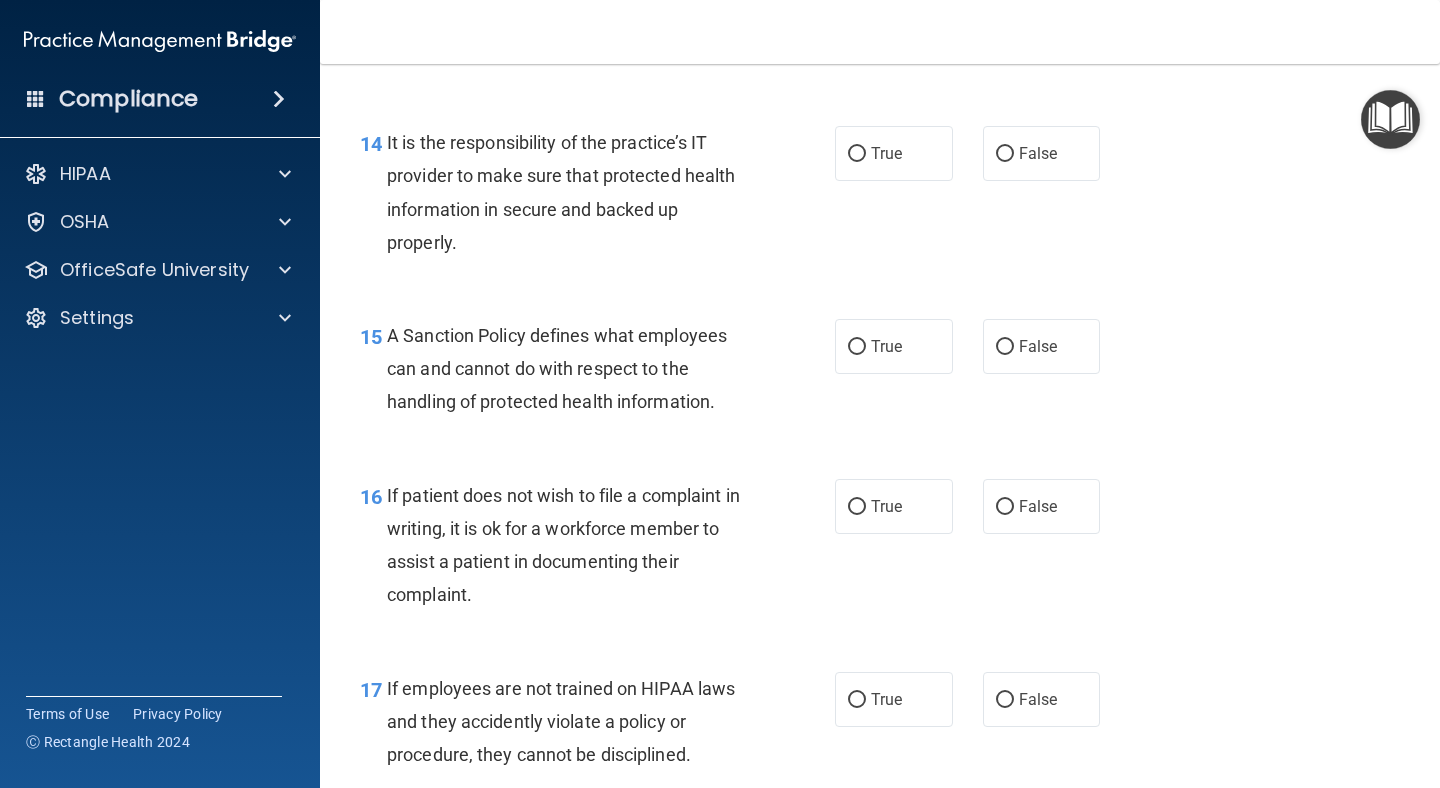 scroll, scrollTop: 2914, scrollLeft: 0, axis: vertical 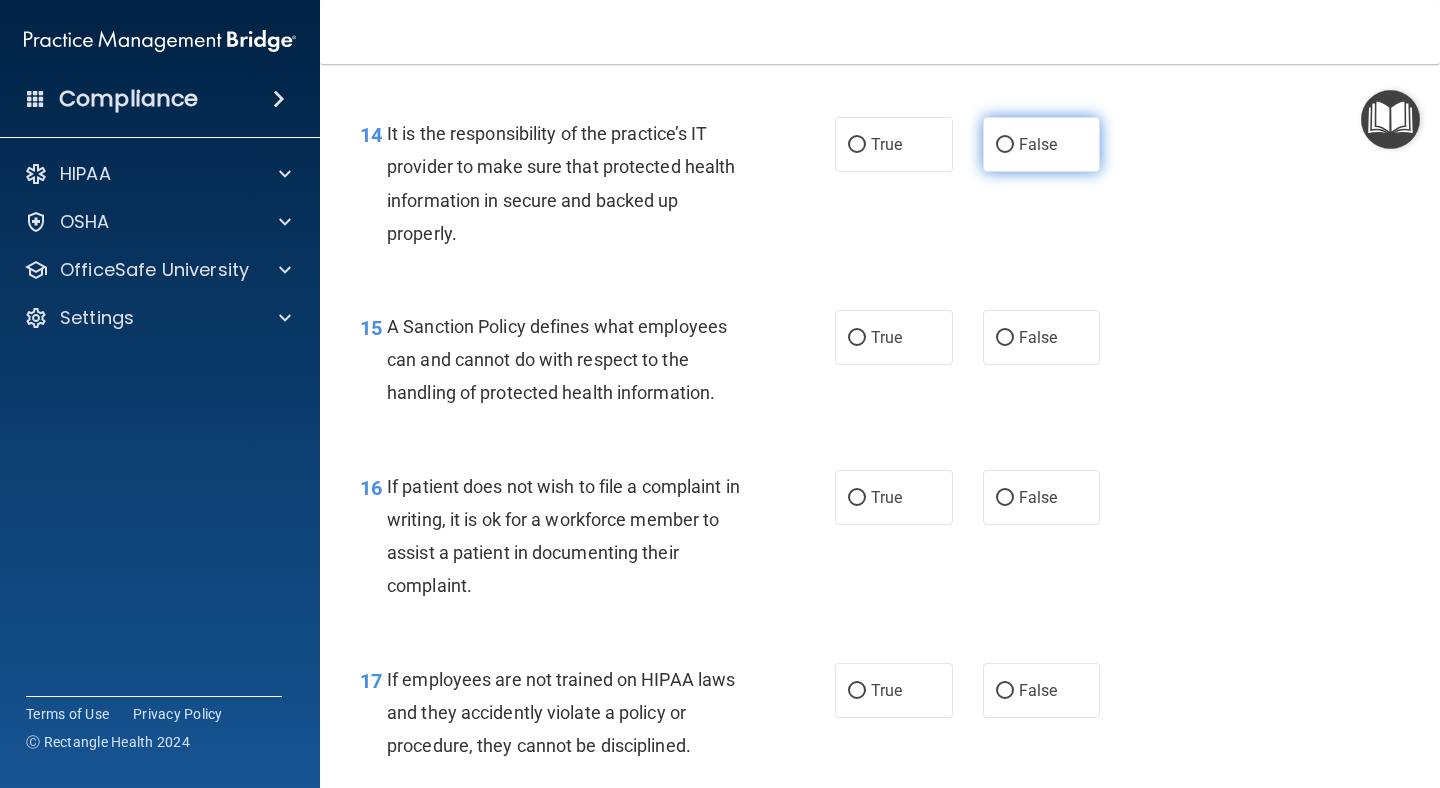 click on "False" at bounding box center (1042, 144) 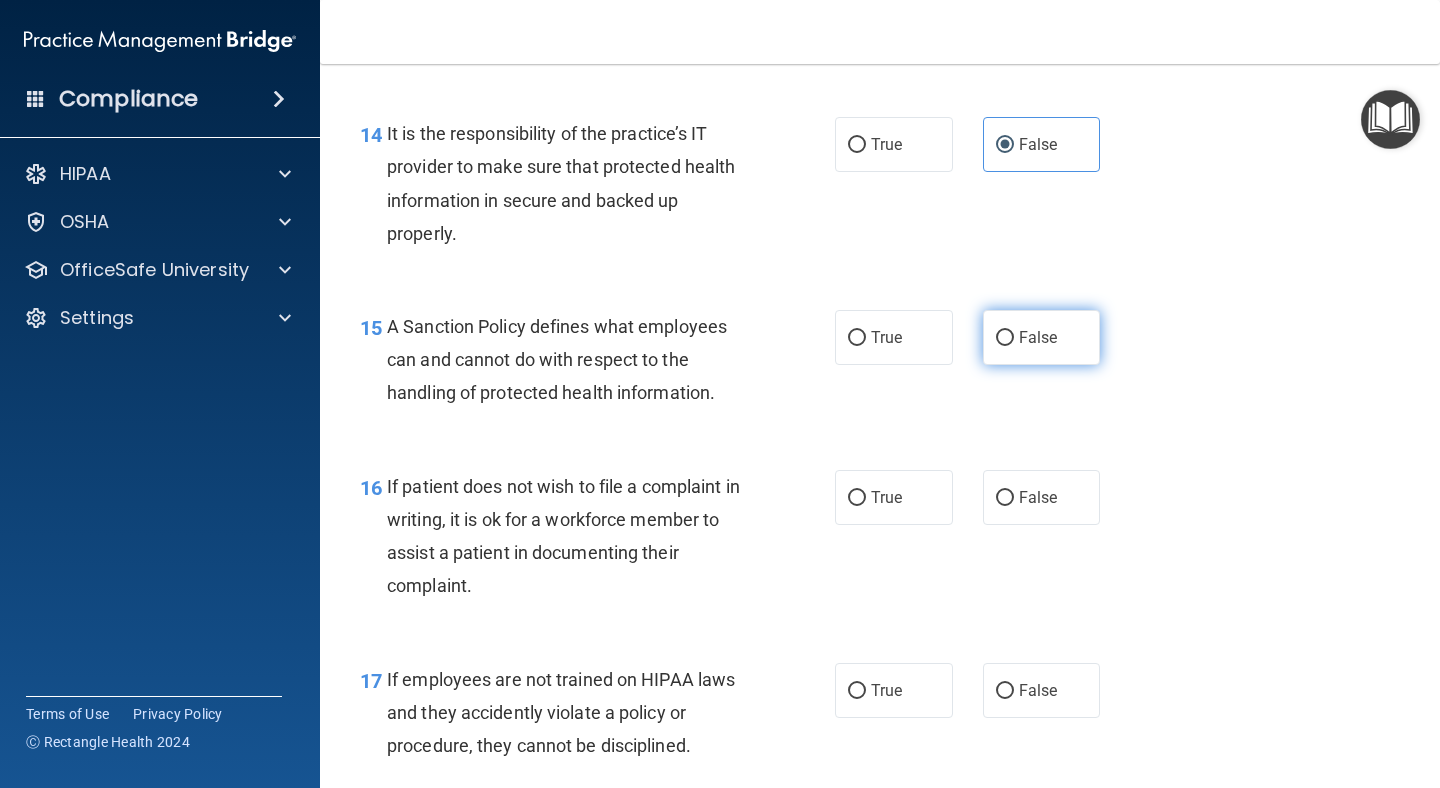 click on "False" at bounding box center (1038, 337) 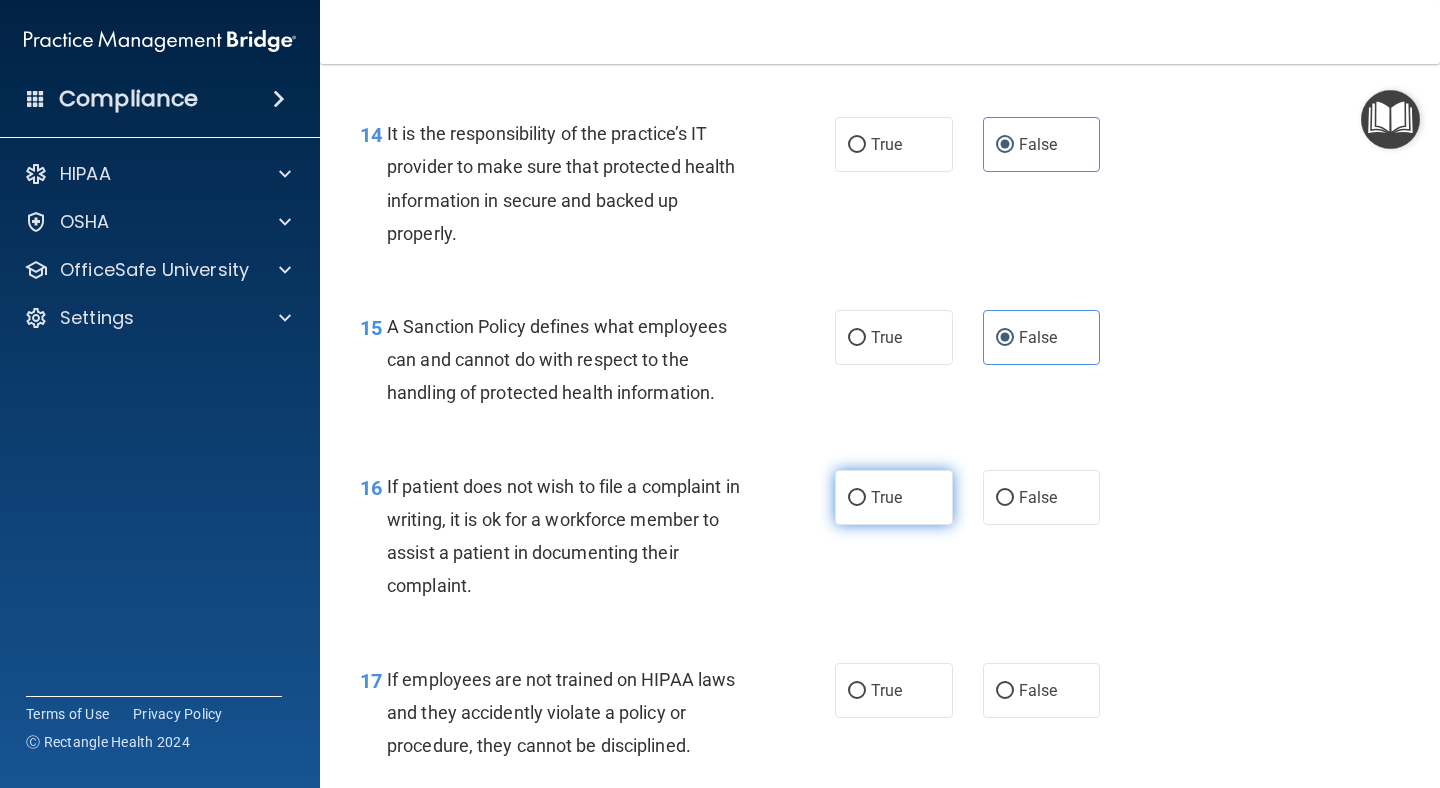 click on "True" at bounding box center [857, 498] 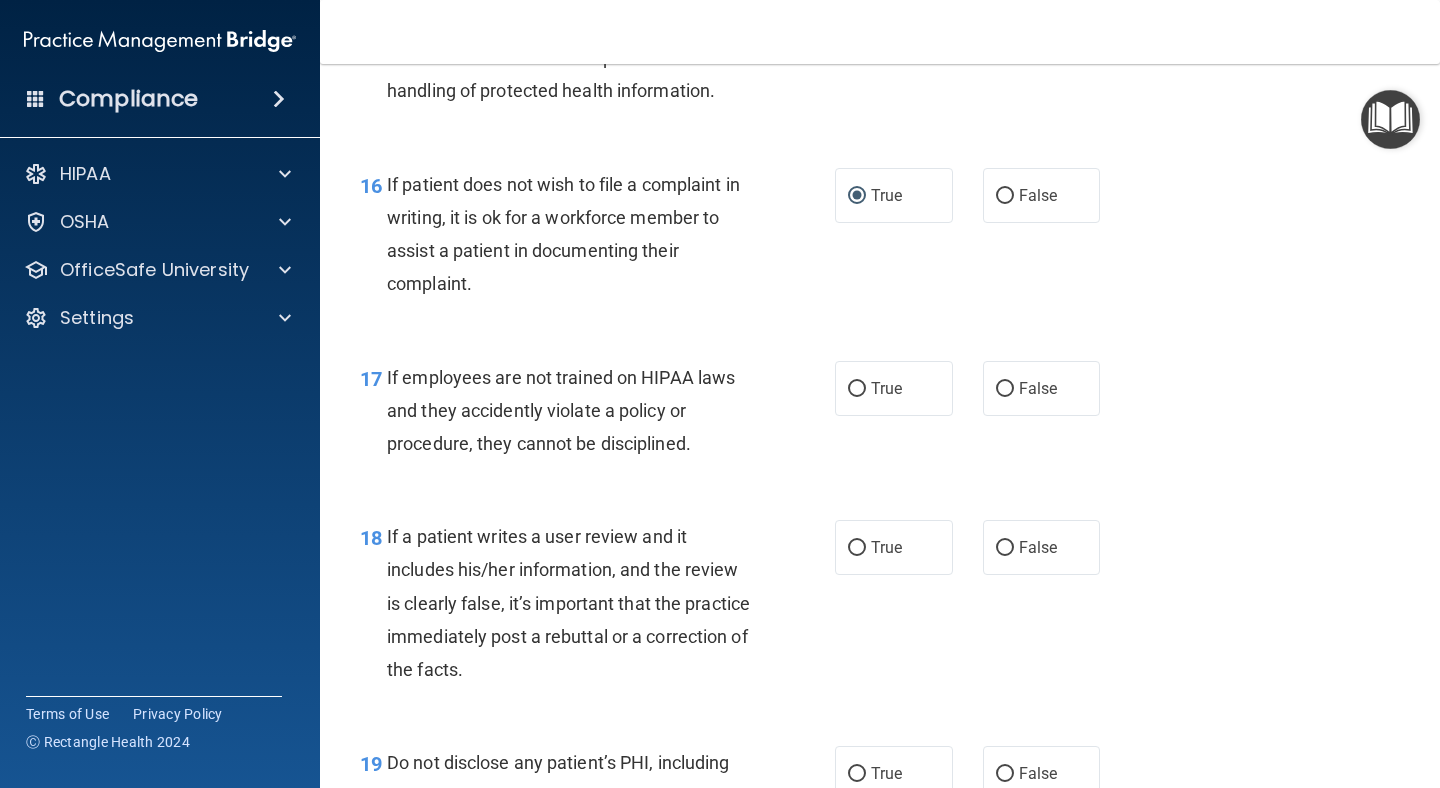 scroll, scrollTop: 3214, scrollLeft: 0, axis: vertical 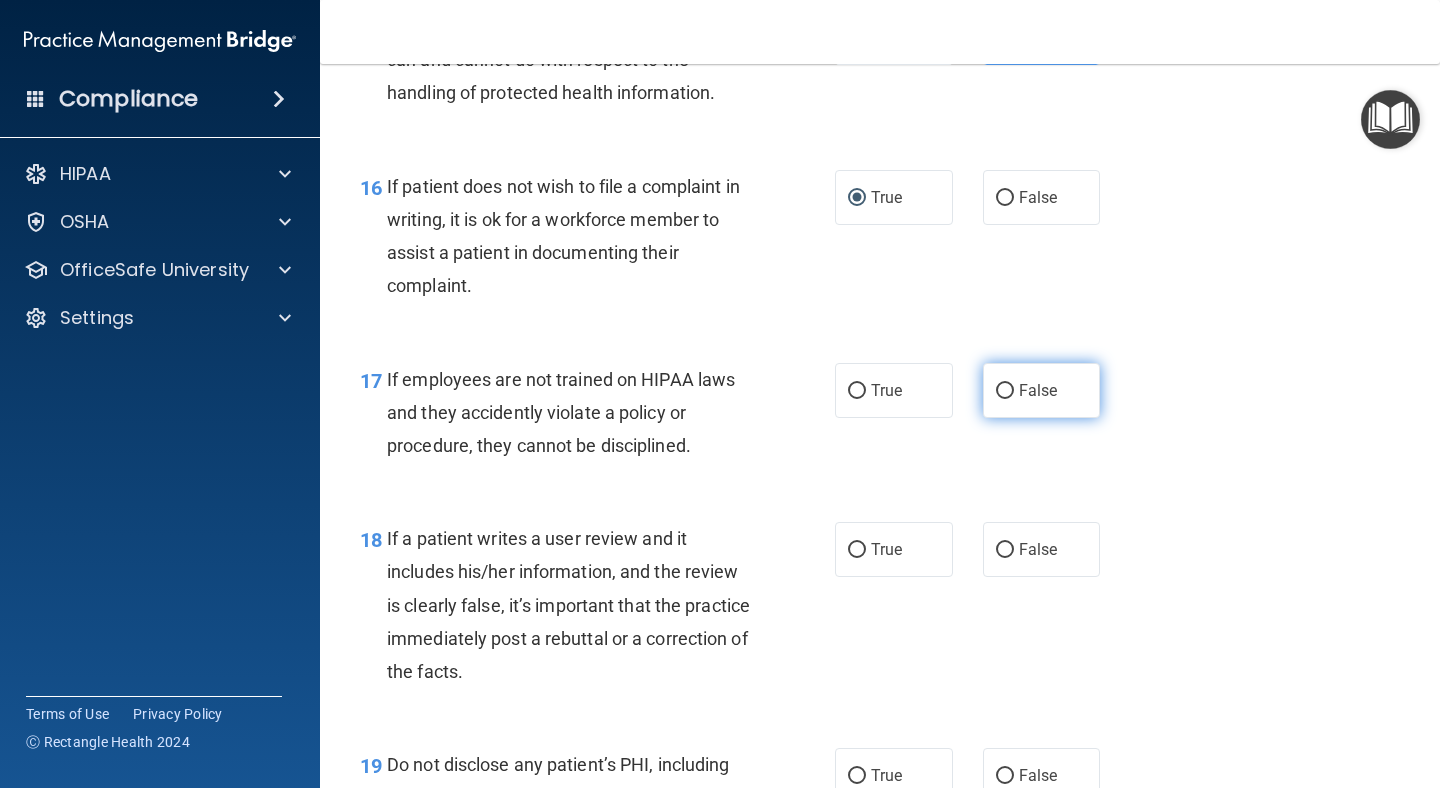 click on "False" at bounding box center (1038, 390) 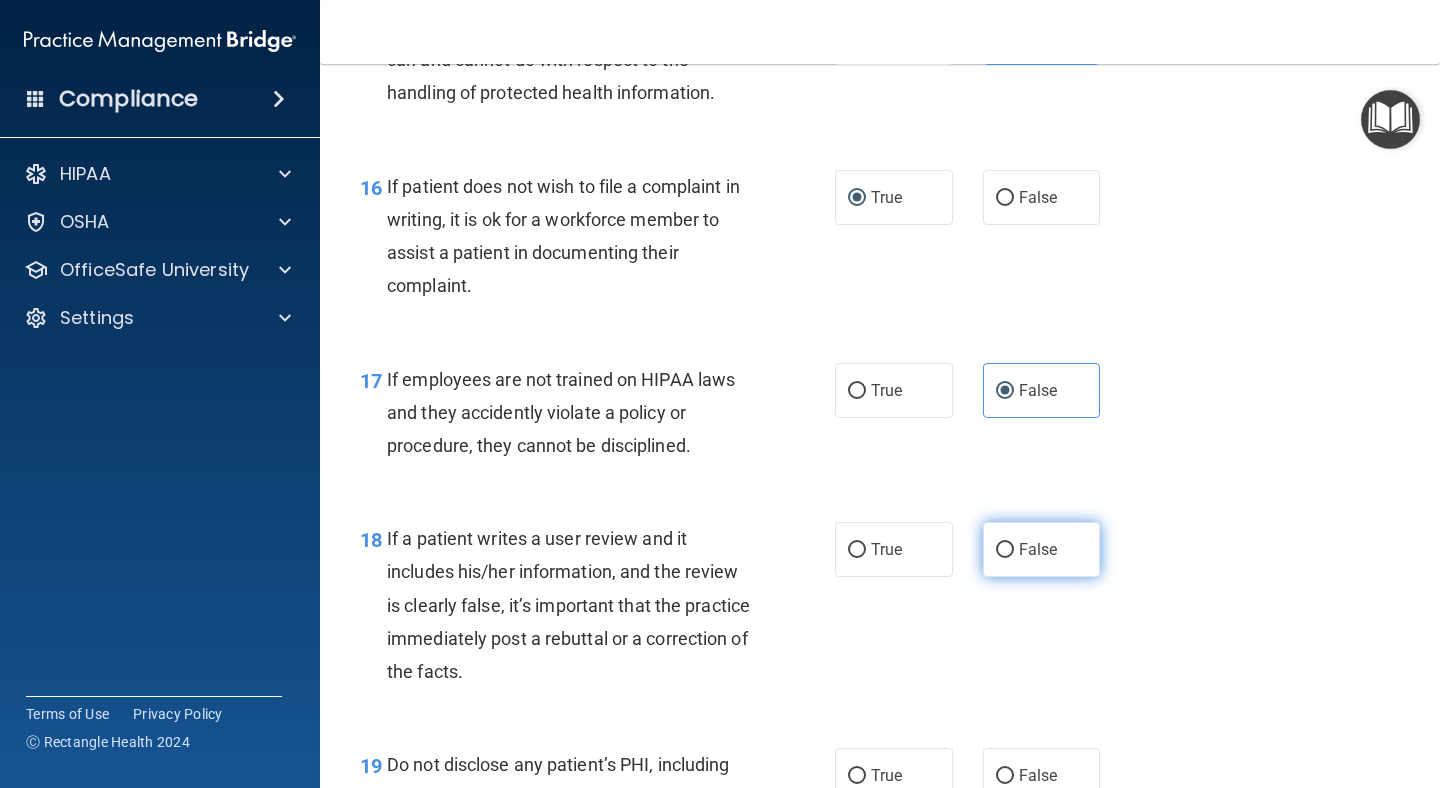 click on "False" at bounding box center [1038, 549] 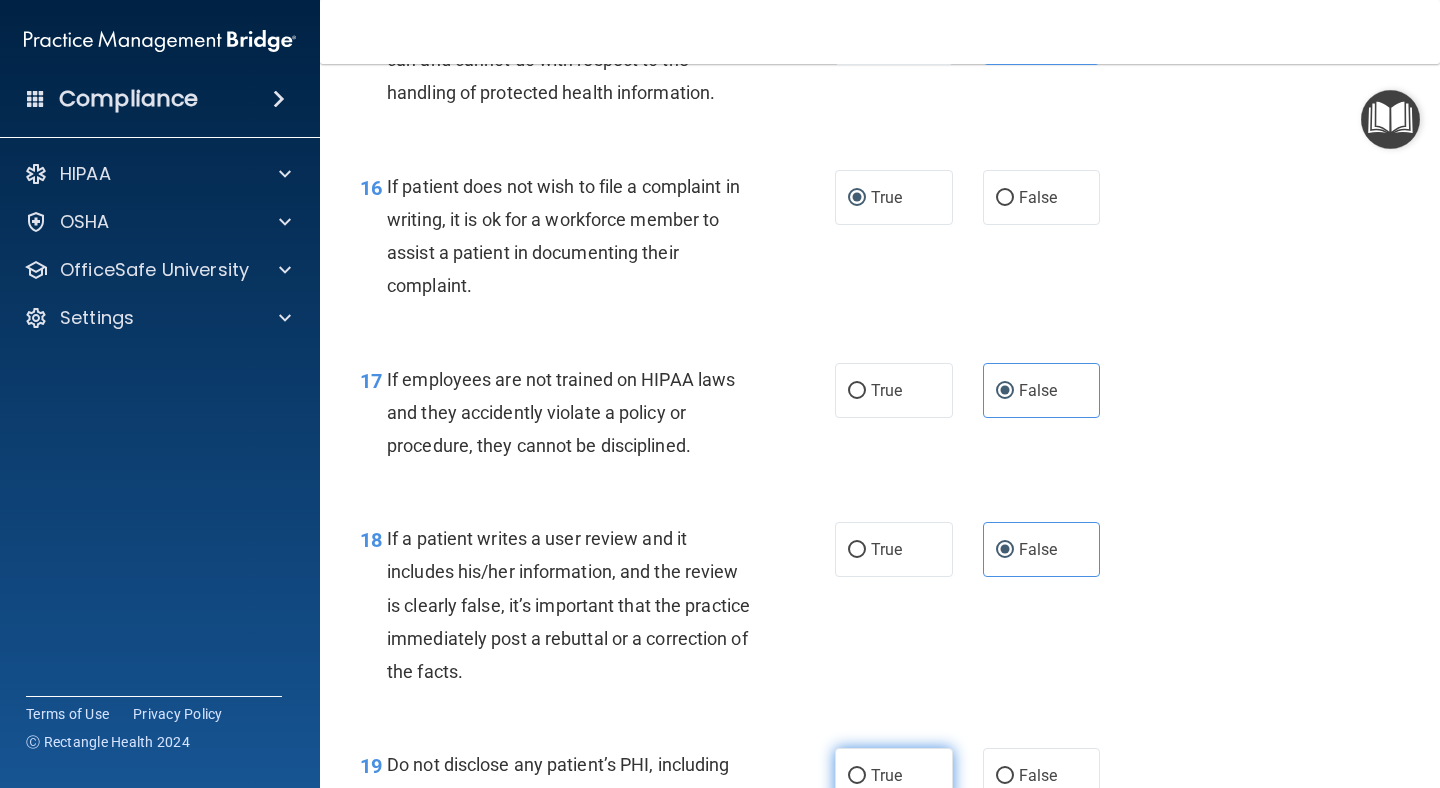 click on "True" at bounding box center [886, 775] 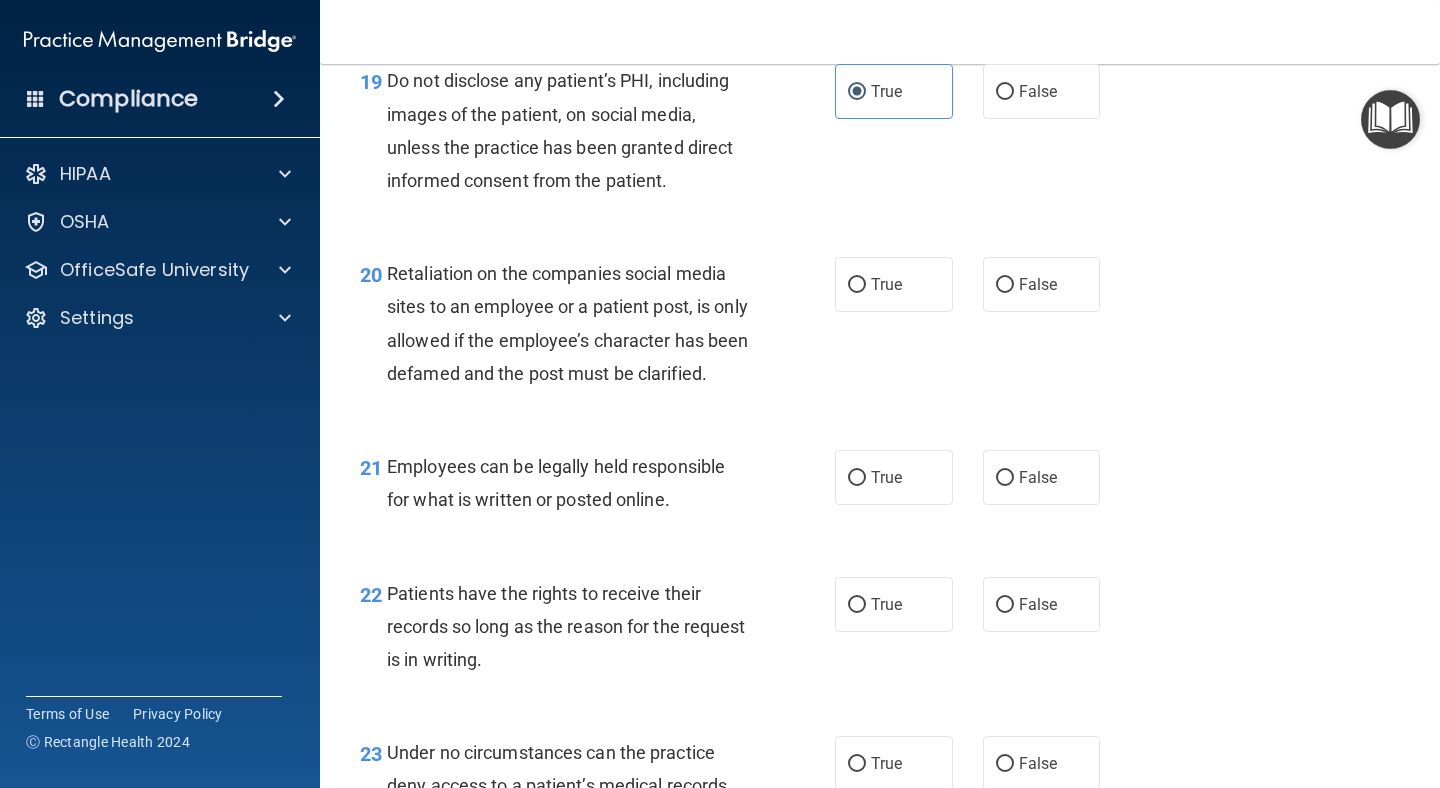 scroll, scrollTop: 3900, scrollLeft: 0, axis: vertical 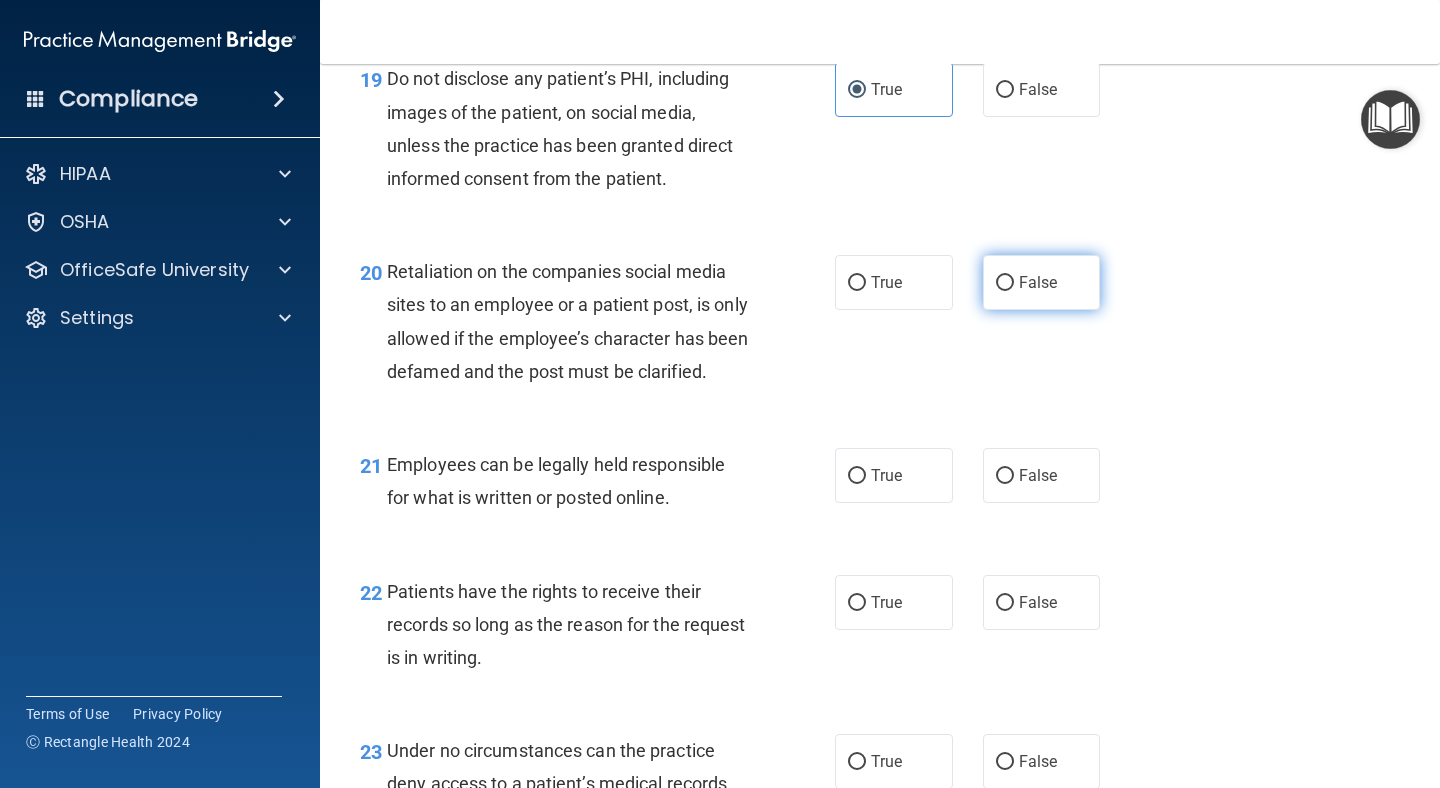 click on "False" at bounding box center (1038, 282) 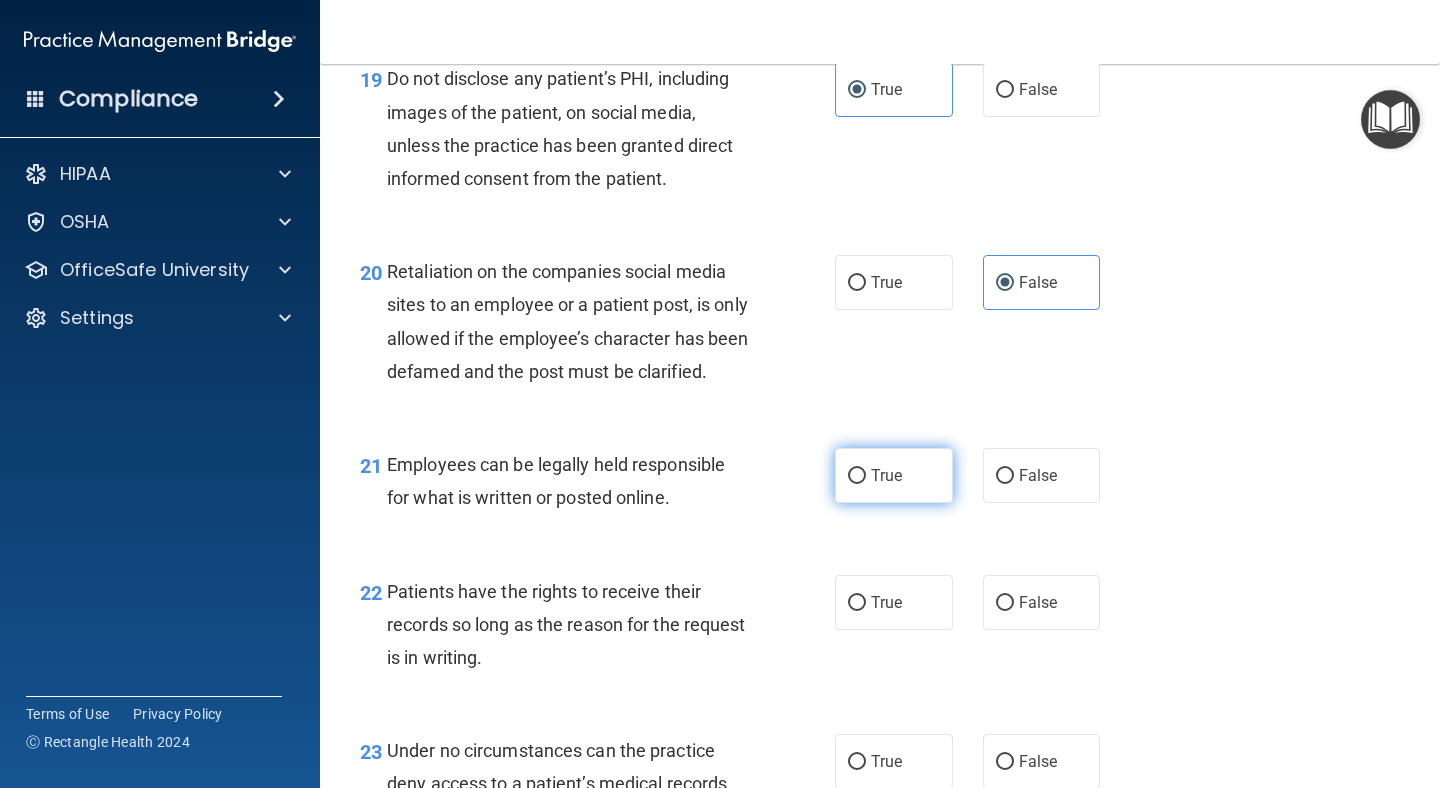 click on "True" at bounding box center (886, 475) 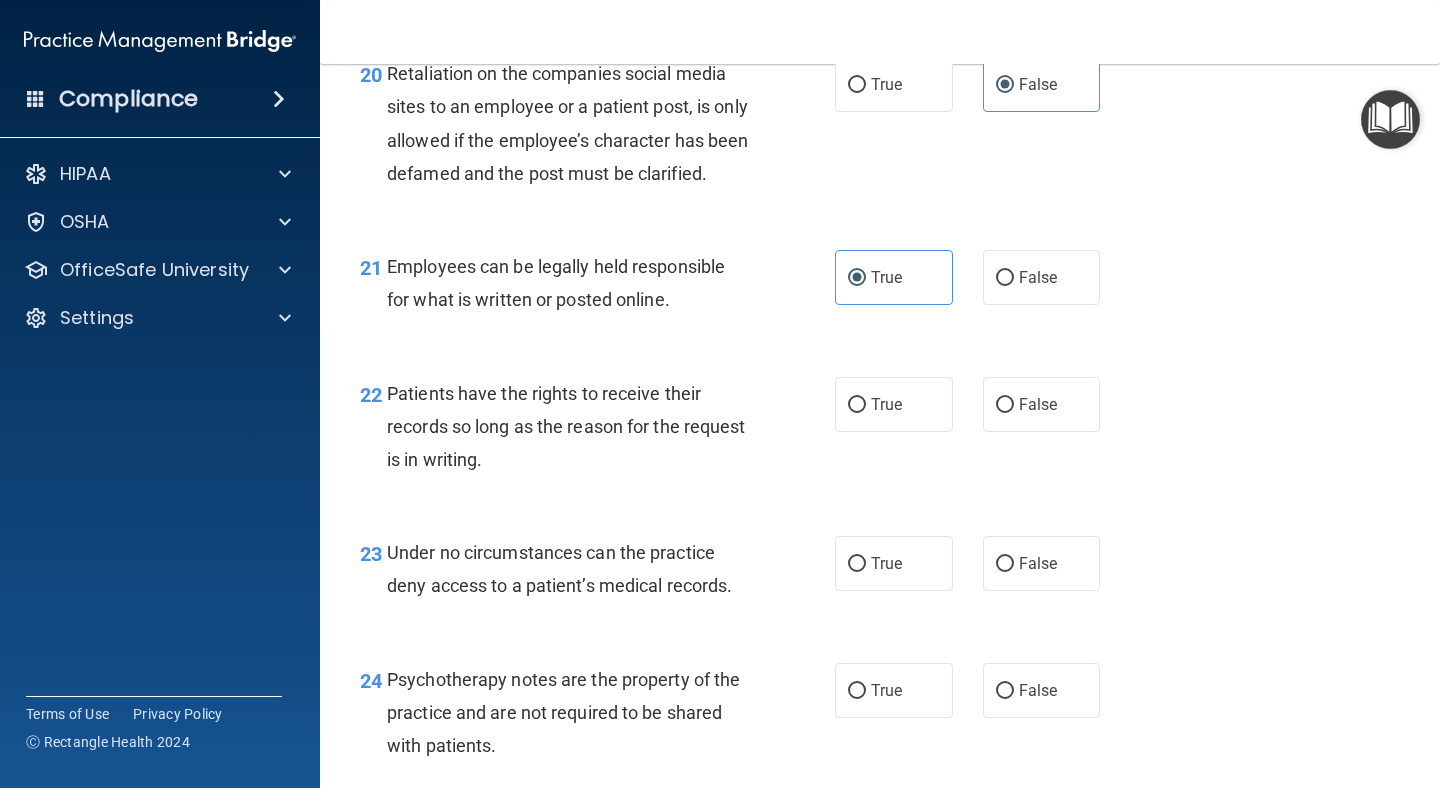 scroll, scrollTop: 4203, scrollLeft: 0, axis: vertical 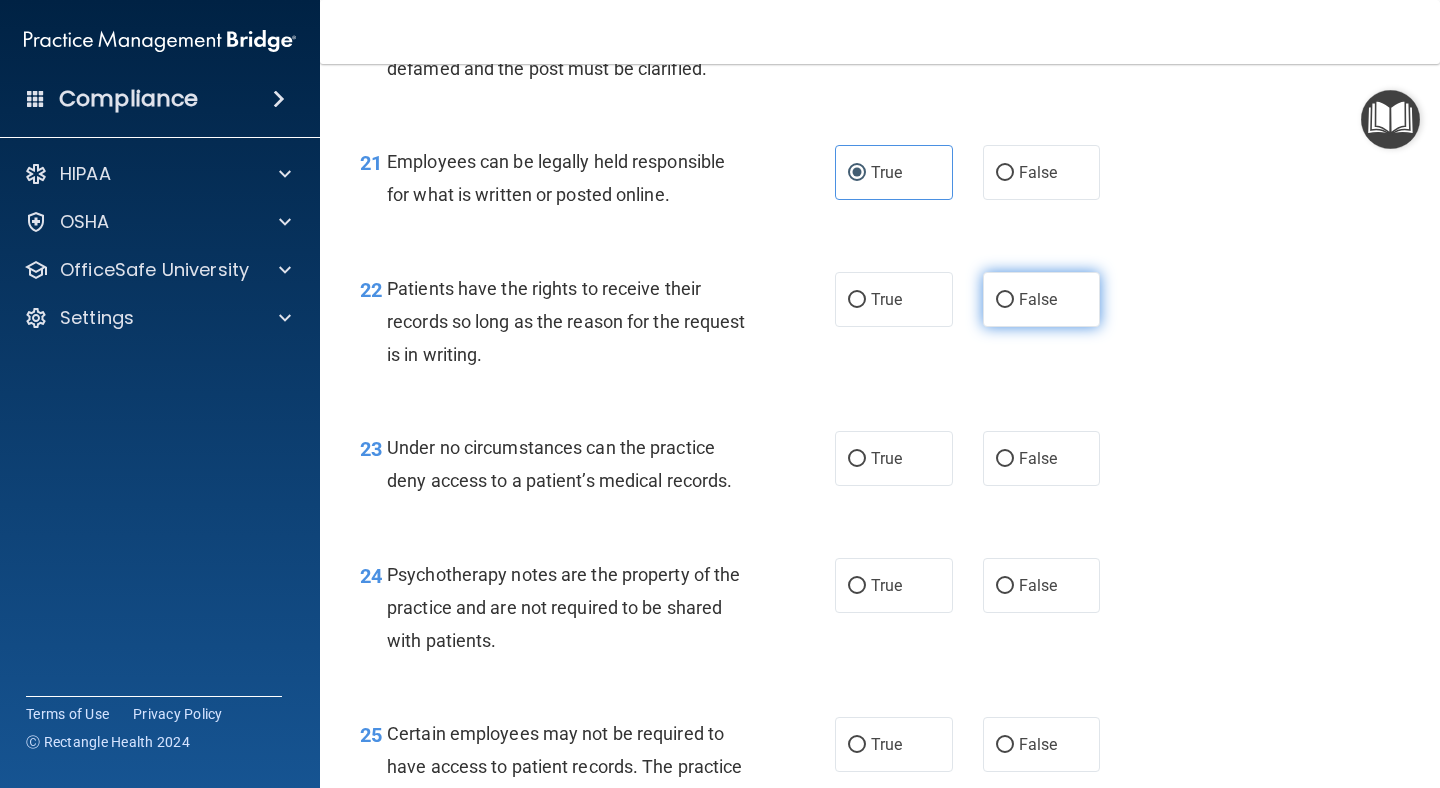 click on "False" at bounding box center [1038, 299] 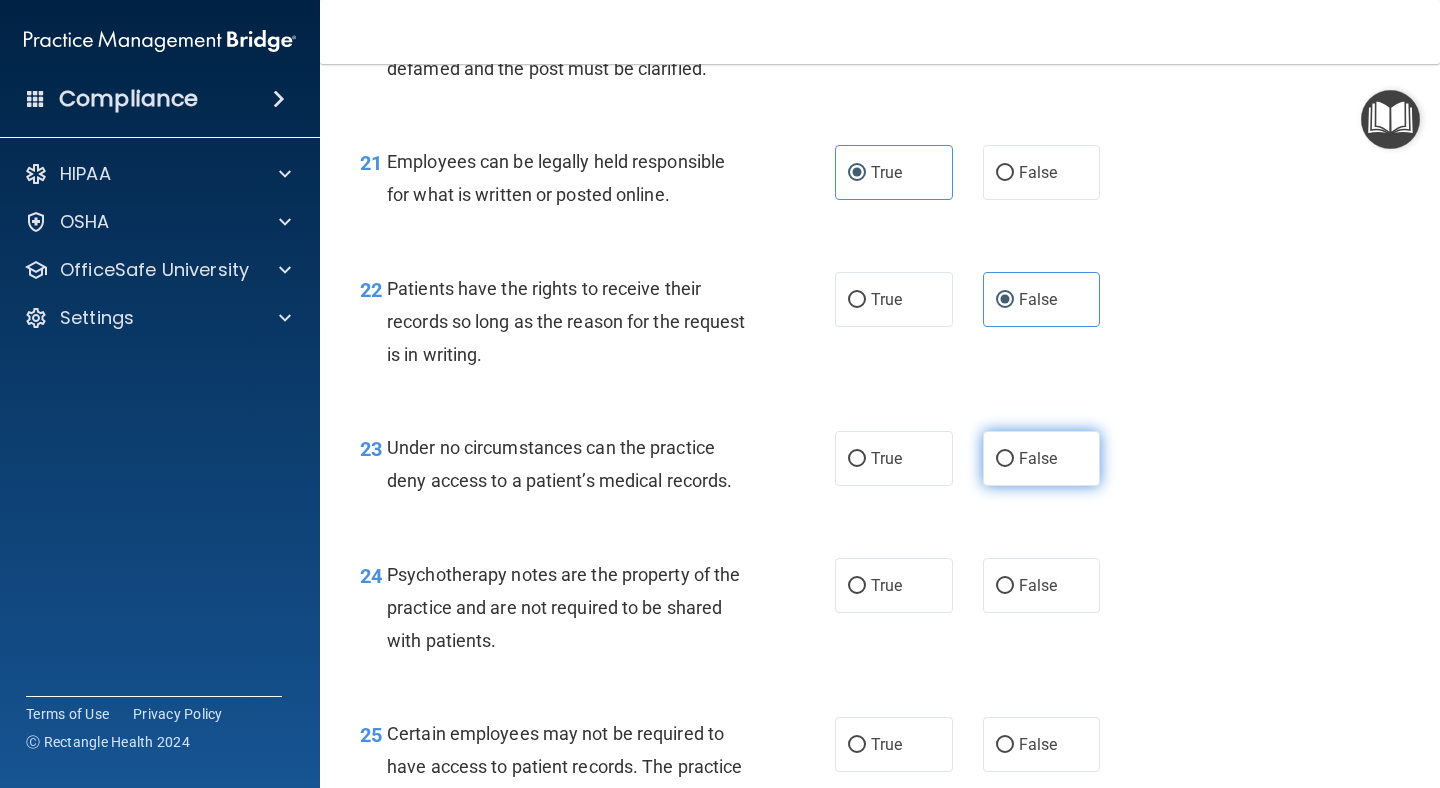click on "False" at bounding box center (1042, 458) 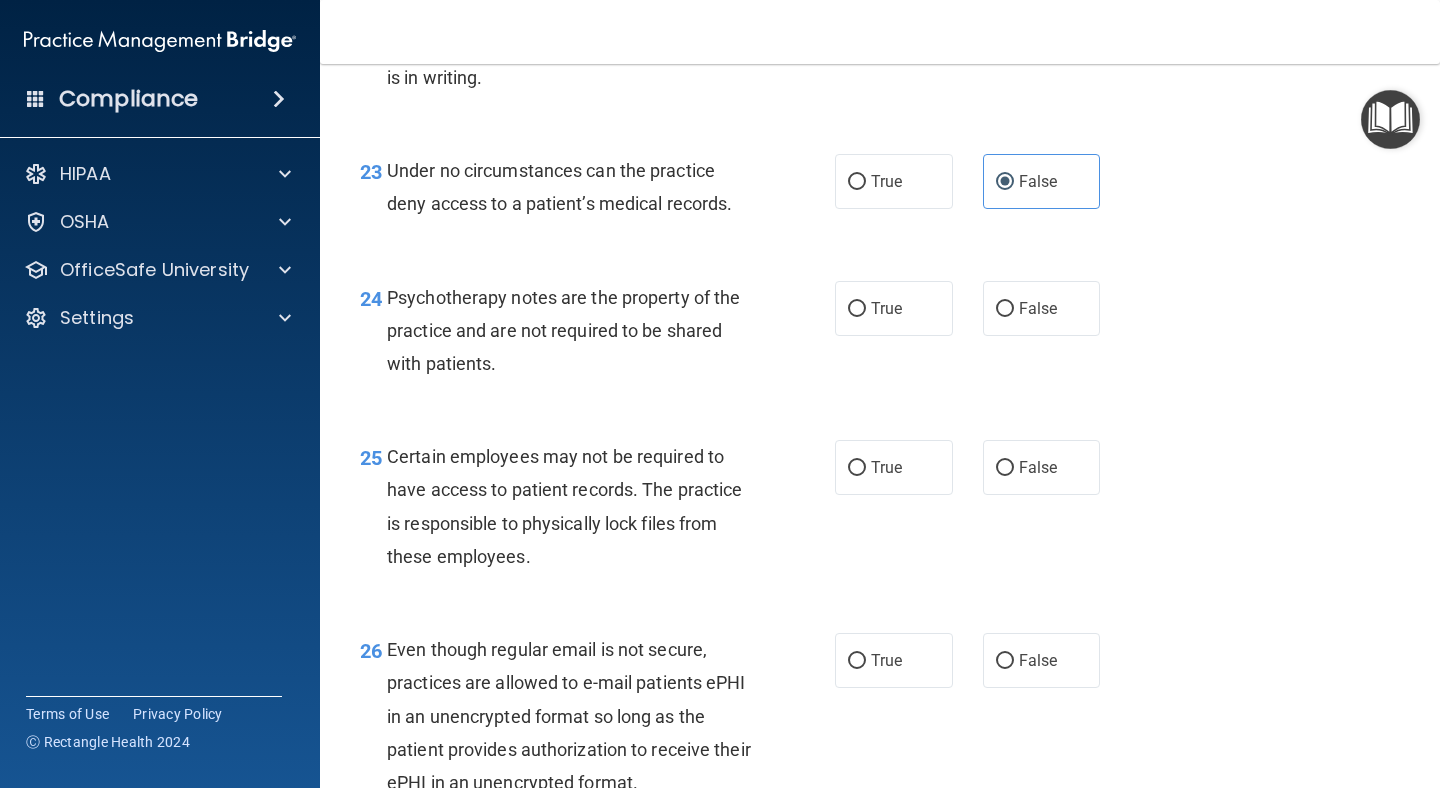 scroll, scrollTop: 4529, scrollLeft: 0, axis: vertical 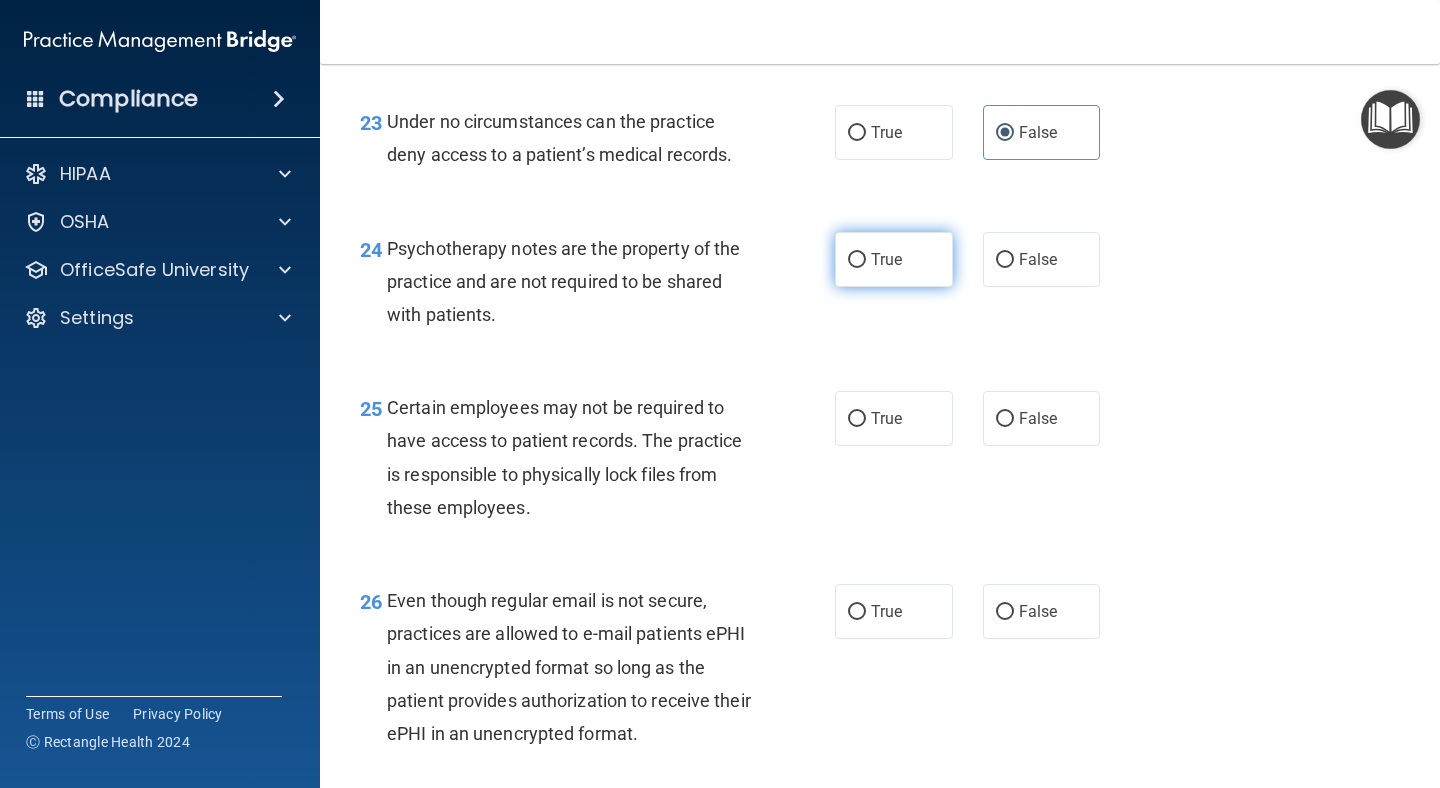click on "True" at bounding box center [894, 259] 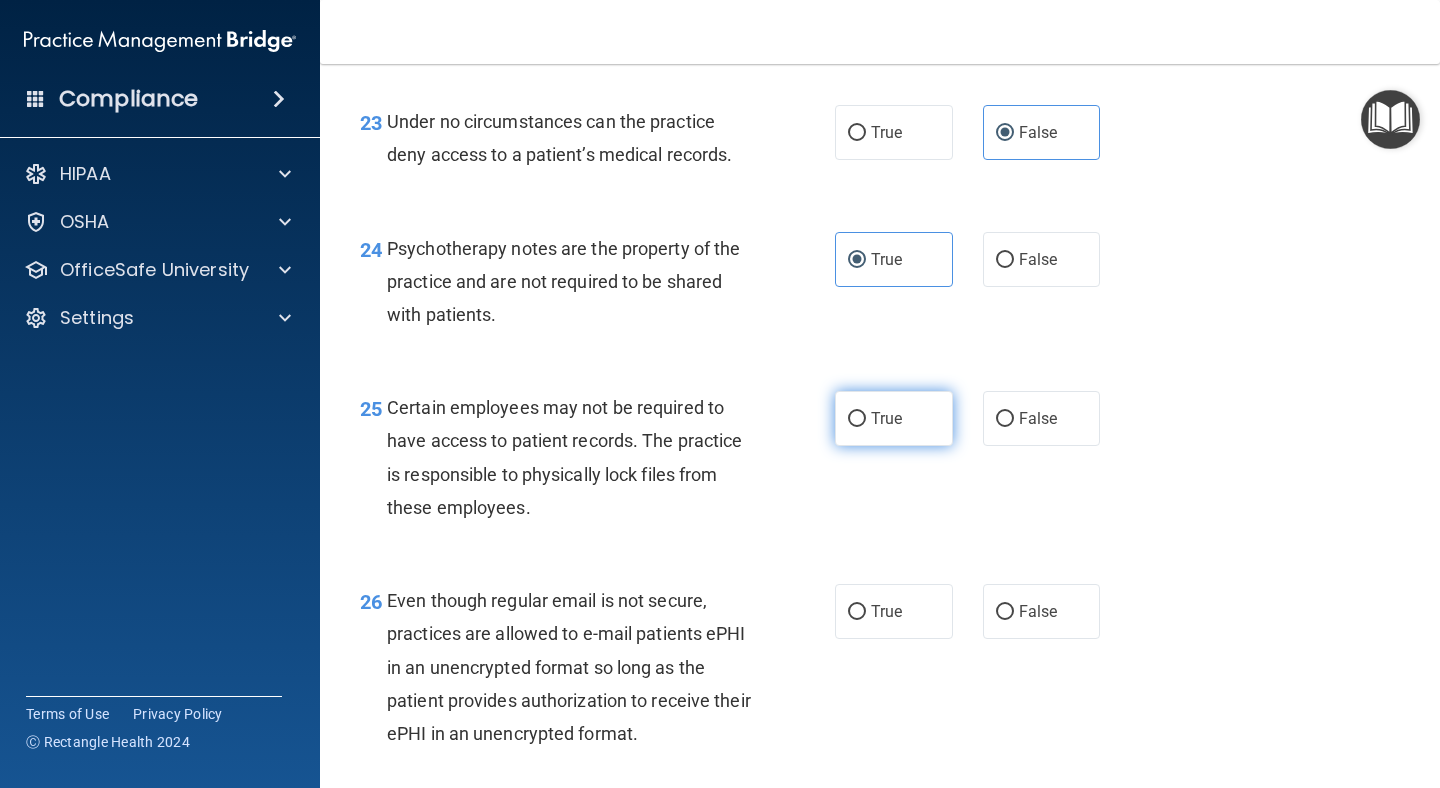click on "True" at bounding box center (894, 418) 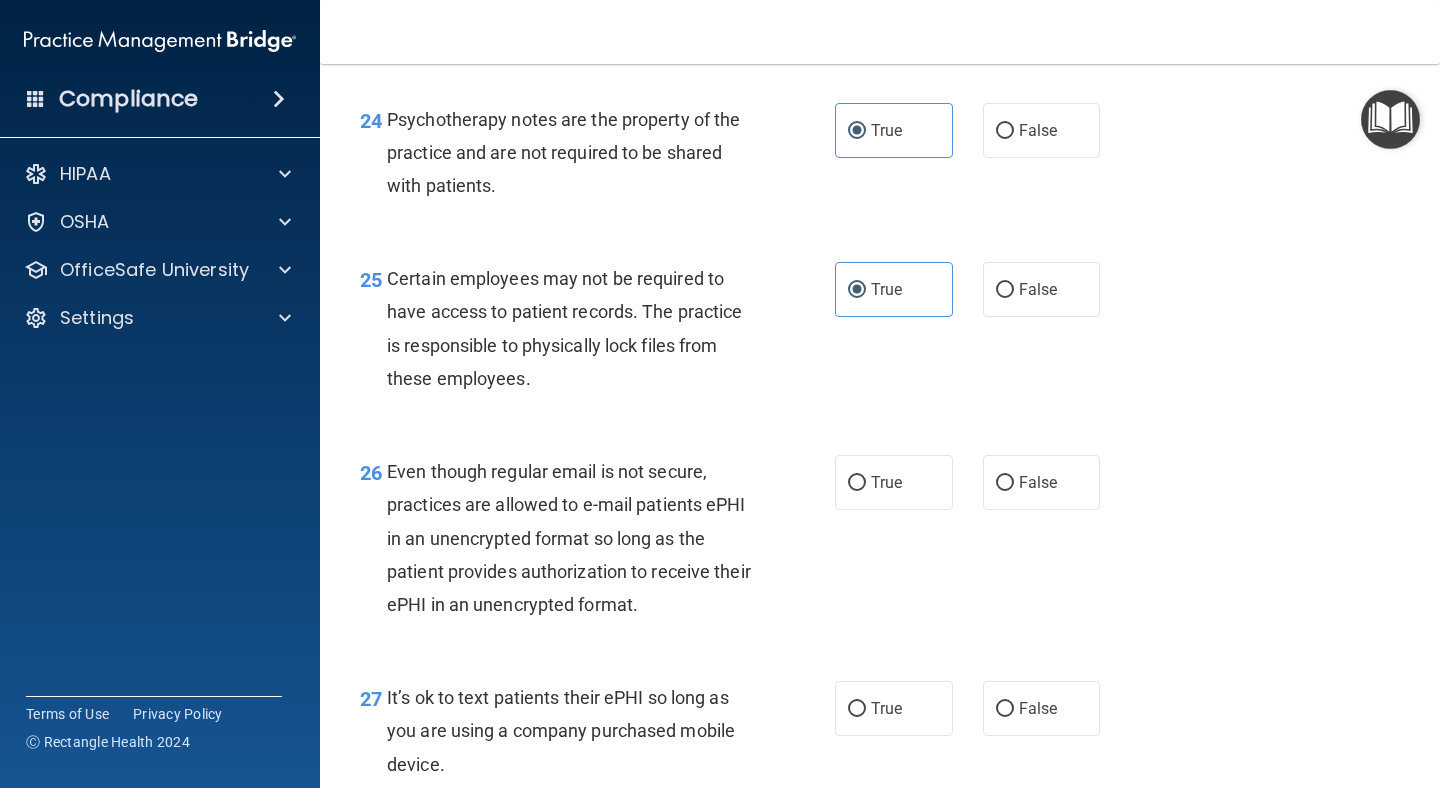 scroll, scrollTop: 4660, scrollLeft: 0, axis: vertical 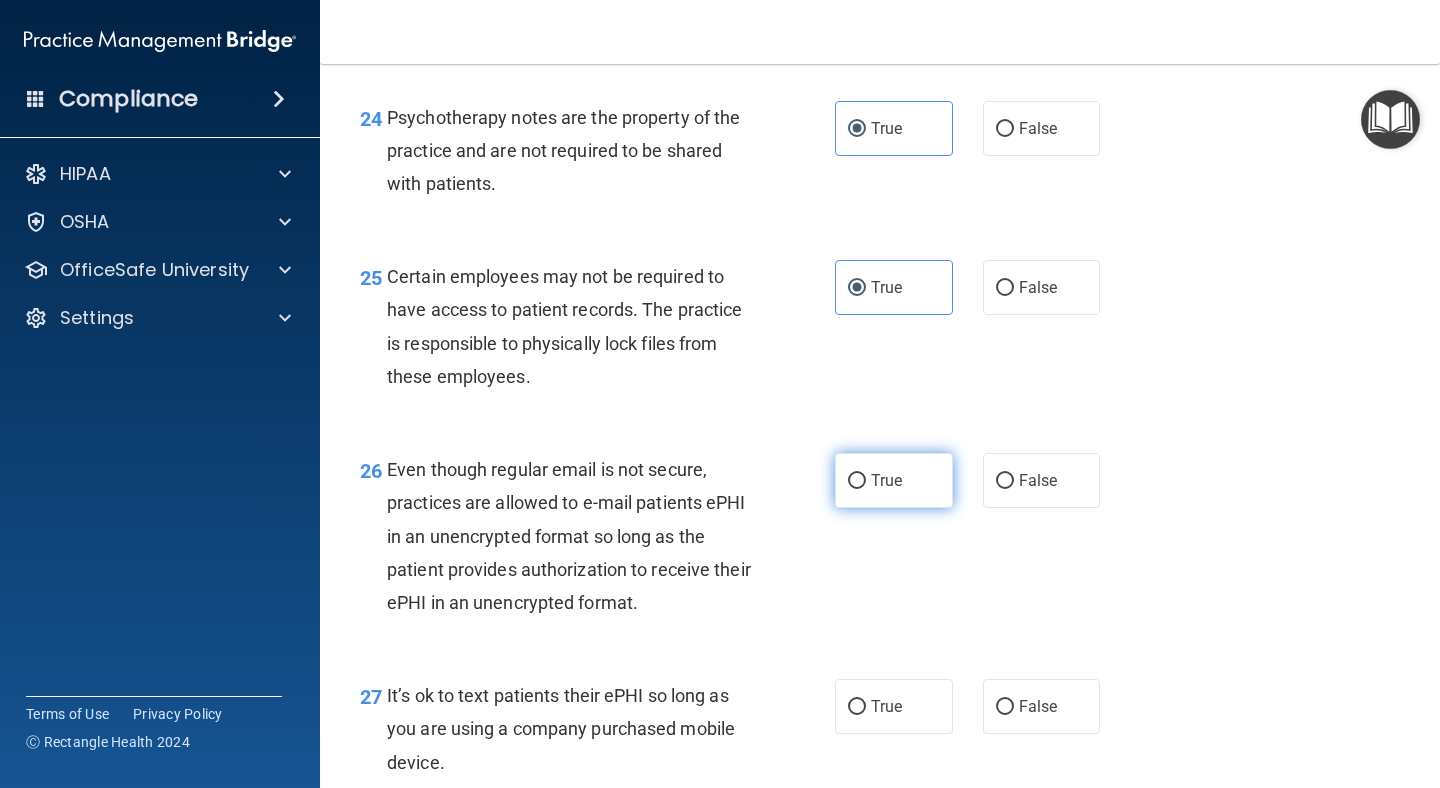 click on "True" at bounding box center [894, 480] 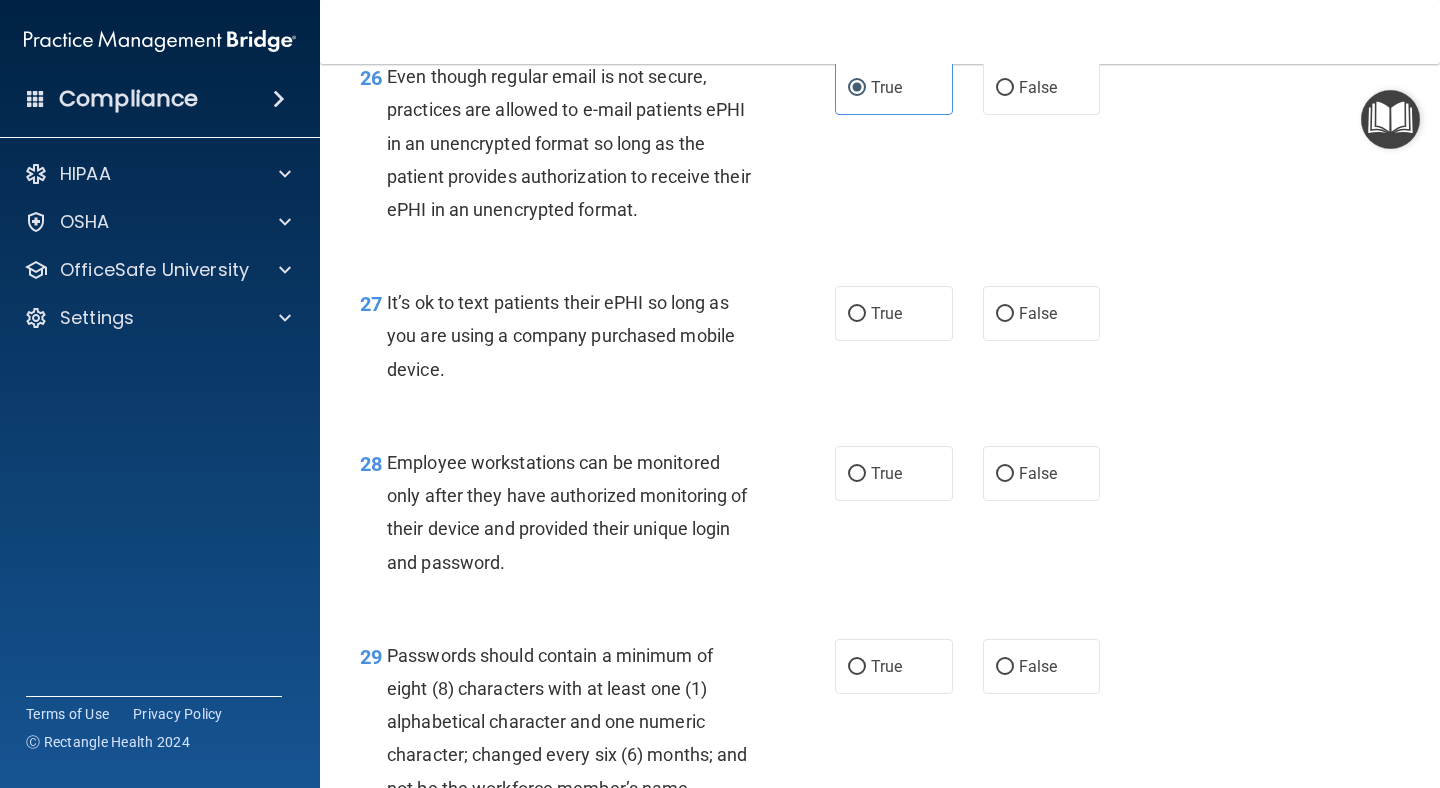 scroll, scrollTop: 5057, scrollLeft: 0, axis: vertical 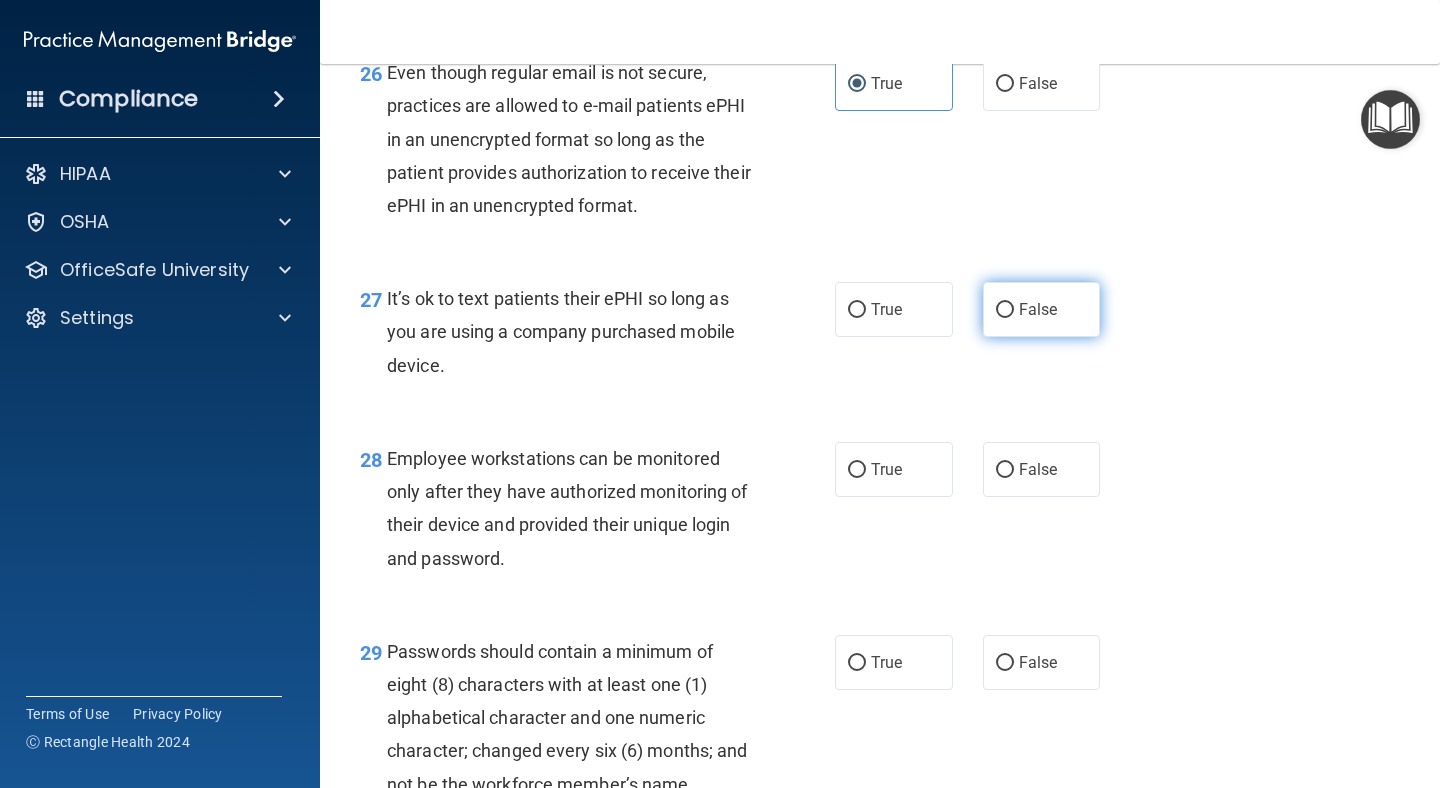 click on "False" at bounding box center [1042, 309] 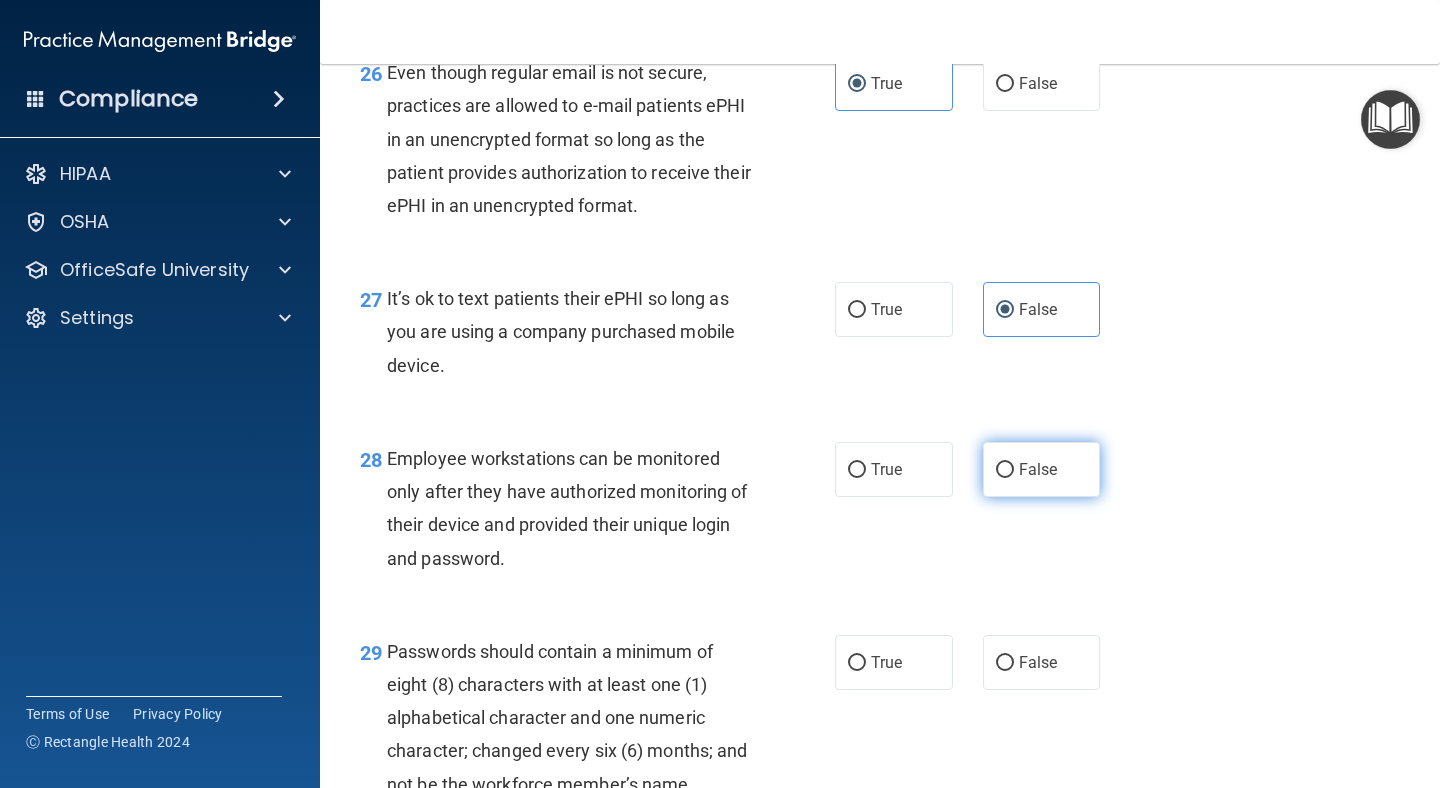 click on "False" at bounding box center [1042, 469] 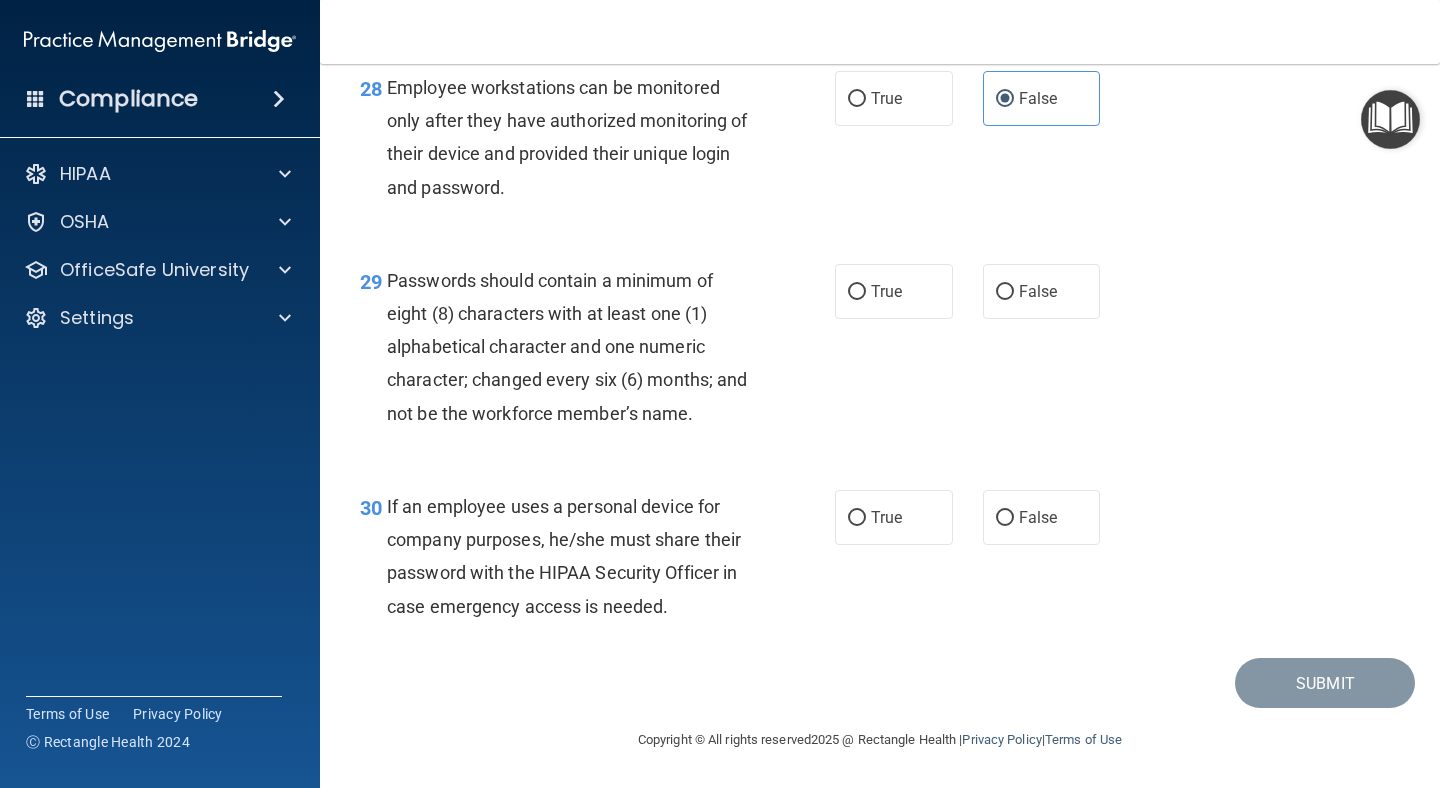scroll, scrollTop: 5462, scrollLeft: 0, axis: vertical 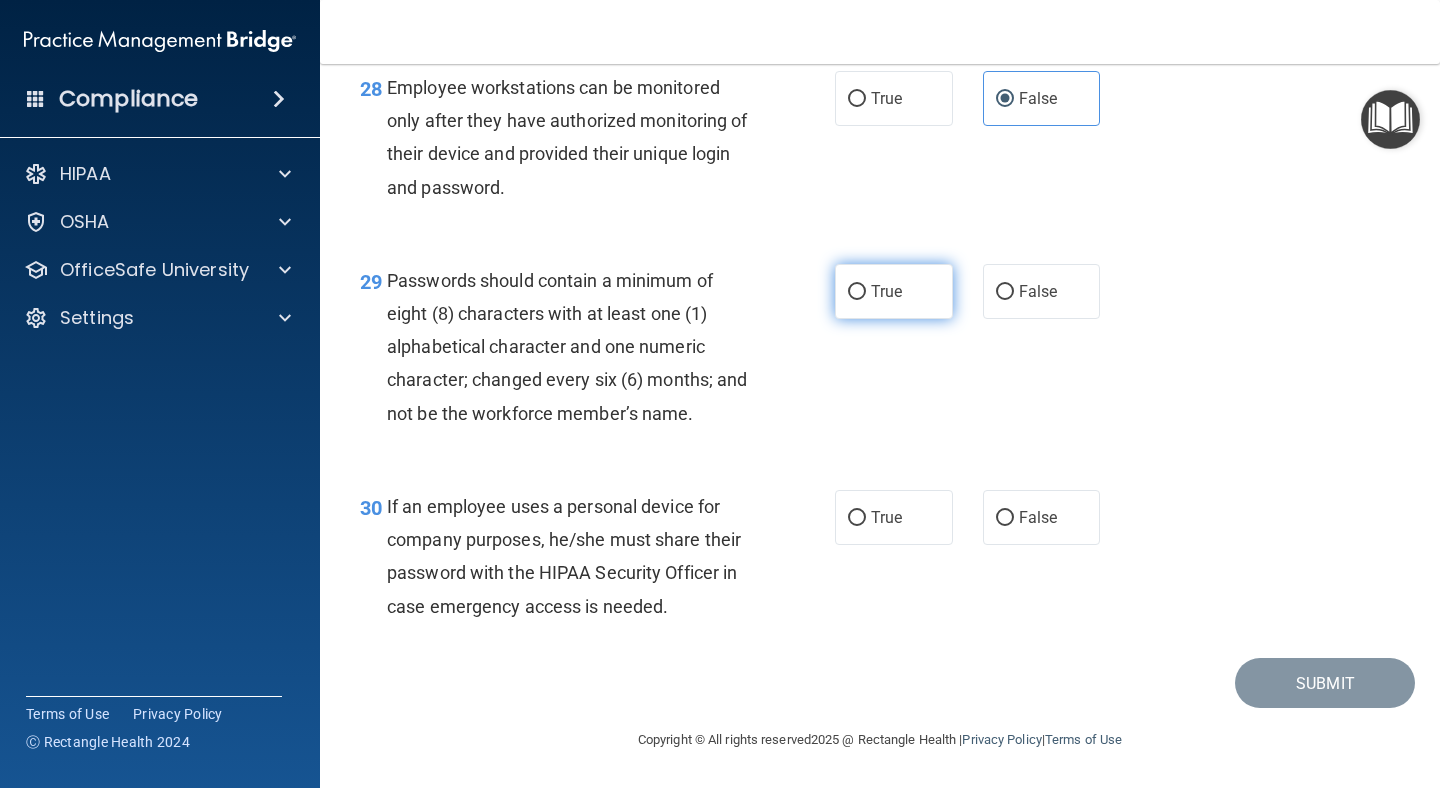 click on "True" at bounding box center [894, 291] 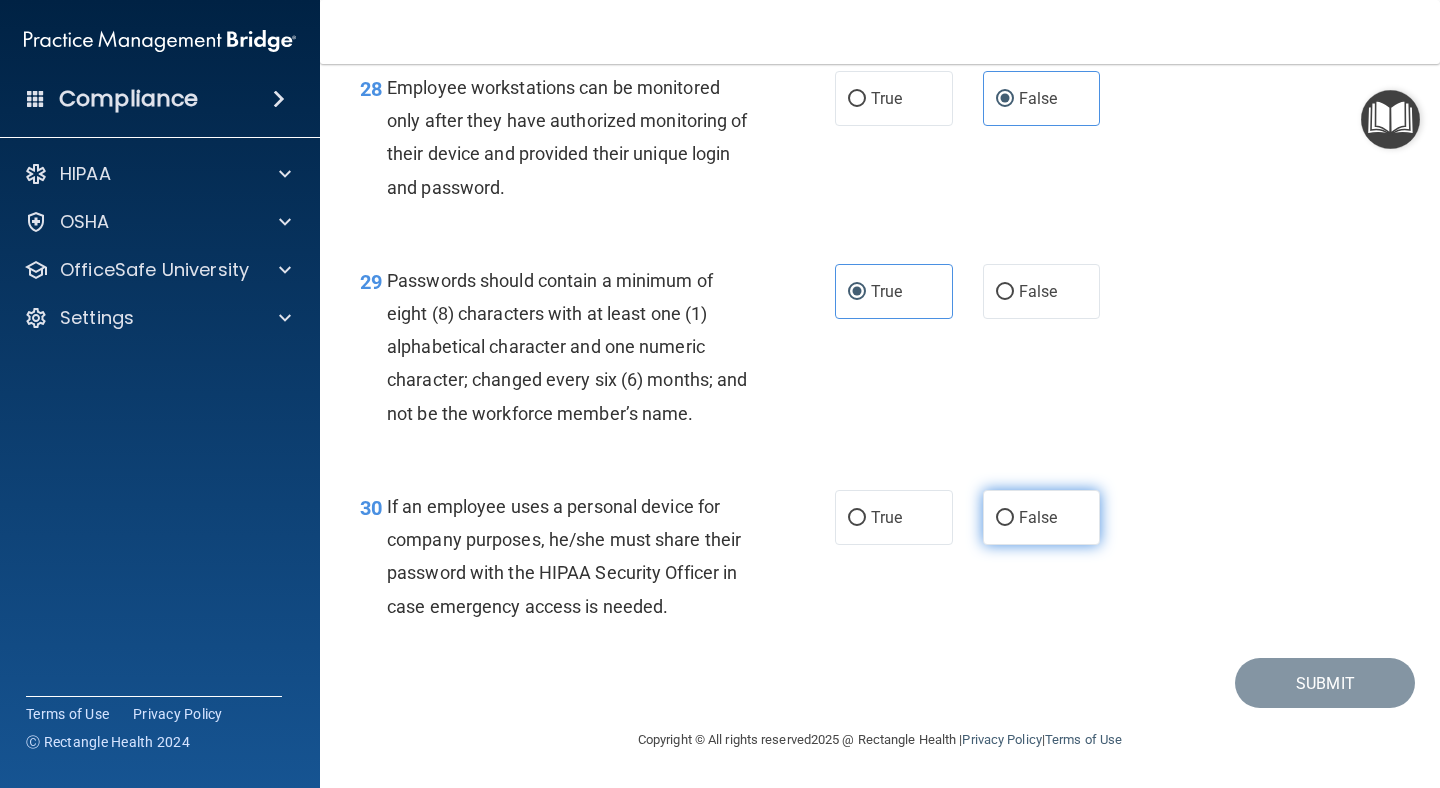 click on "False" at bounding box center [1005, 518] 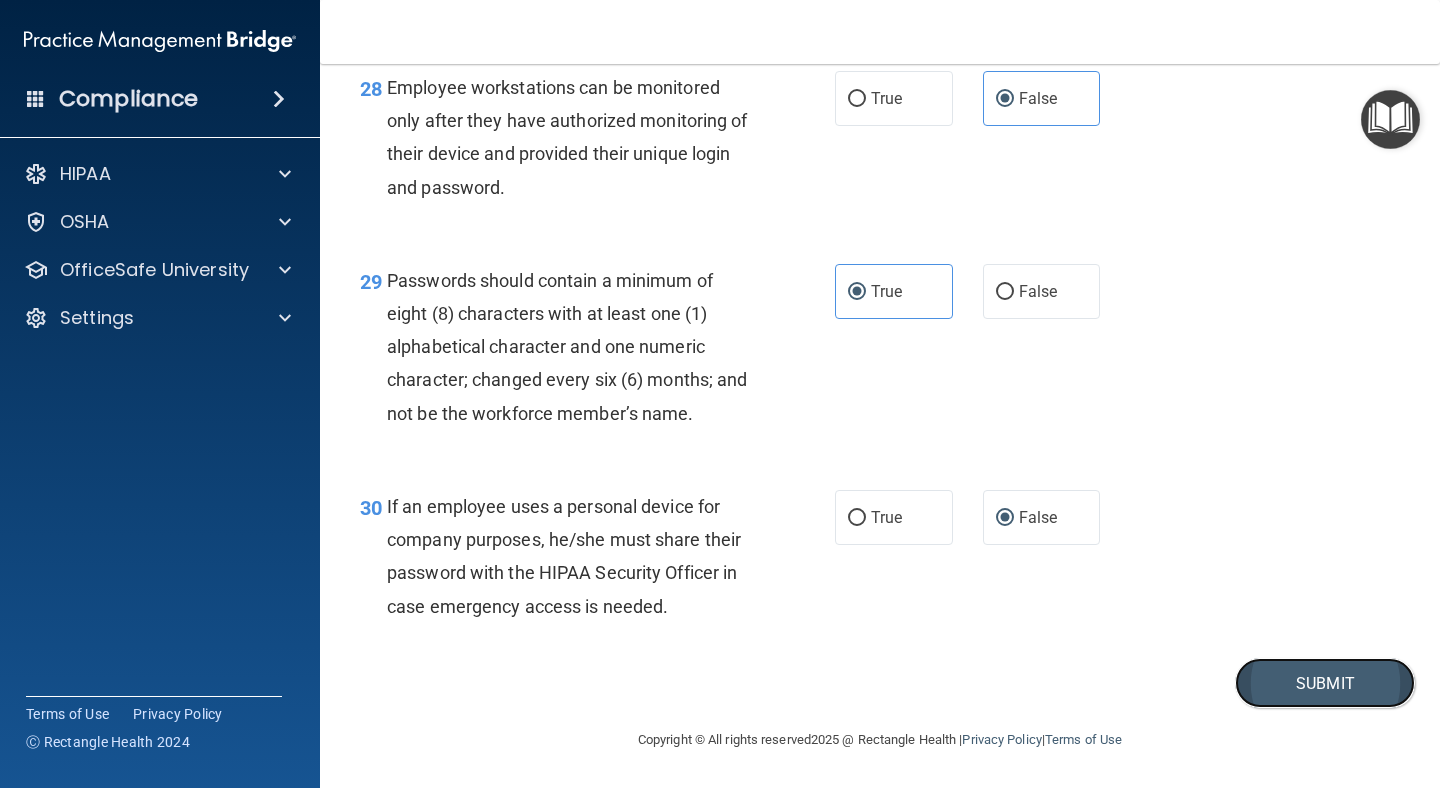 click on "Submit" at bounding box center [1325, 683] 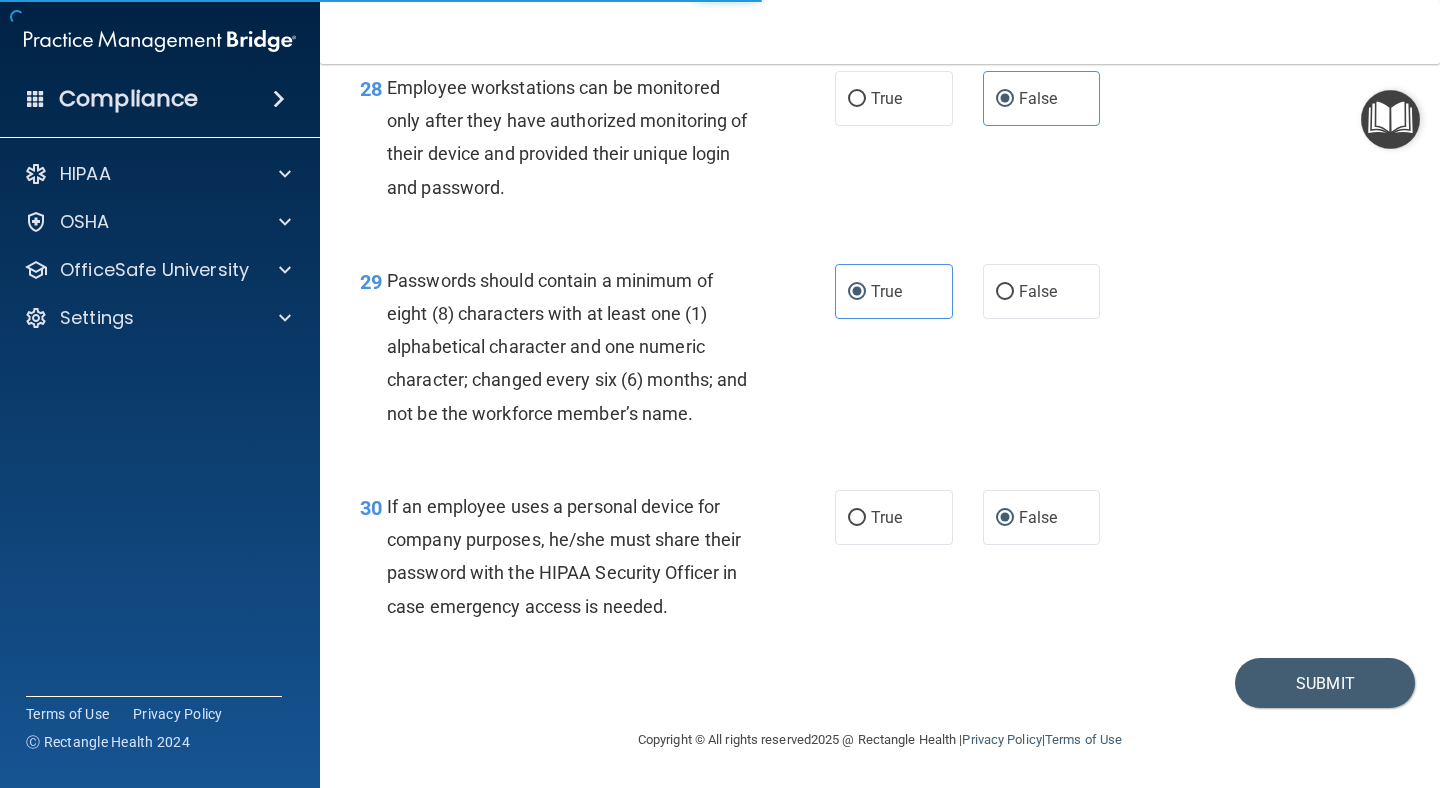 scroll, scrollTop: 0, scrollLeft: 0, axis: both 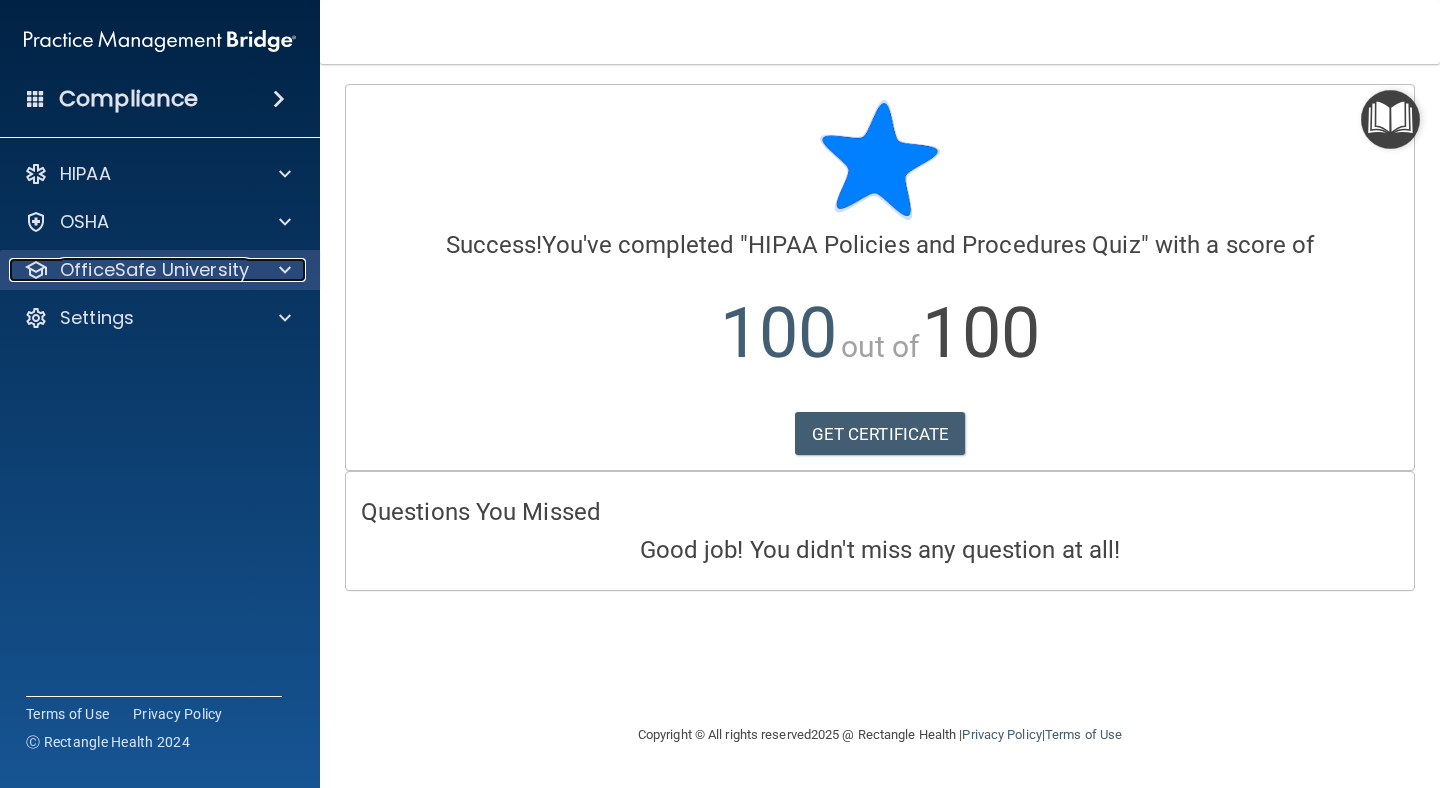 click at bounding box center (285, 270) 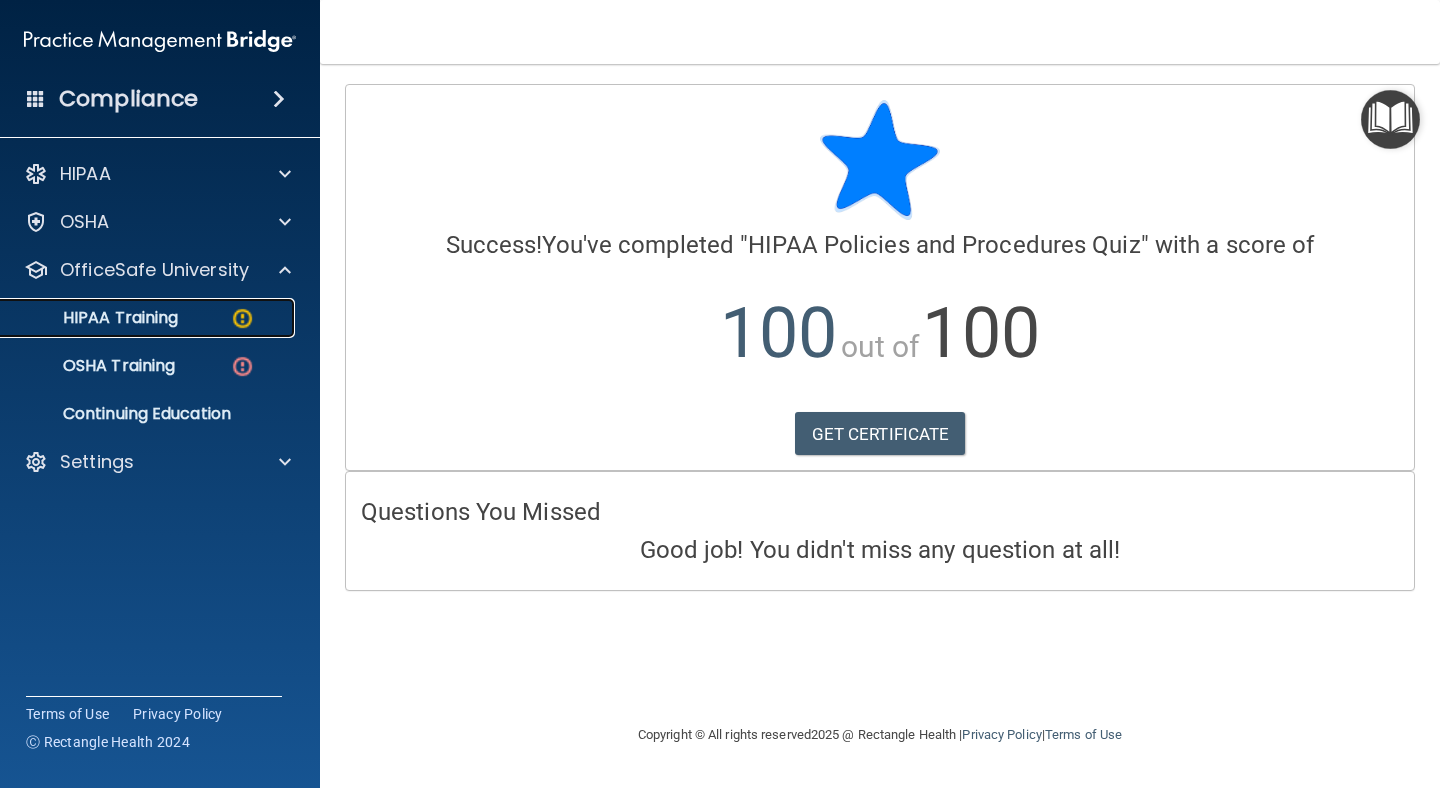 click on "HIPAA Training" at bounding box center [137, 318] 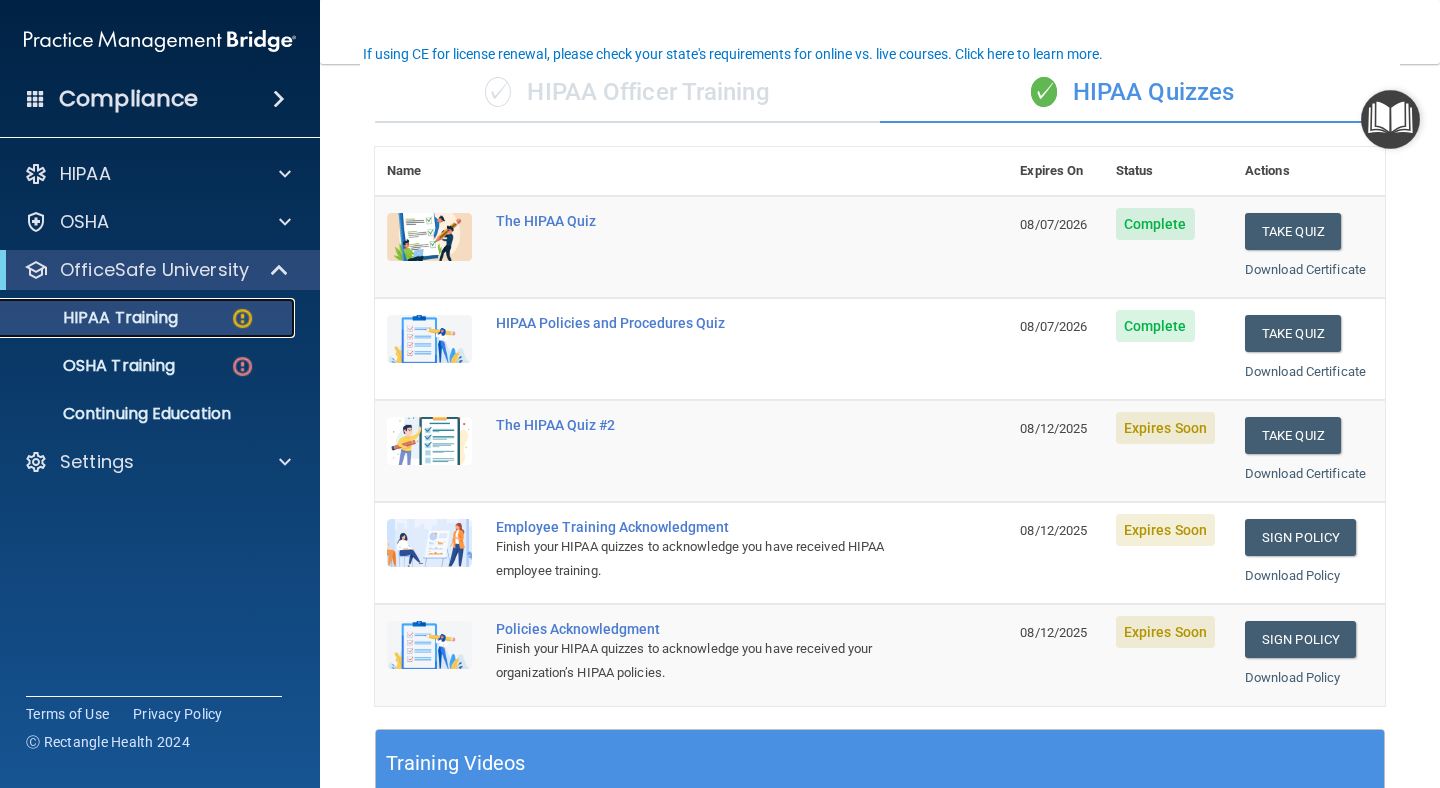 scroll, scrollTop: 159, scrollLeft: 0, axis: vertical 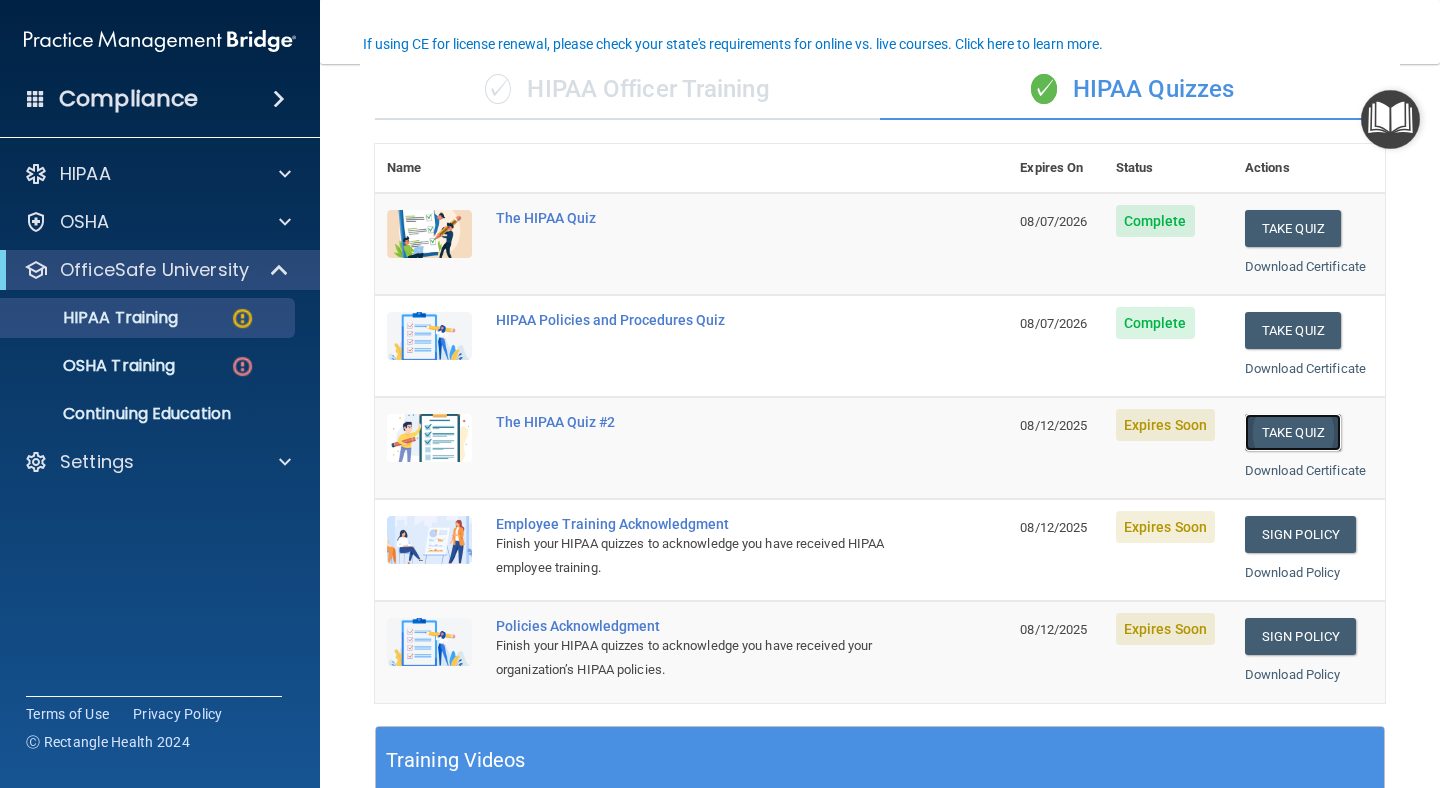 click on "Take Quiz" at bounding box center (1293, 432) 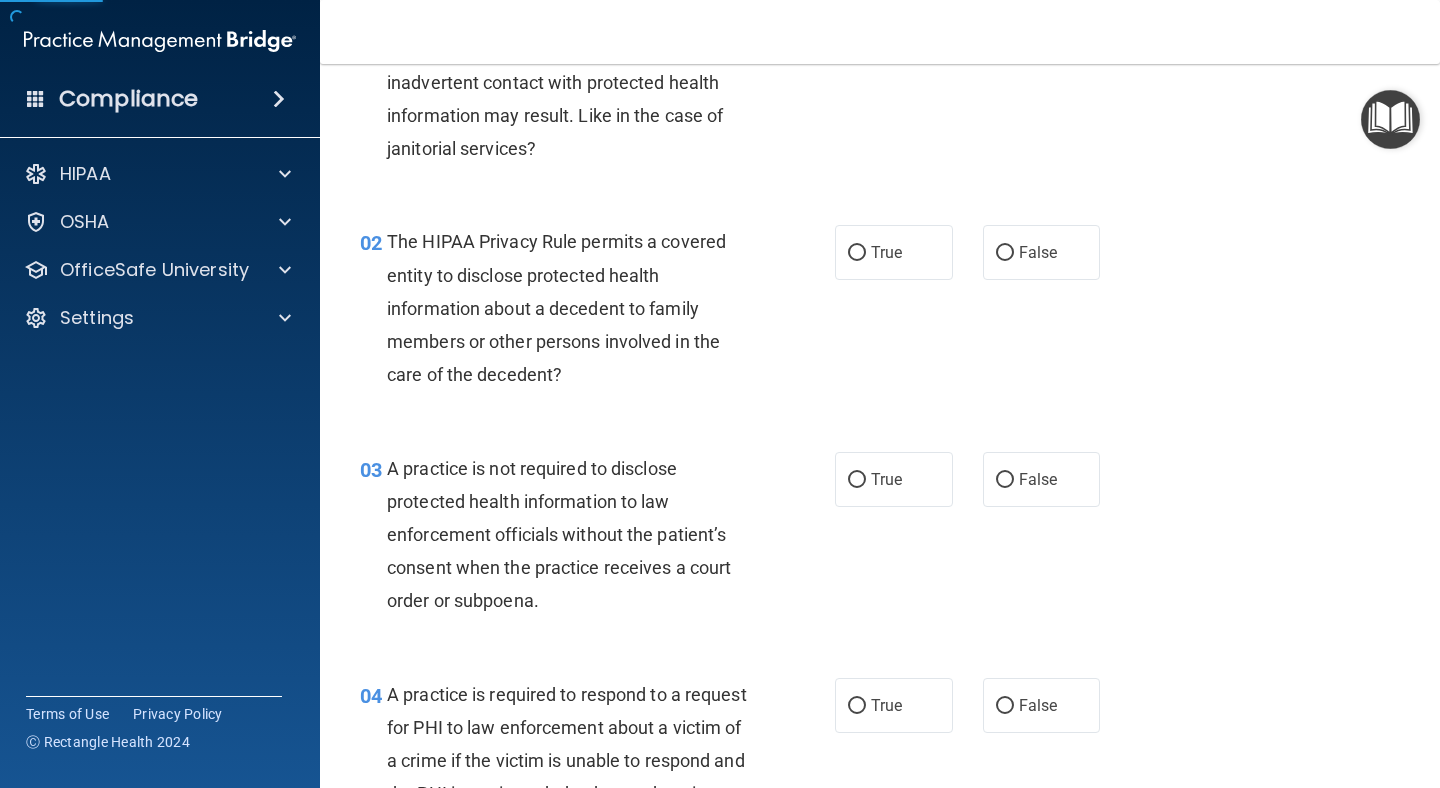 scroll, scrollTop: 0, scrollLeft: 0, axis: both 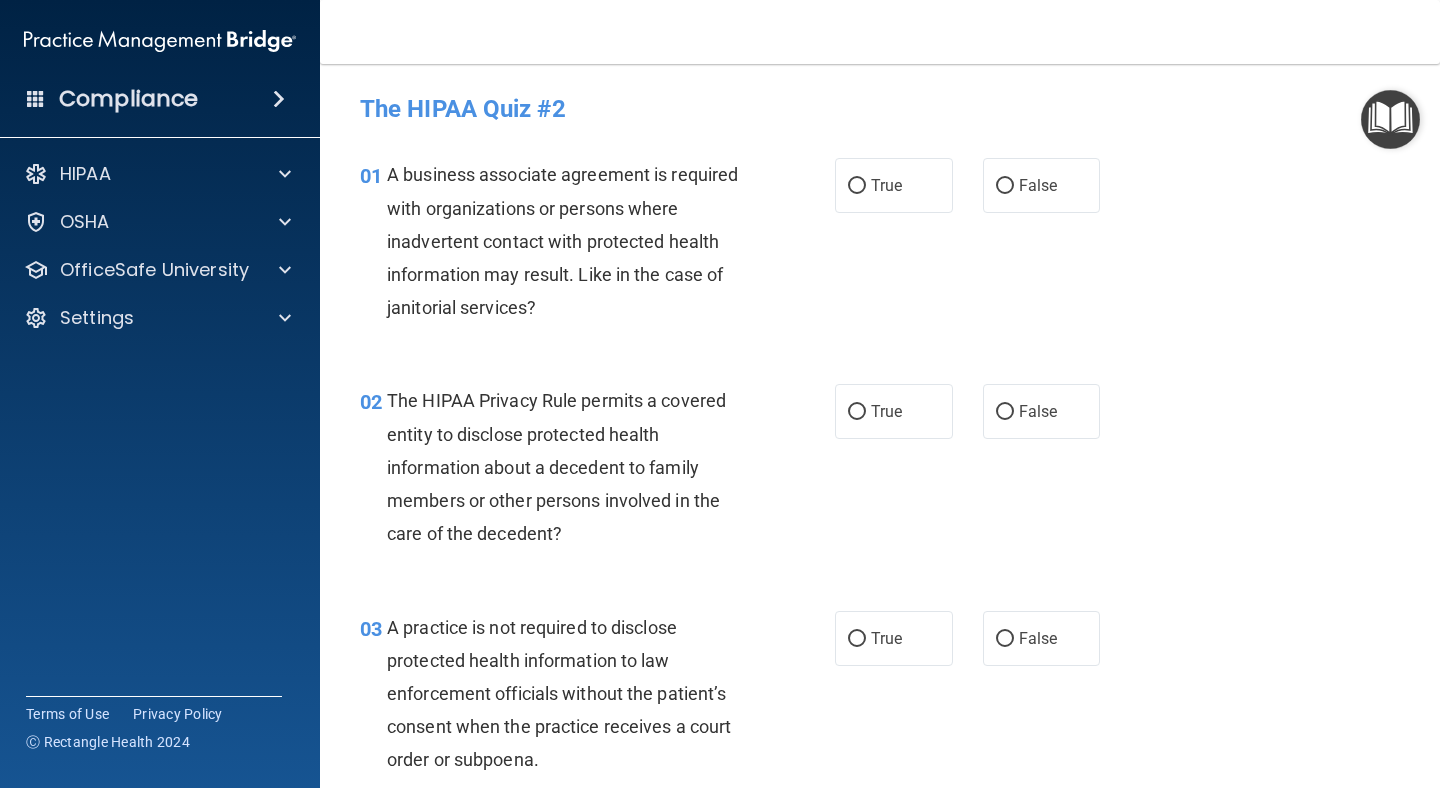 click on "01       A business associate agreement is required with organizations or persons where inadvertent contact with protected health information may result.  Like in the case of janitorial services?                 True           False" at bounding box center [880, 246] 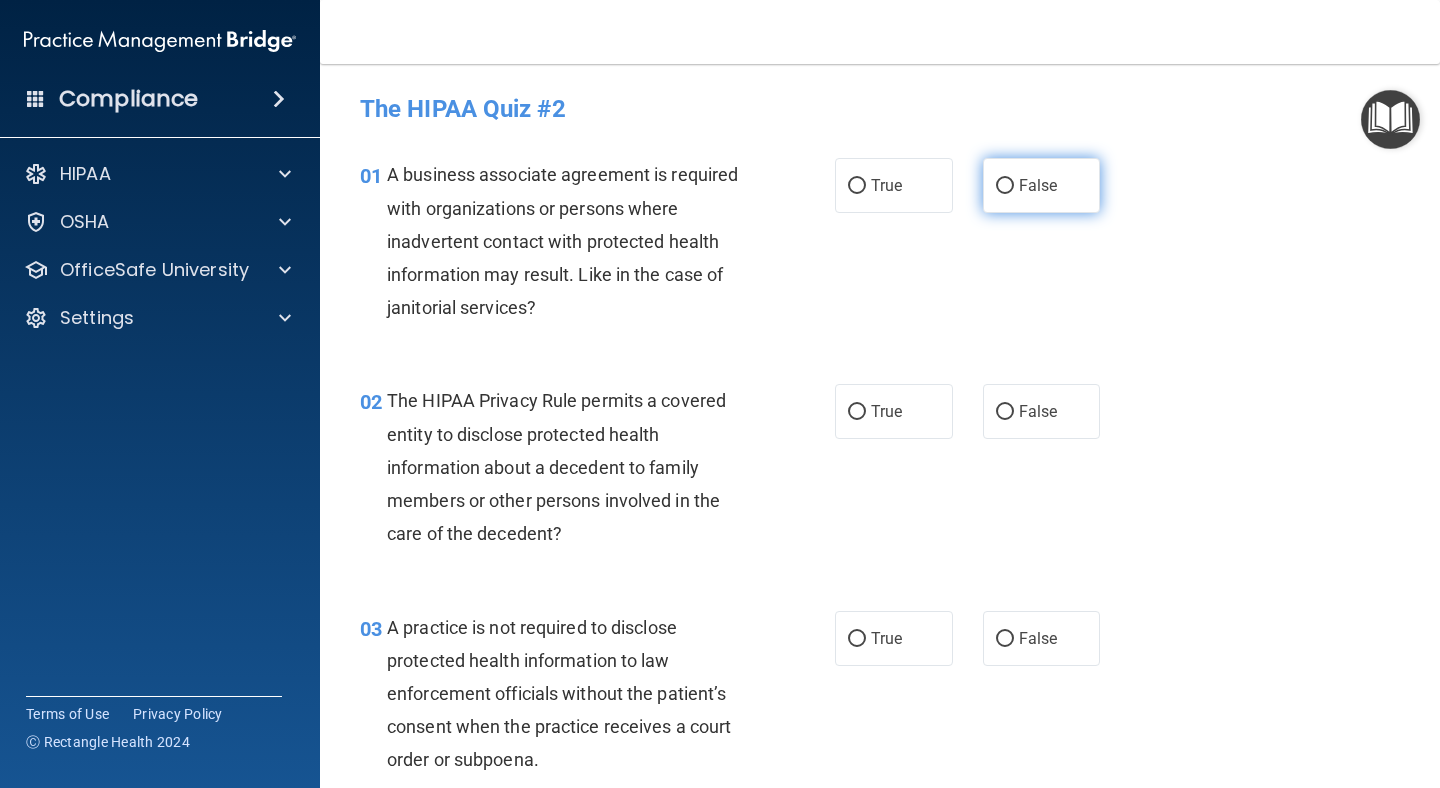 click on "False" at bounding box center (1005, 186) 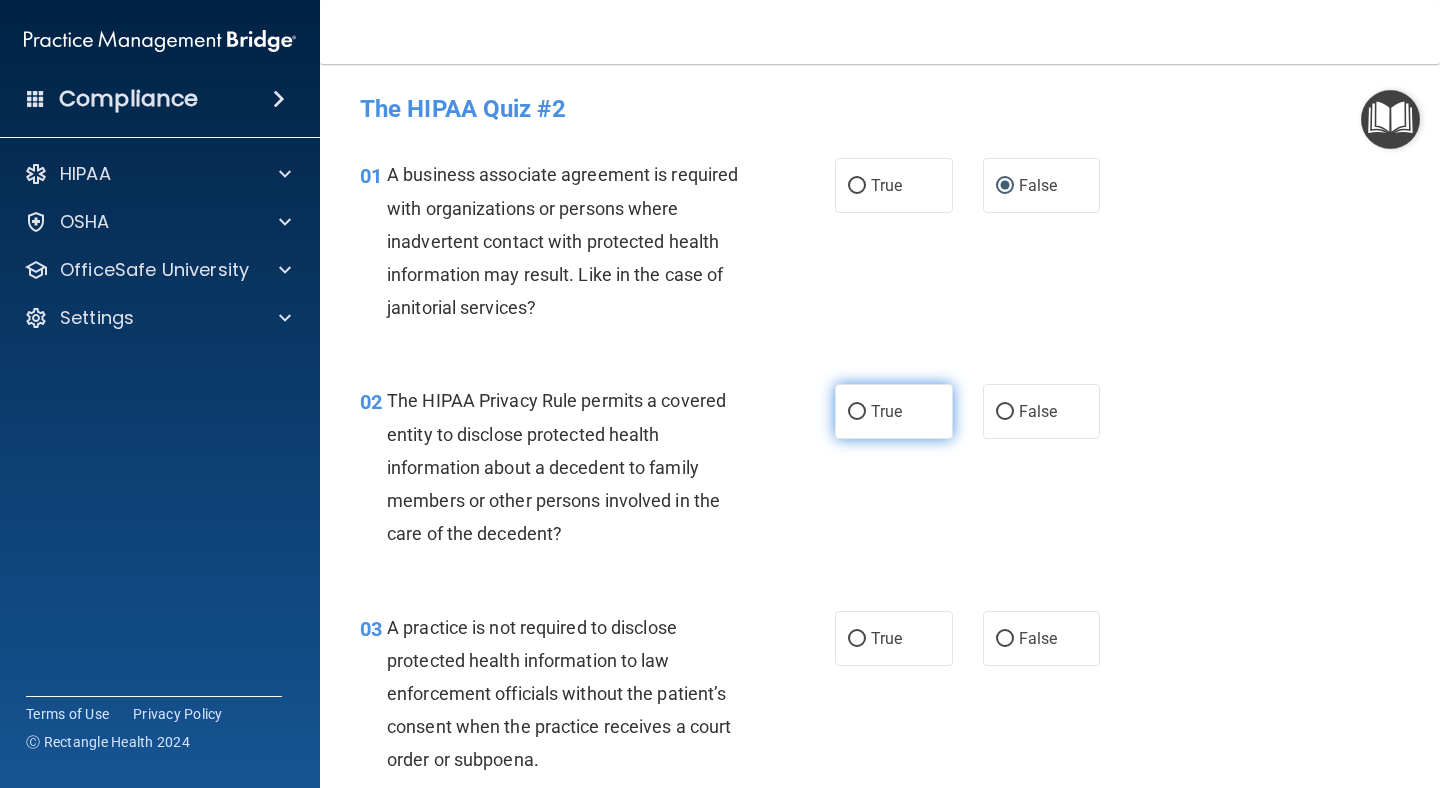 click on "True" at bounding box center [894, 411] 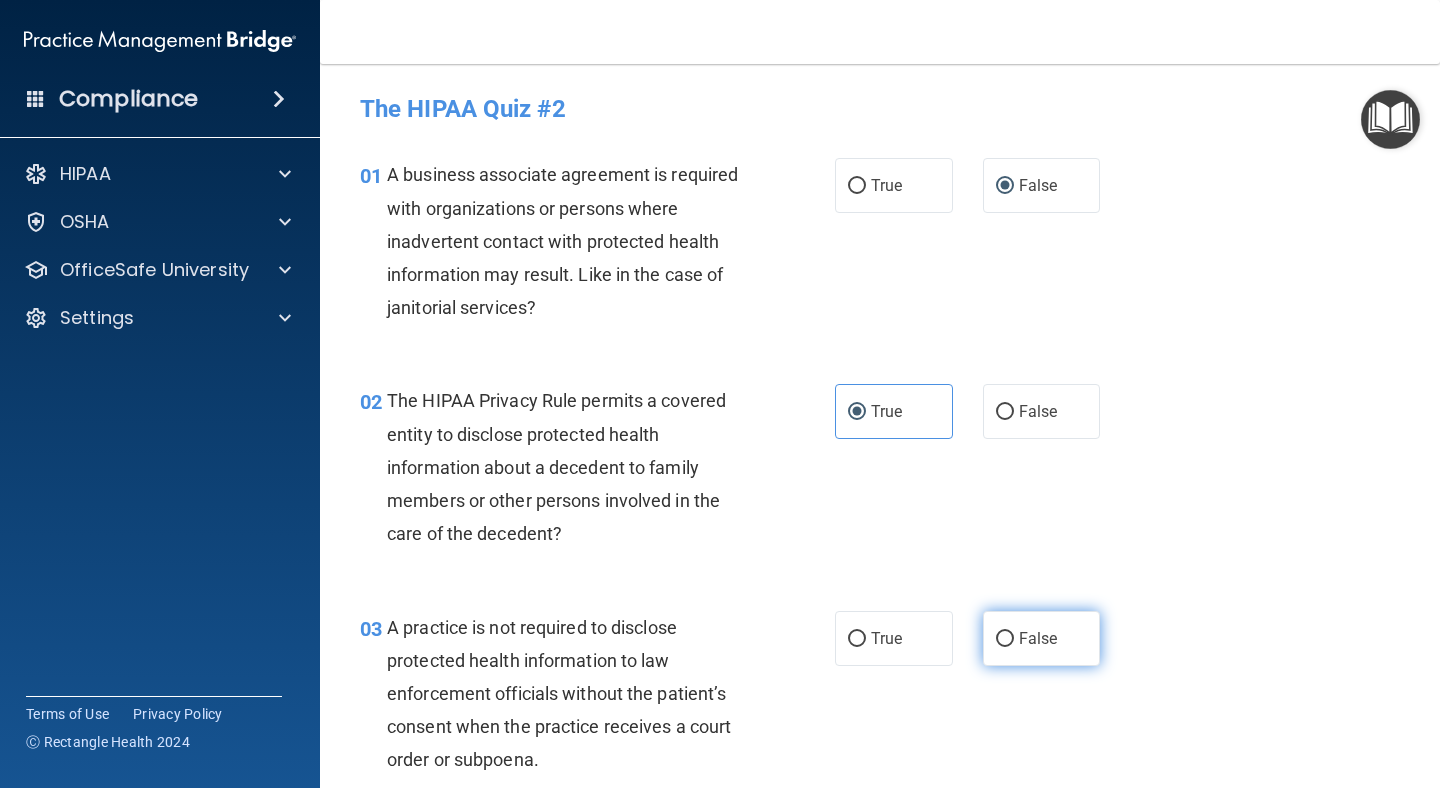 click on "False" at bounding box center (1005, 639) 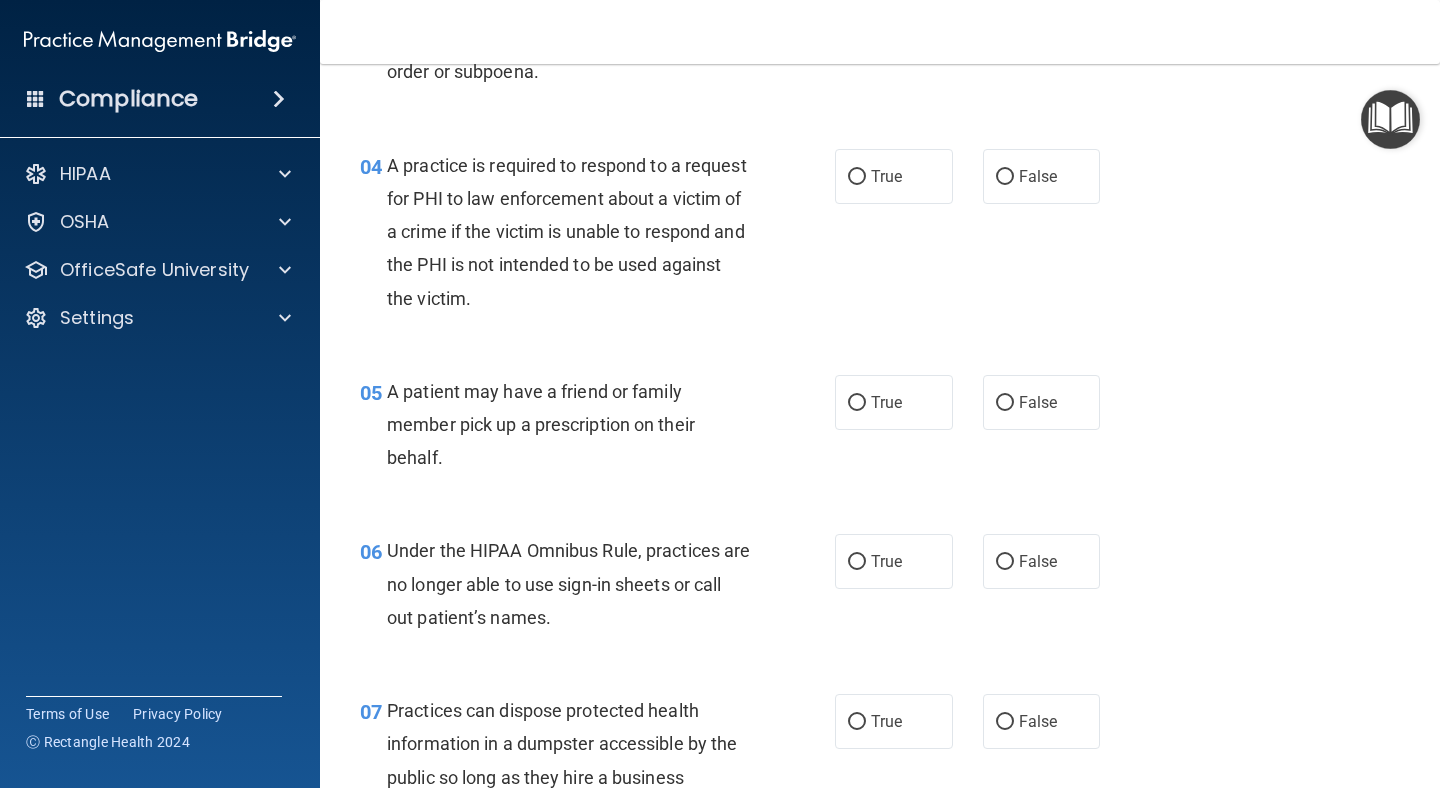 scroll, scrollTop: 729, scrollLeft: 0, axis: vertical 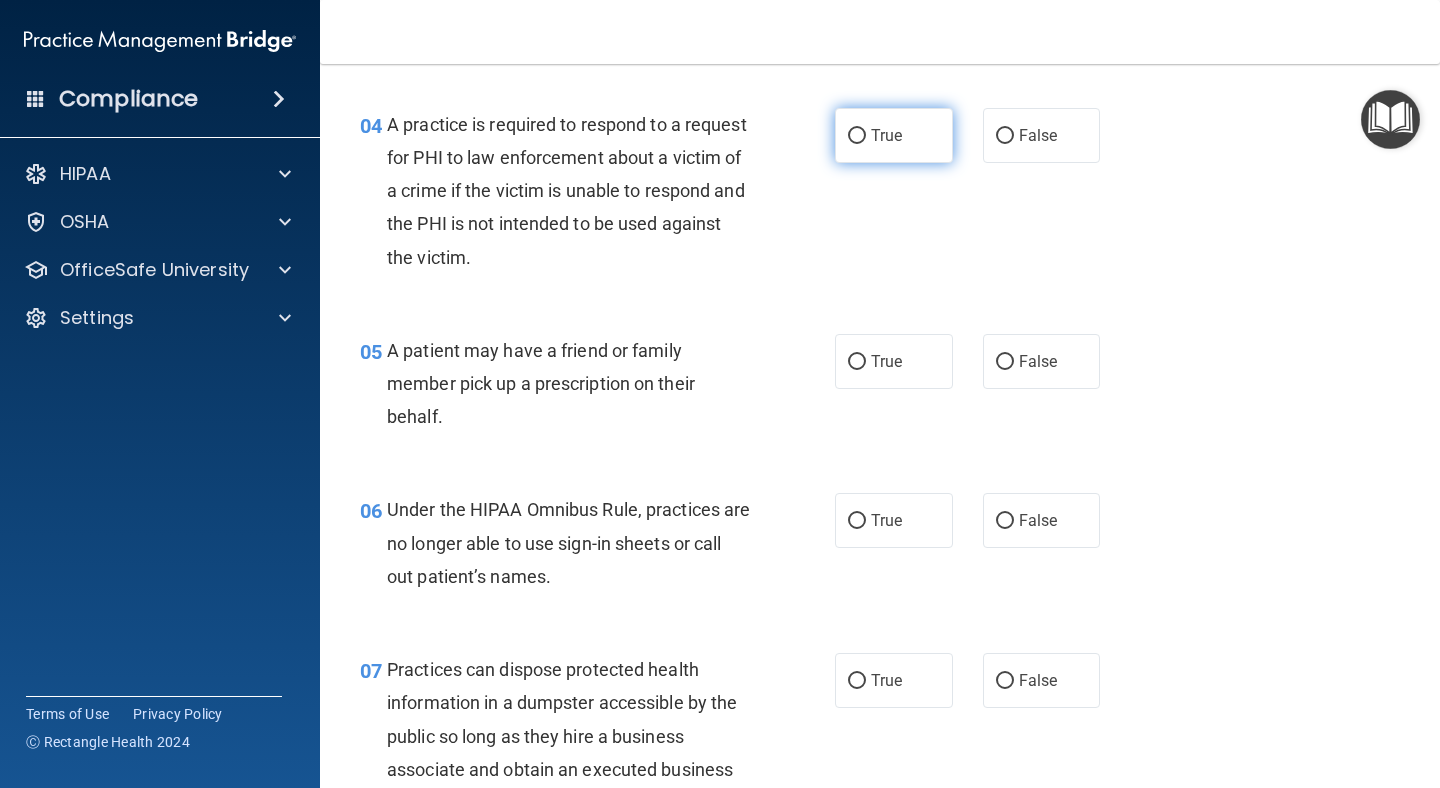 click on "True" at bounding box center [894, 135] 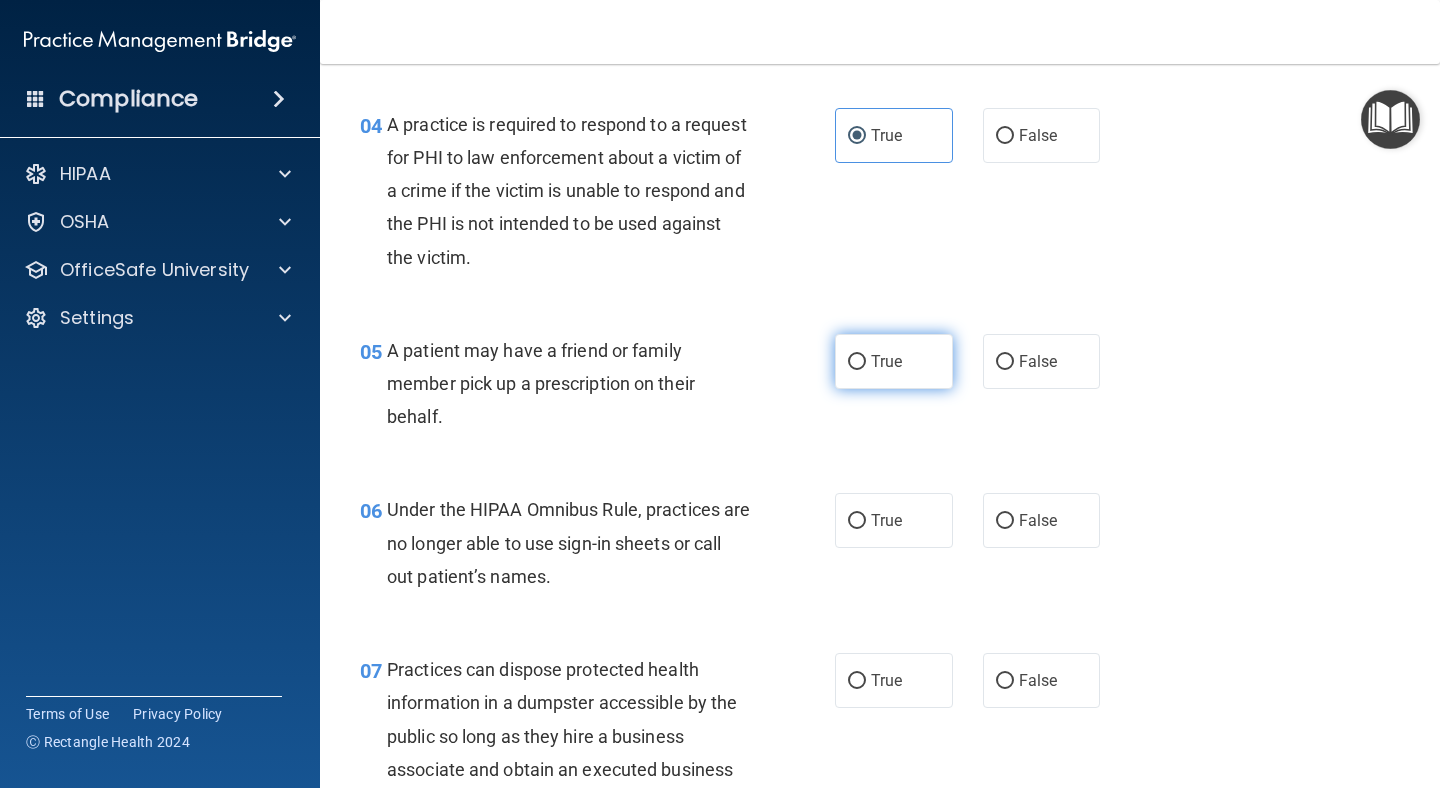 click on "True" at bounding box center [886, 361] 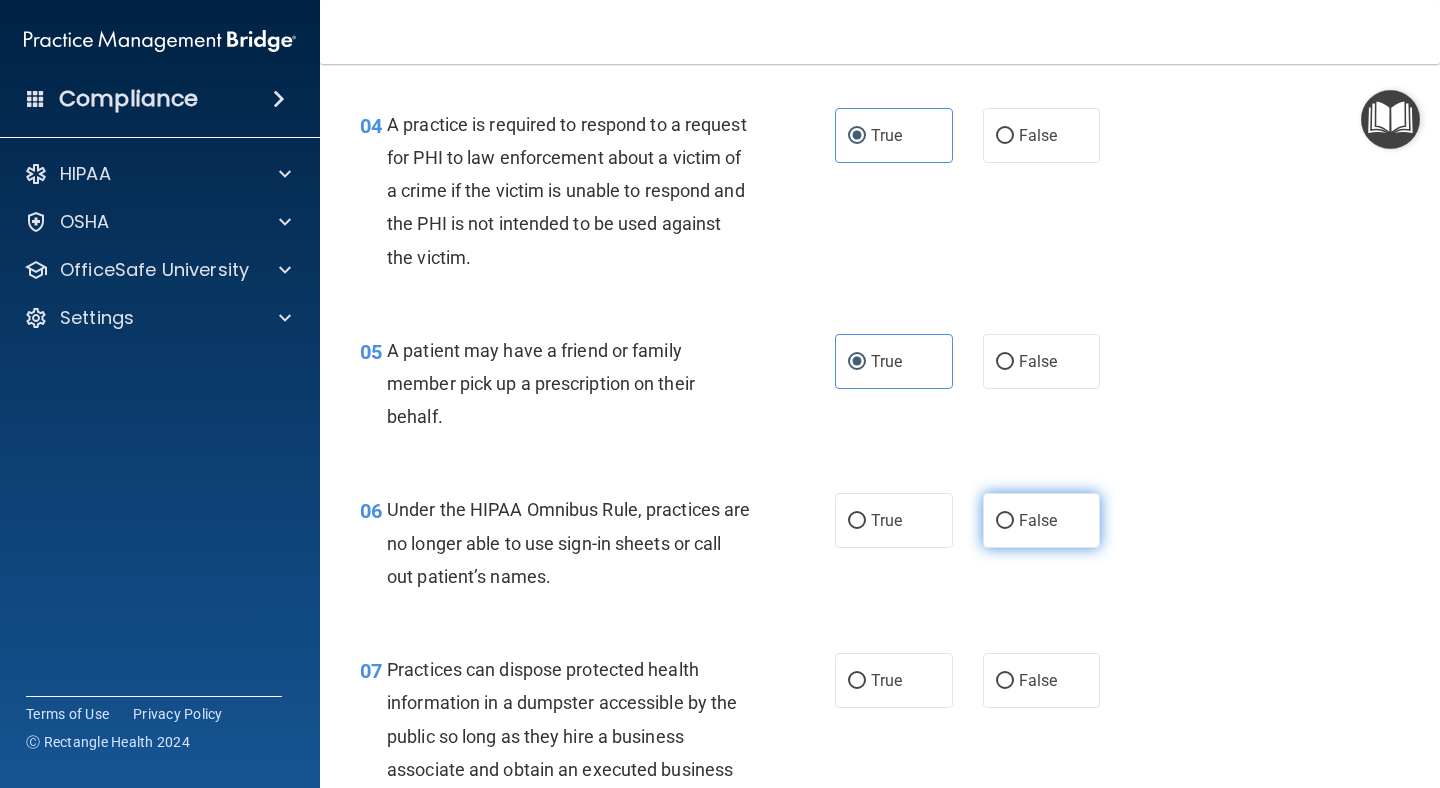 click on "False" at bounding box center (1042, 520) 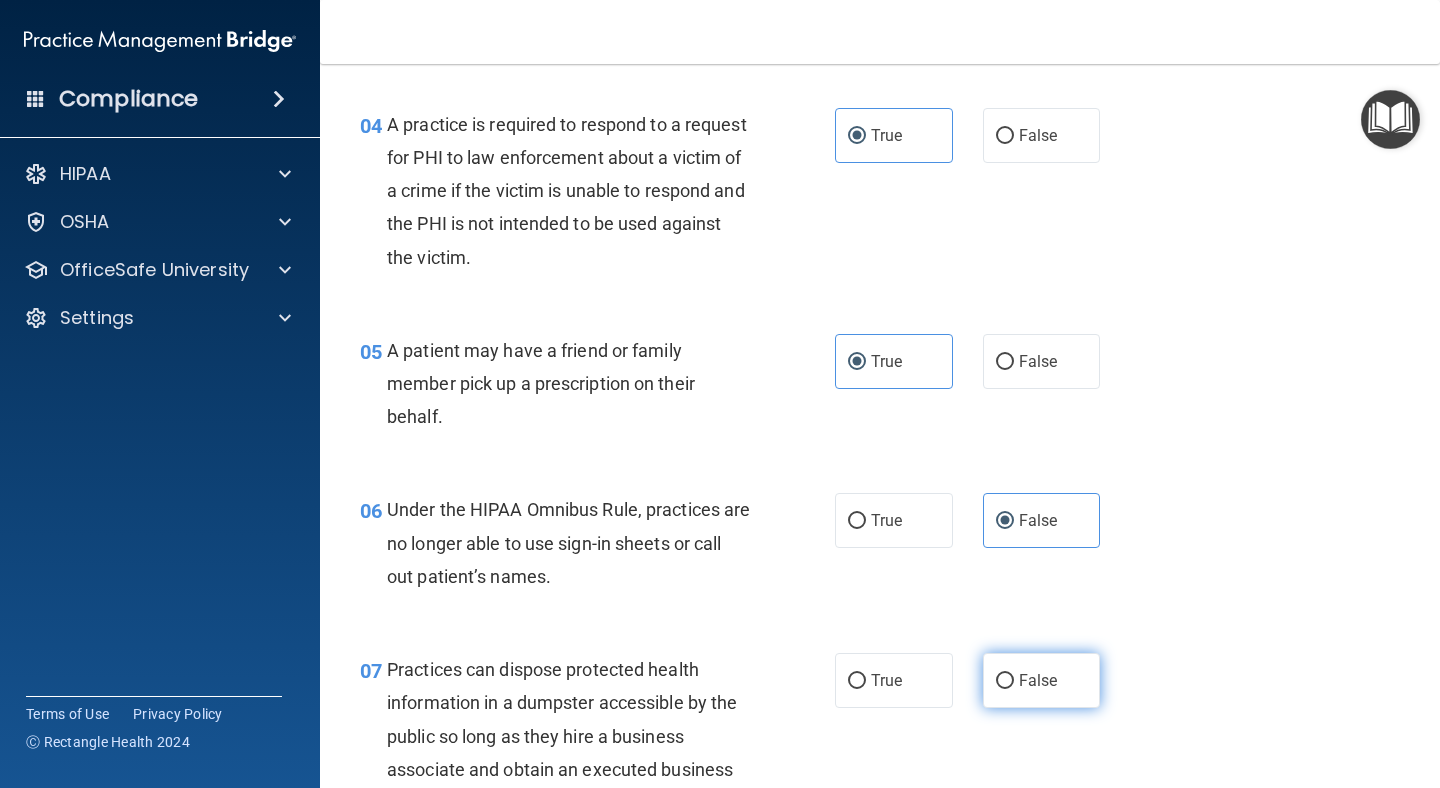 click on "False" at bounding box center (1042, 680) 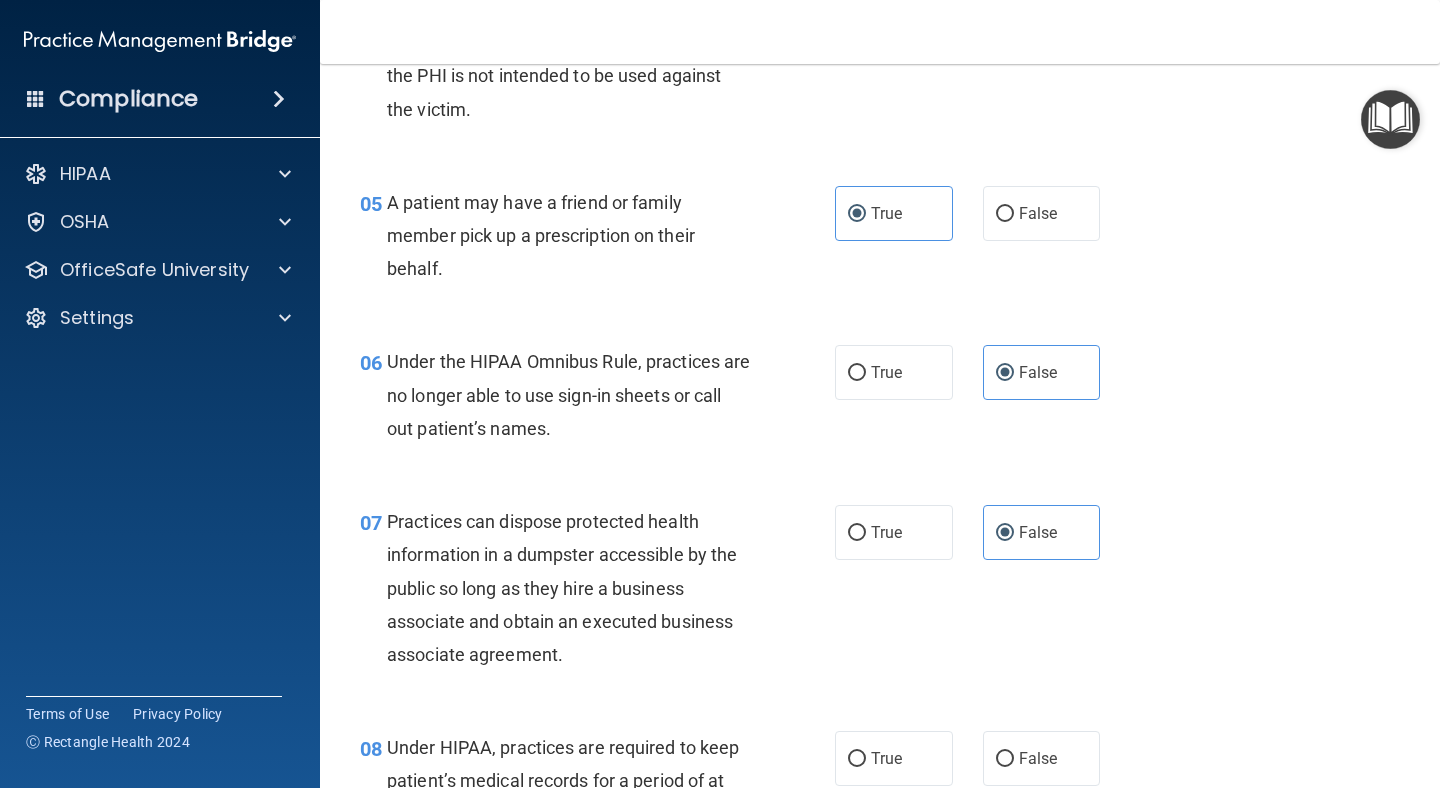 scroll, scrollTop: 1078, scrollLeft: 0, axis: vertical 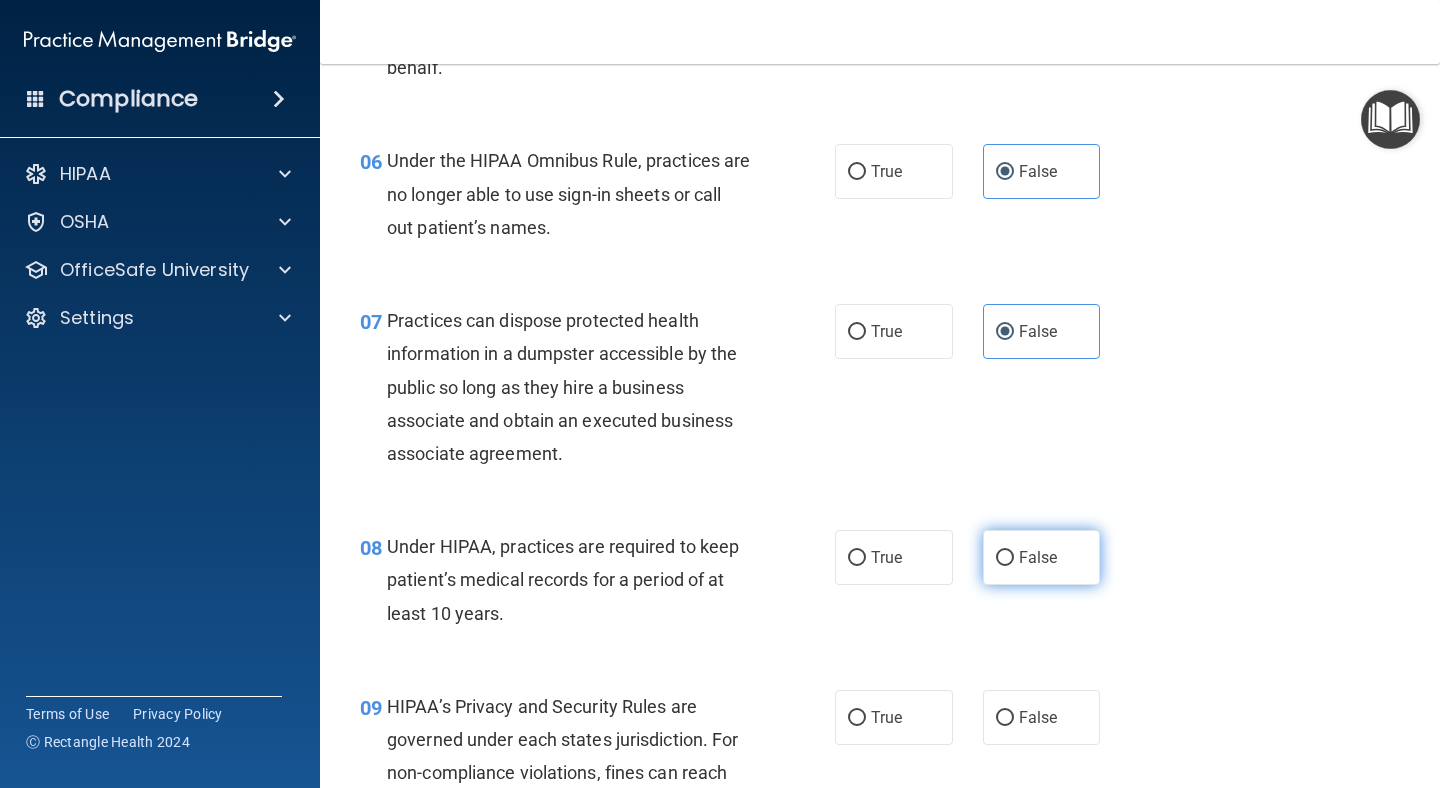 click on "False" at bounding box center [1042, 557] 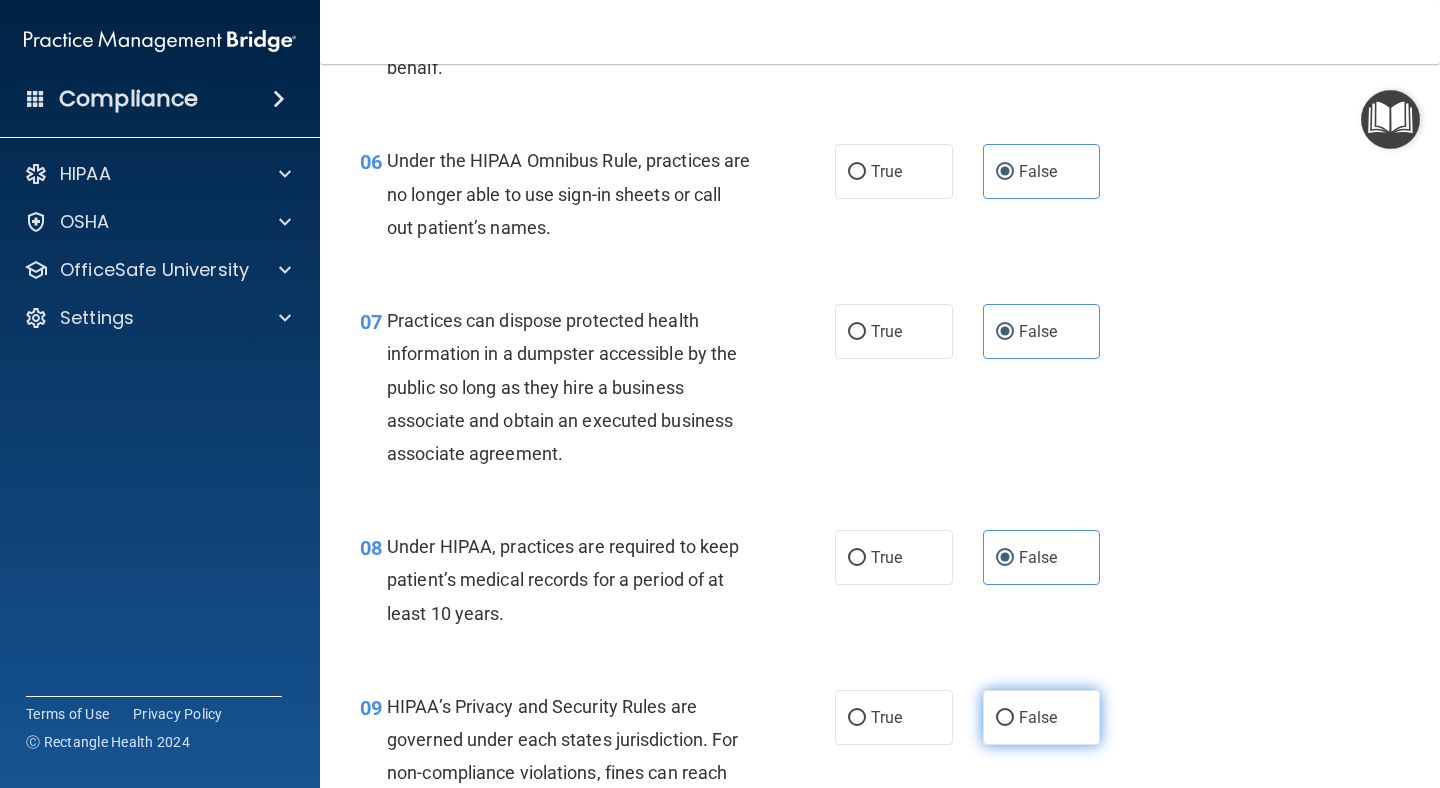 click on "False" at bounding box center [1042, 717] 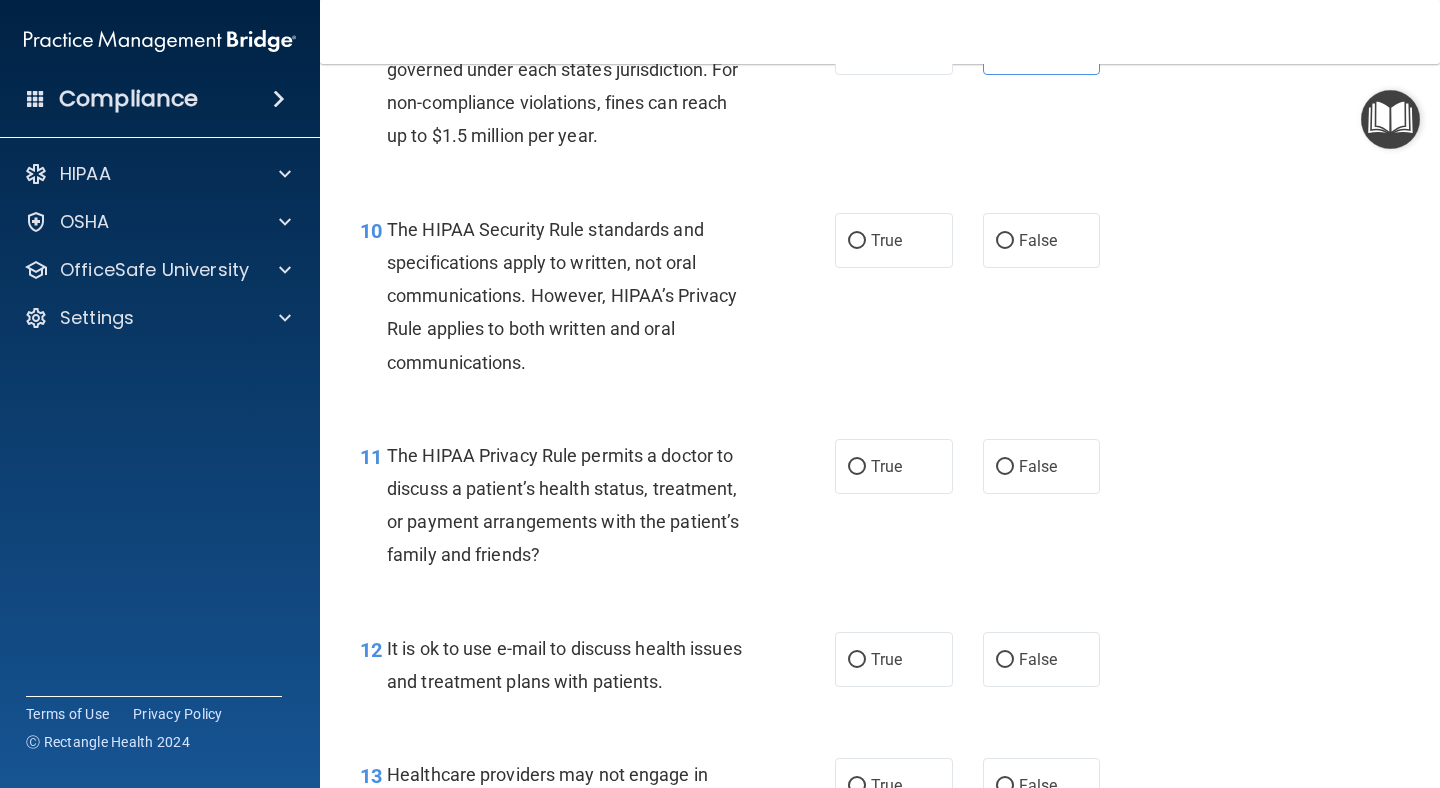scroll, scrollTop: 1751, scrollLeft: 0, axis: vertical 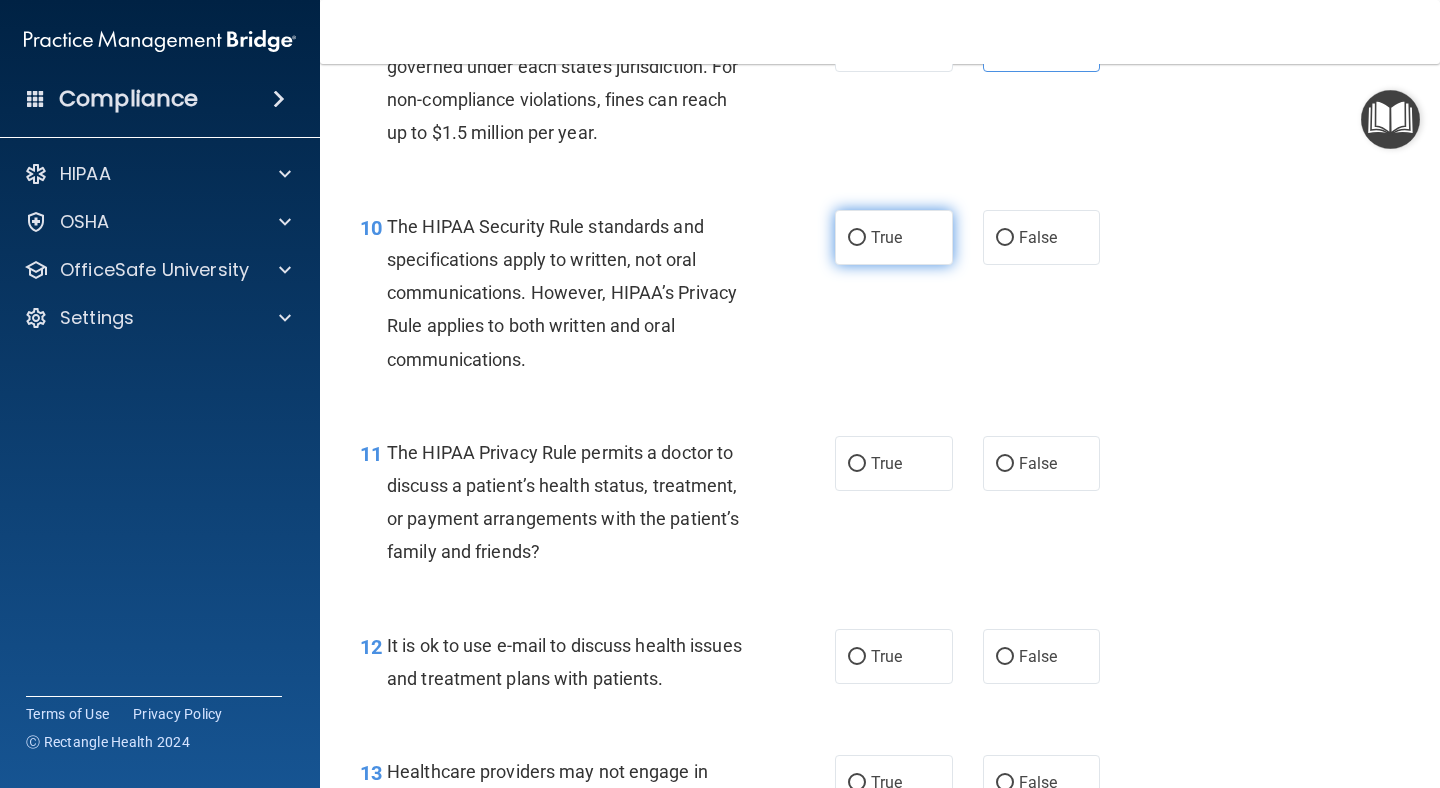 click on "True" at bounding box center (894, 237) 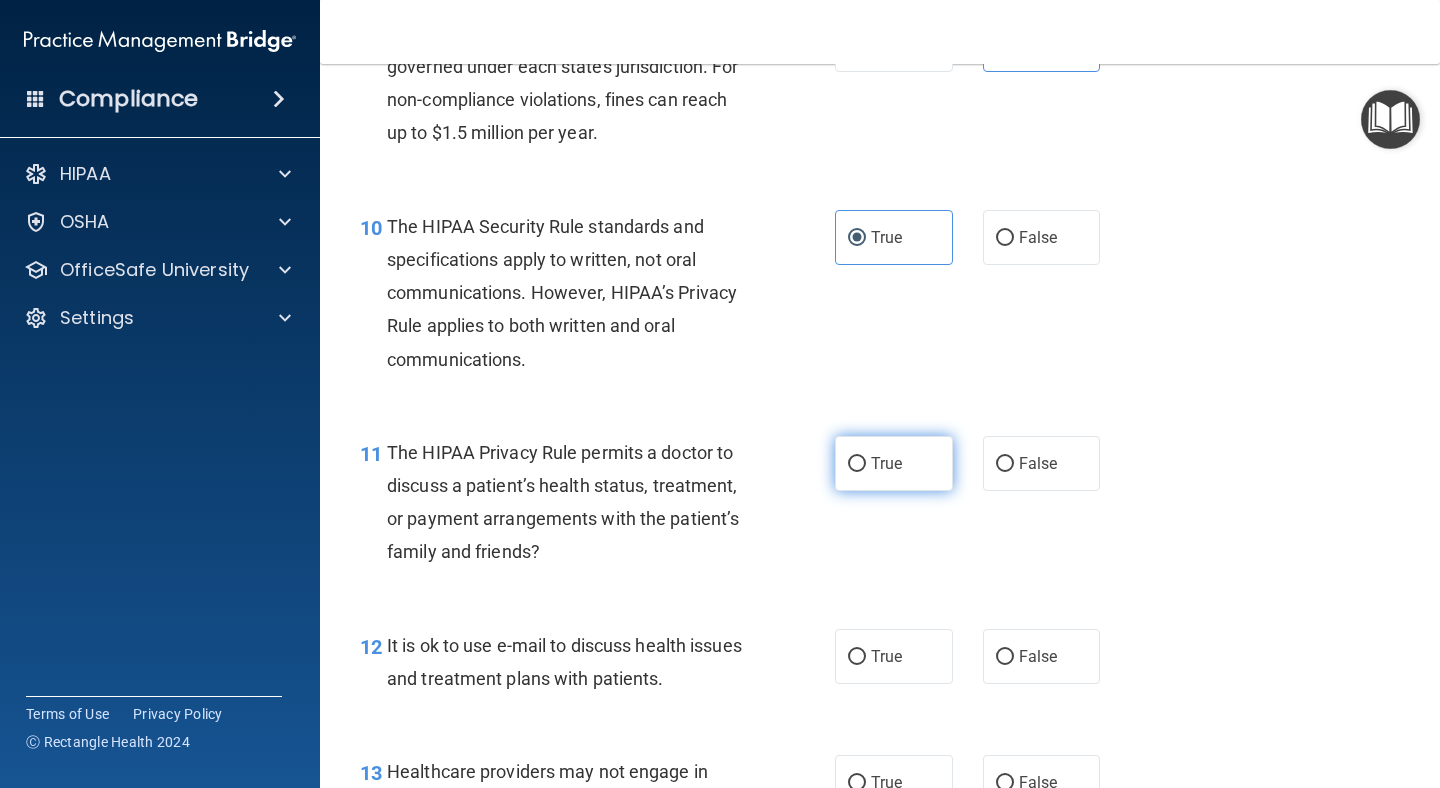 click on "True" at bounding box center (894, 463) 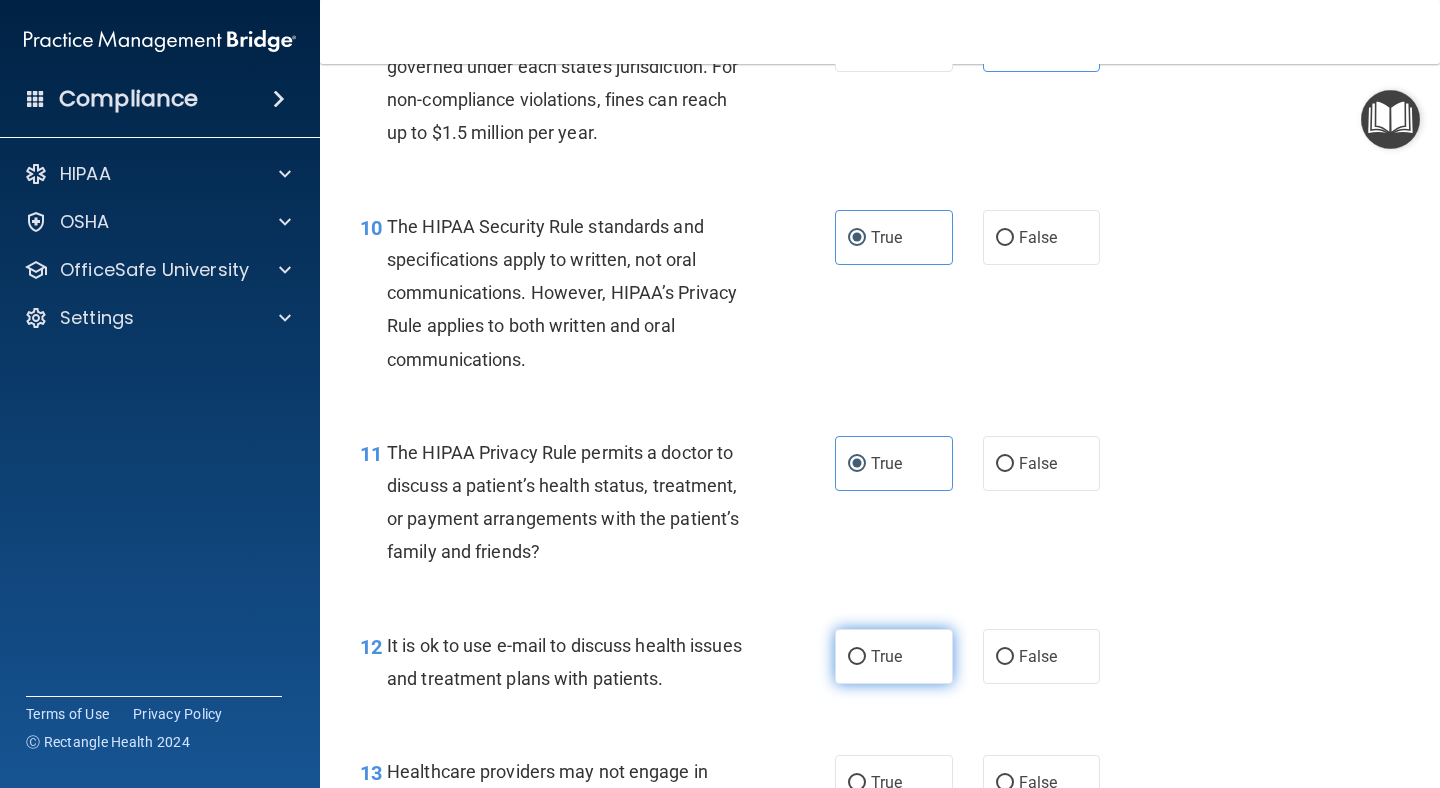 click on "True" at bounding box center [894, 656] 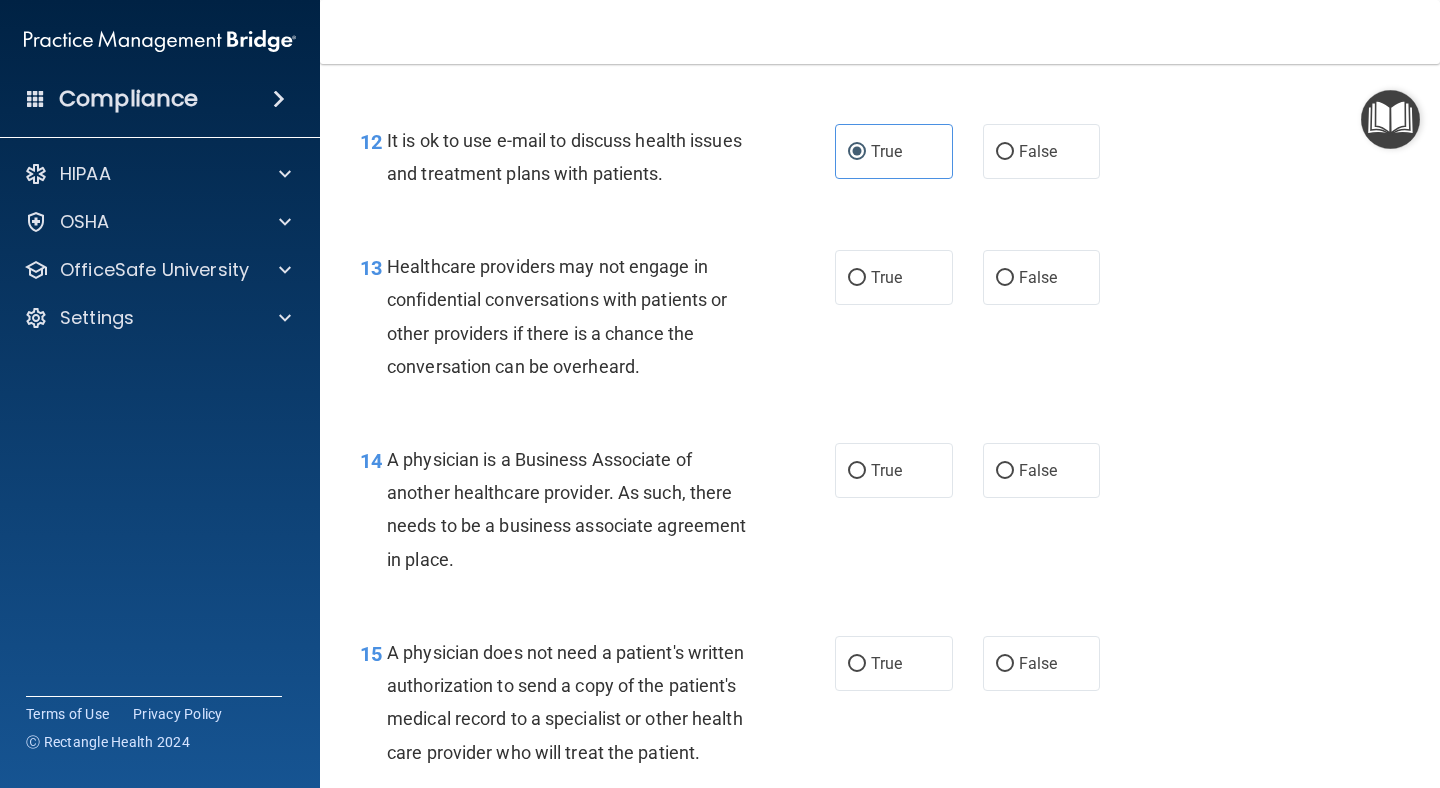 scroll, scrollTop: 2257, scrollLeft: 0, axis: vertical 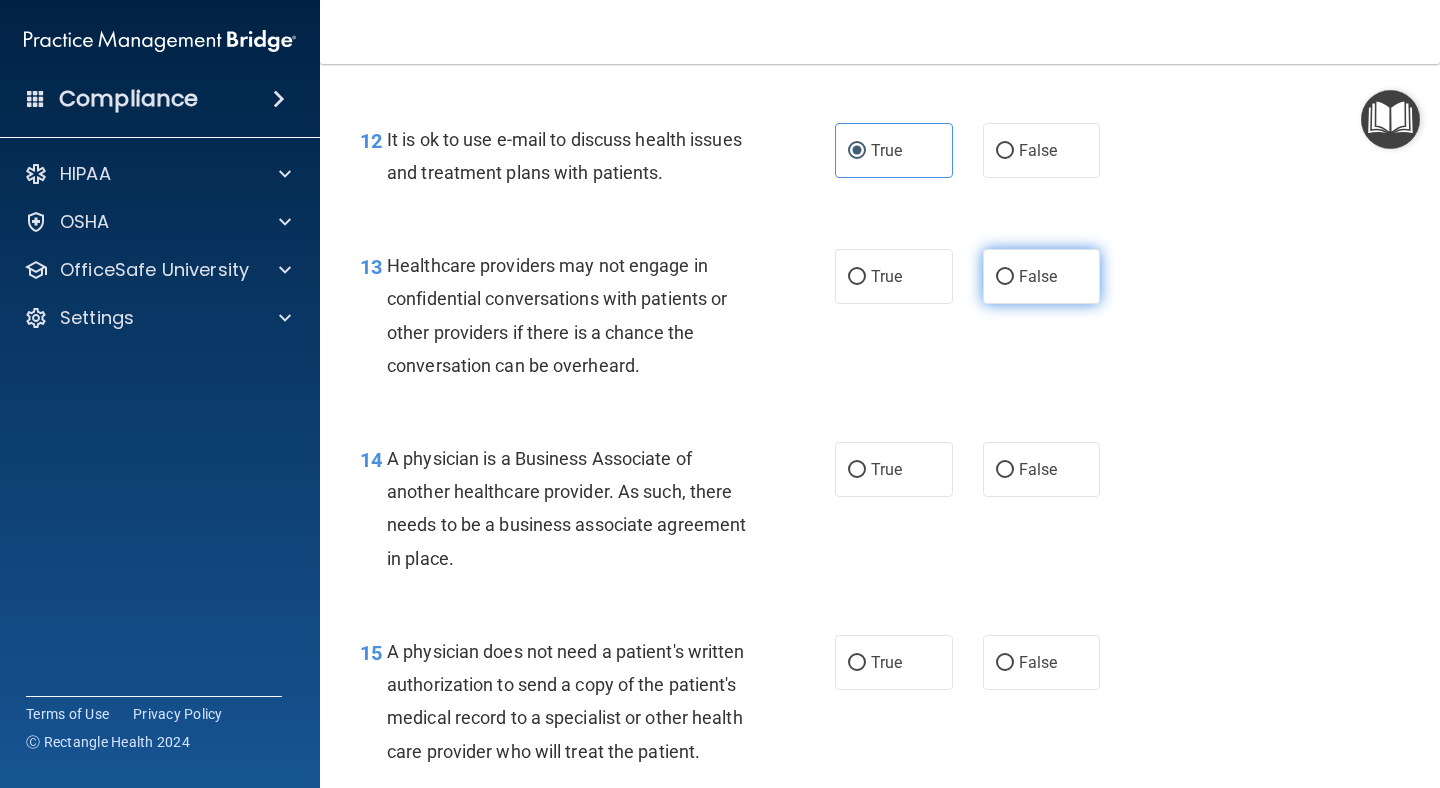 click on "False" at bounding box center [1042, 276] 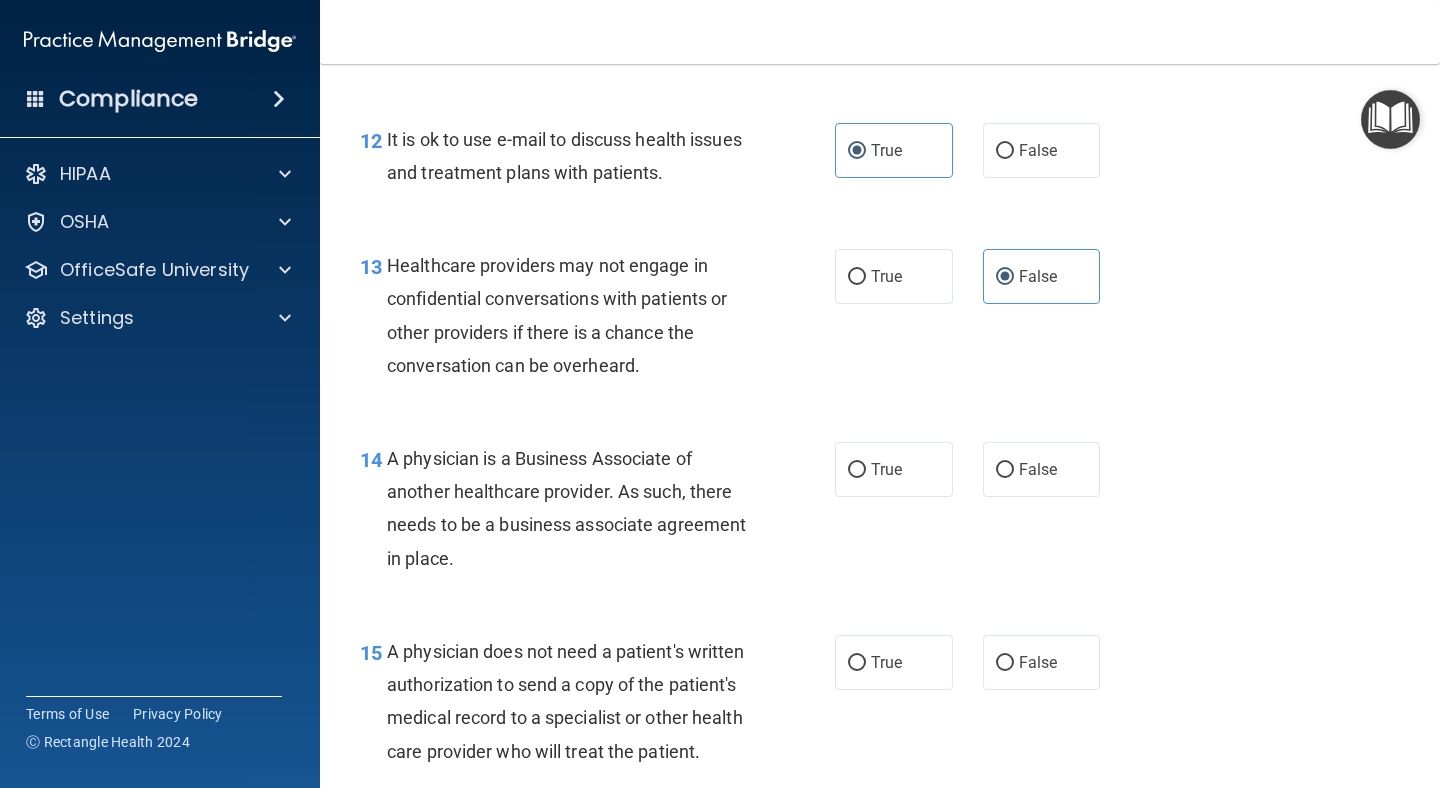 click on "14        A physician is a Business Associate of another healthcare provider.  As such, there needs to be a business associate agreement in place.                 True           False" at bounding box center [880, 513] 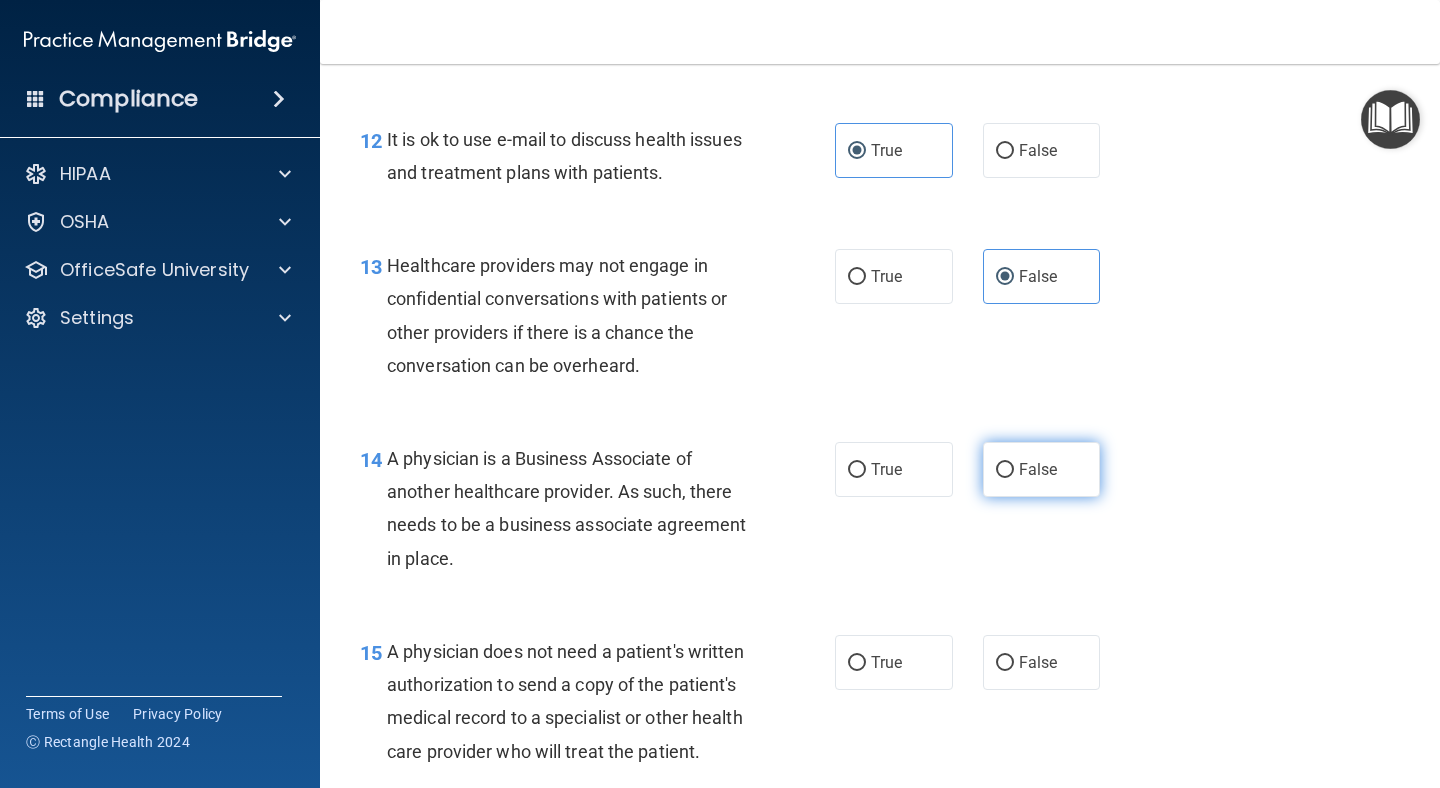 click on "False" at bounding box center [1038, 469] 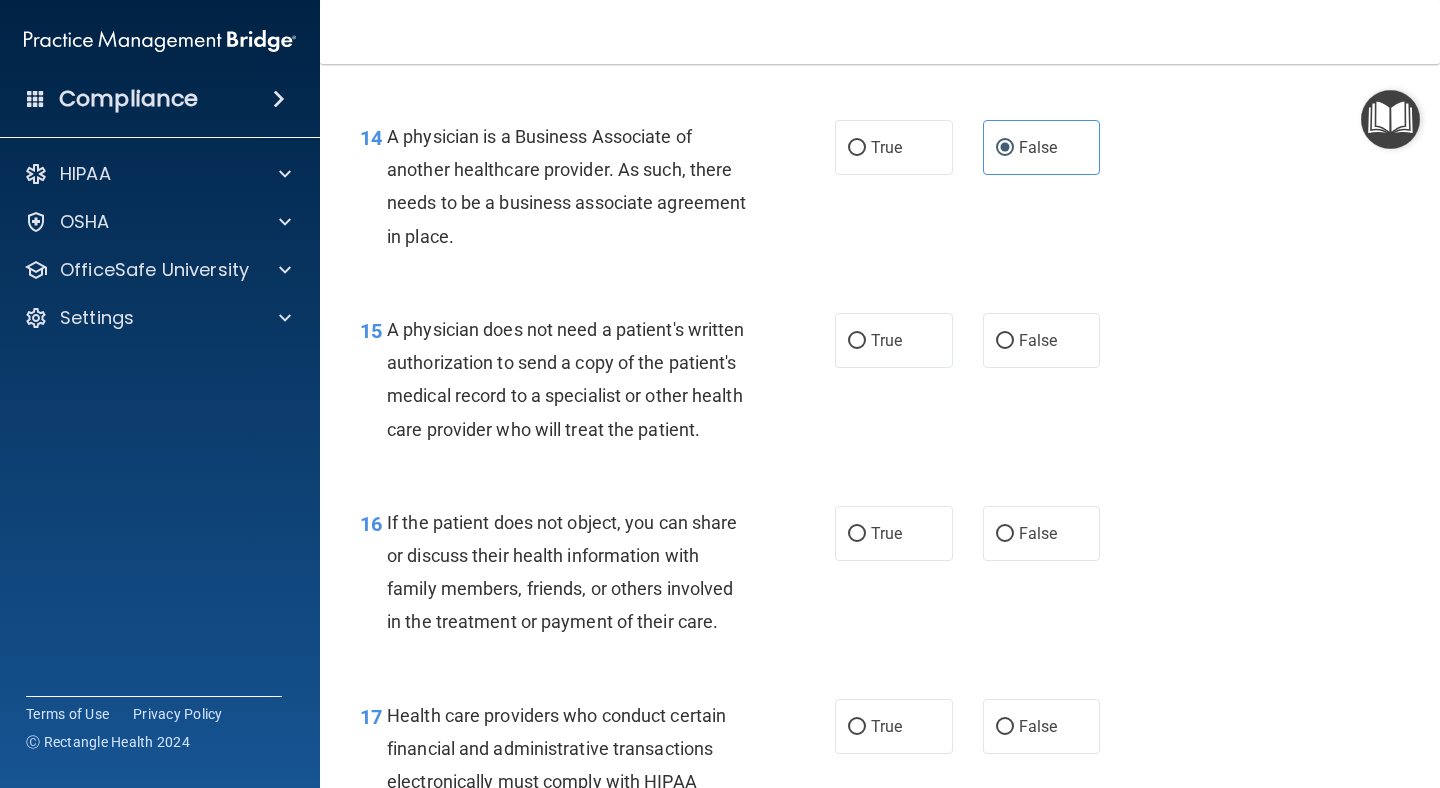 scroll, scrollTop: 2691, scrollLeft: 0, axis: vertical 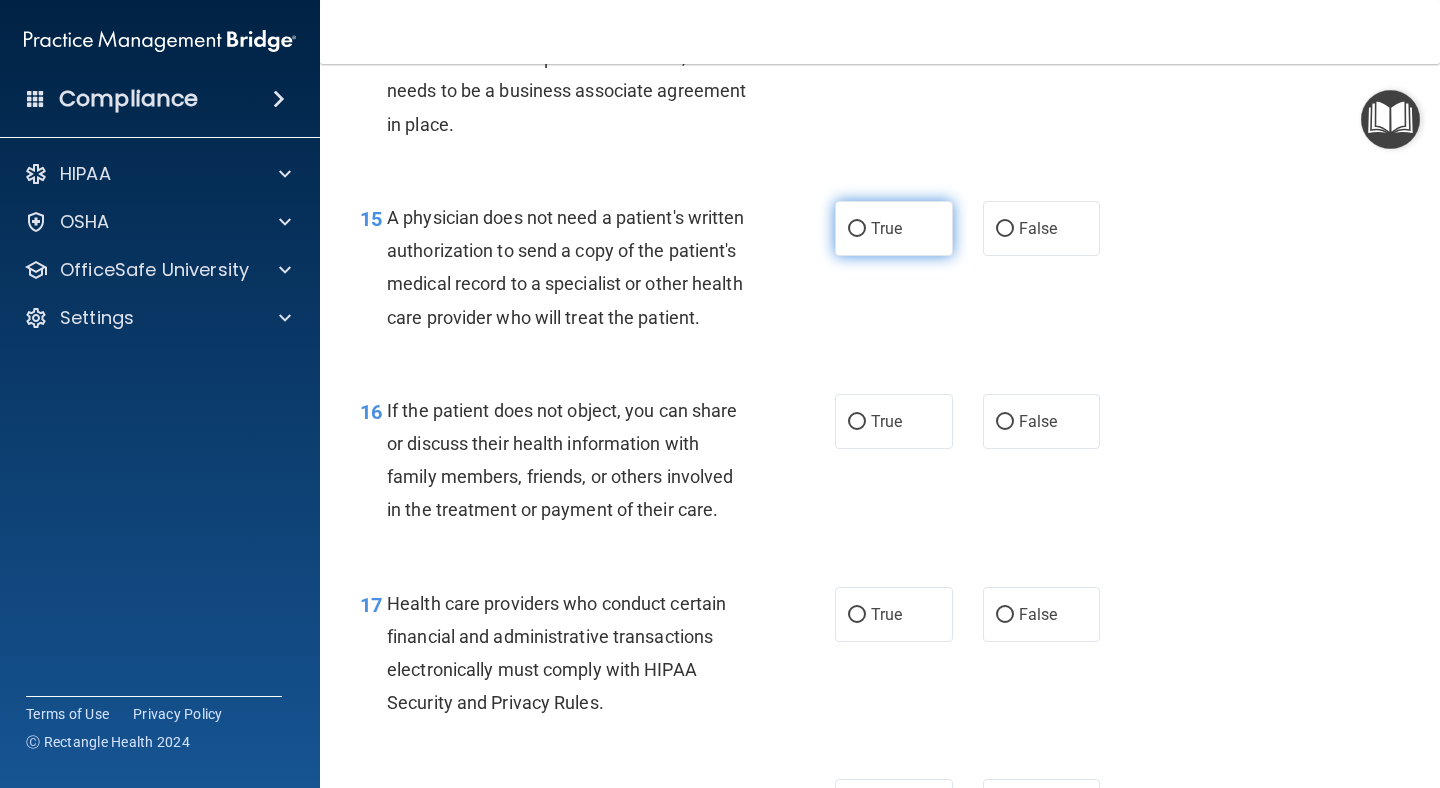 click on "True" at bounding box center (886, 228) 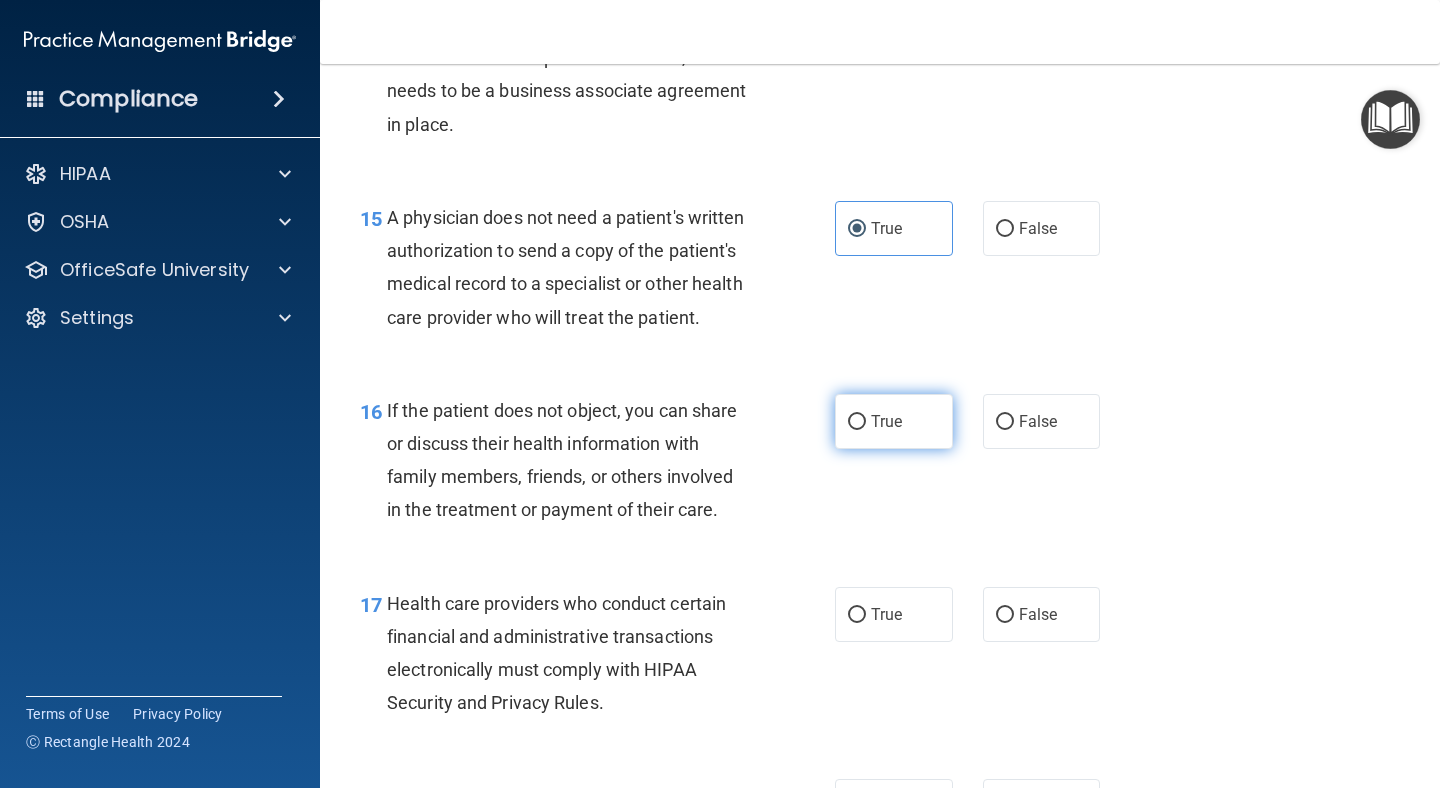 click on "True" at bounding box center (894, 421) 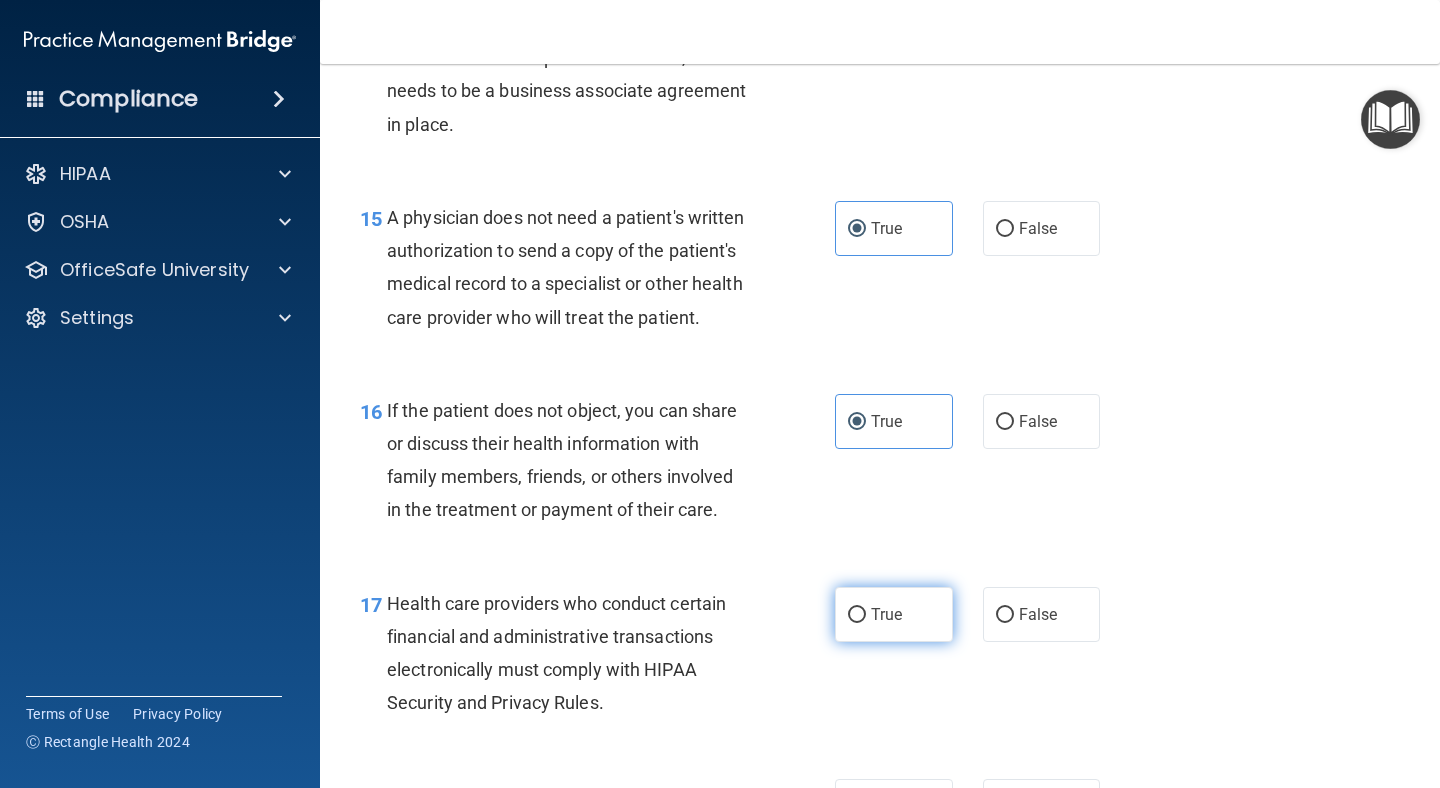 click on "True" at bounding box center (886, 614) 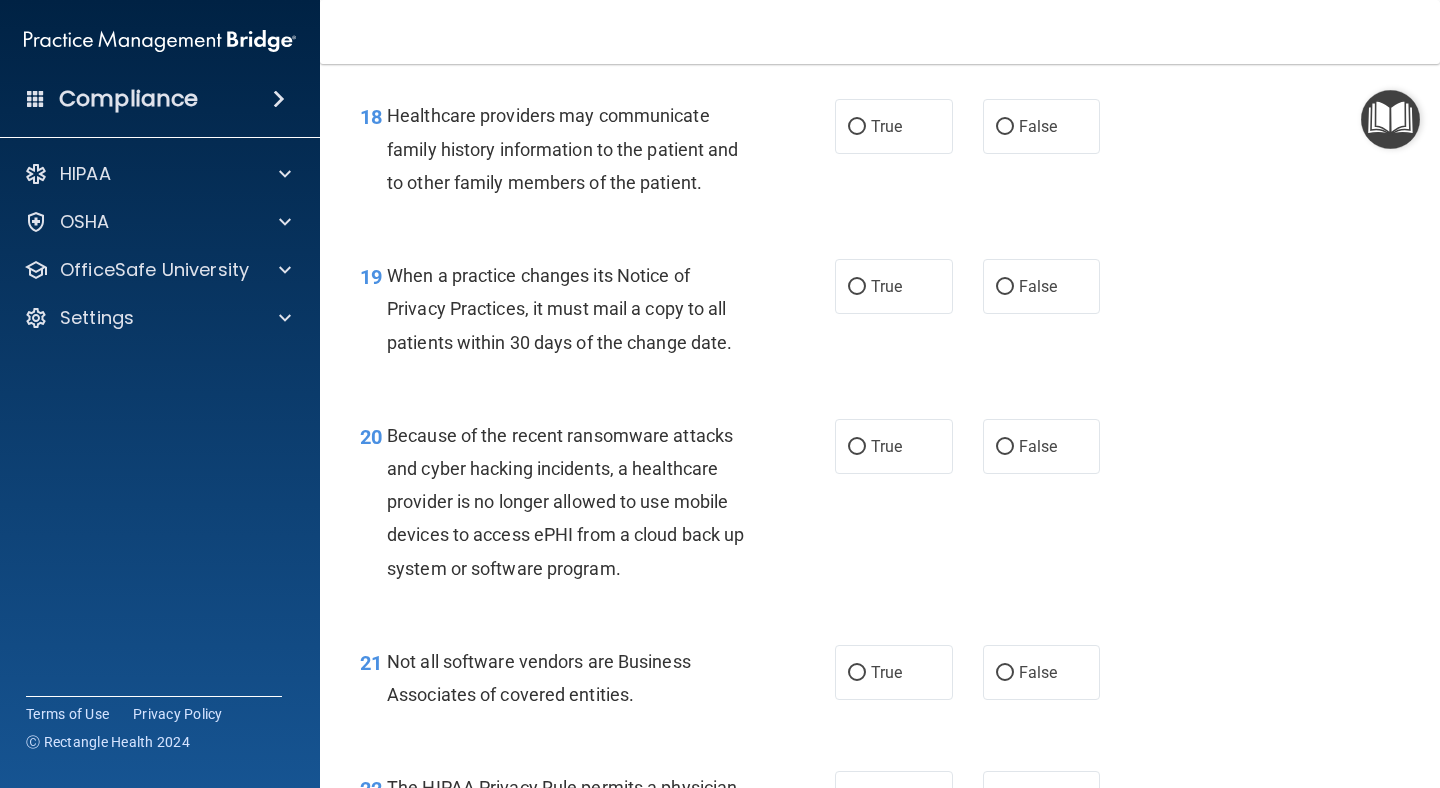 scroll, scrollTop: 3379, scrollLeft: 0, axis: vertical 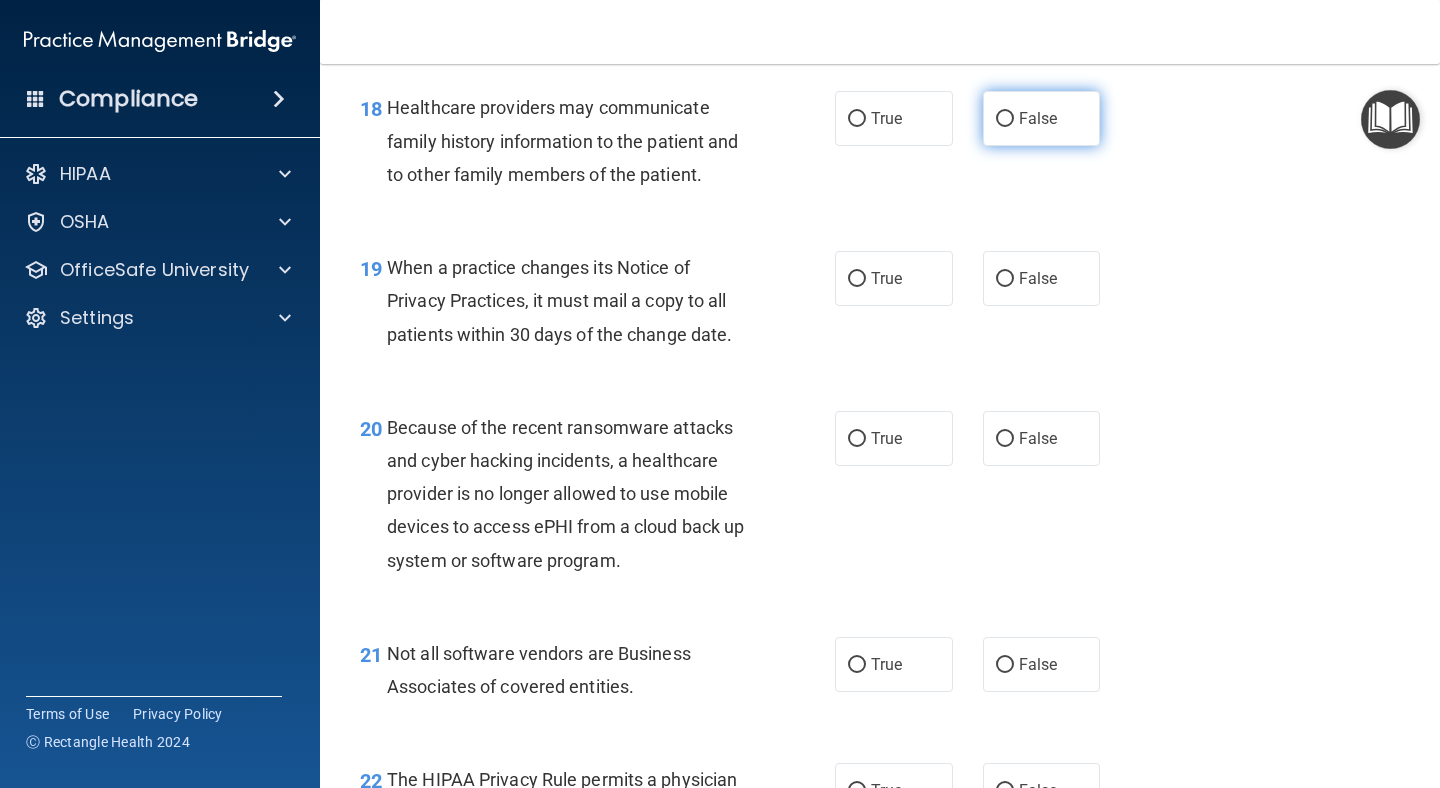 click on "False" at bounding box center [1042, 118] 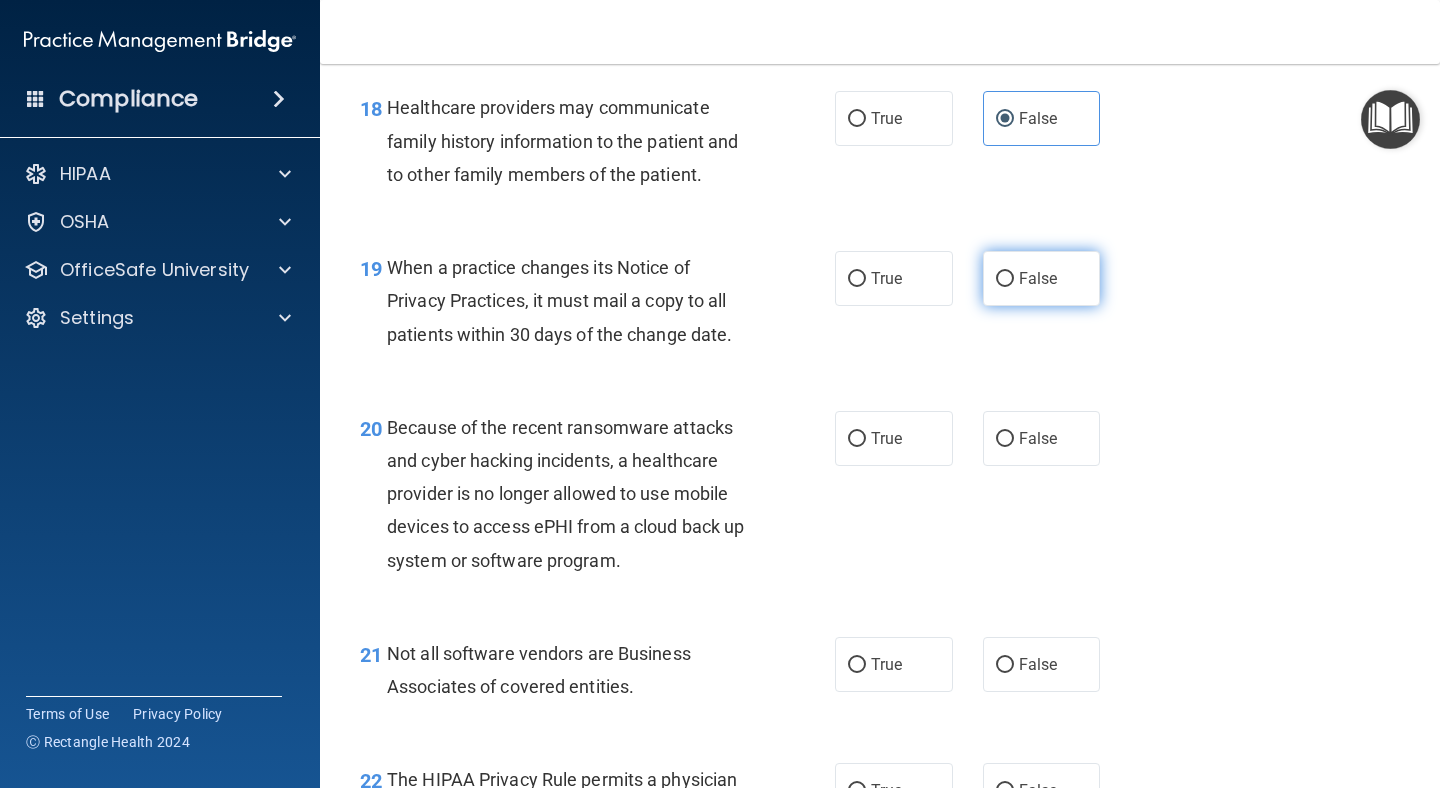 click on "False" at bounding box center [1038, 278] 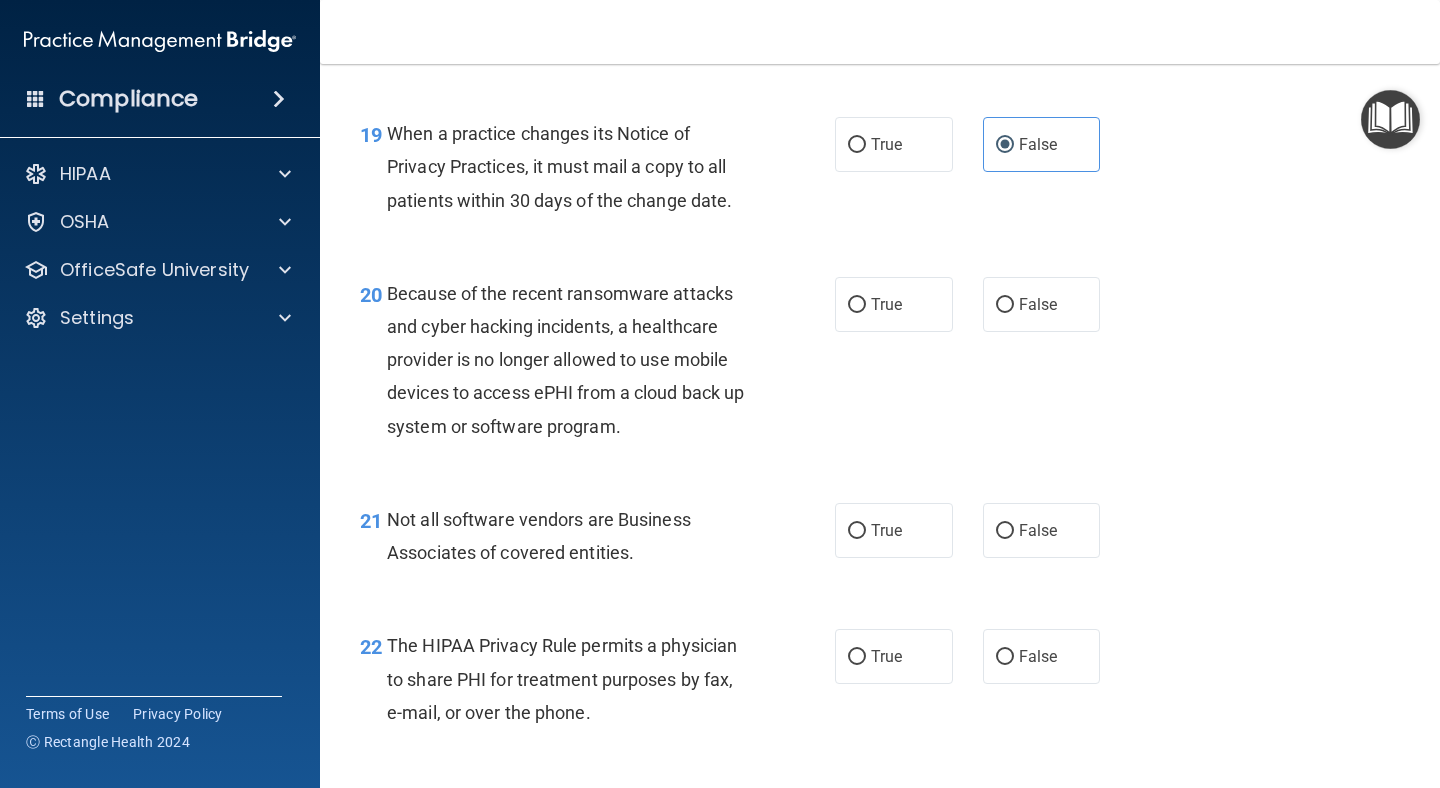 scroll, scrollTop: 3517, scrollLeft: 0, axis: vertical 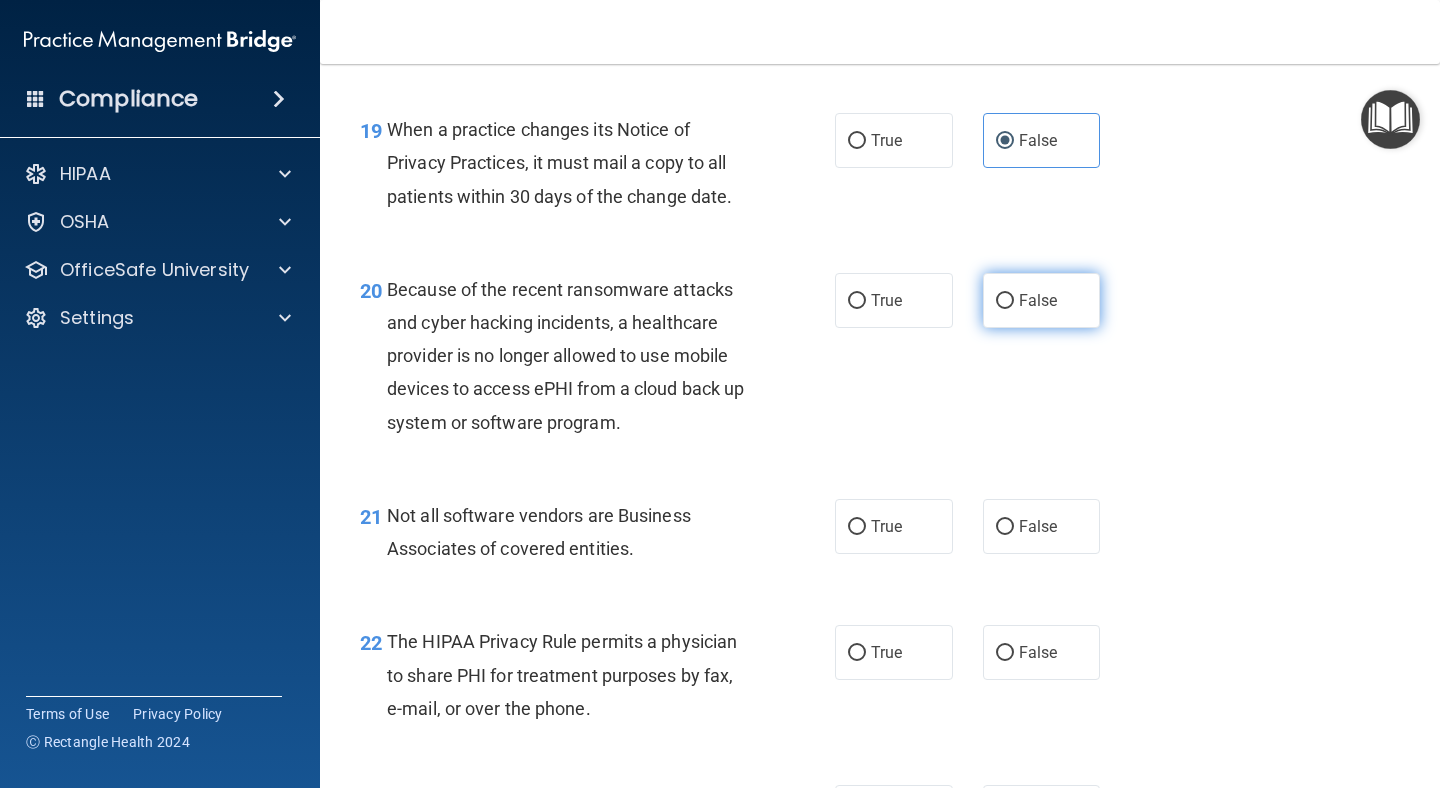 click on "False" at bounding box center (1042, 300) 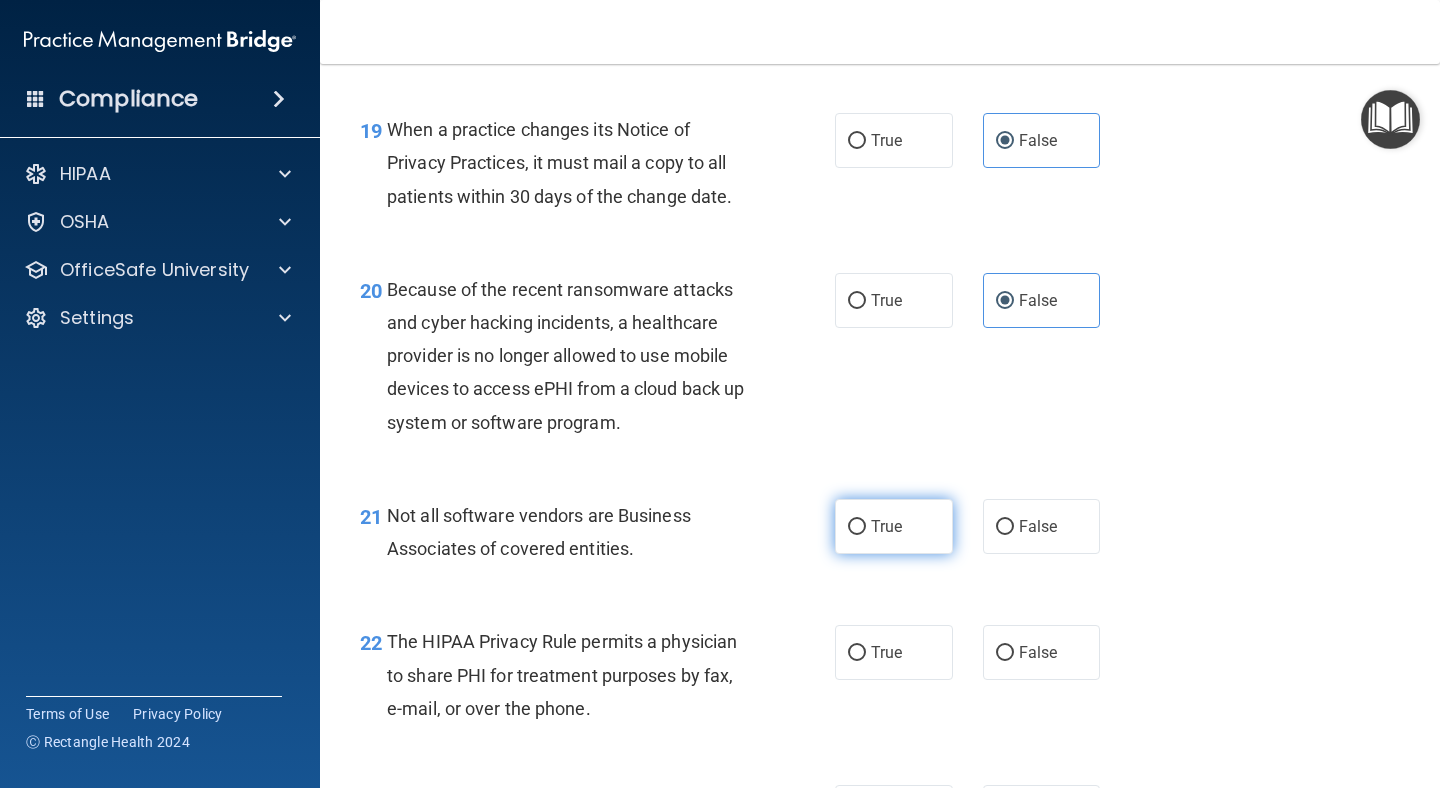 click on "True" at bounding box center [894, 526] 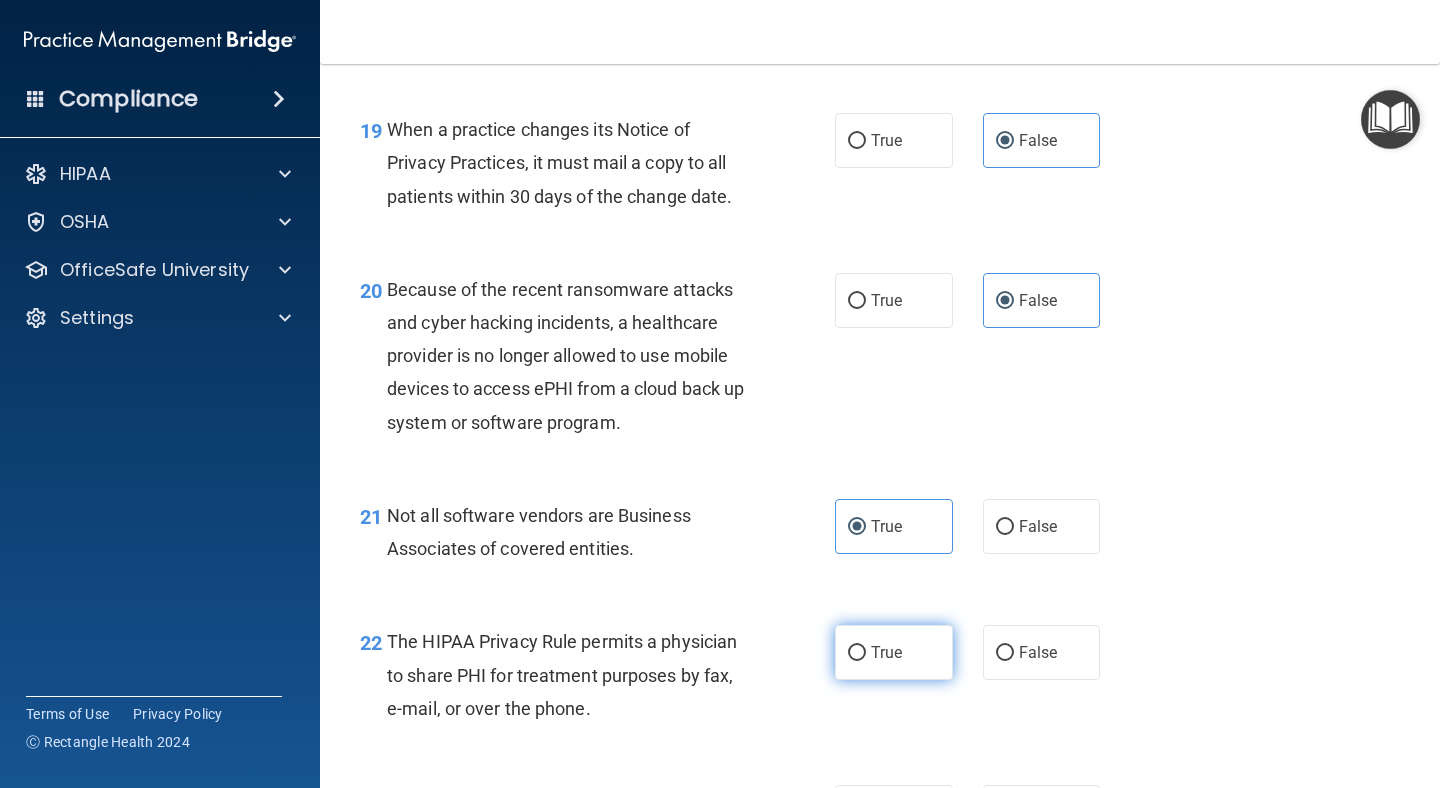 click on "True" at bounding box center [886, 652] 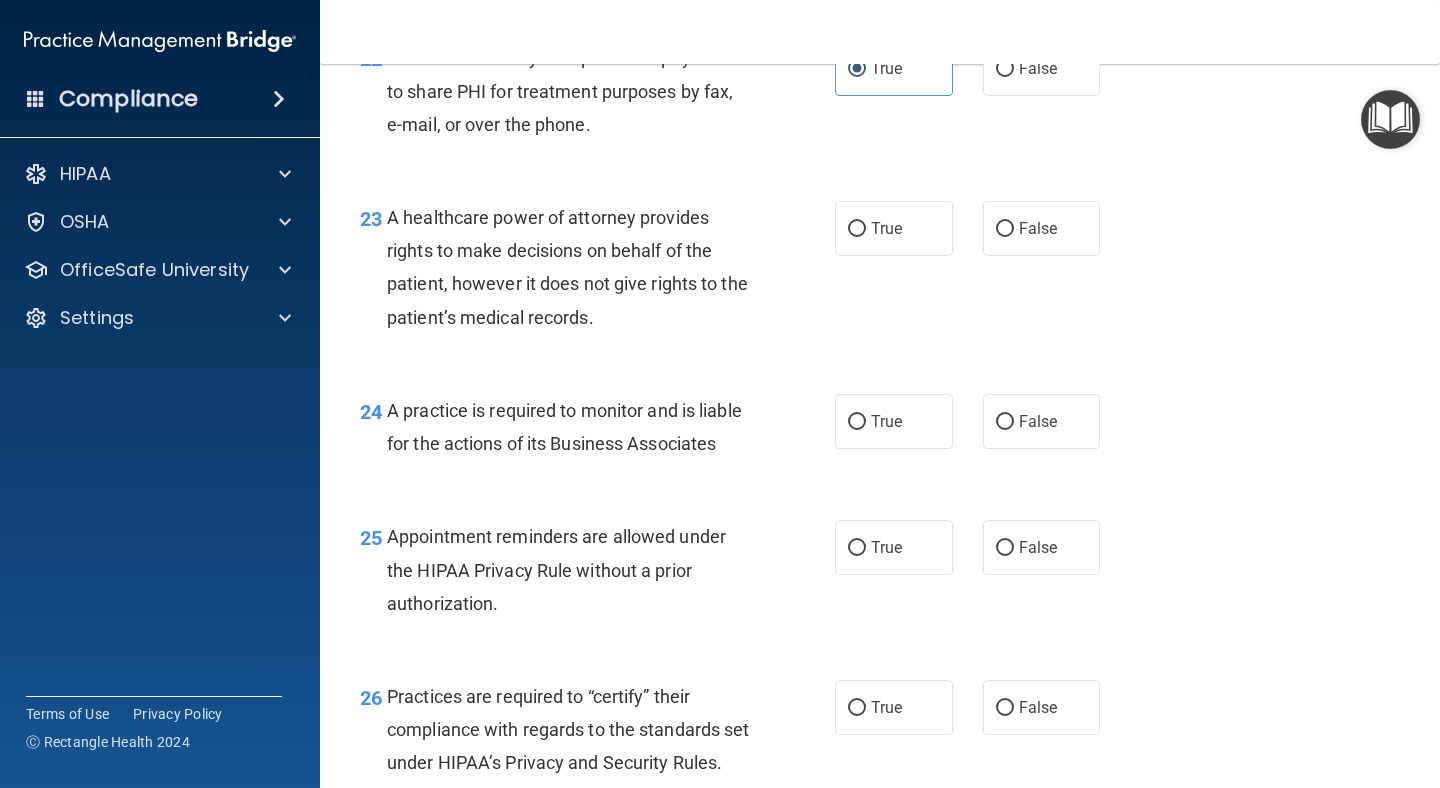 scroll, scrollTop: 4100, scrollLeft: 0, axis: vertical 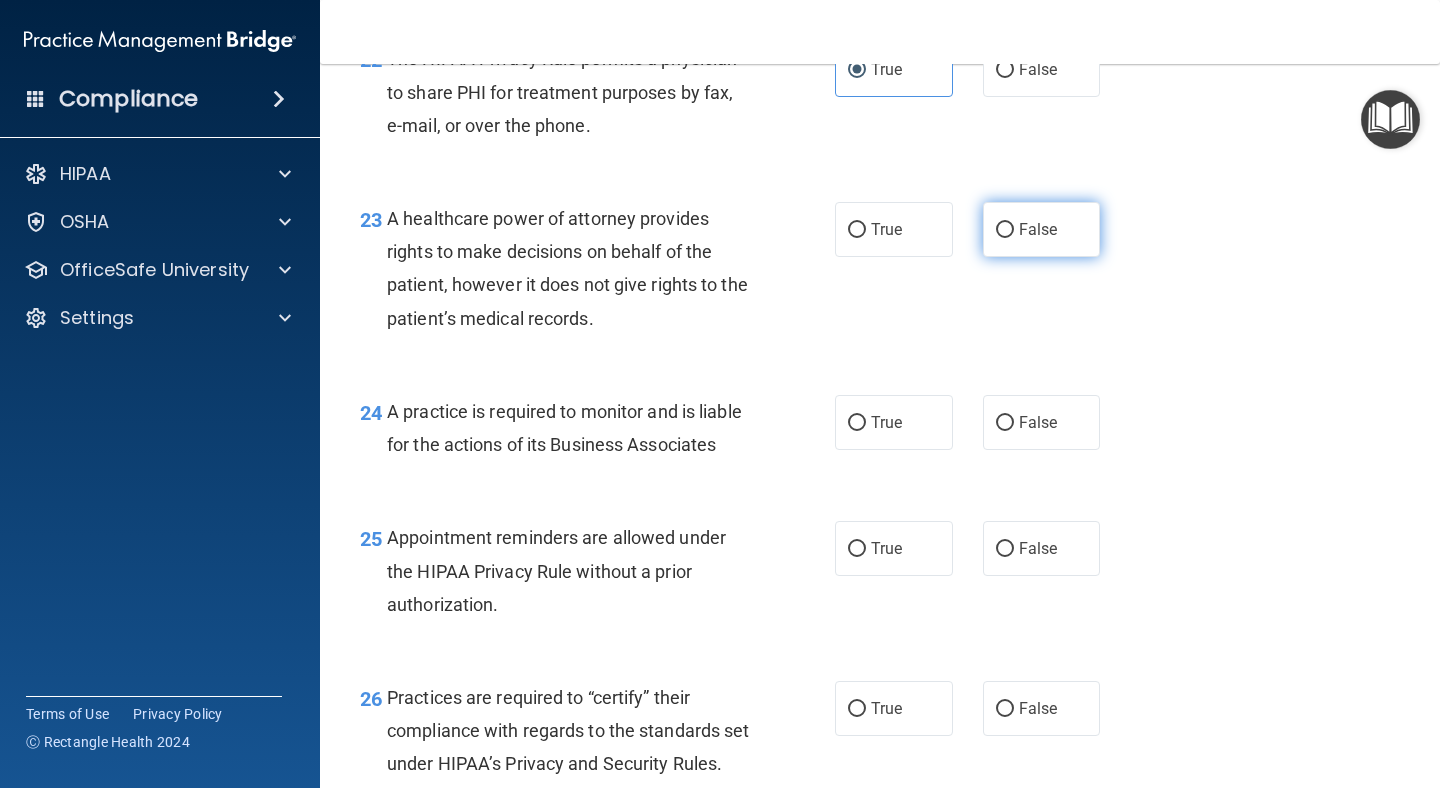 click on "False" at bounding box center (1042, 229) 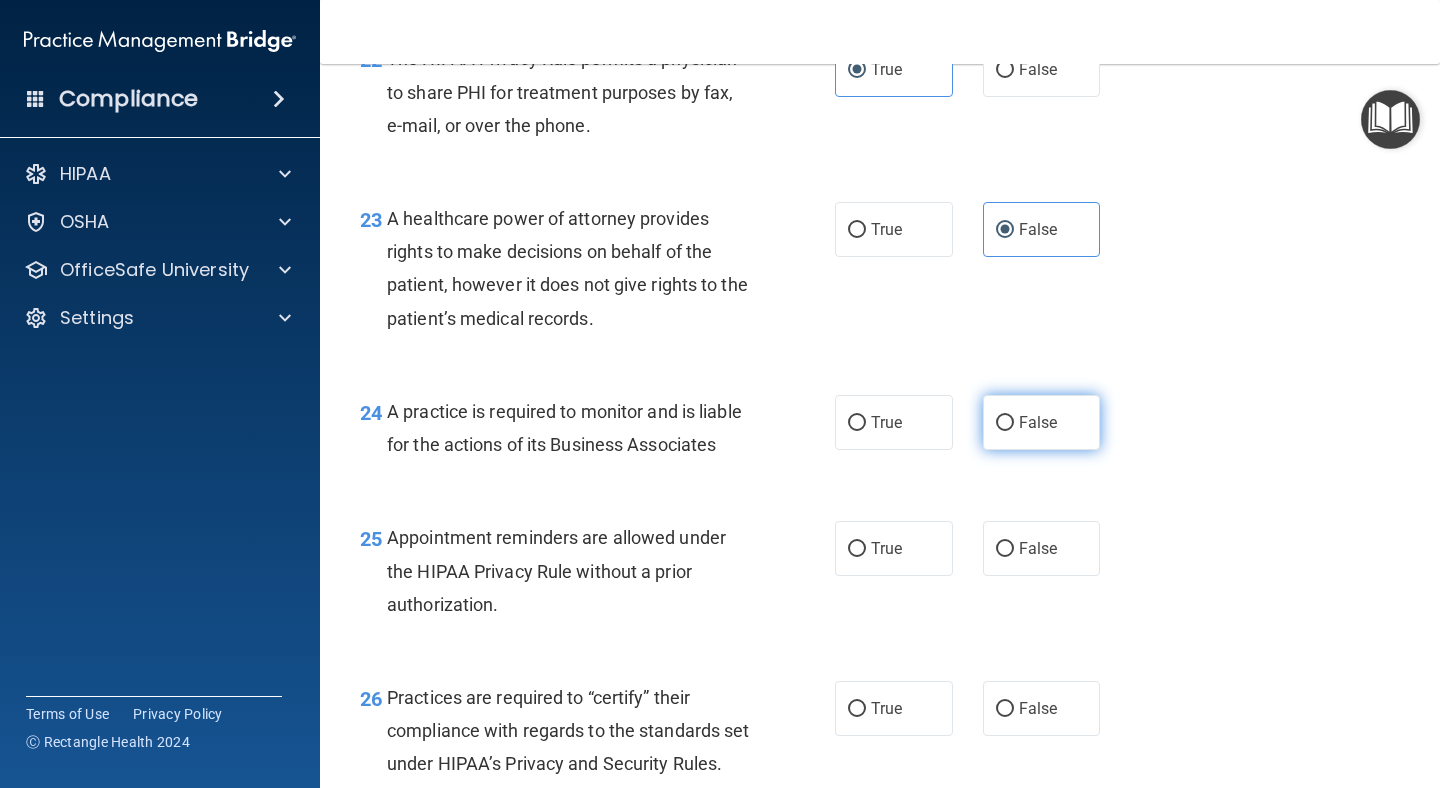 click on "False" at bounding box center [1042, 422] 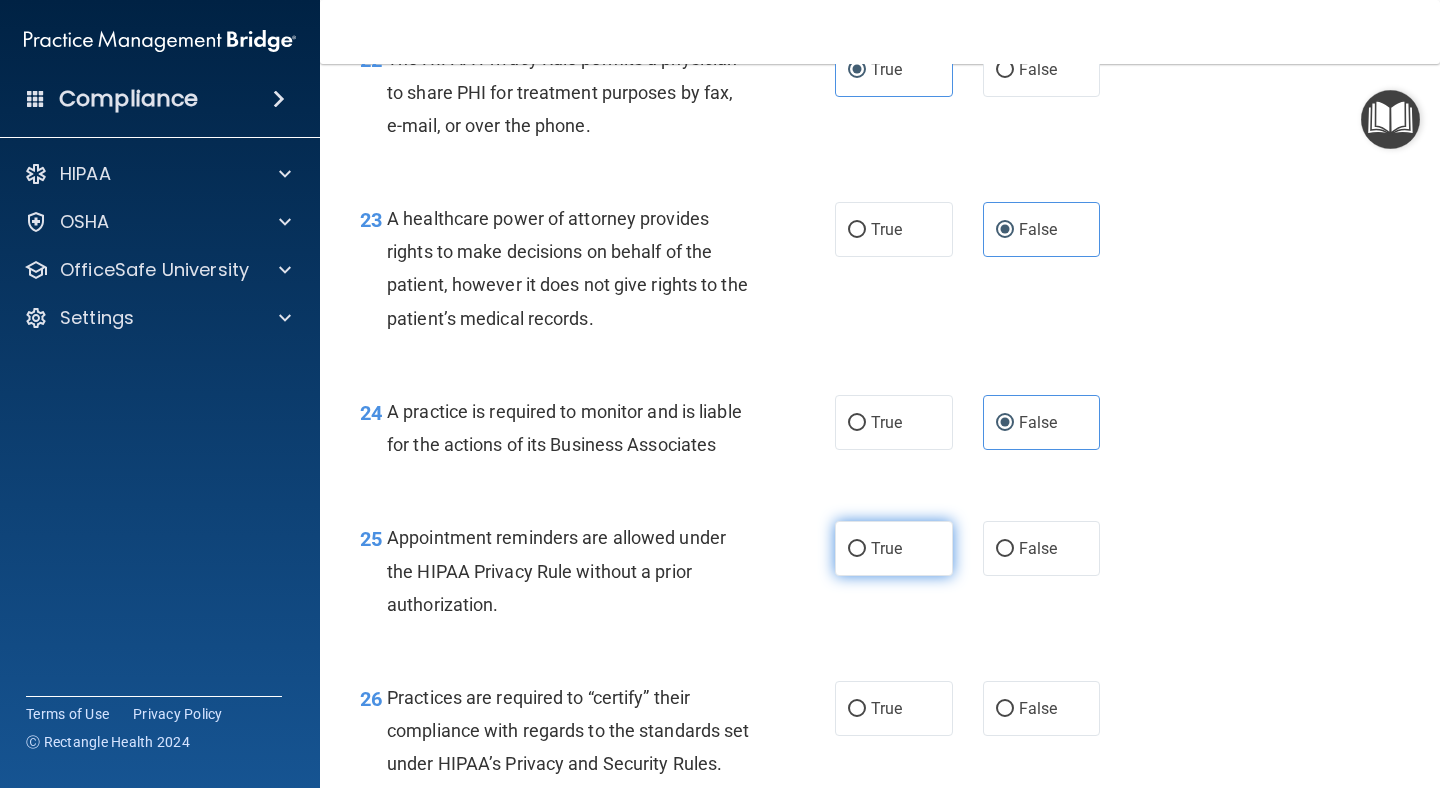 click on "True" at bounding box center [886, 548] 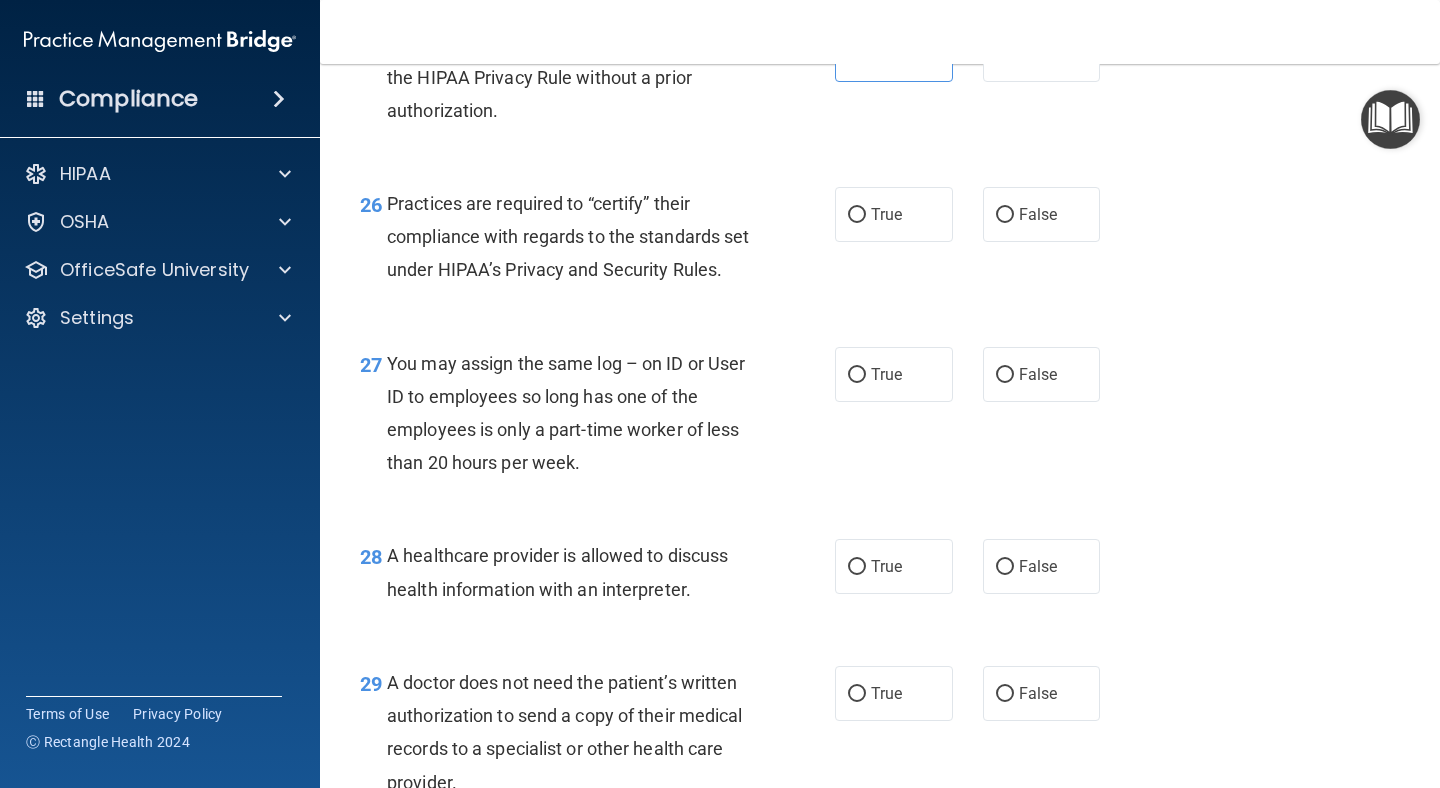 scroll, scrollTop: 4595, scrollLeft: 0, axis: vertical 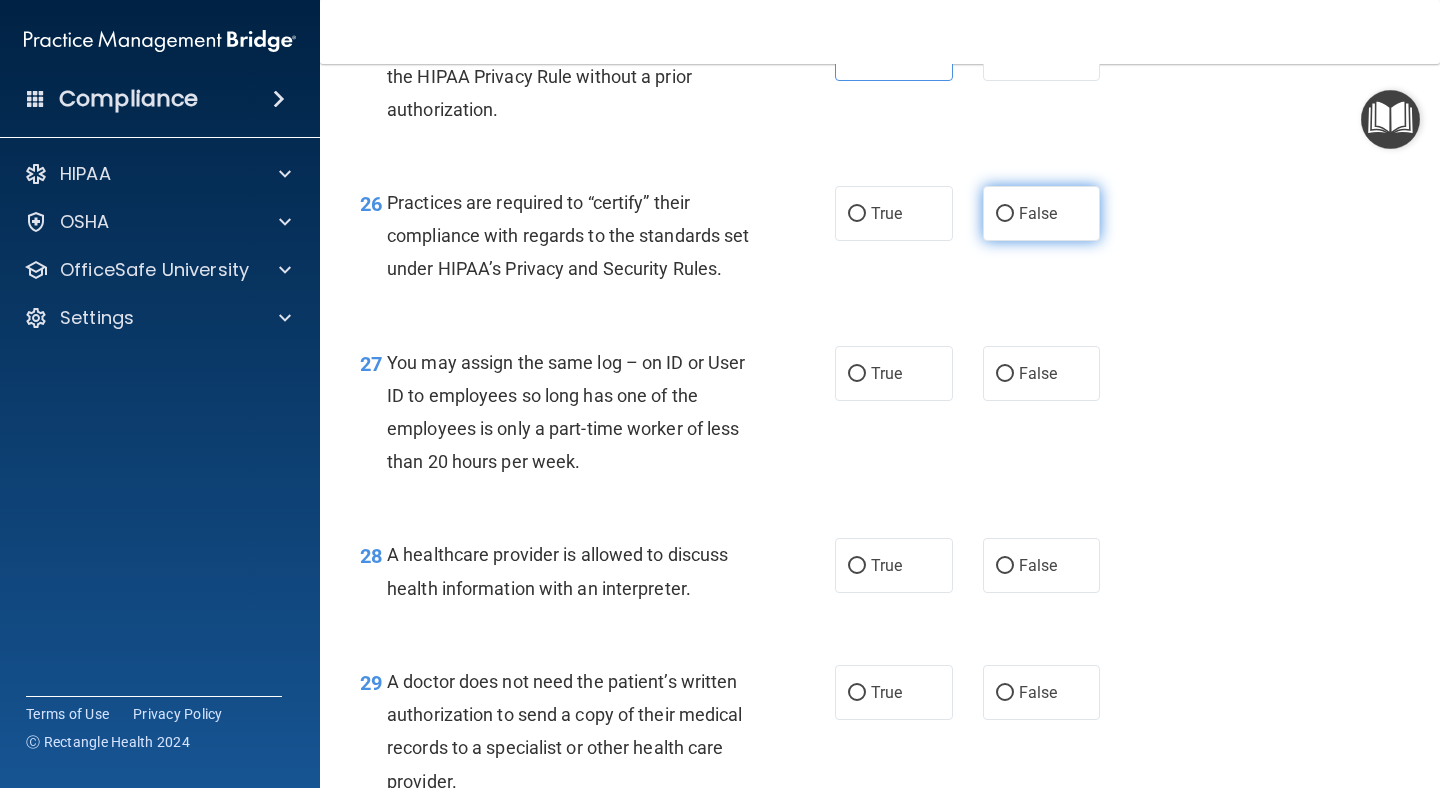 click on "False" at bounding box center (1005, 214) 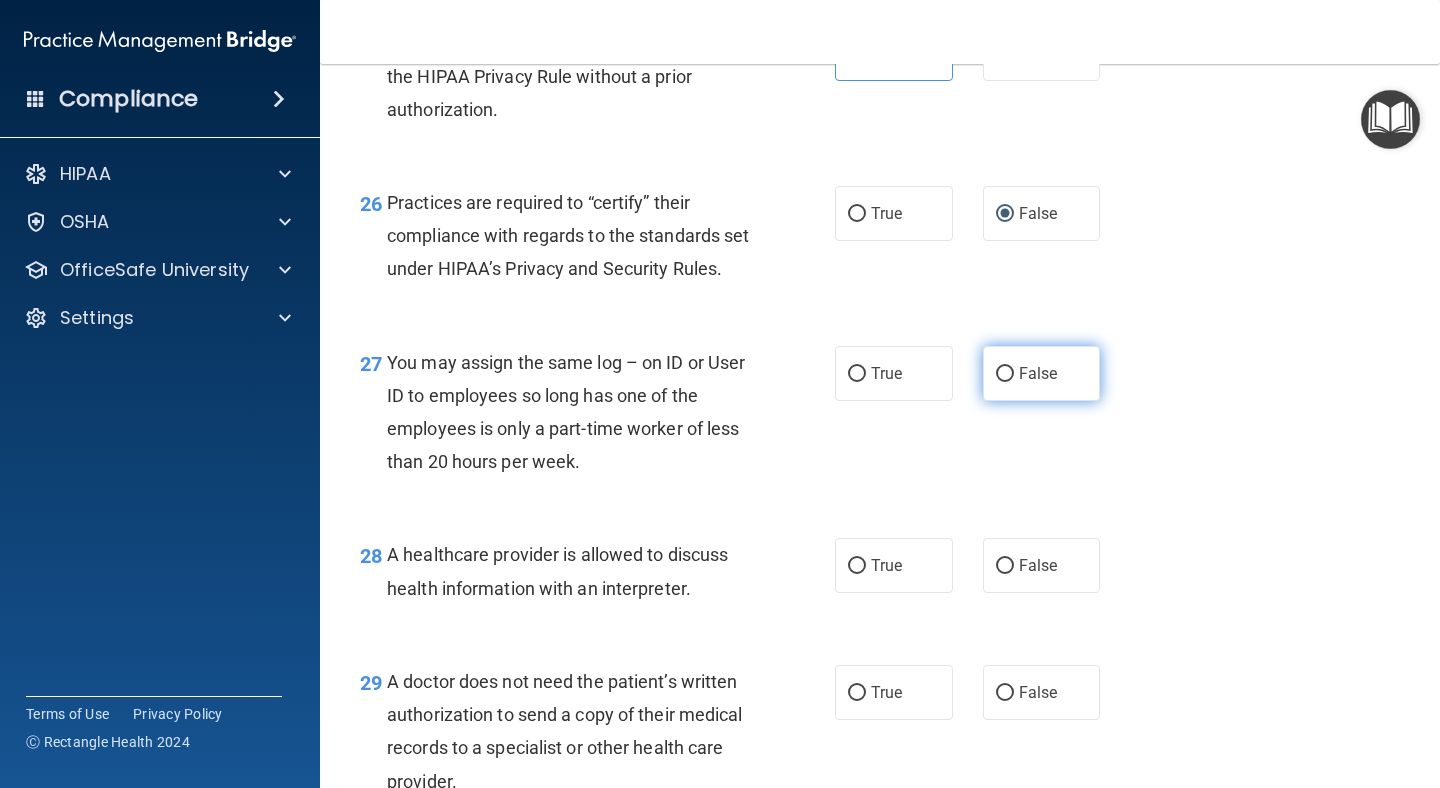 click on "False" at bounding box center (1038, 373) 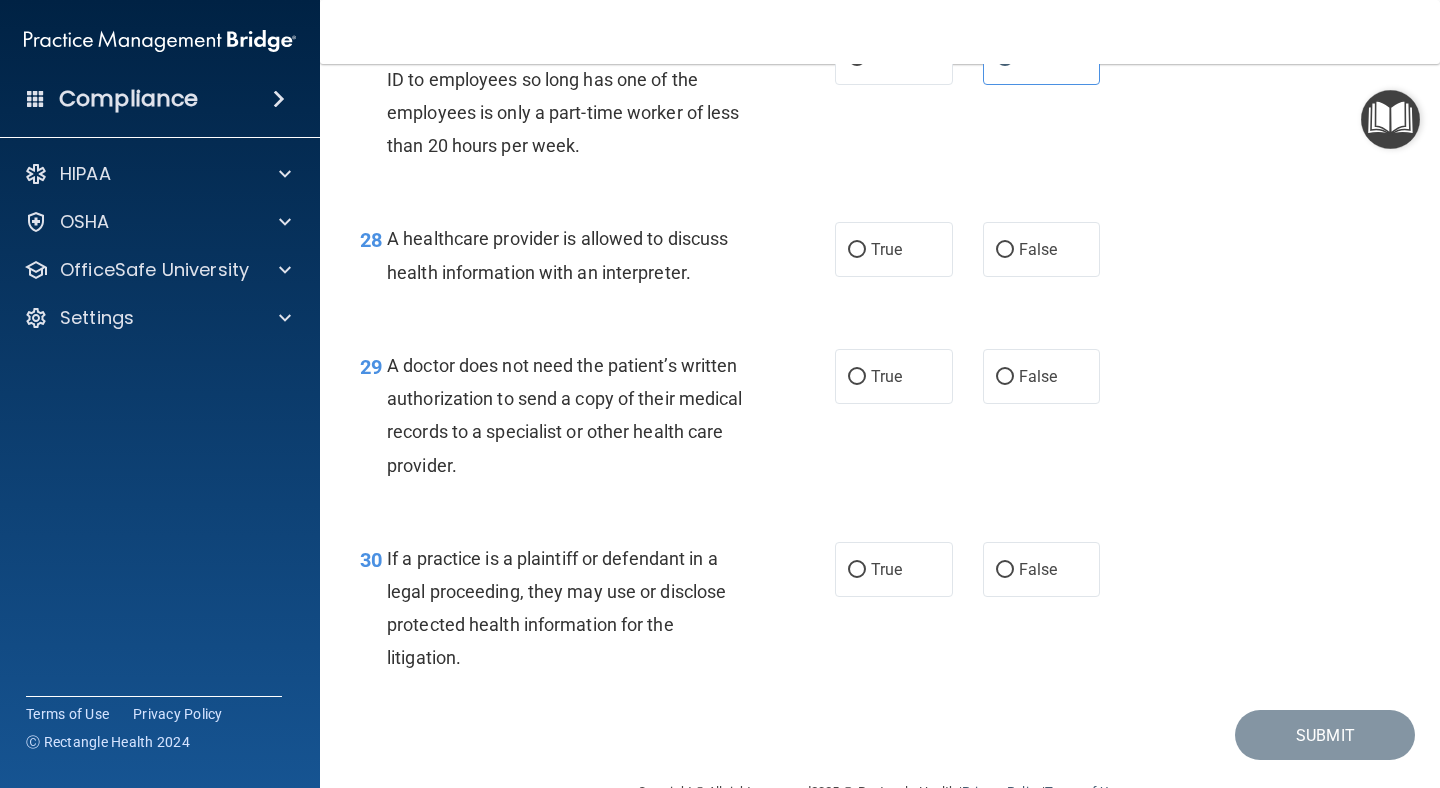 scroll, scrollTop: 4921, scrollLeft: 0, axis: vertical 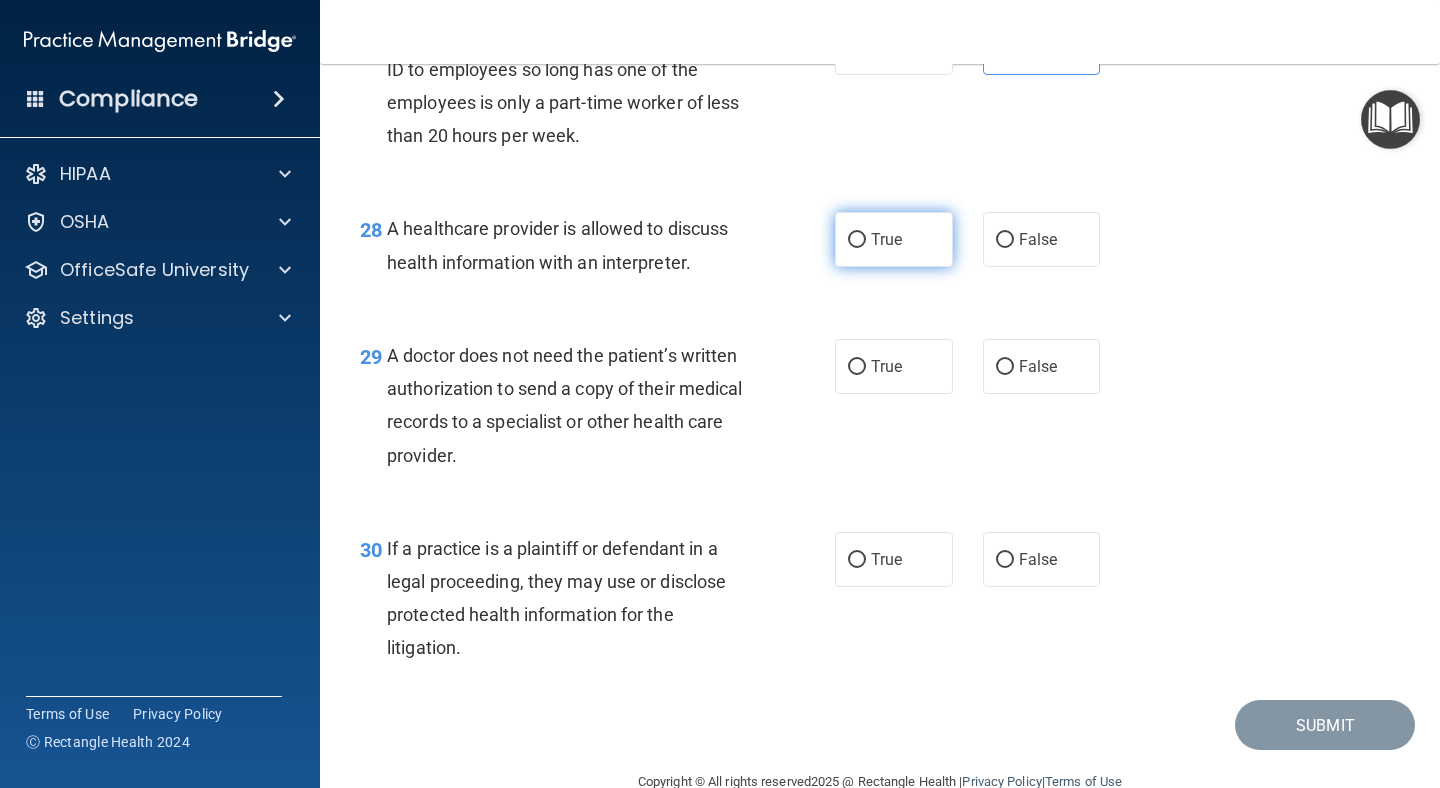 click on "True" at bounding box center (894, 239) 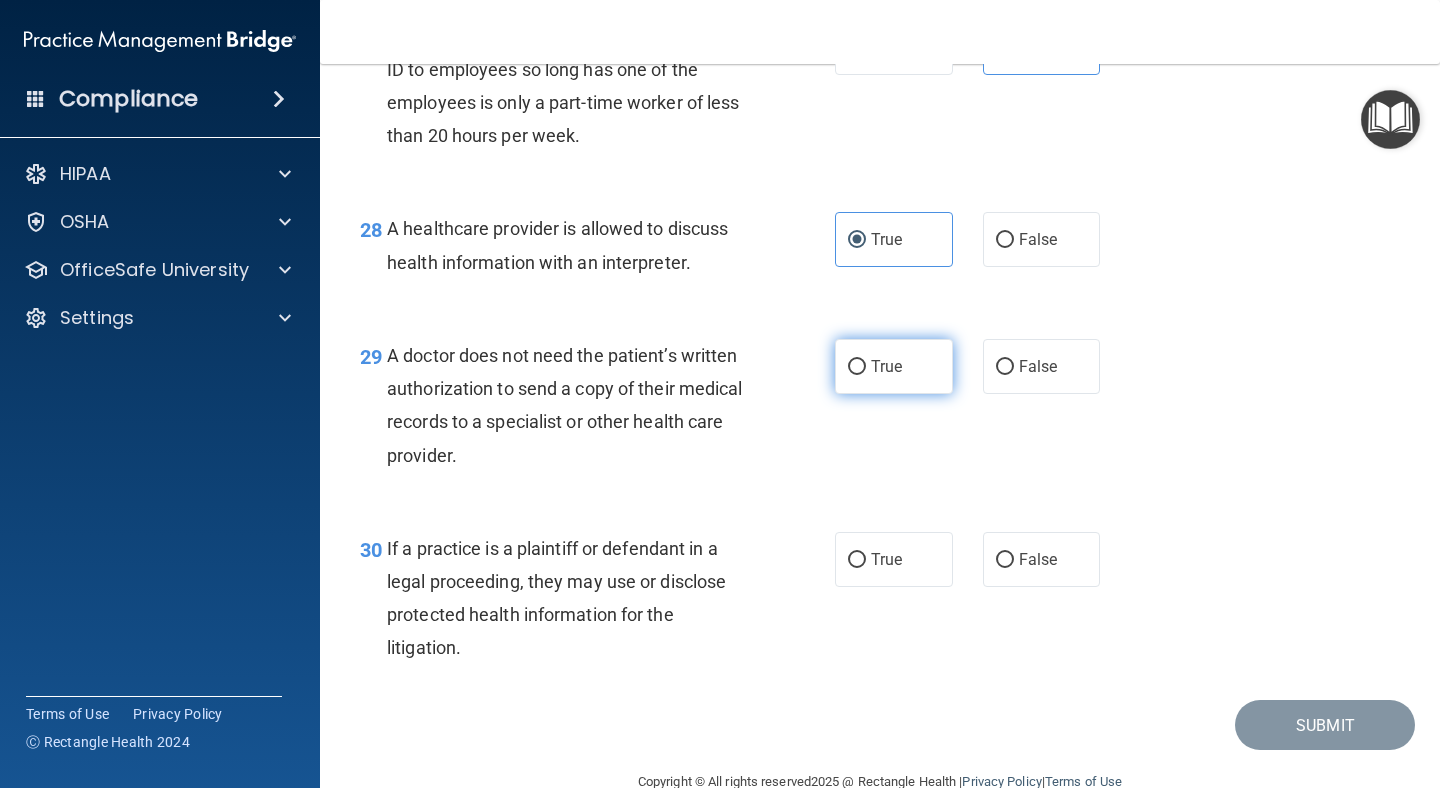 click on "True" at bounding box center (894, 366) 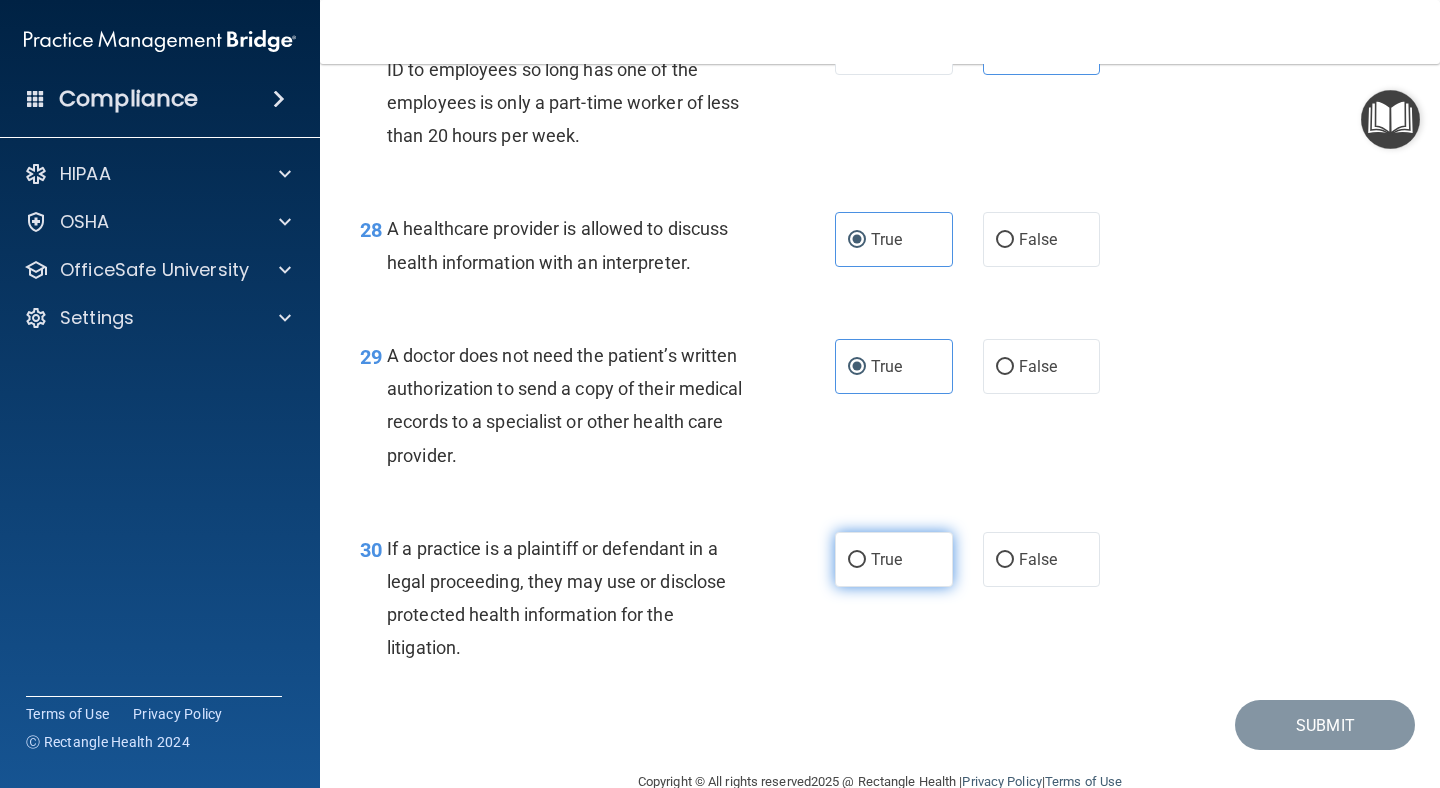 click on "True" at bounding box center [886, 559] 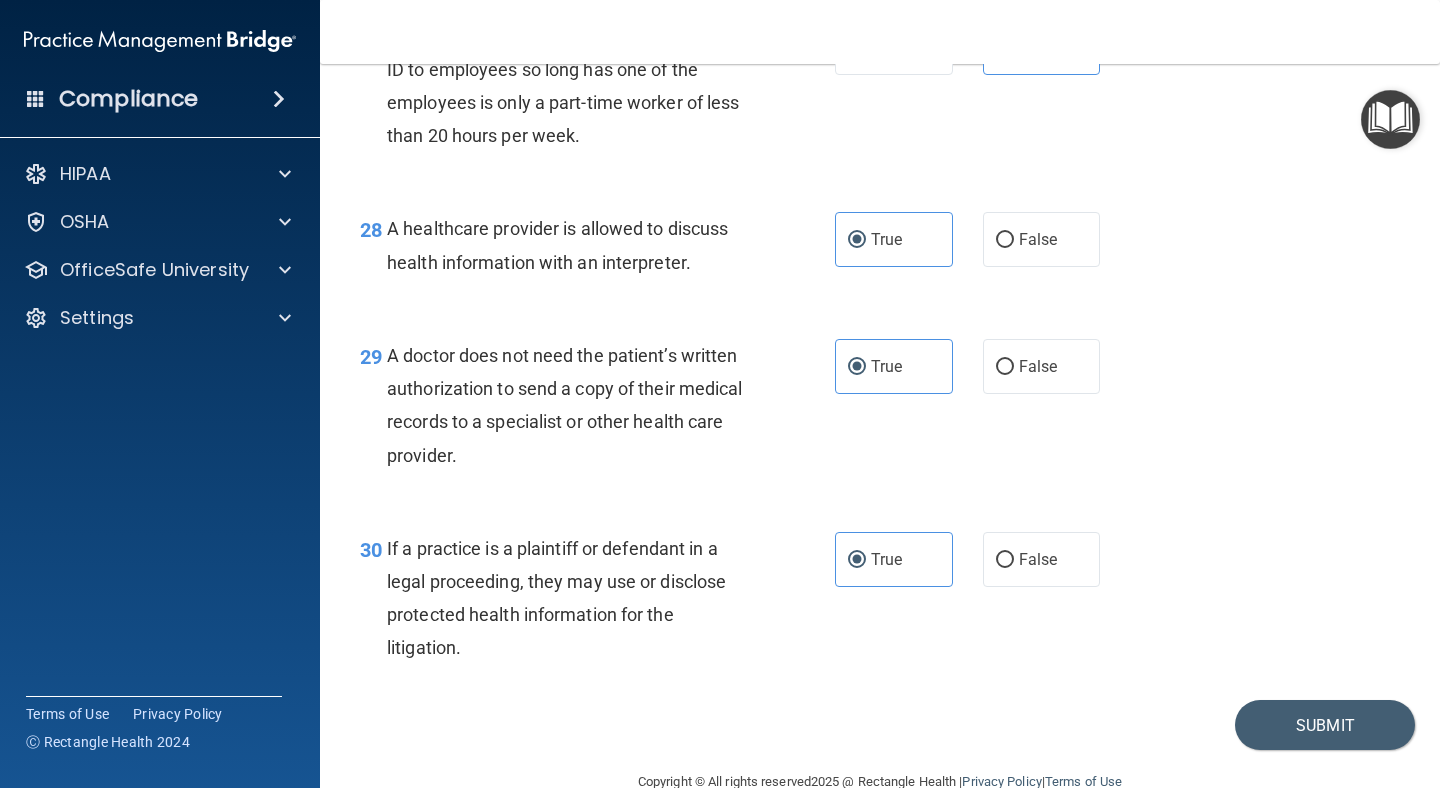 scroll, scrollTop: 4997, scrollLeft: 0, axis: vertical 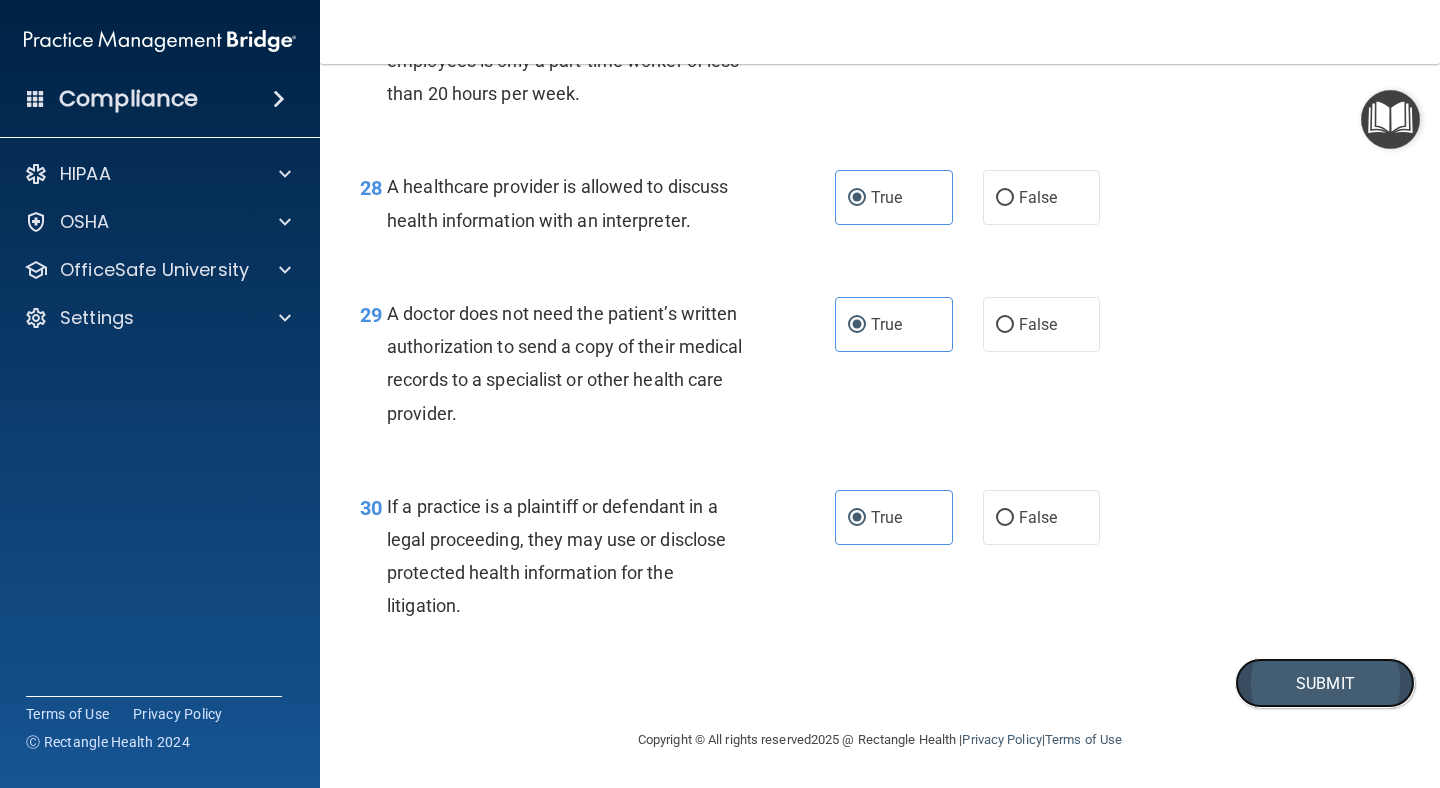 click on "Submit" at bounding box center (1325, 683) 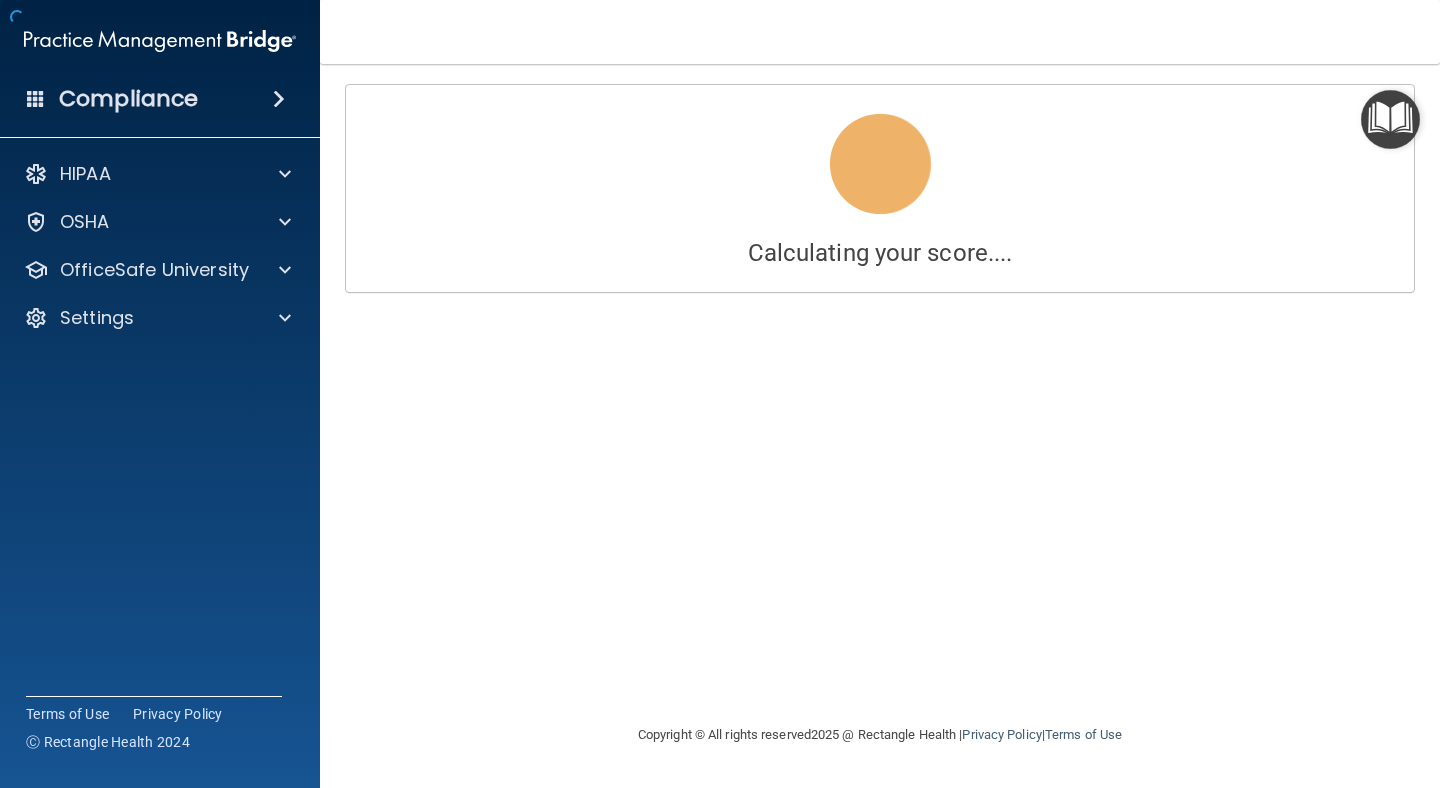 scroll, scrollTop: 0, scrollLeft: 0, axis: both 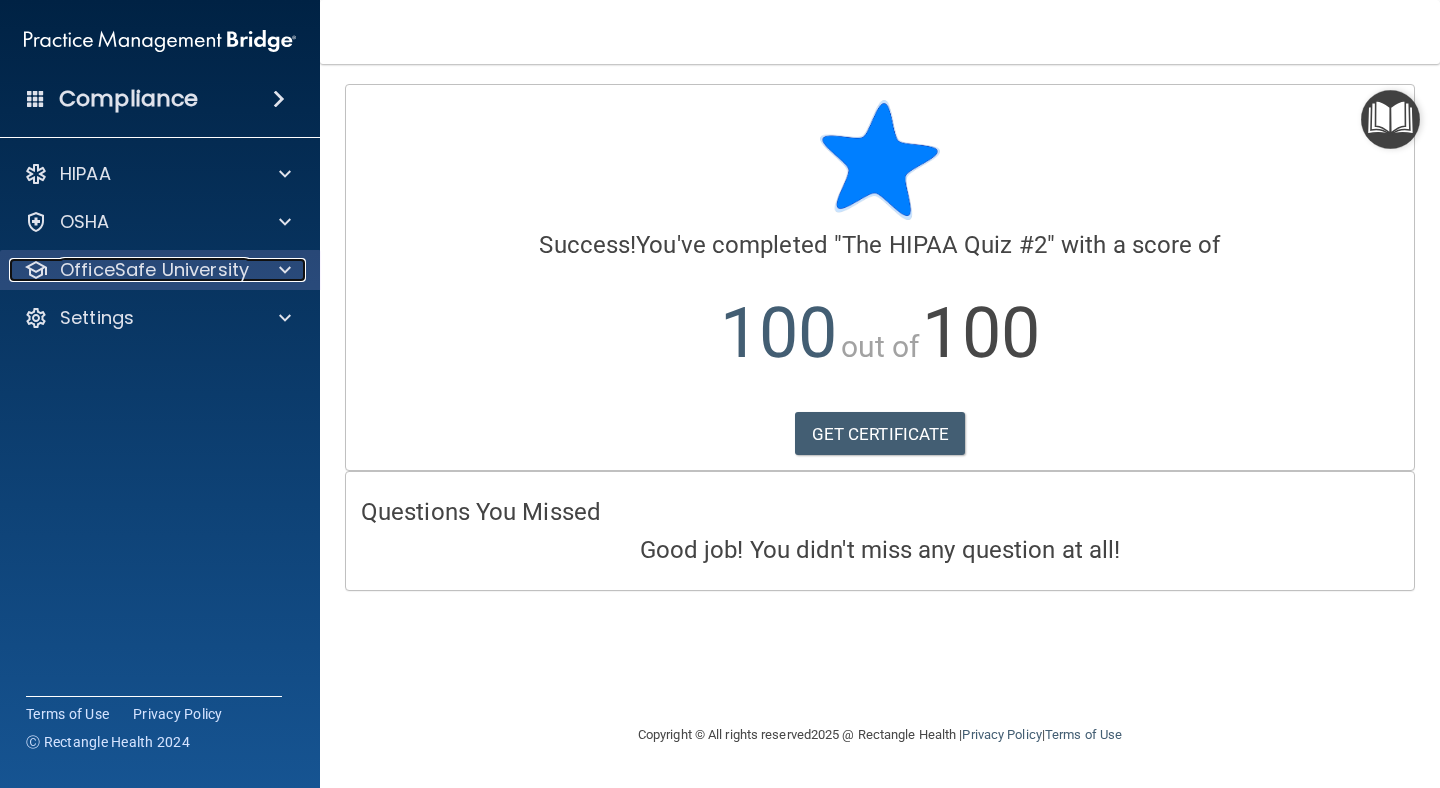 click on "OfficeSafe University" at bounding box center [154, 270] 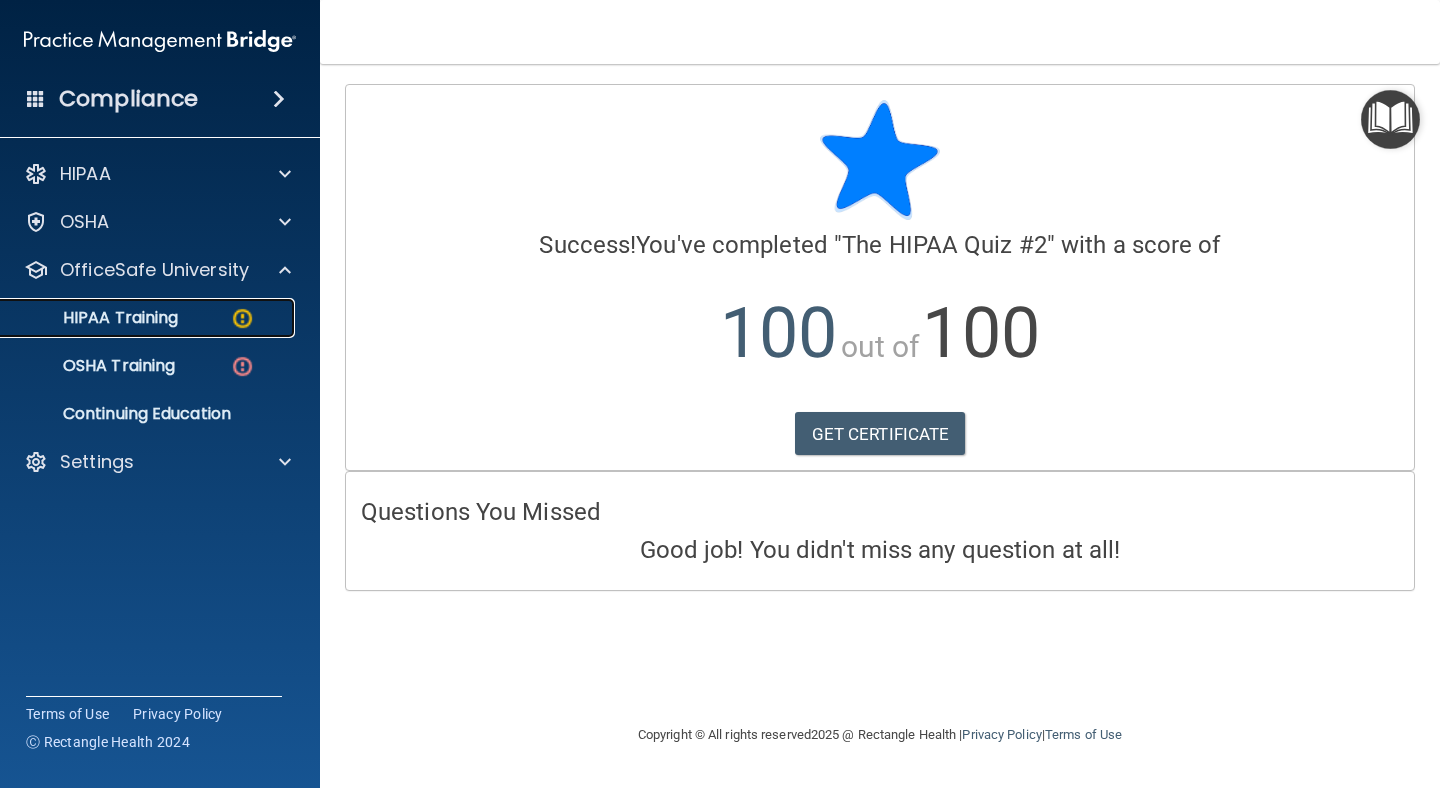 click on "HIPAA Training" at bounding box center [149, 318] 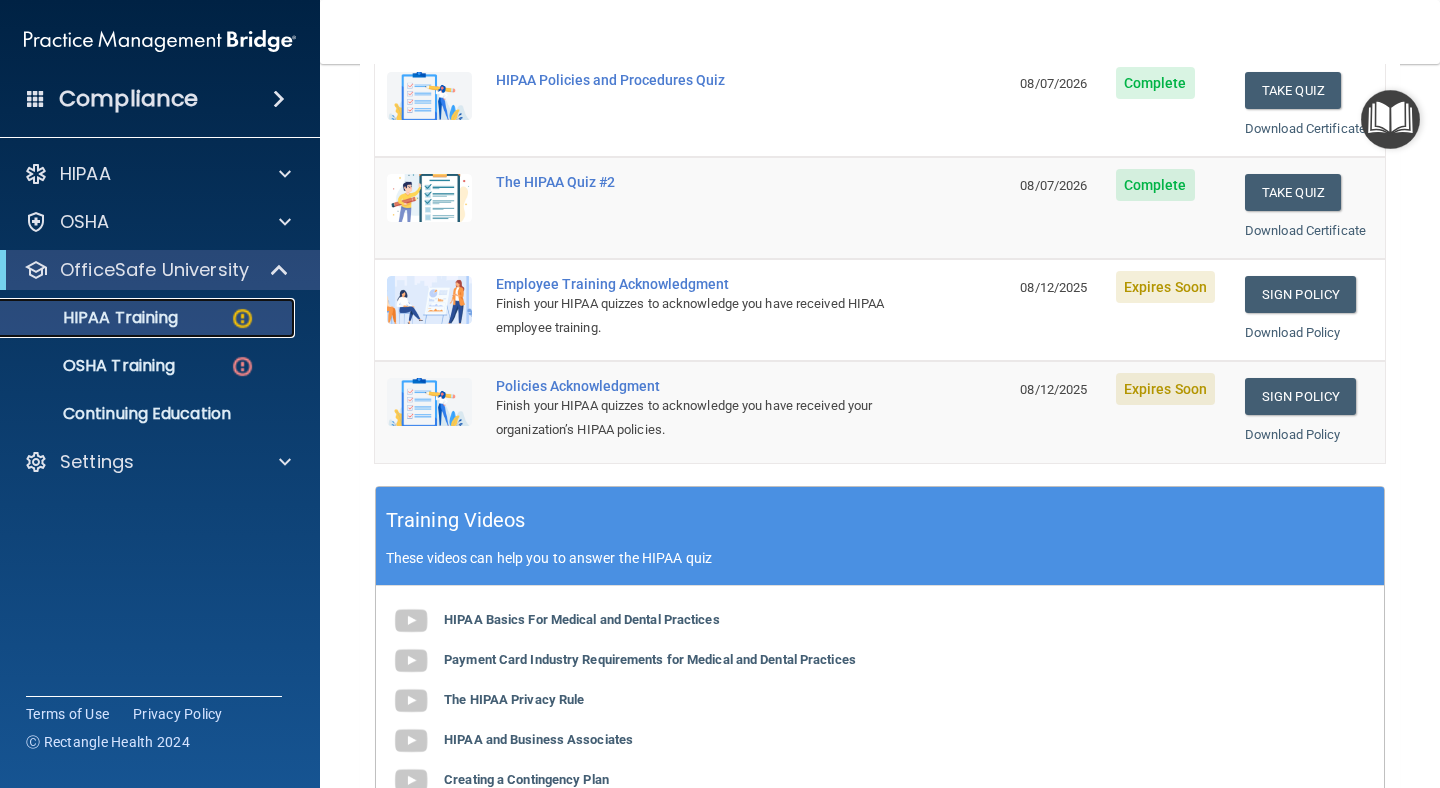 scroll, scrollTop: 555, scrollLeft: 0, axis: vertical 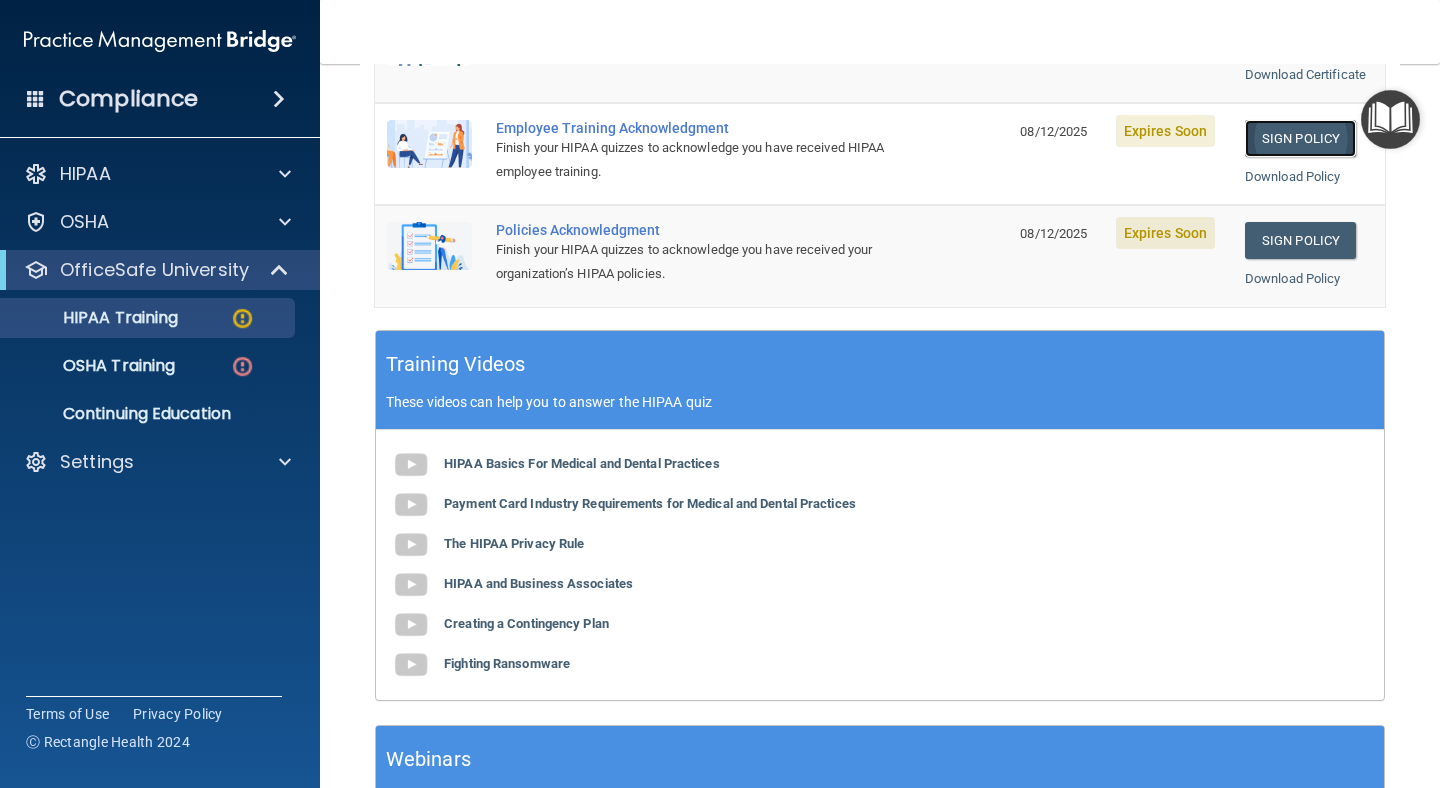 click on "Sign Policy" at bounding box center [1300, 138] 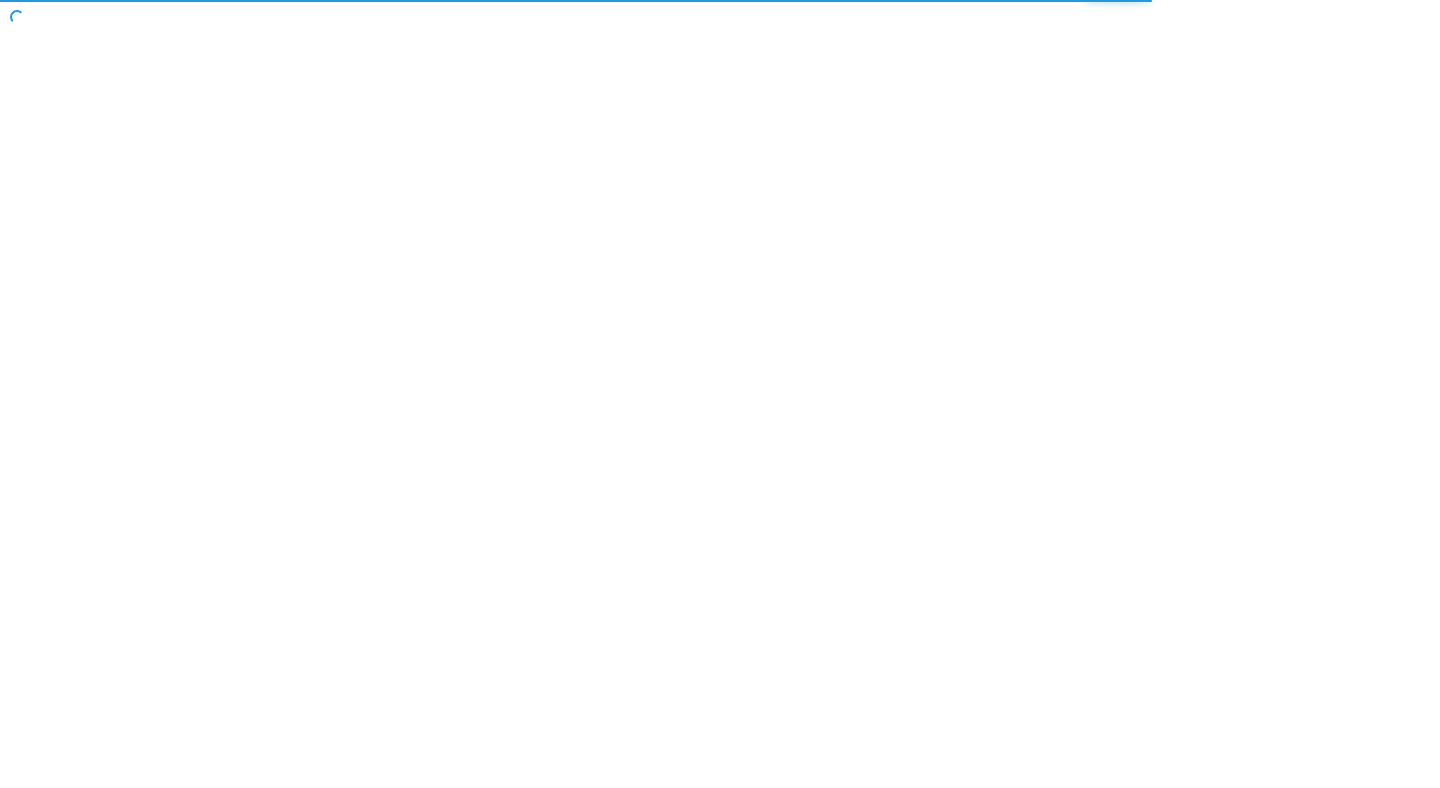 scroll, scrollTop: 0, scrollLeft: 0, axis: both 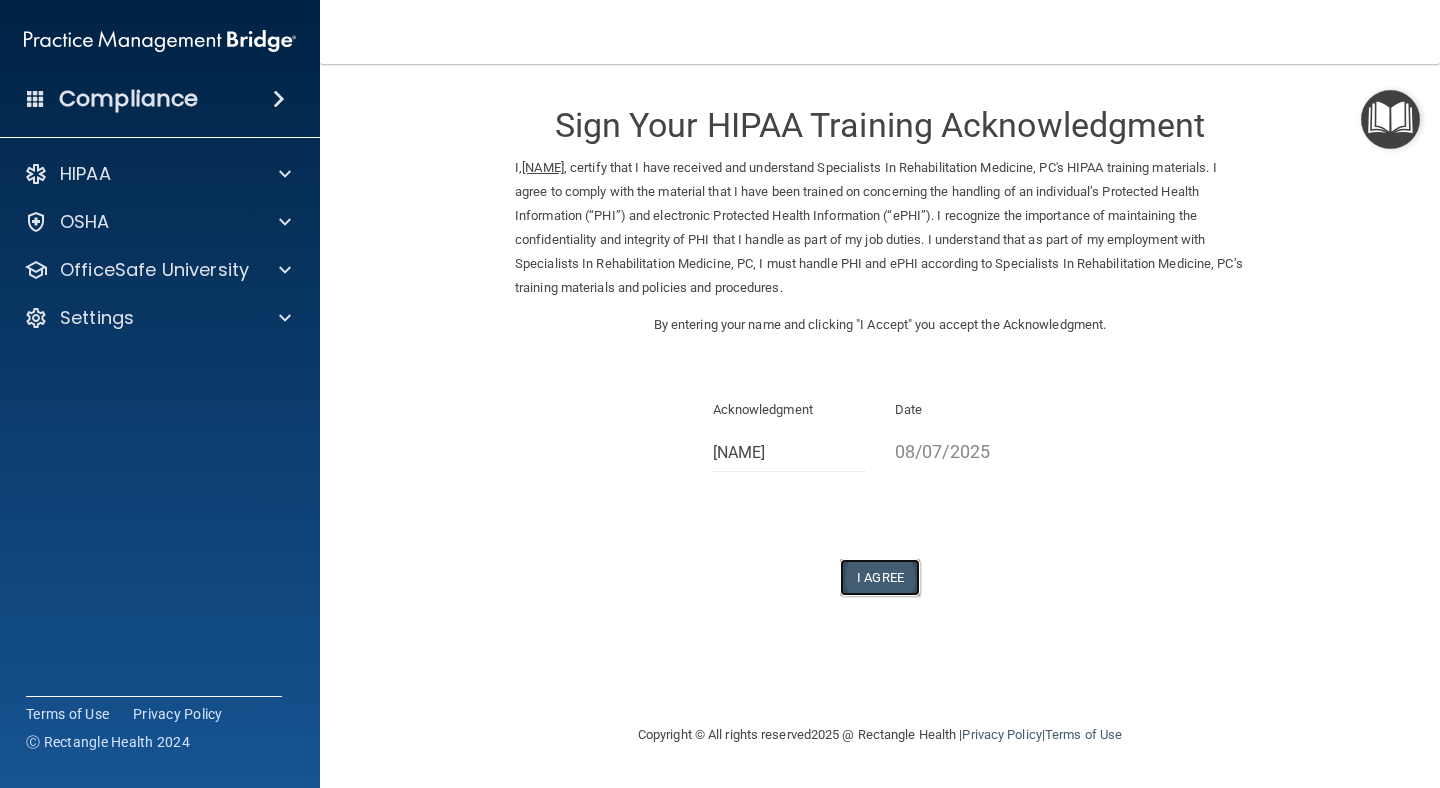 click on "I Agree" at bounding box center [880, 577] 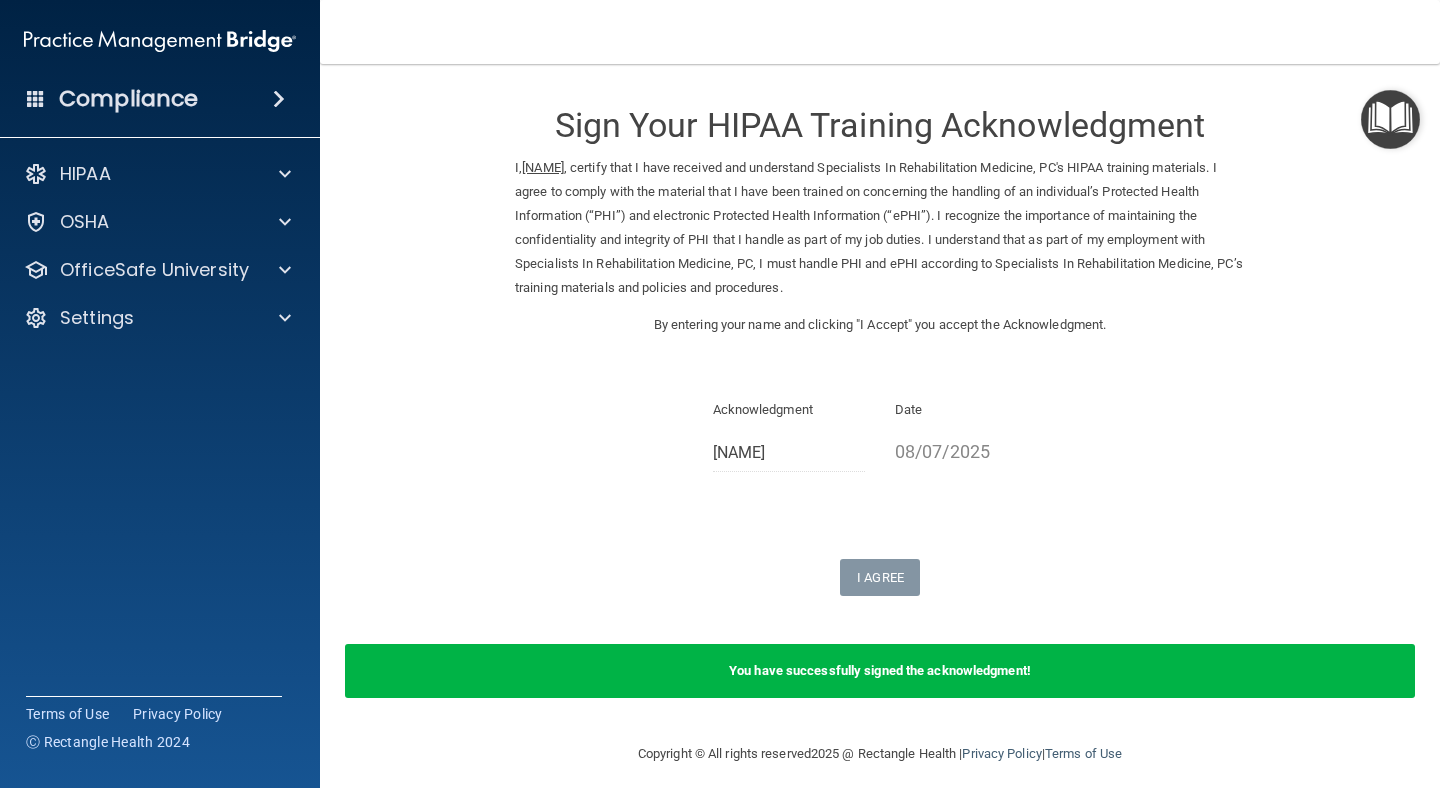 scroll, scrollTop: 14, scrollLeft: 0, axis: vertical 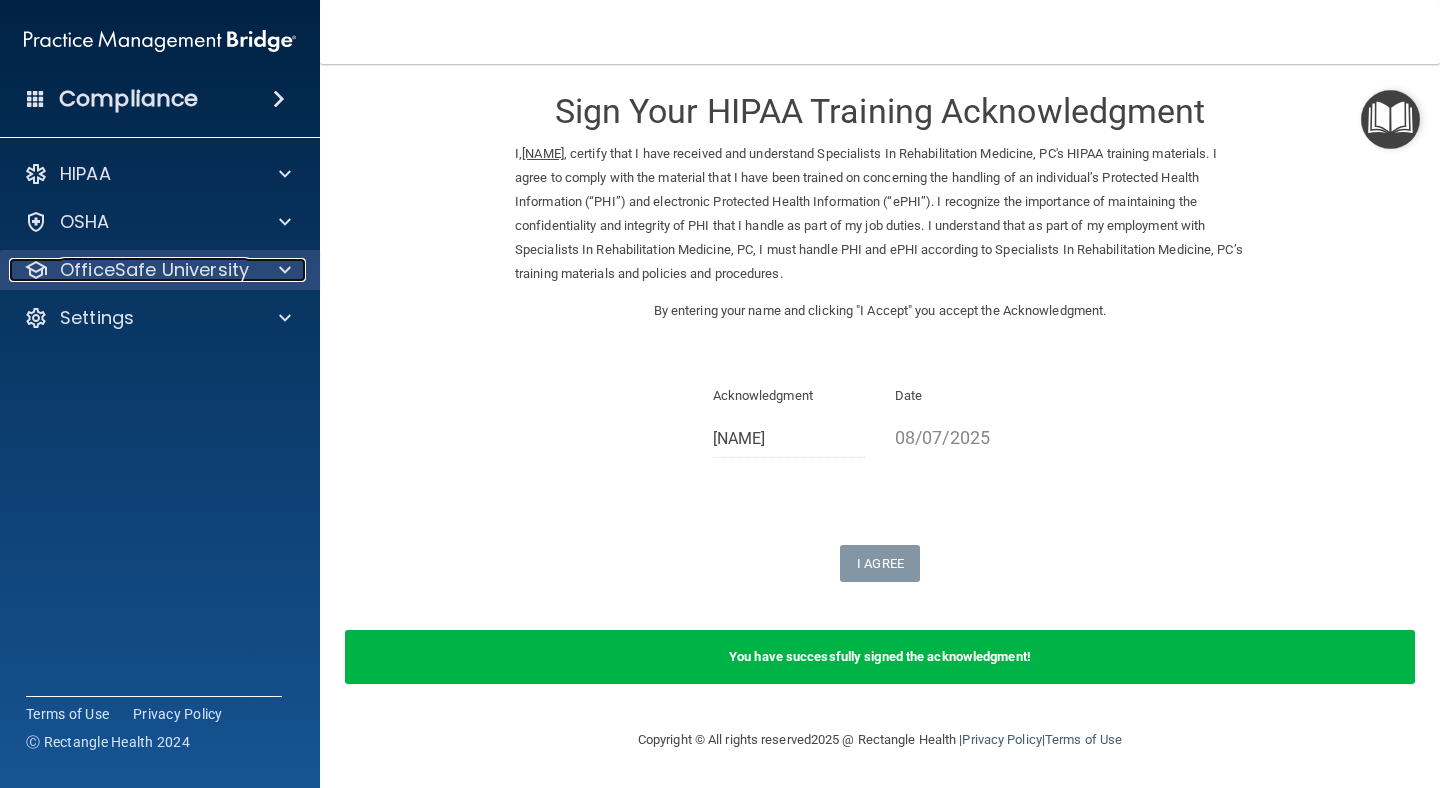 click on "OfficeSafe University" at bounding box center (154, 270) 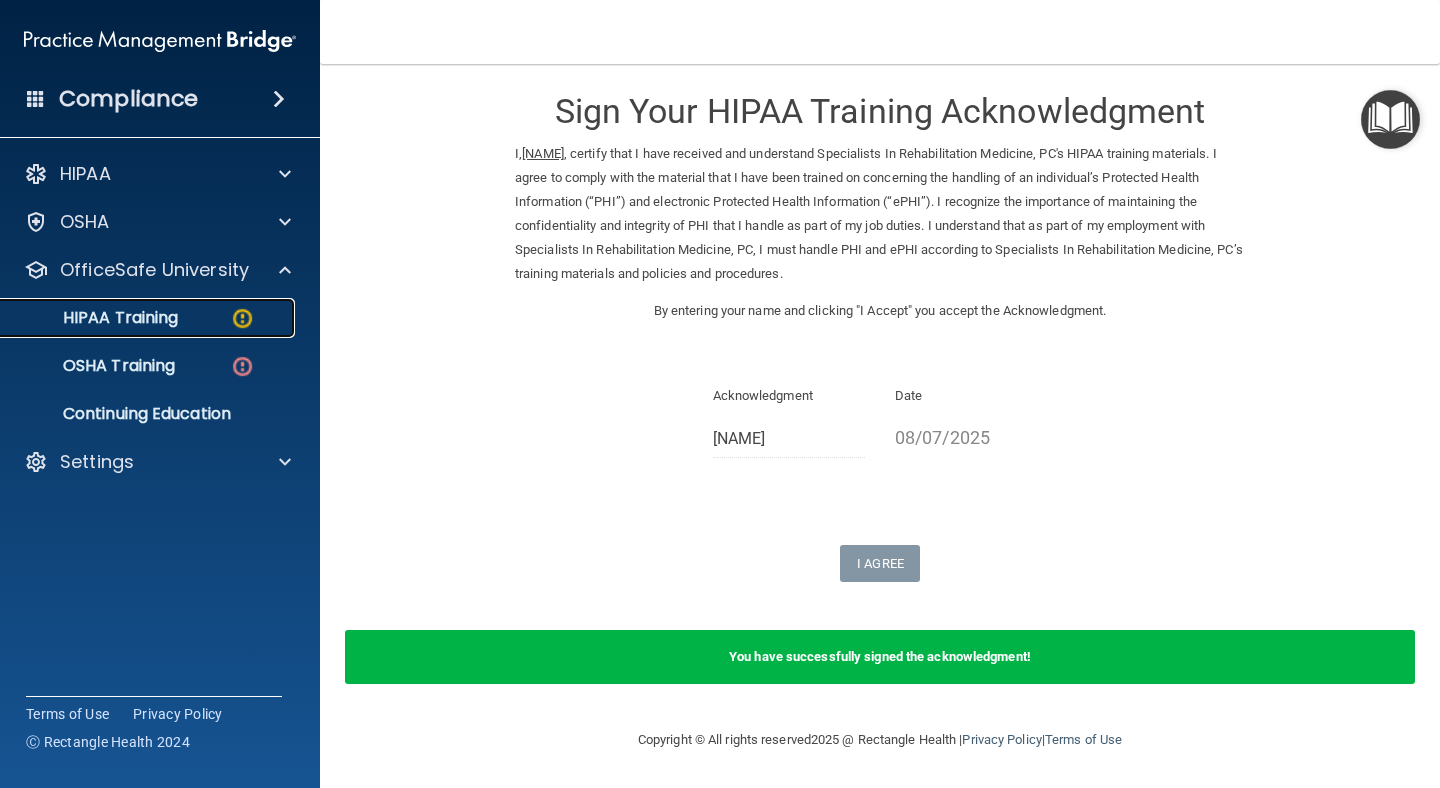 click on "HIPAA Training" at bounding box center [149, 318] 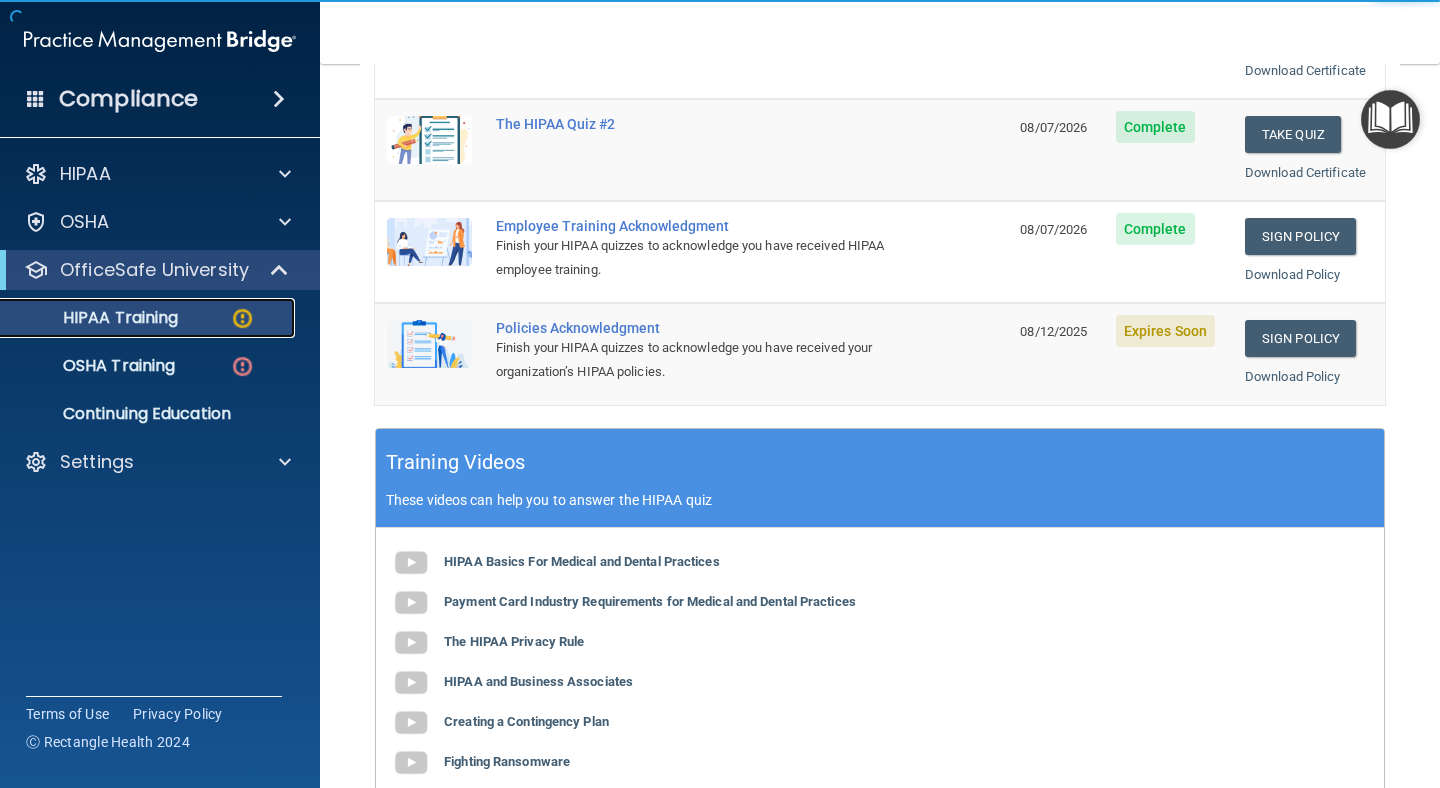 scroll, scrollTop: 430, scrollLeft: 0, axis: vertical 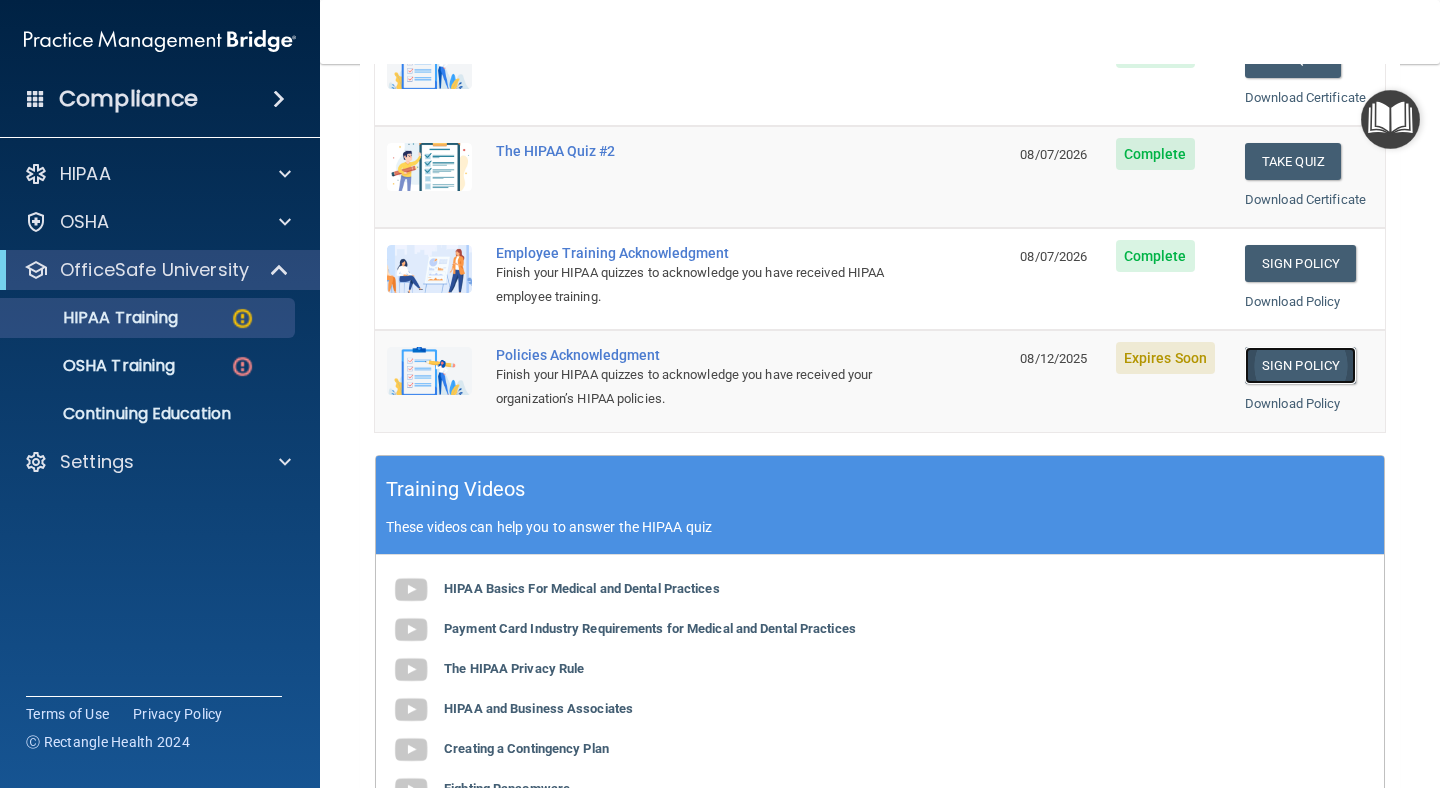 click on "Sign Policy" at bounding box center (1300, 365) 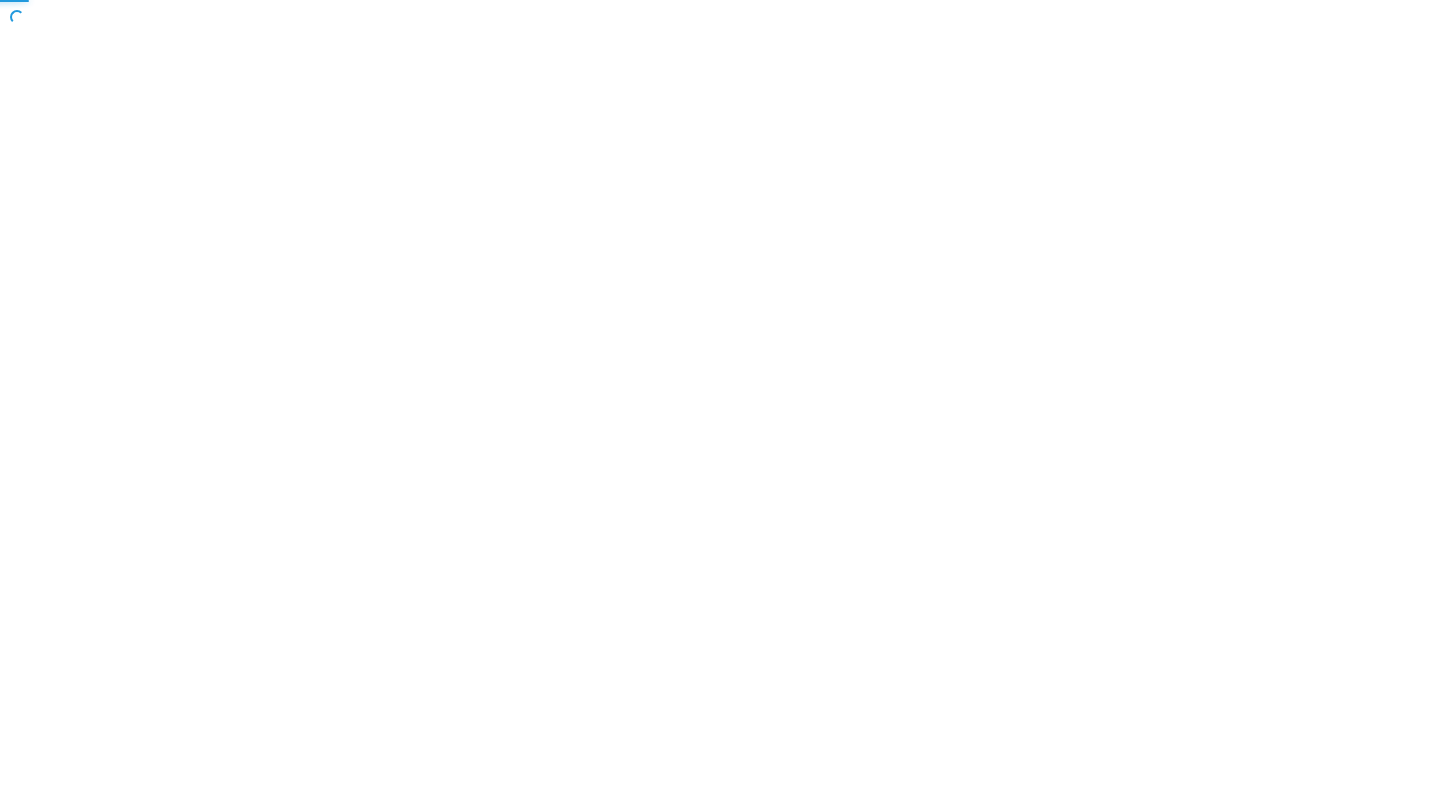 scroll, scrollTop: 0, scrollLeft: 0, axis: both 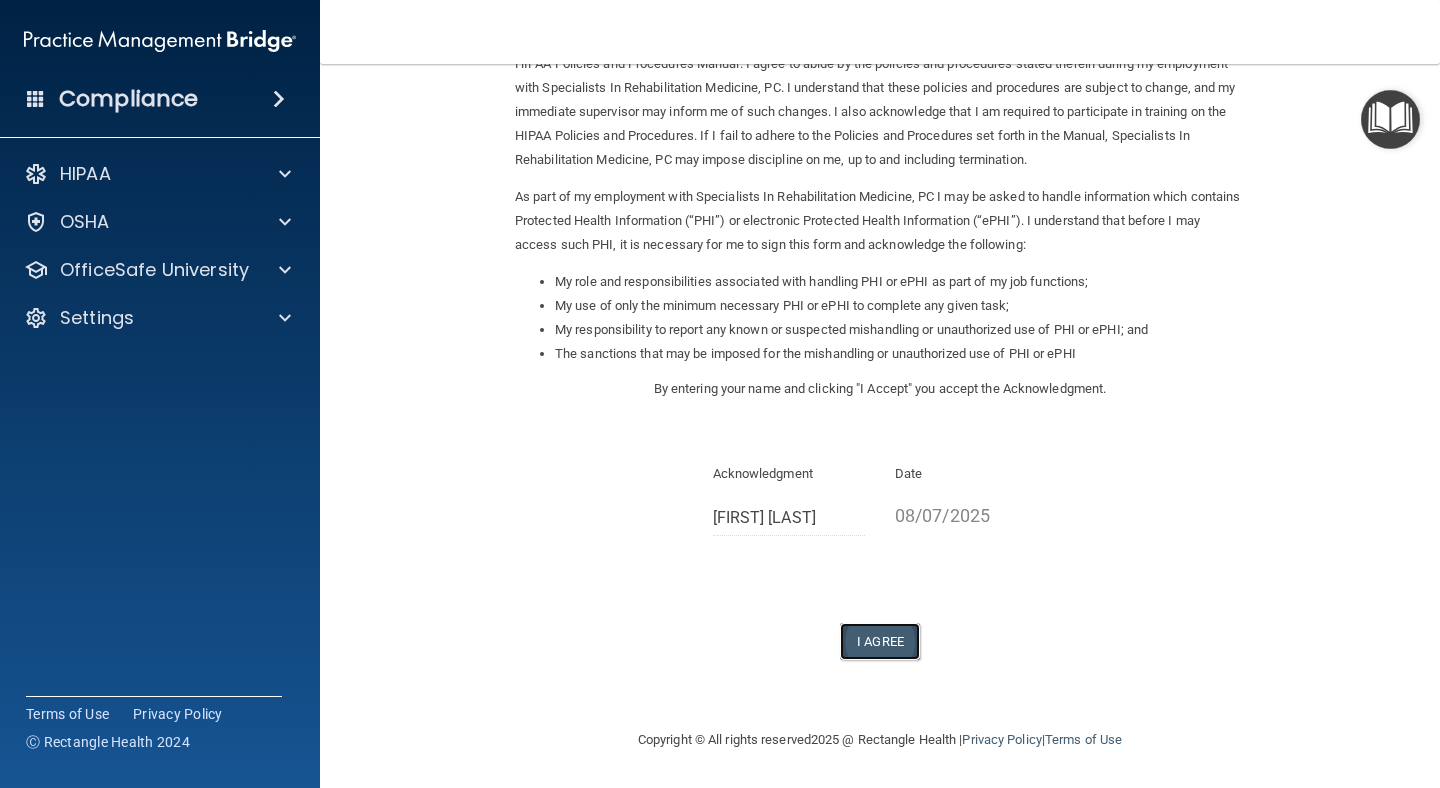click on "I Agree" at bounding box center [880, 641] 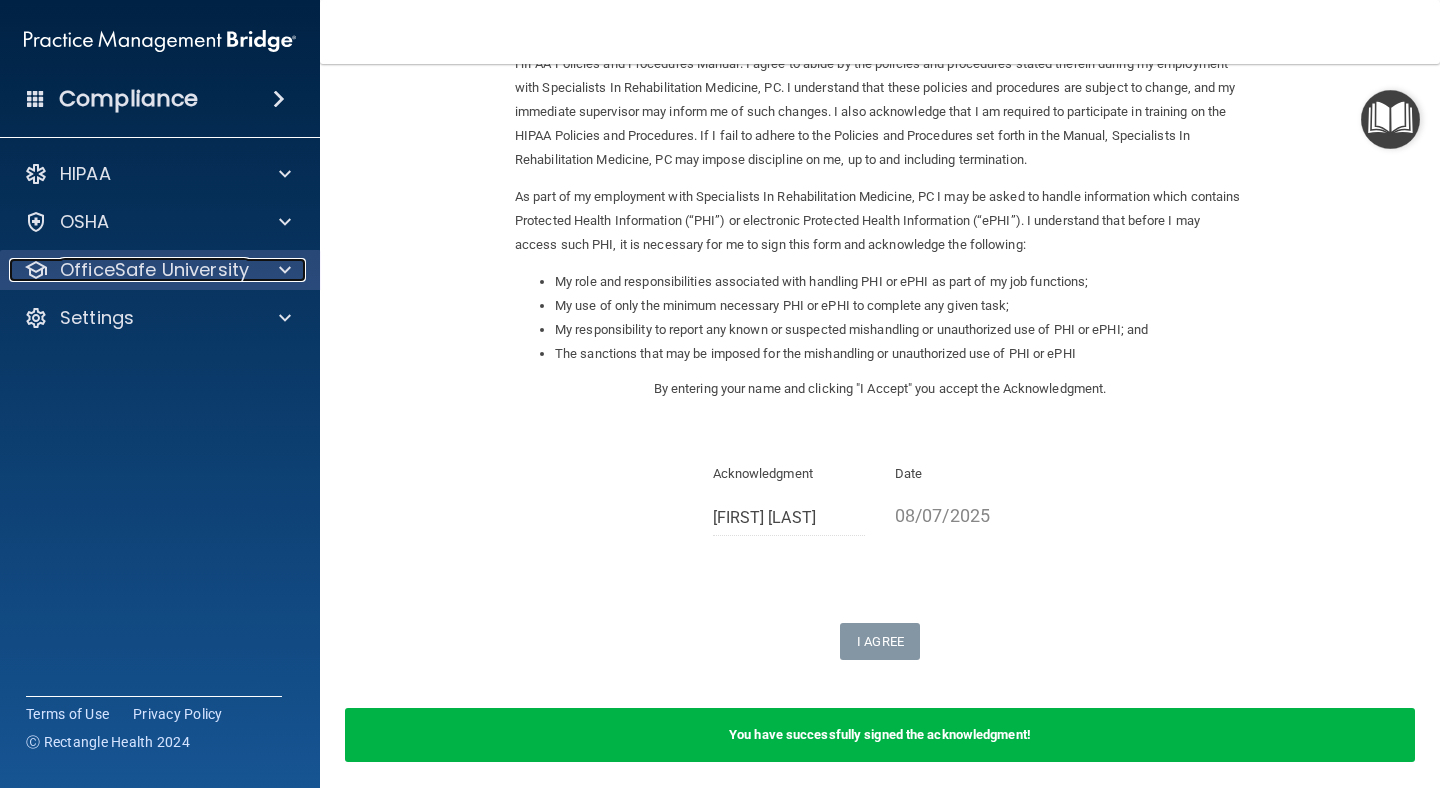 click on "OfficeSafe University" at bounding box center [154, 270] 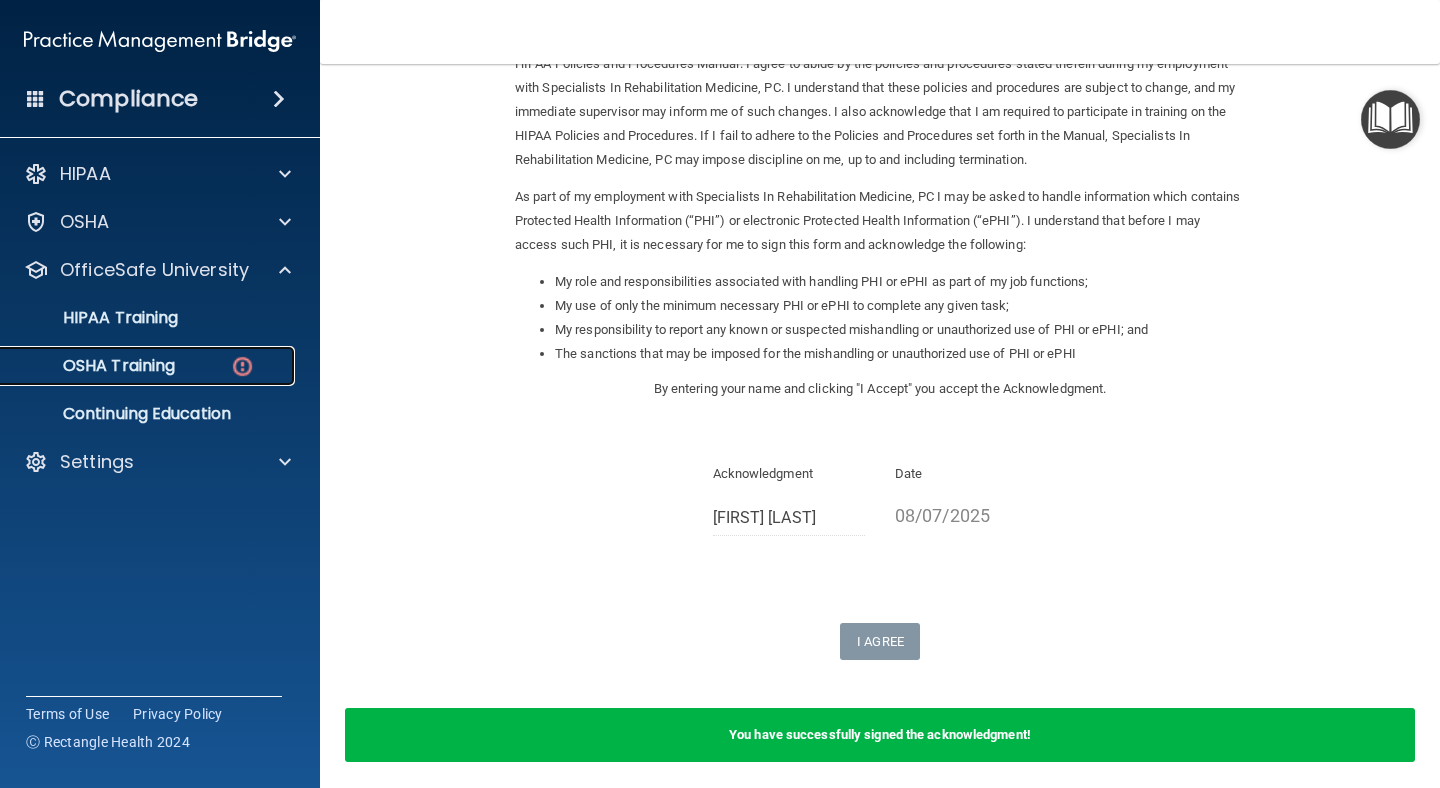 click on "OSHA Training" at bounding box center [94, 366] 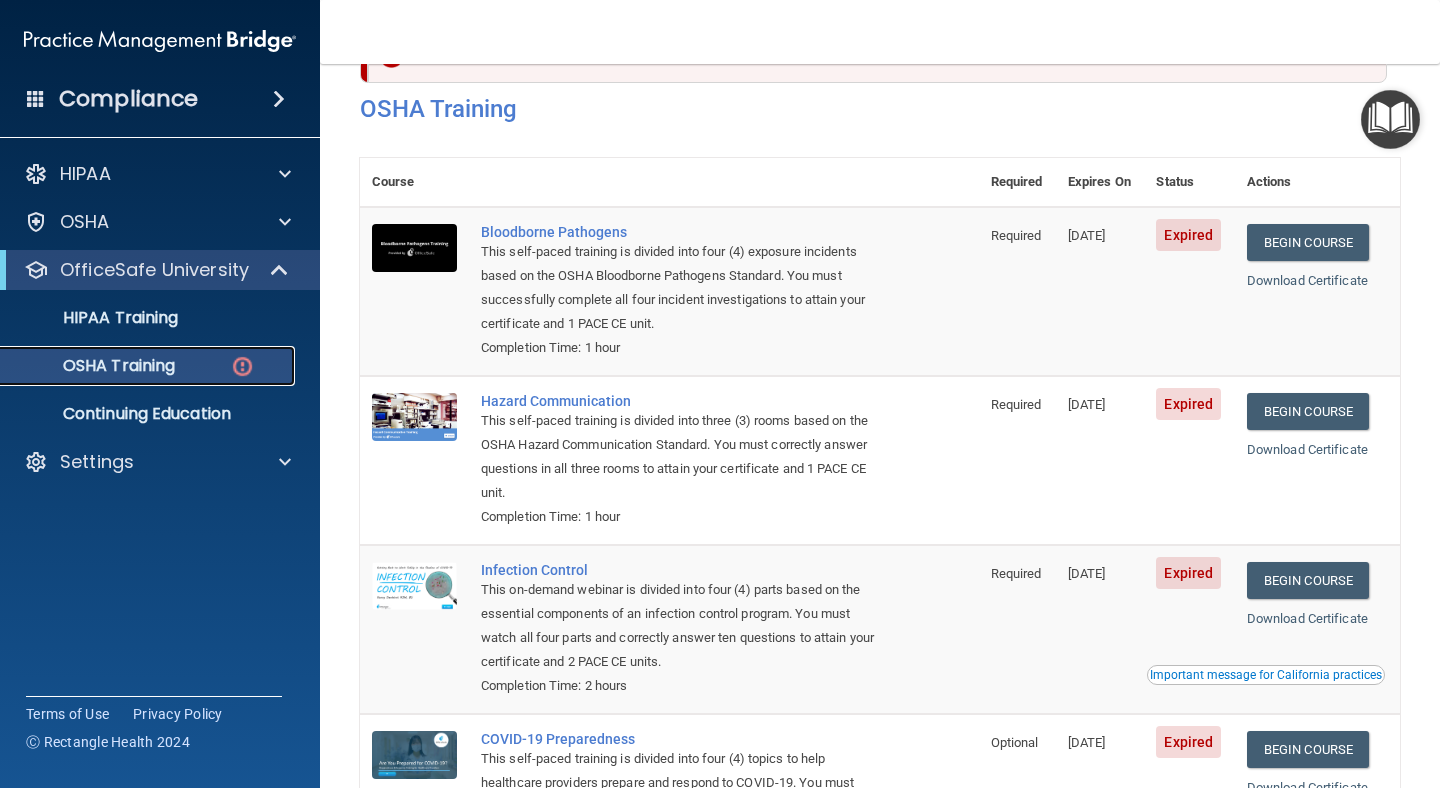 scroll, scrollTop: 0, scrollLeft: 0, axis: both 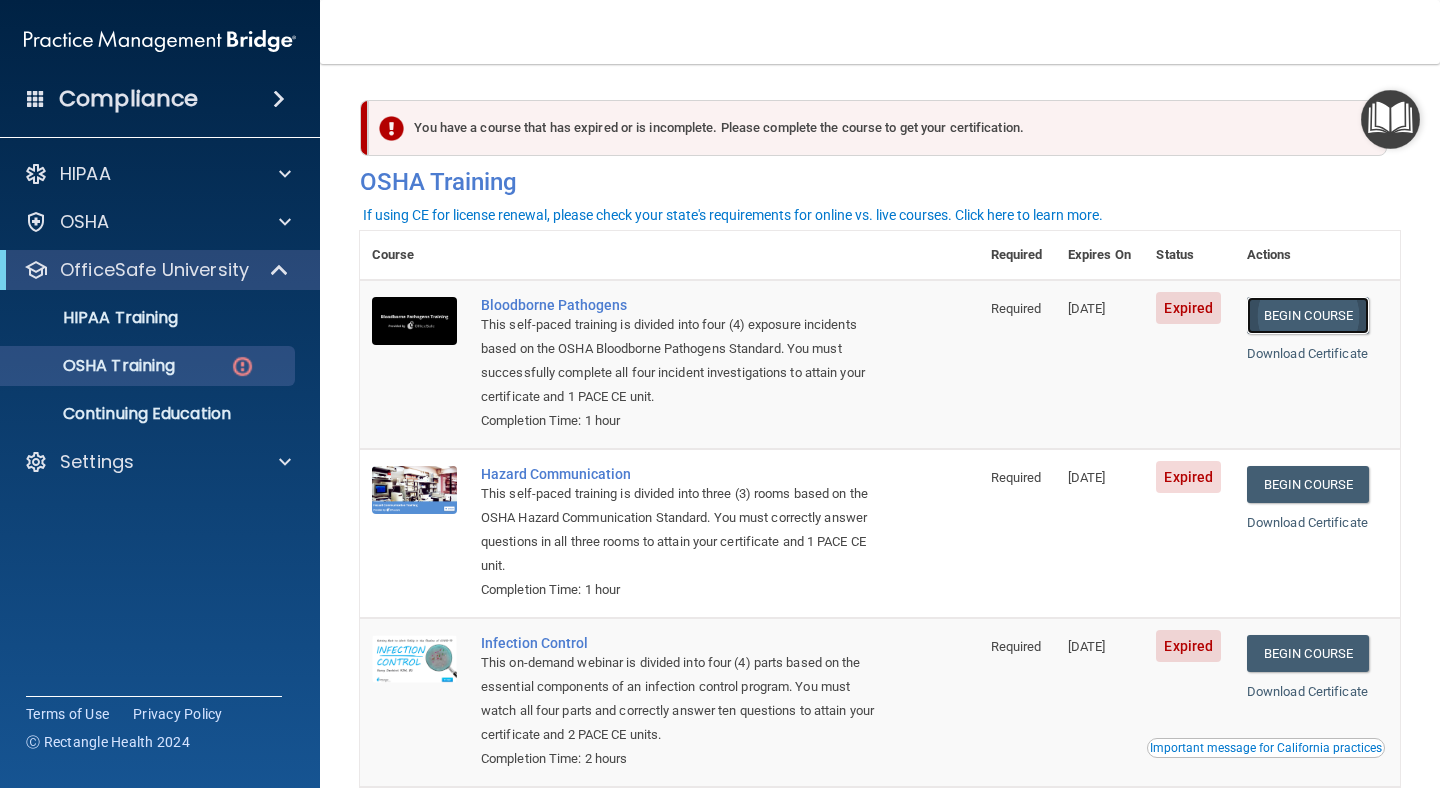 click on "Begin Course" at bounding box center (1308, 315) 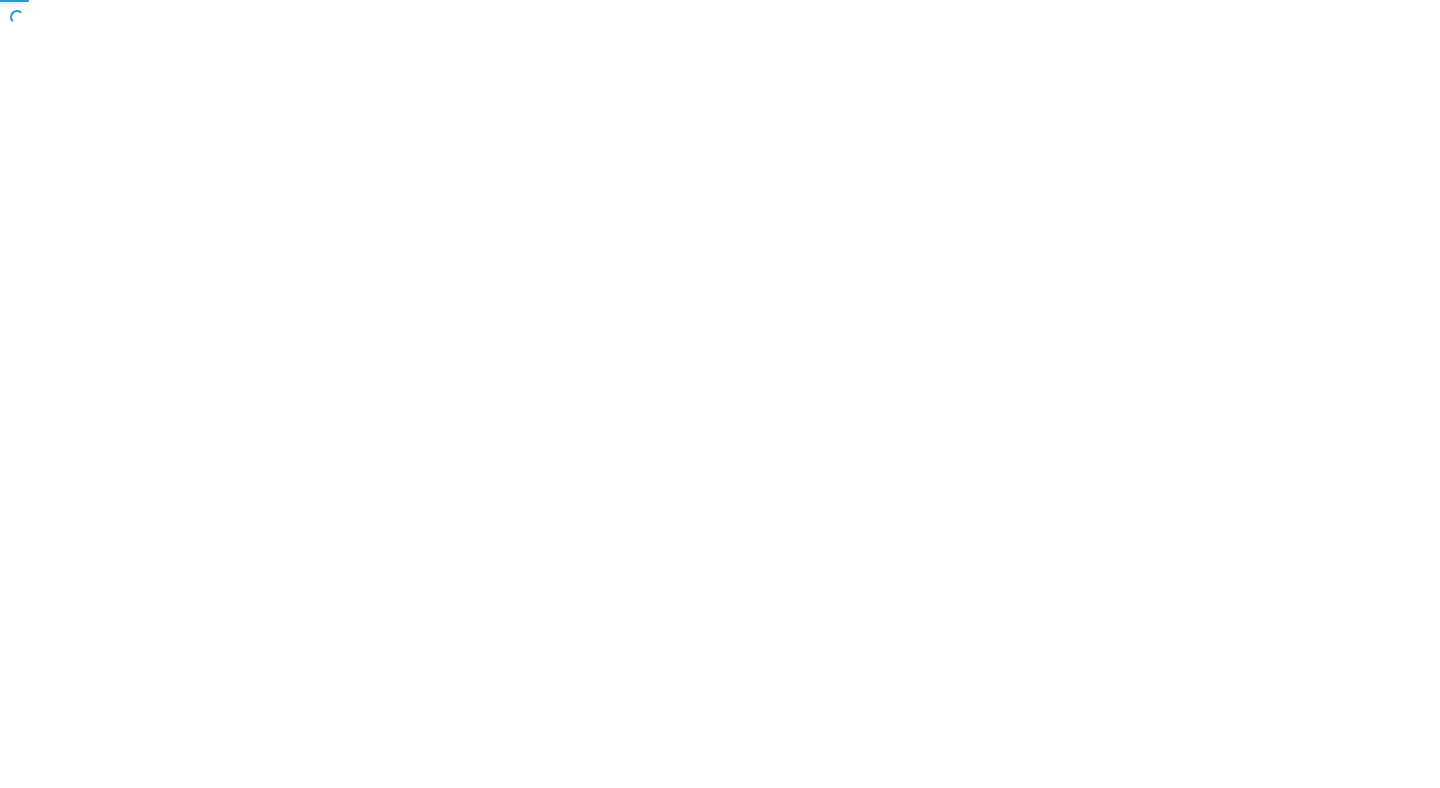 scroll, scrollTop: 0, scrollLeft: 0, axis: both 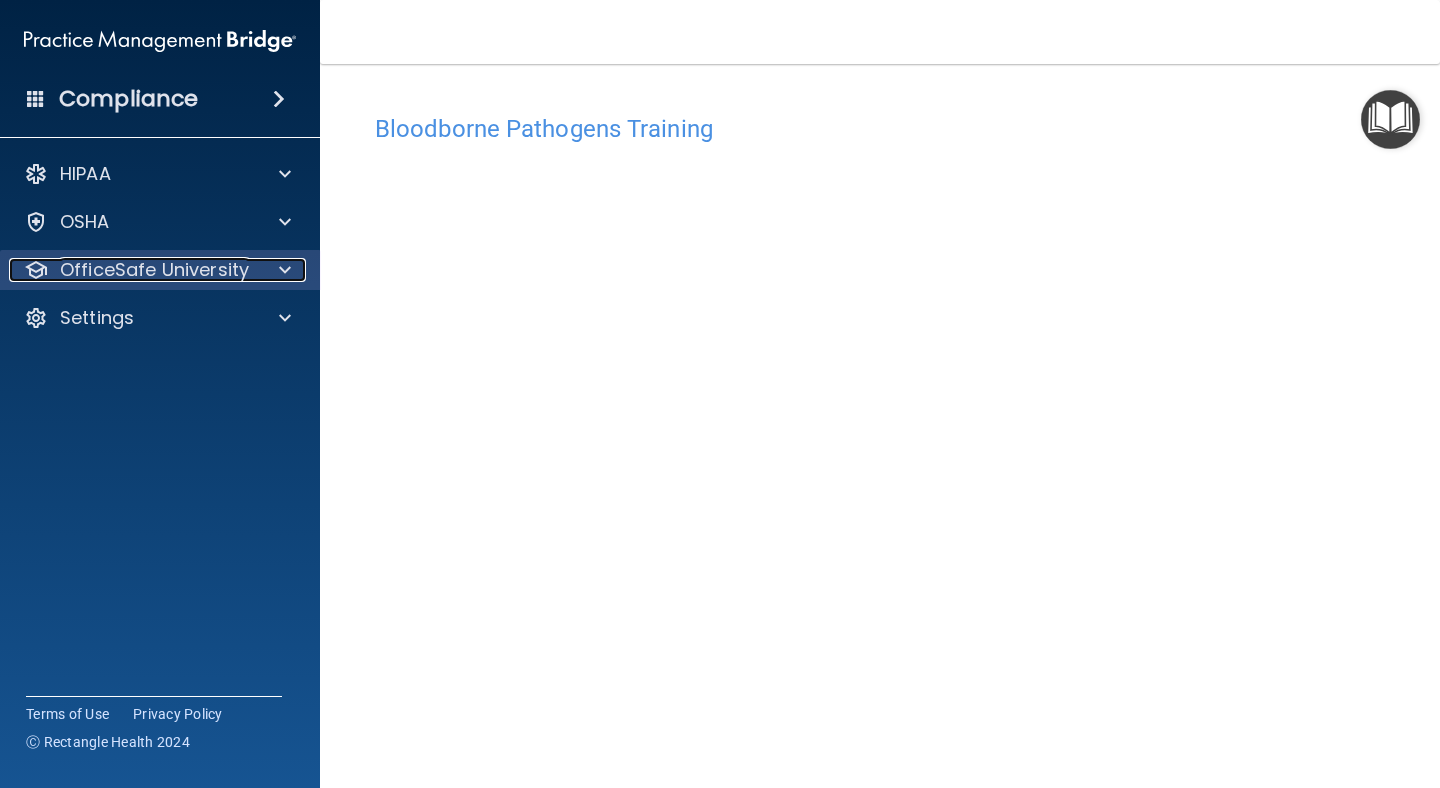 click on "OfficeSafe University" at bounding box center (154, 270) 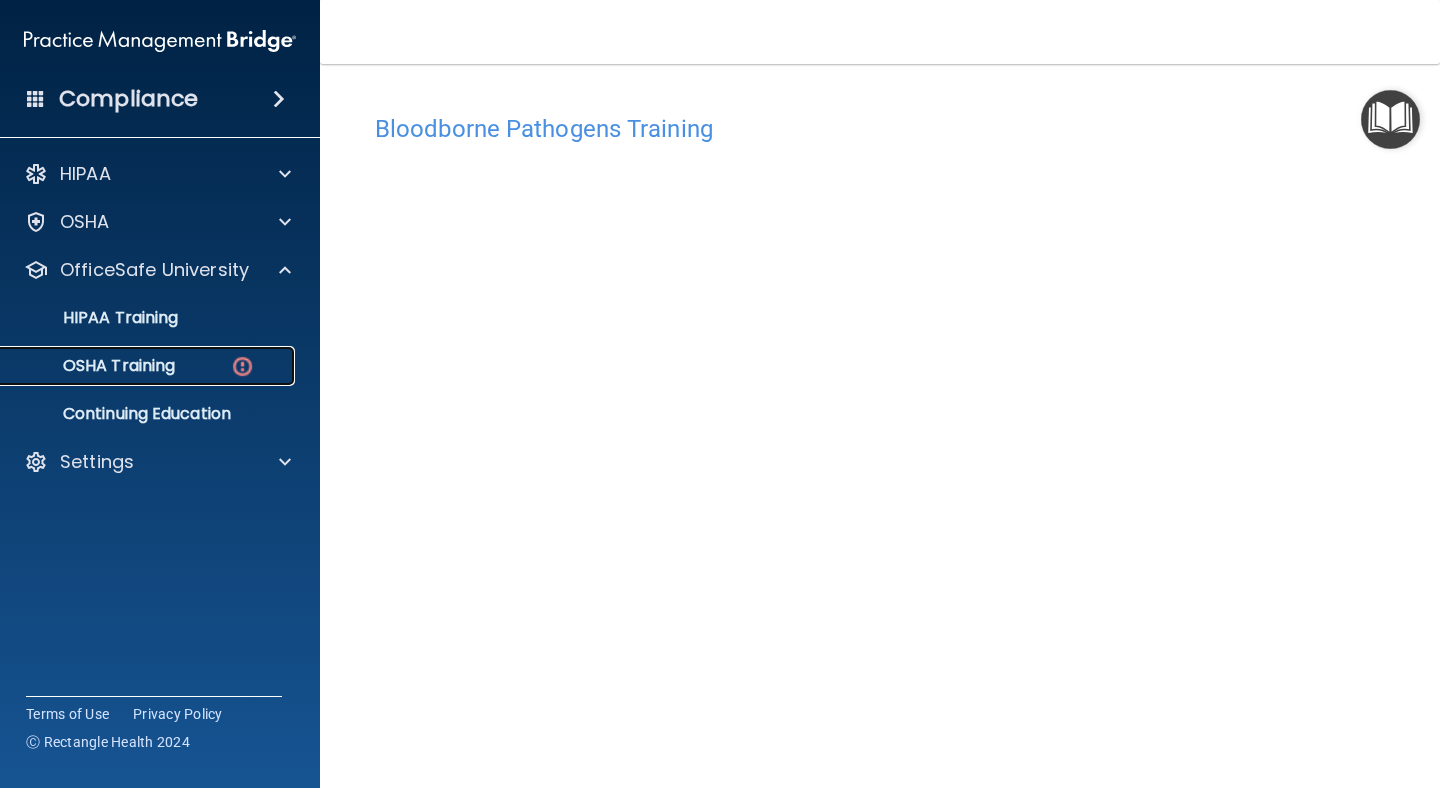 click on "OSHA Training" at bounding box center (149, 366) 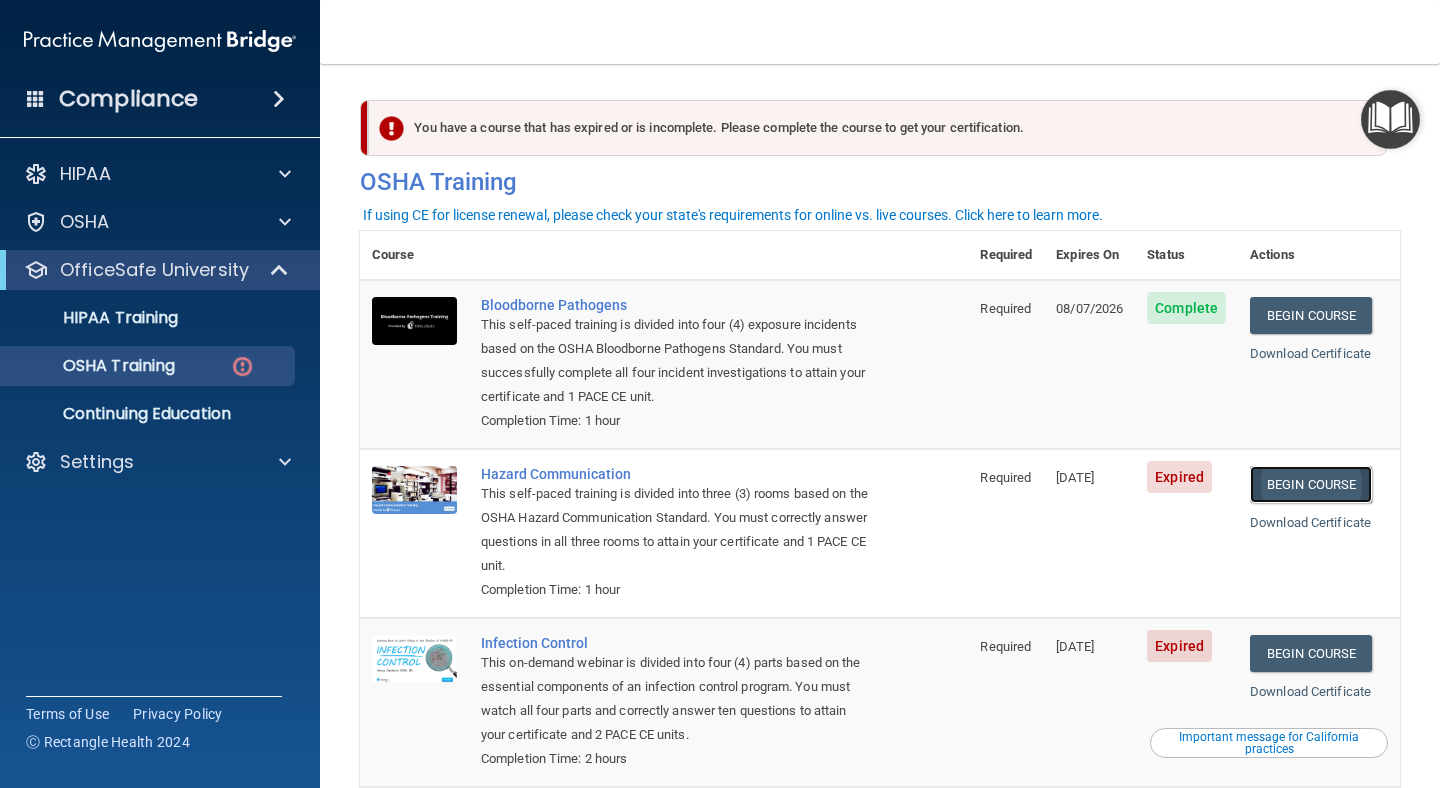 click on "Begin Course" at bounding box center [1311, 484] 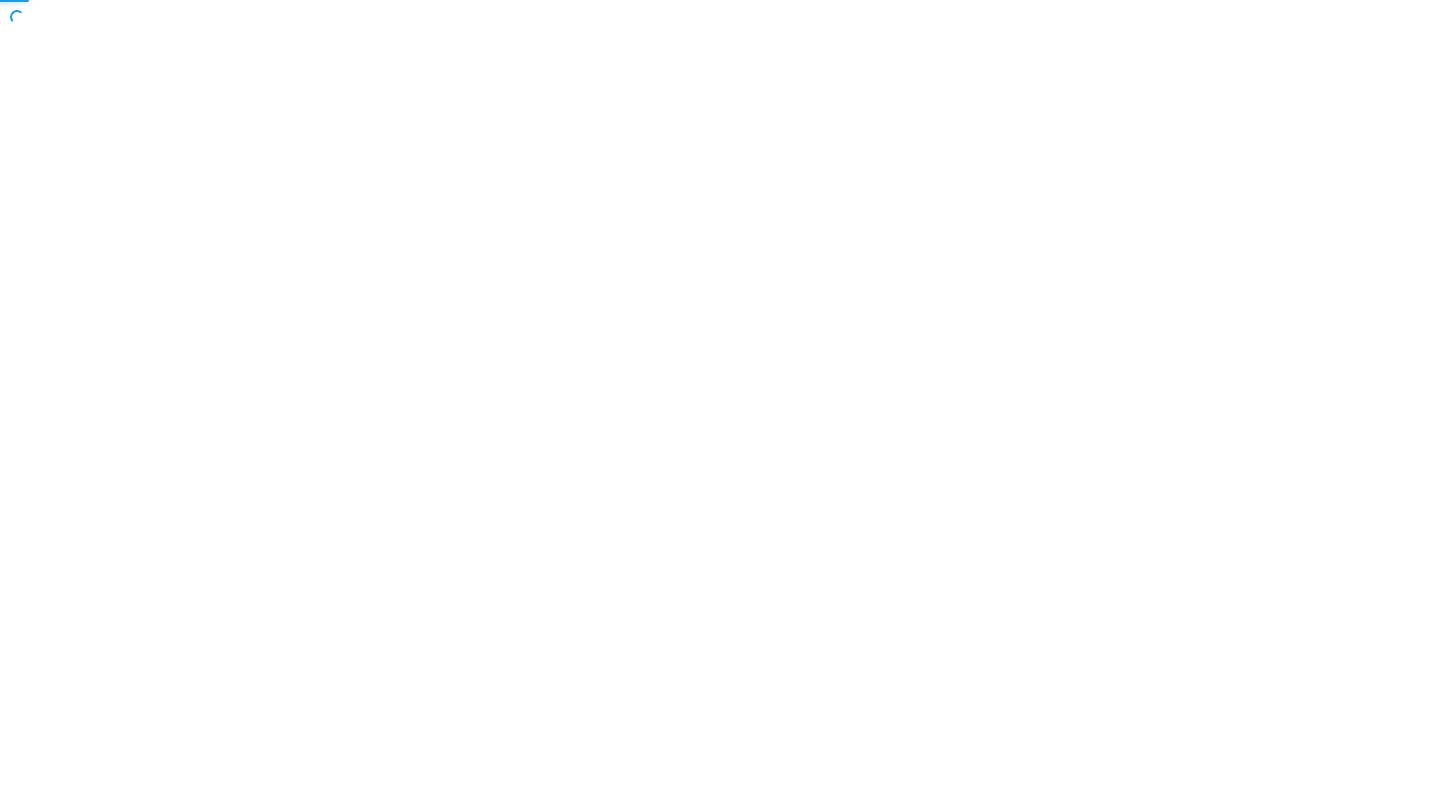 scroll, scrollTop: 0, scrollLeft: 0, axis: both 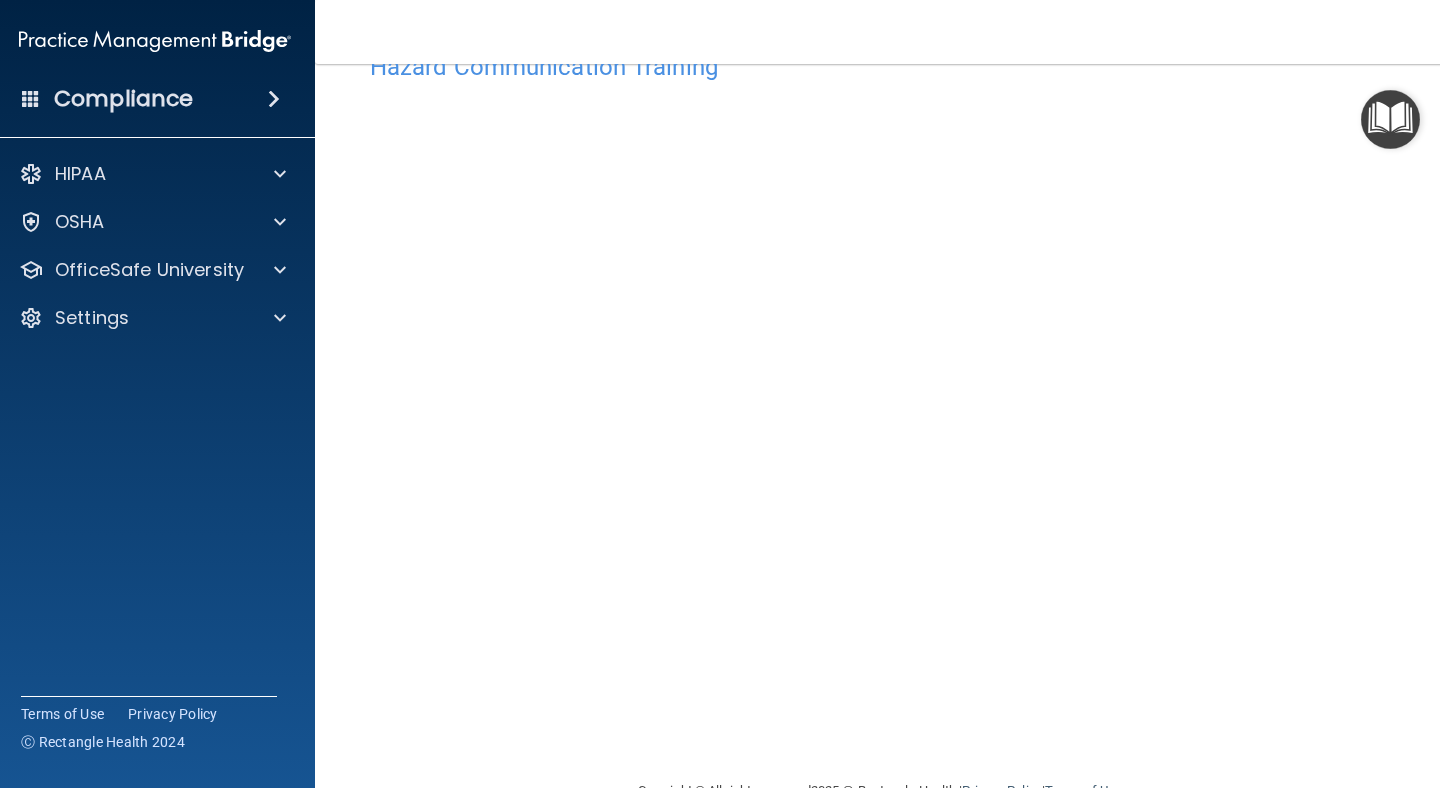 click at bounding box center [1390, 119] 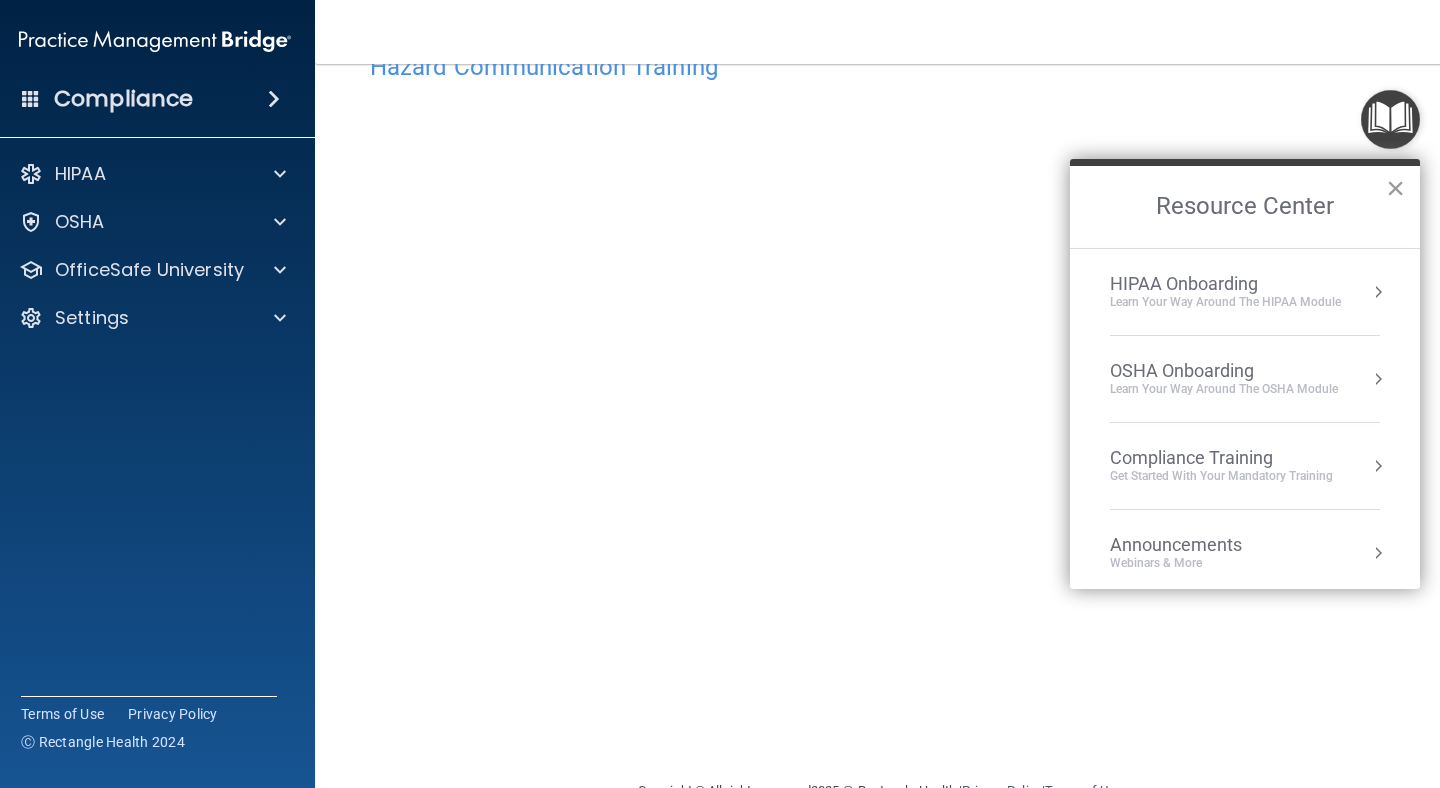 click on "×" at bounding box center [1395, 188] 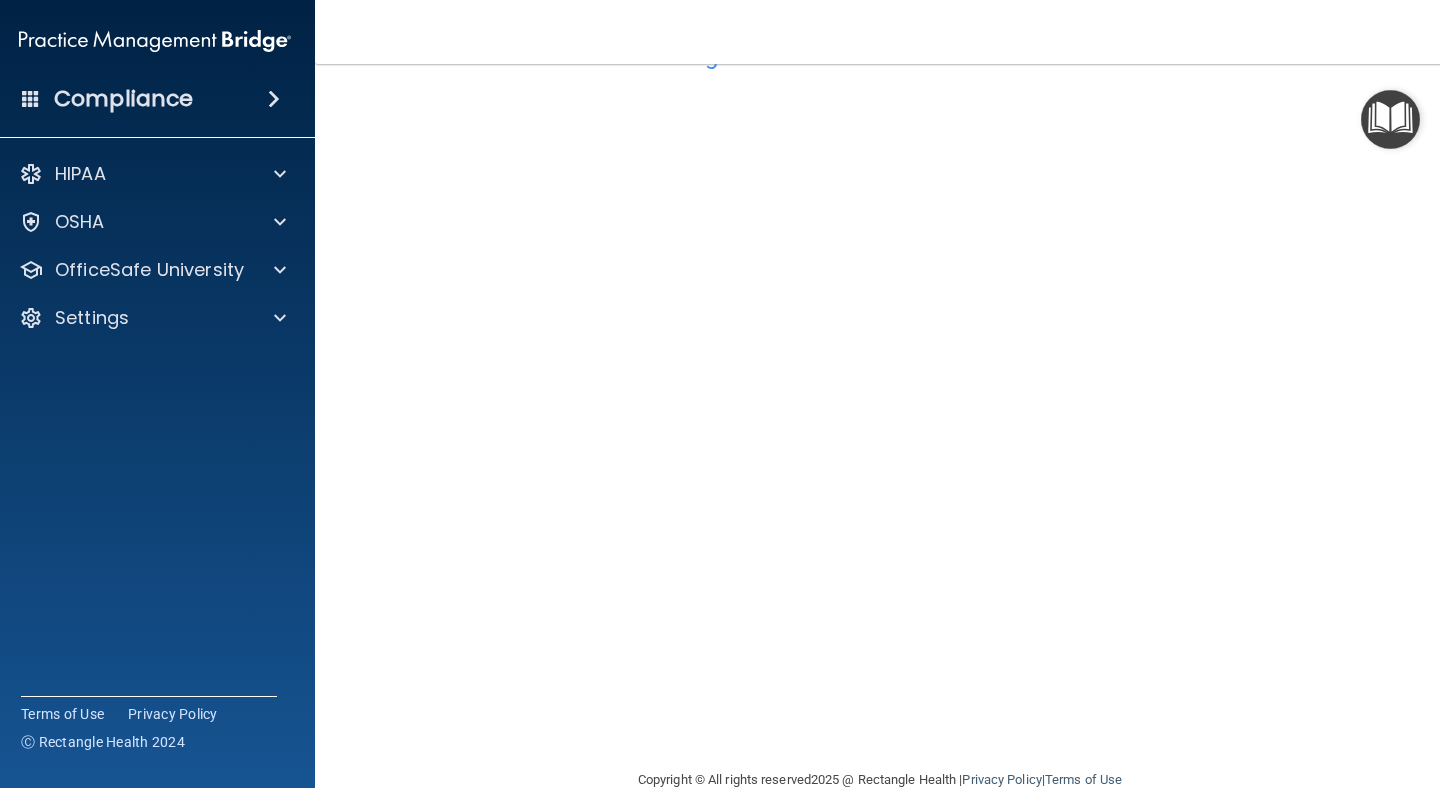 scroll, scrollTop: 69, scrollLeft: 0, axis: vertical 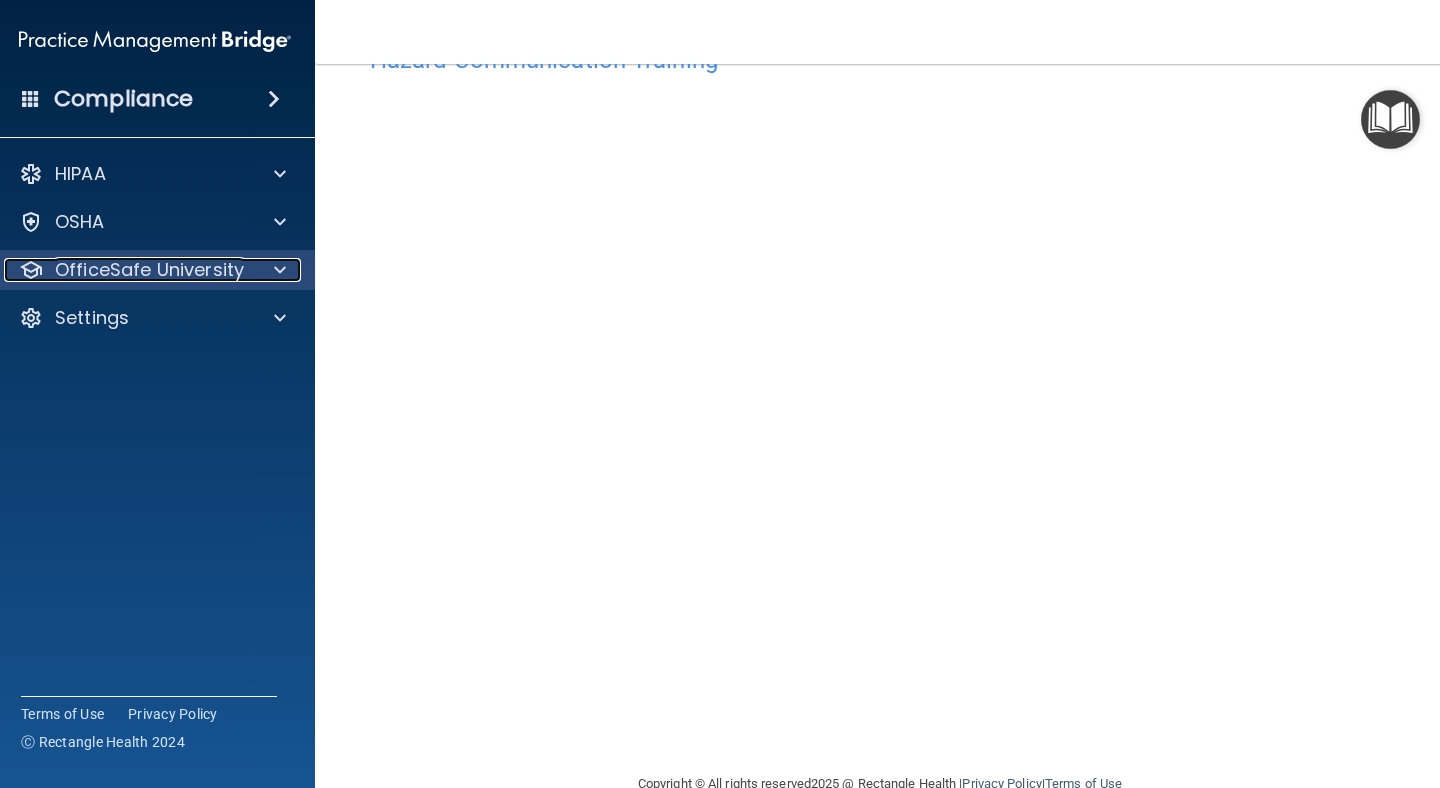 click on "OfficeSafe University" at bounding box center [149, 270] 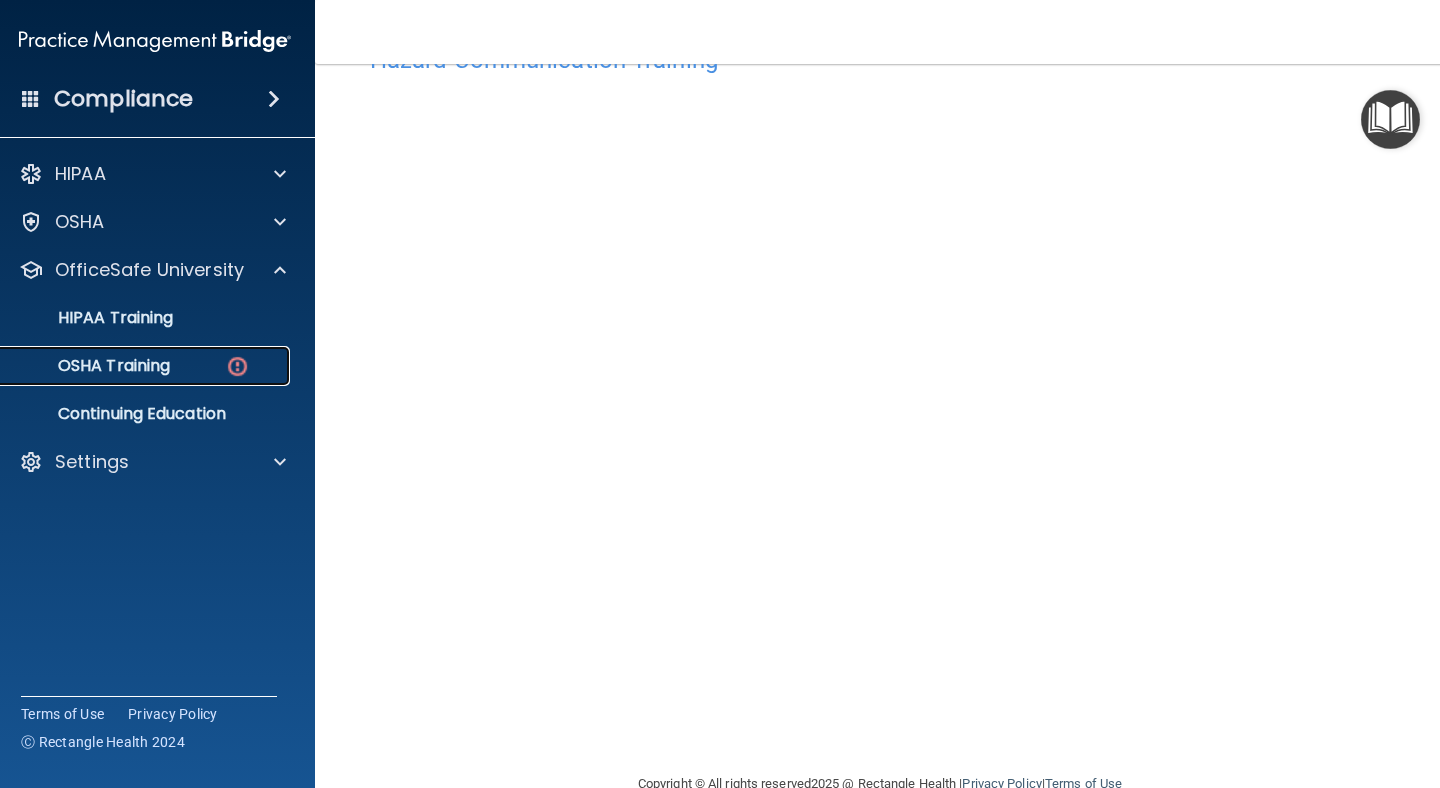 click at bounding box center (237, 366) 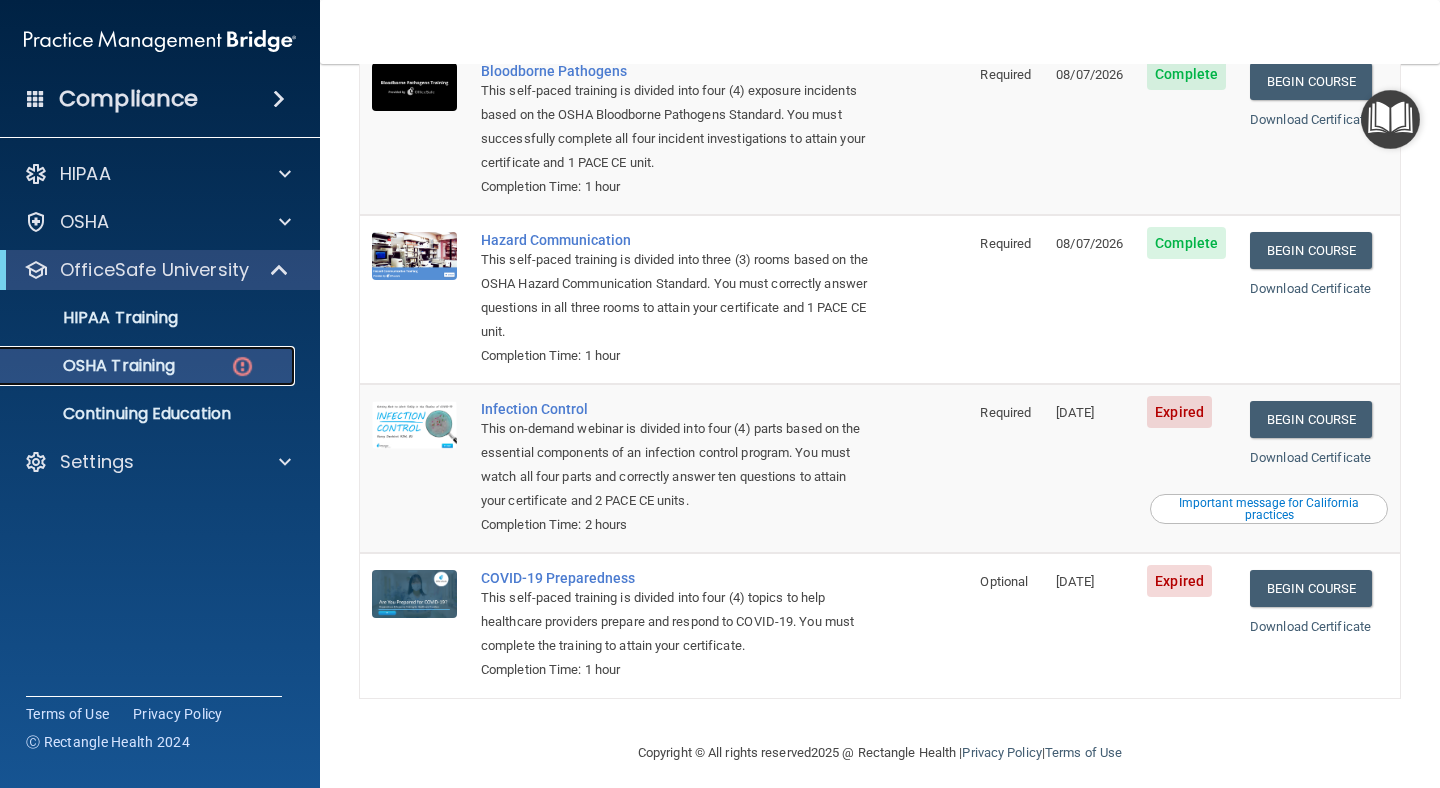scroll, scrollTop: 249, scrollLeft: 0, axis: vertical 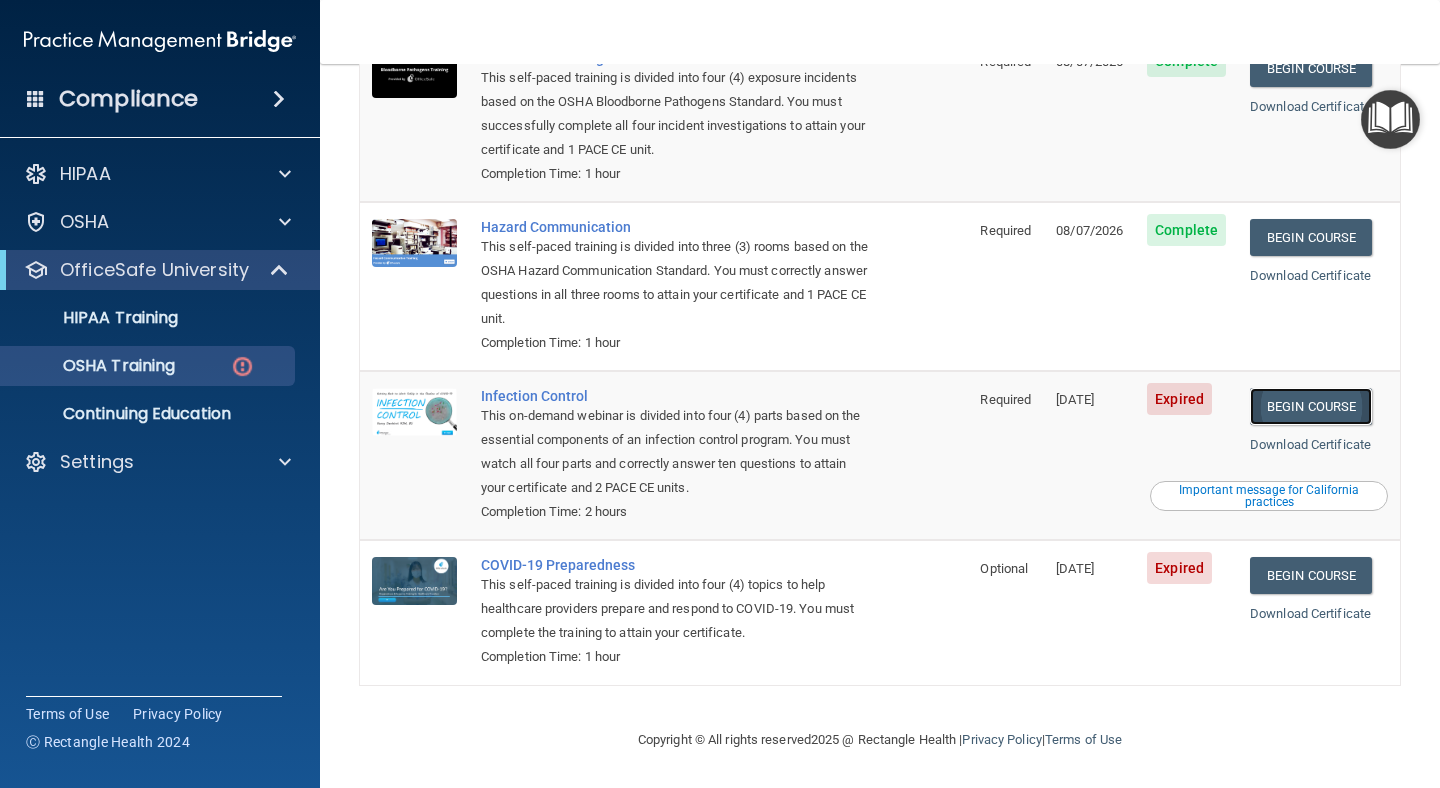 click on "Begin Course" at bounding box center (1311, 406) 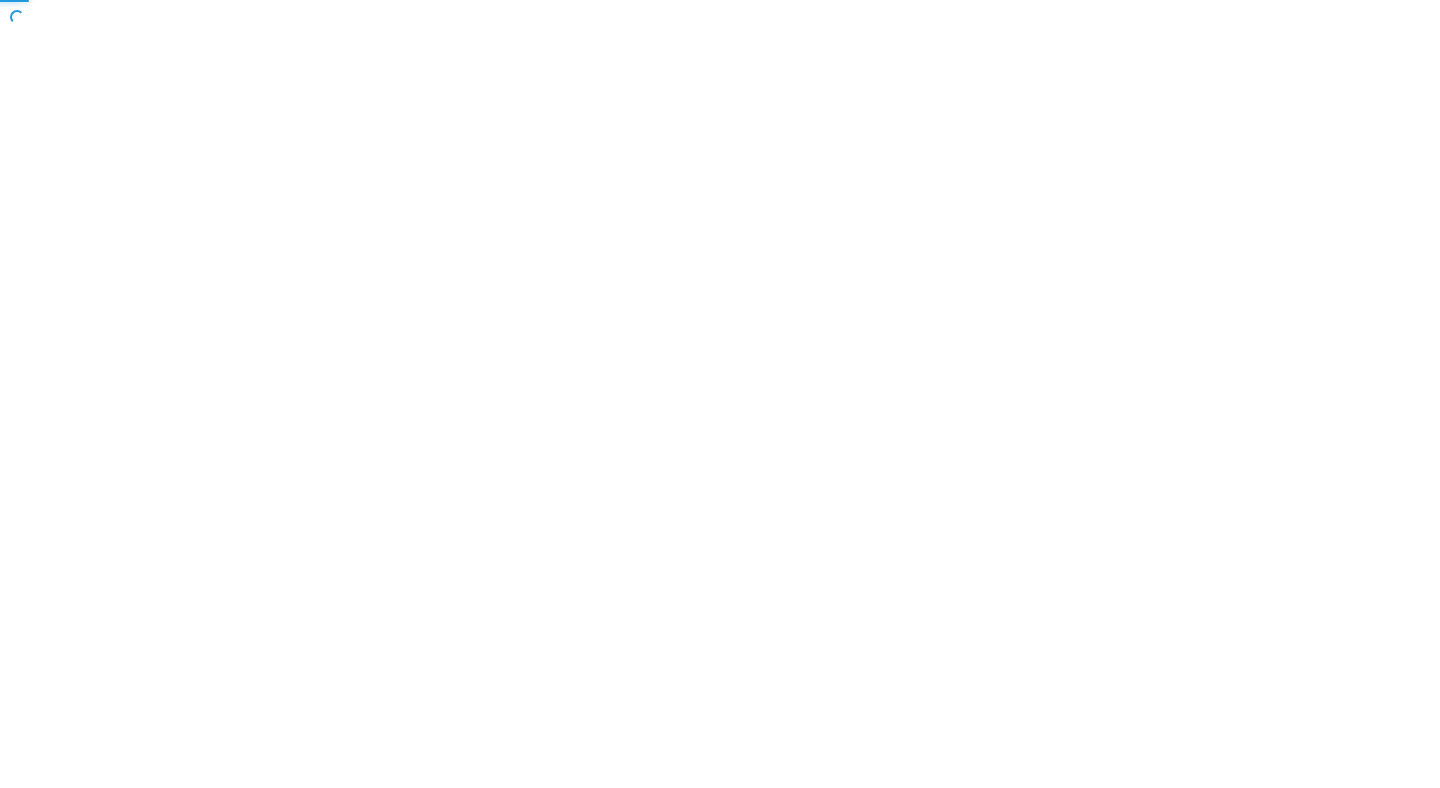 scroll, scrollTop: 0, scrollLeft: 0, axis: both 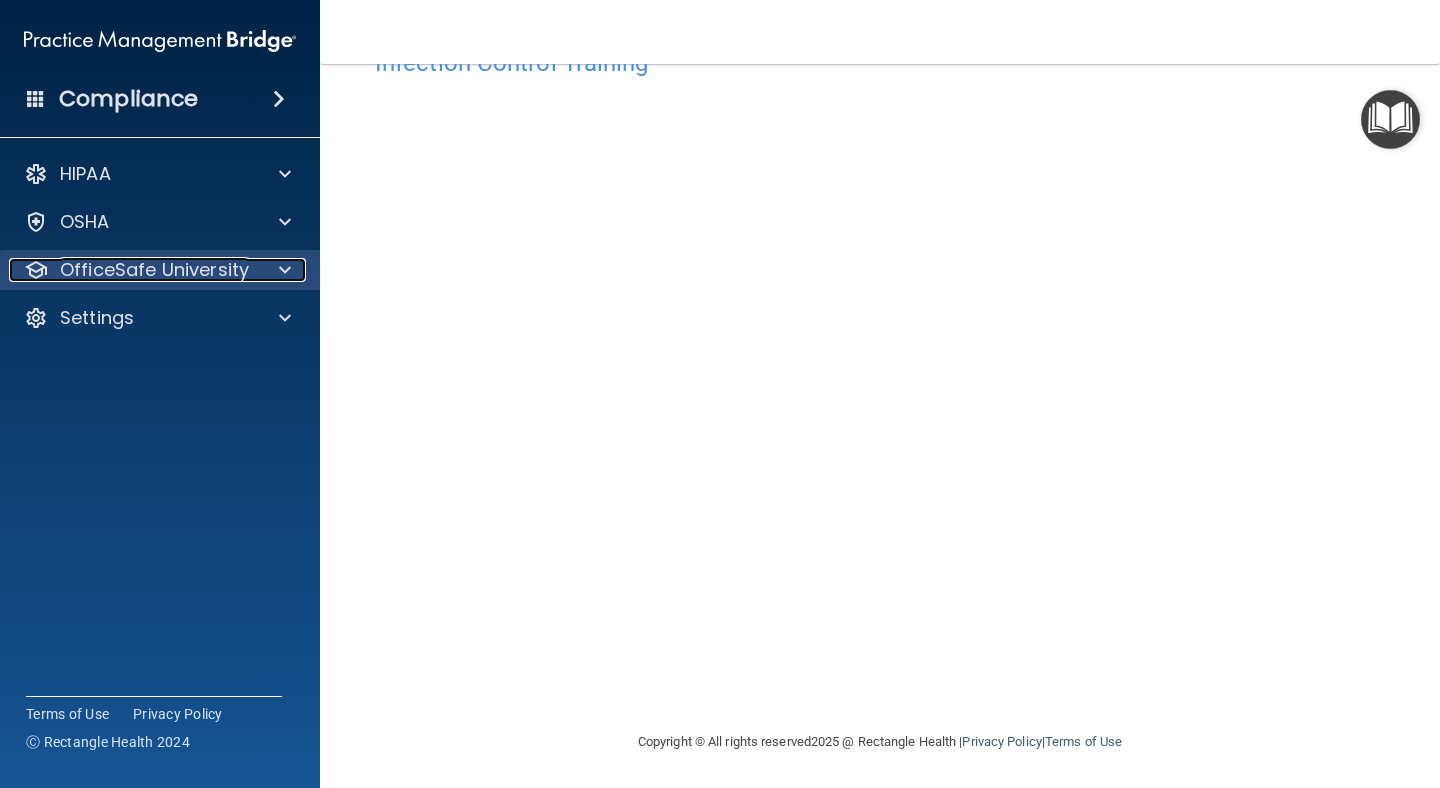 click at bounding box center [282, 270] 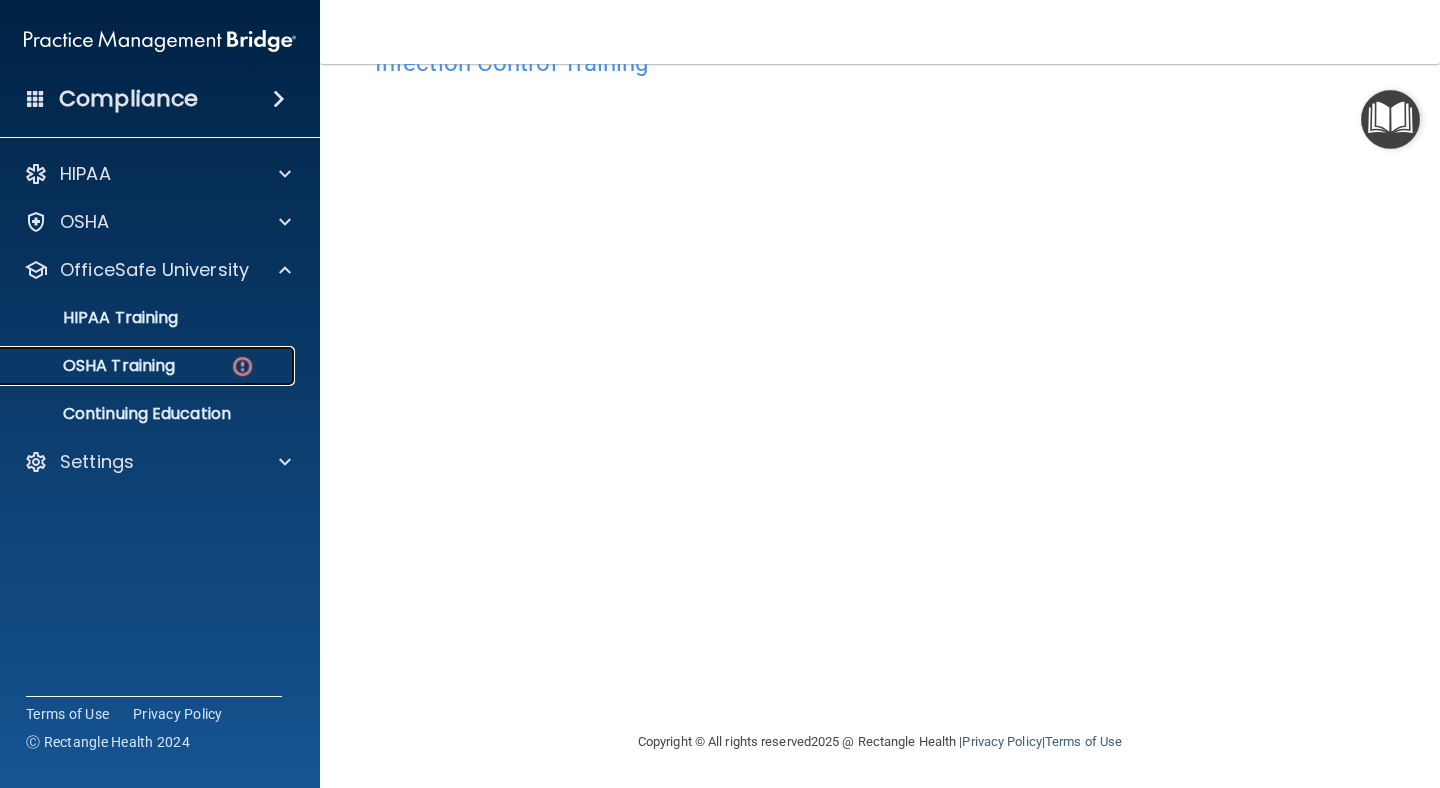 click on "OSHA Training" at bounding box center [149, 366] 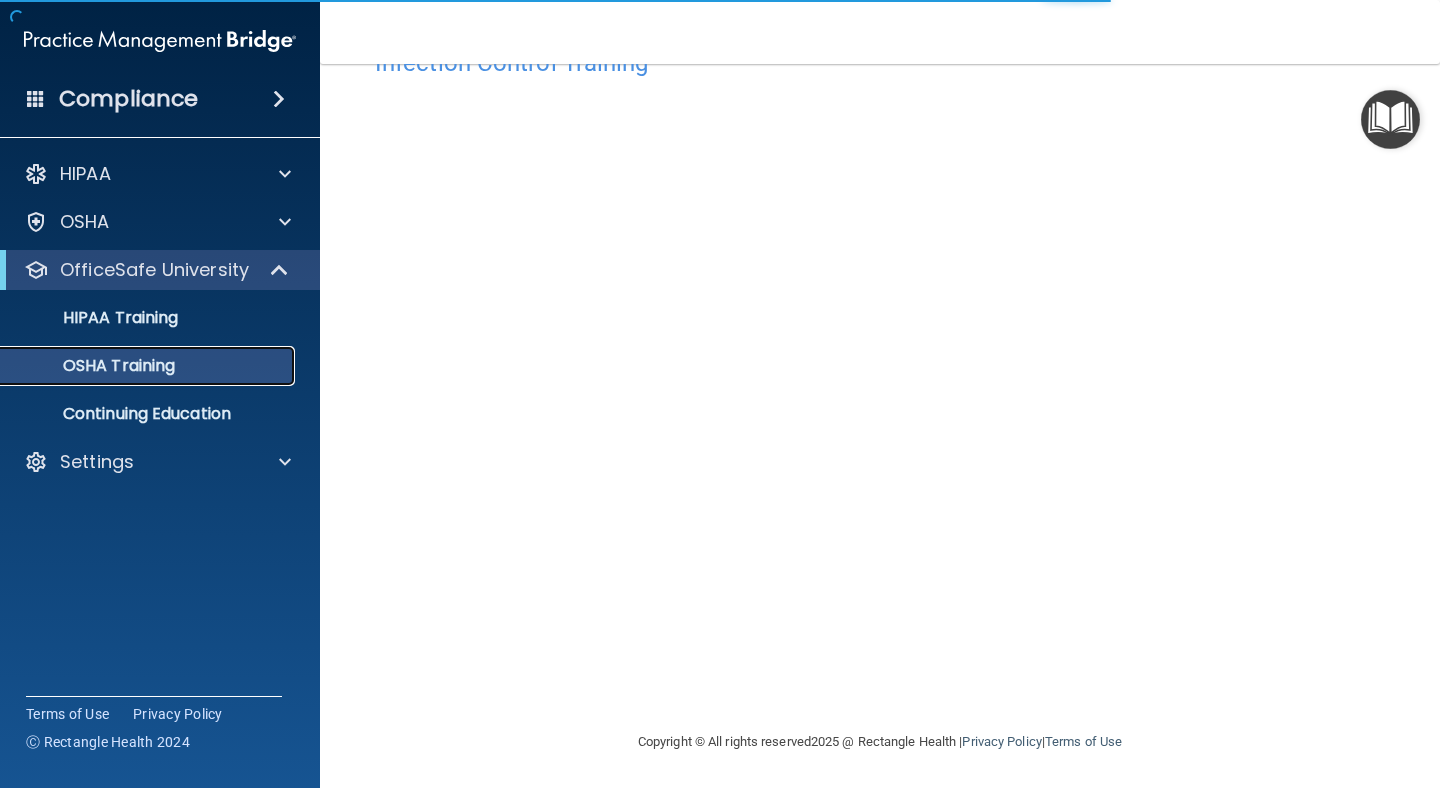 scroll, scrollTop: 191, scrollLeft: 0, axis: vertical 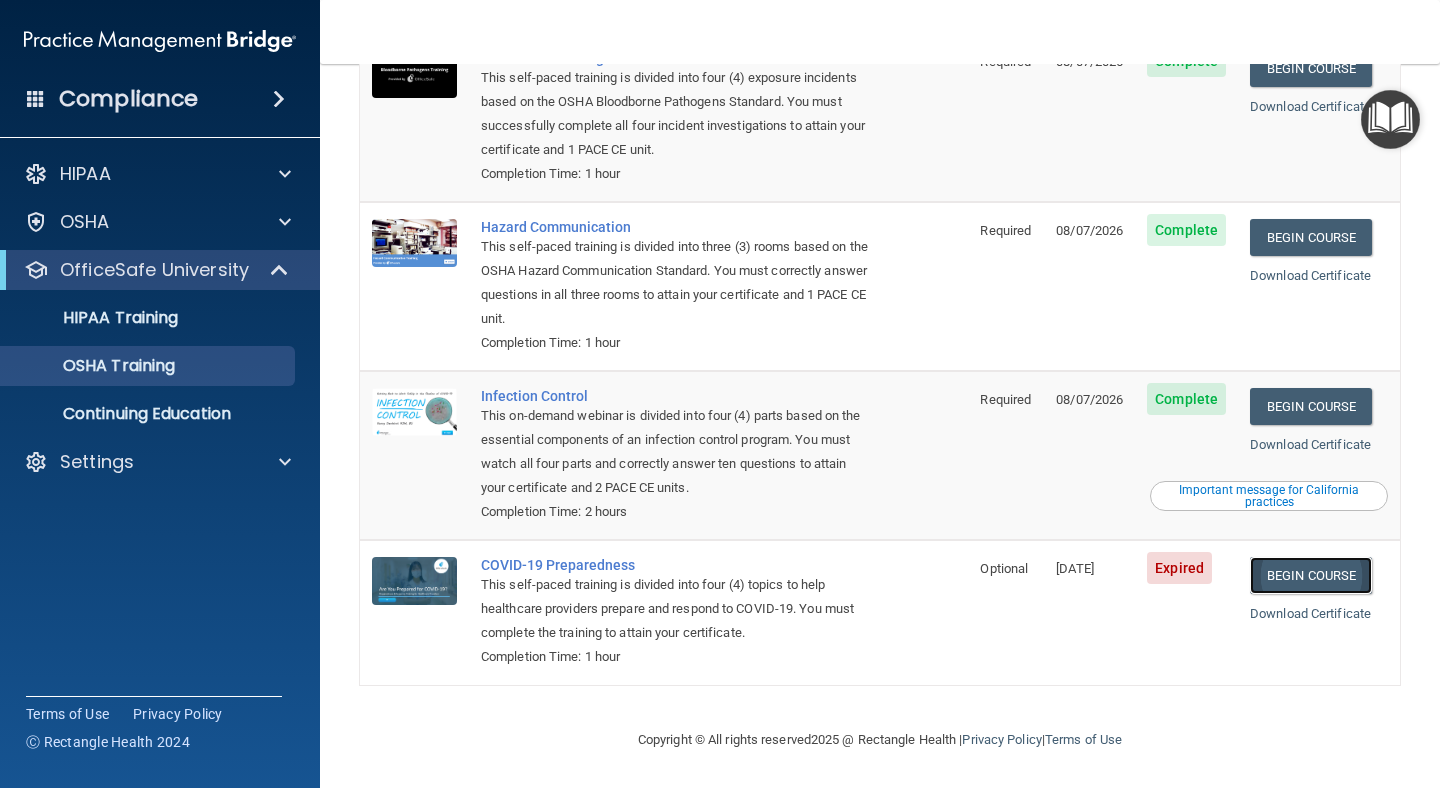 click on "Begin Course" at bounding box center [1311, 575] 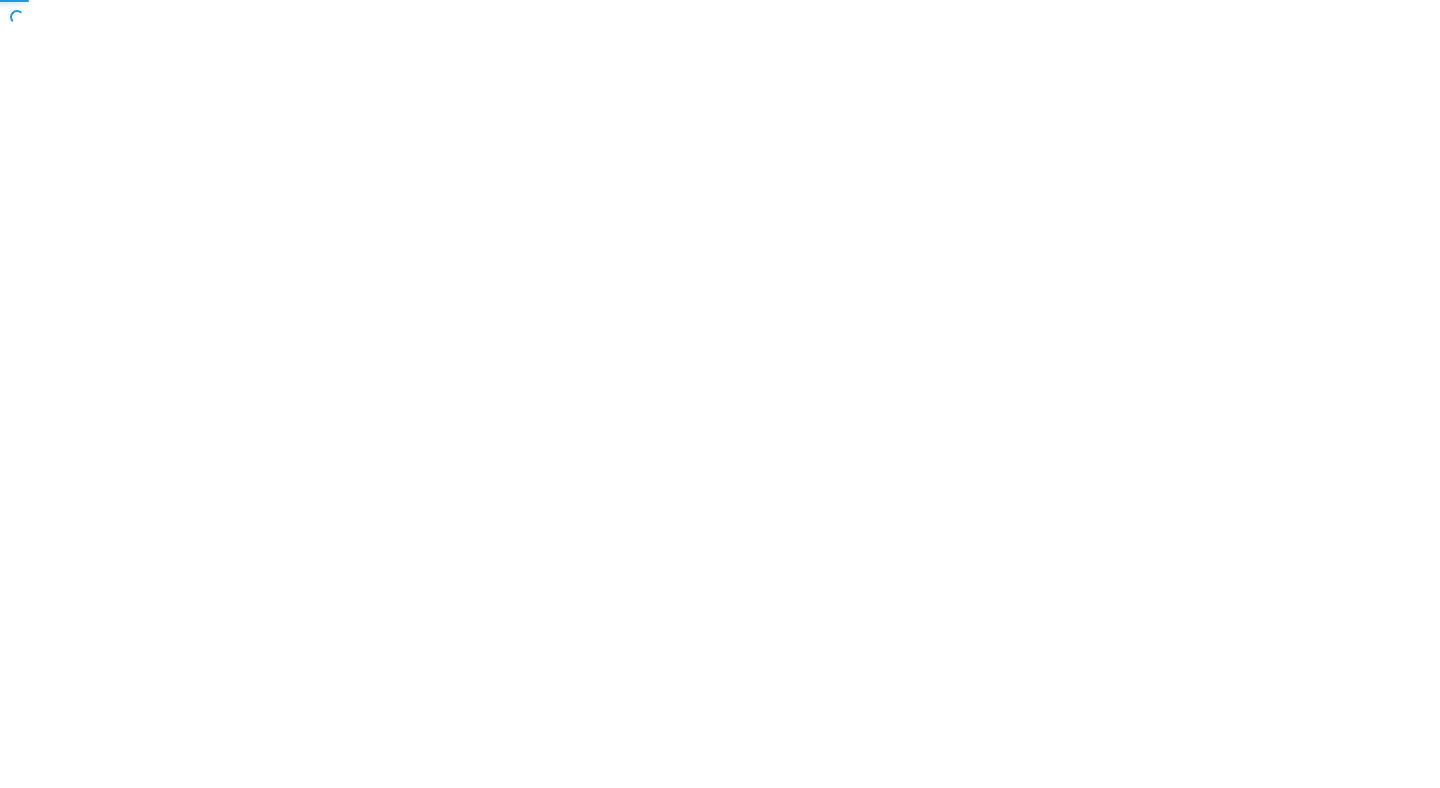 scroll, scrollTop: 0, scrollLeft: 0, axis: both 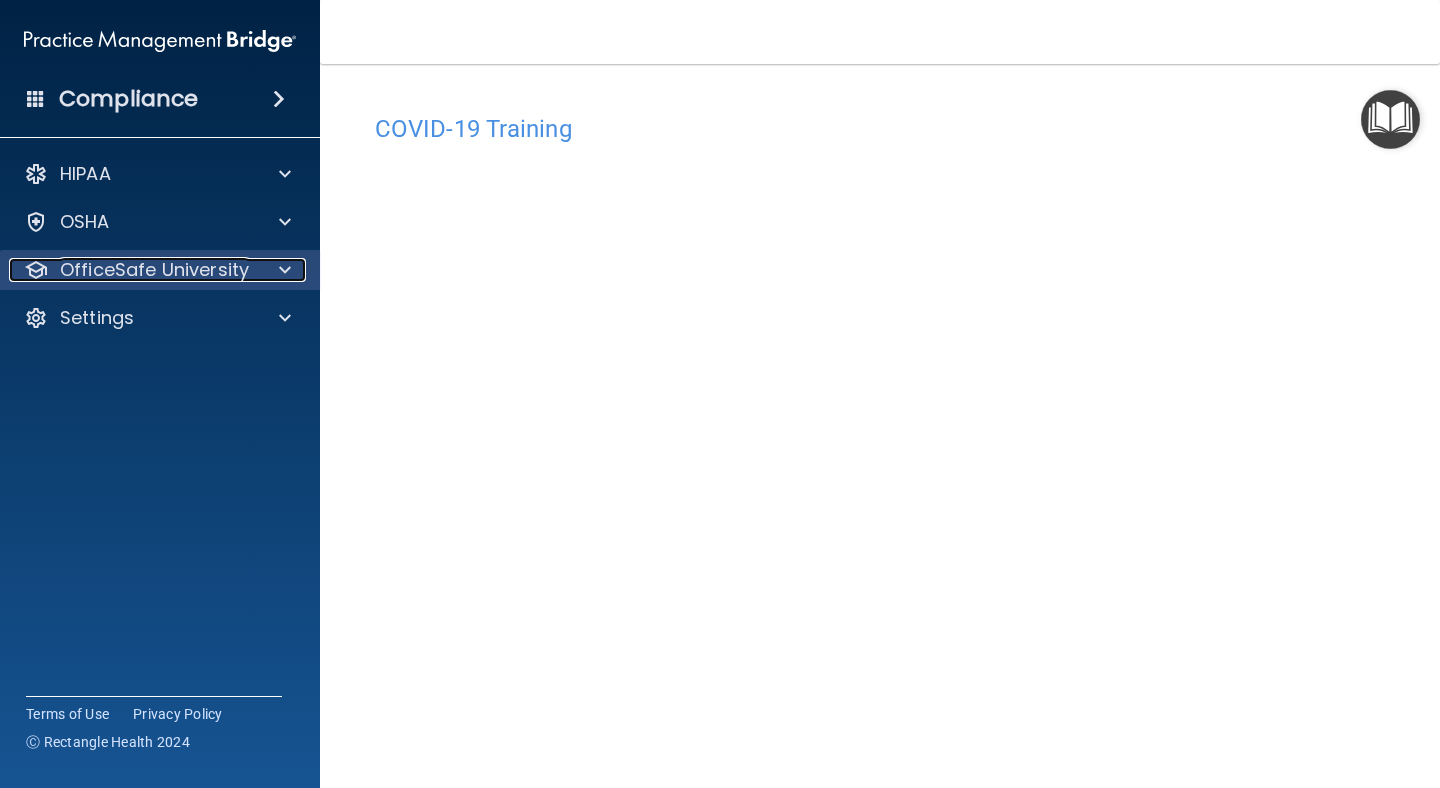 click on "OfficeSafe University" at bounding box center [154, 270] 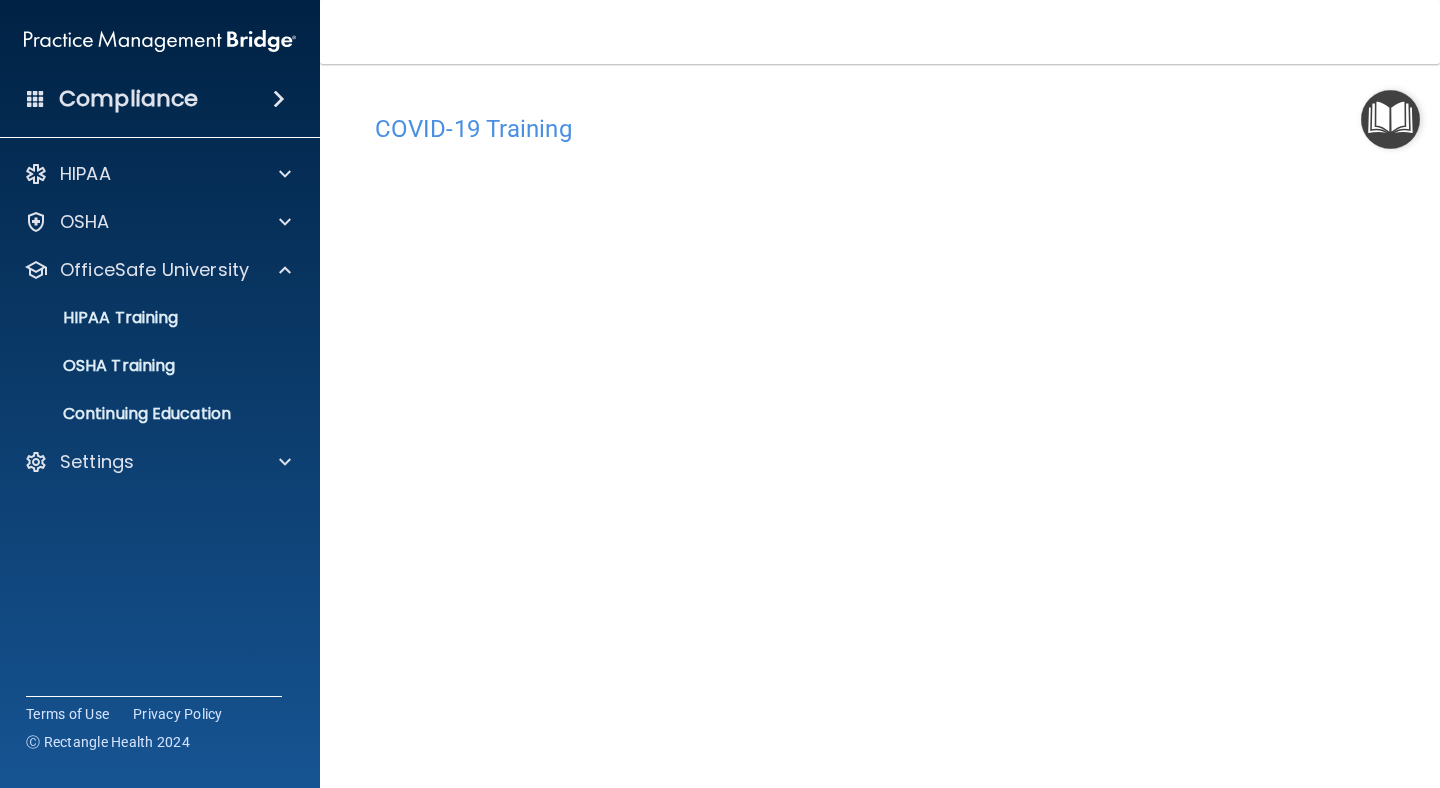 click at bounding box center (279, 99) 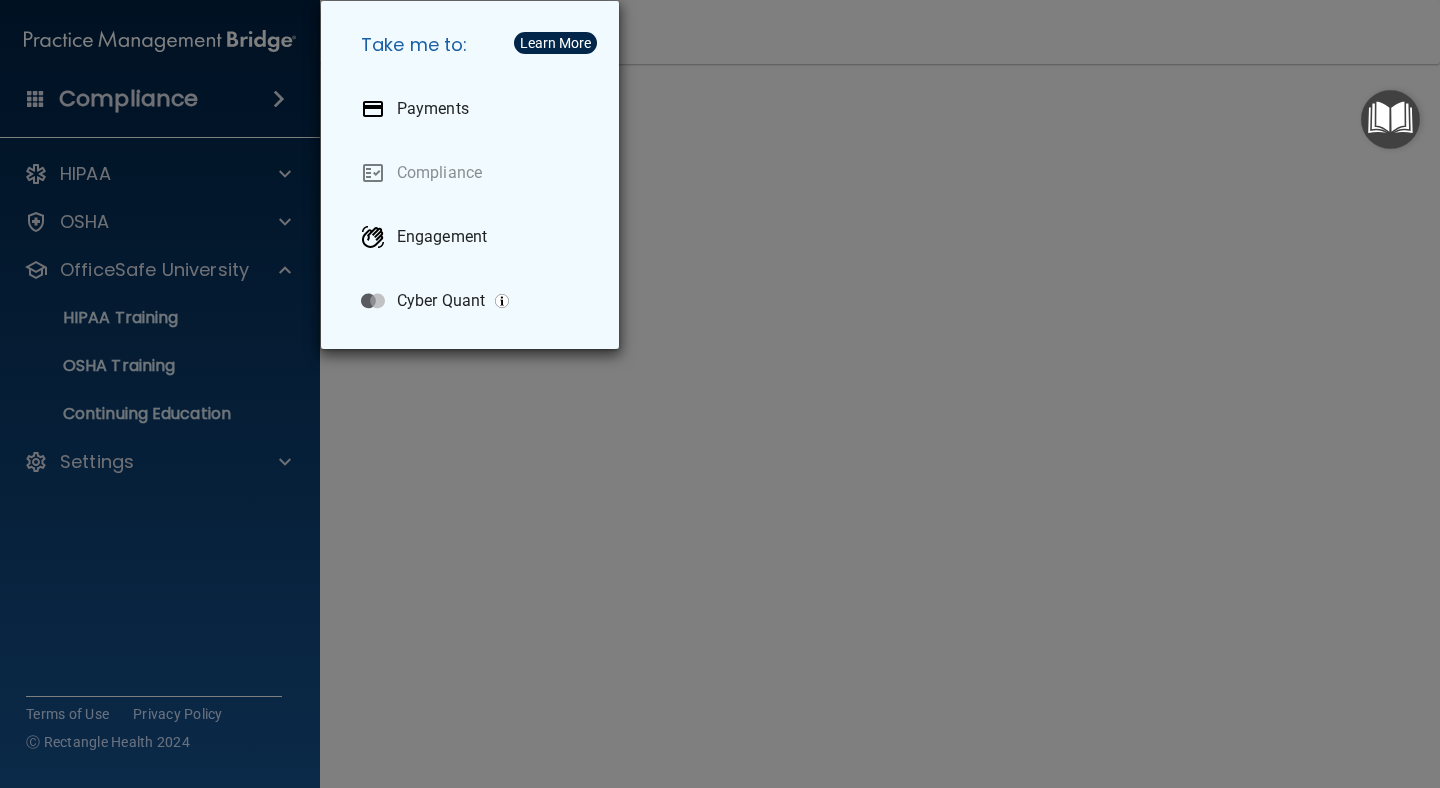 click on "Take me to:             Payments                   Compliance                     Engagement                     Cyber Quant" at bounding box center [720, 394] 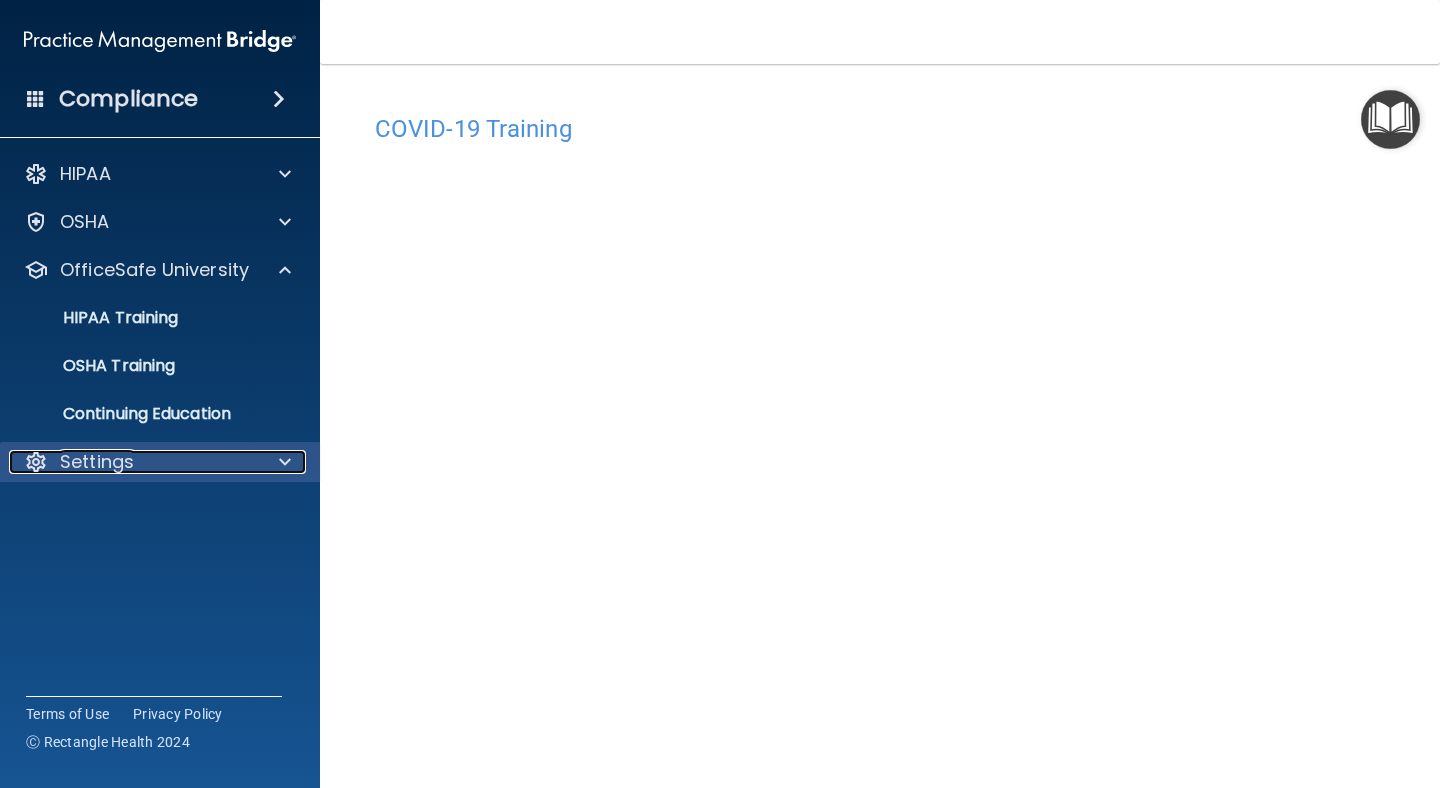 click on "Settings" at bounding box center [133, 462] 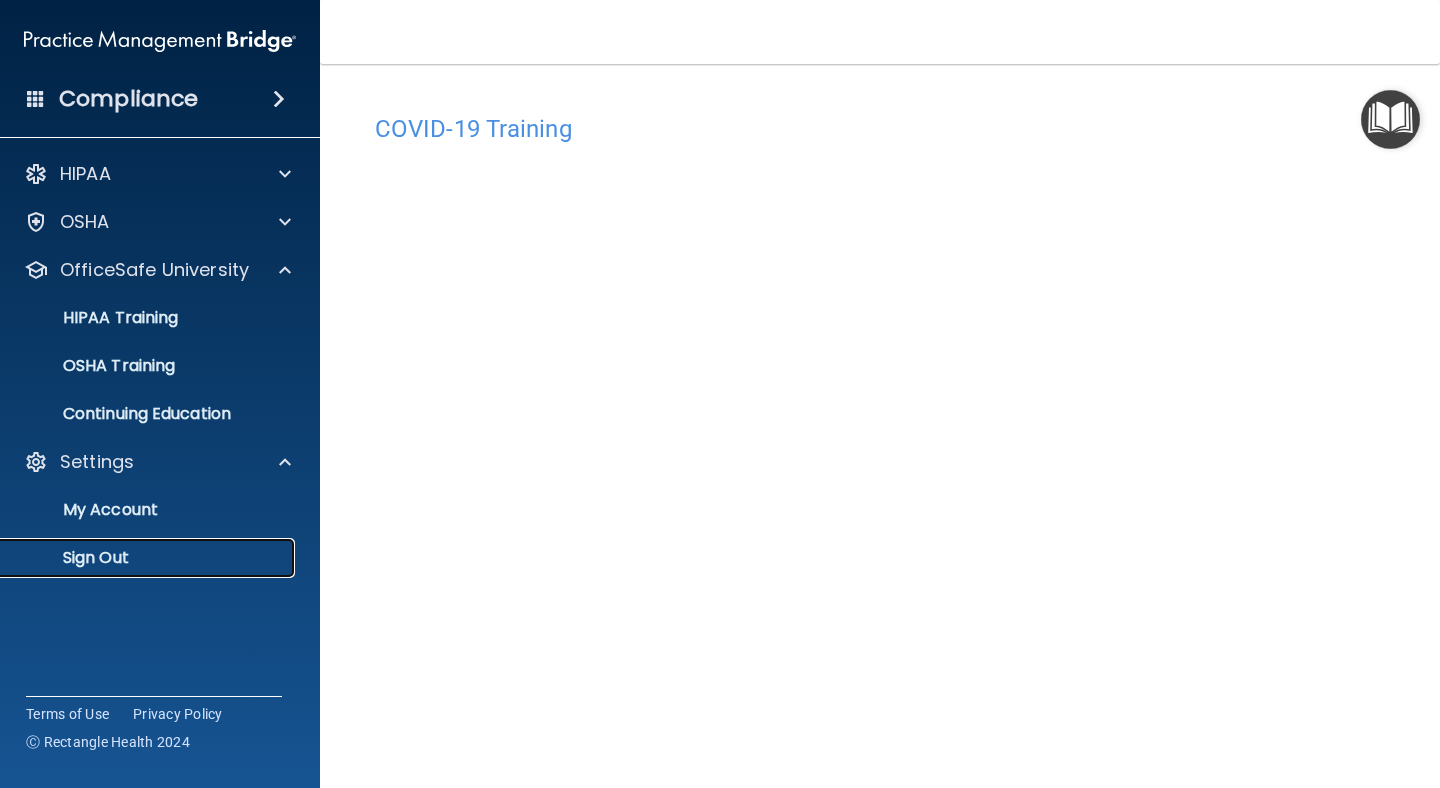 click on "Sign Out" at bounding box center [137, 558] 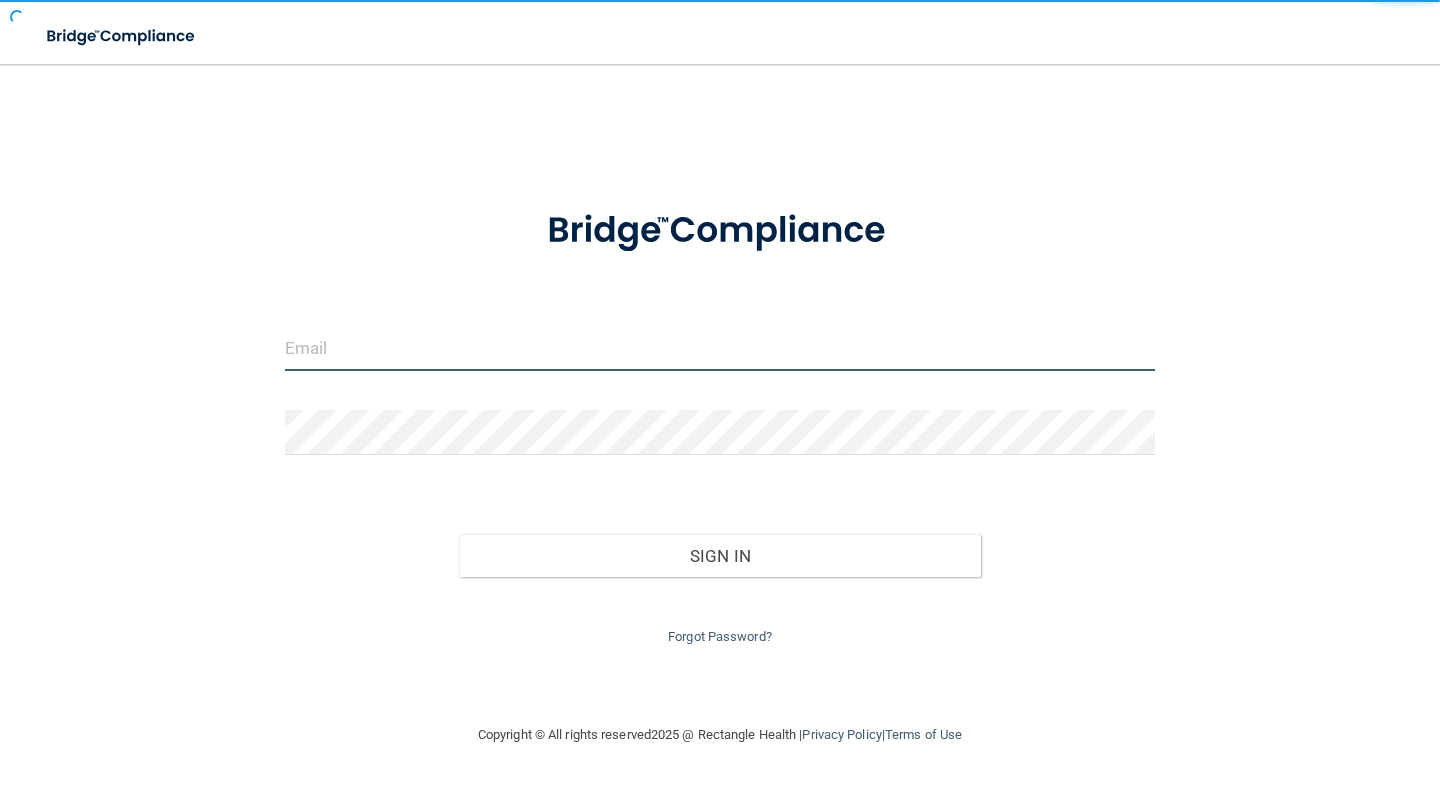 type on "mmurphy@example.com" 